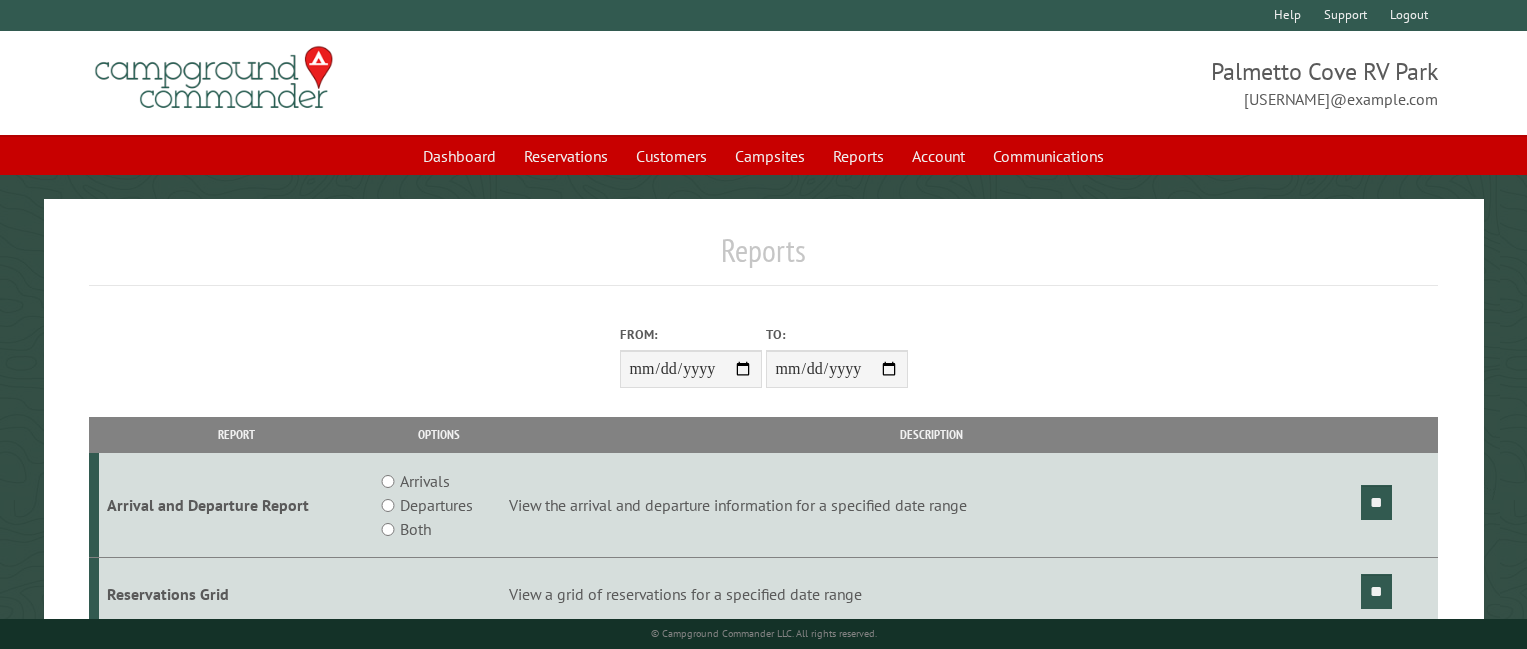 scroll, scrollTop: 0, scrollLeft: 0, axis: both 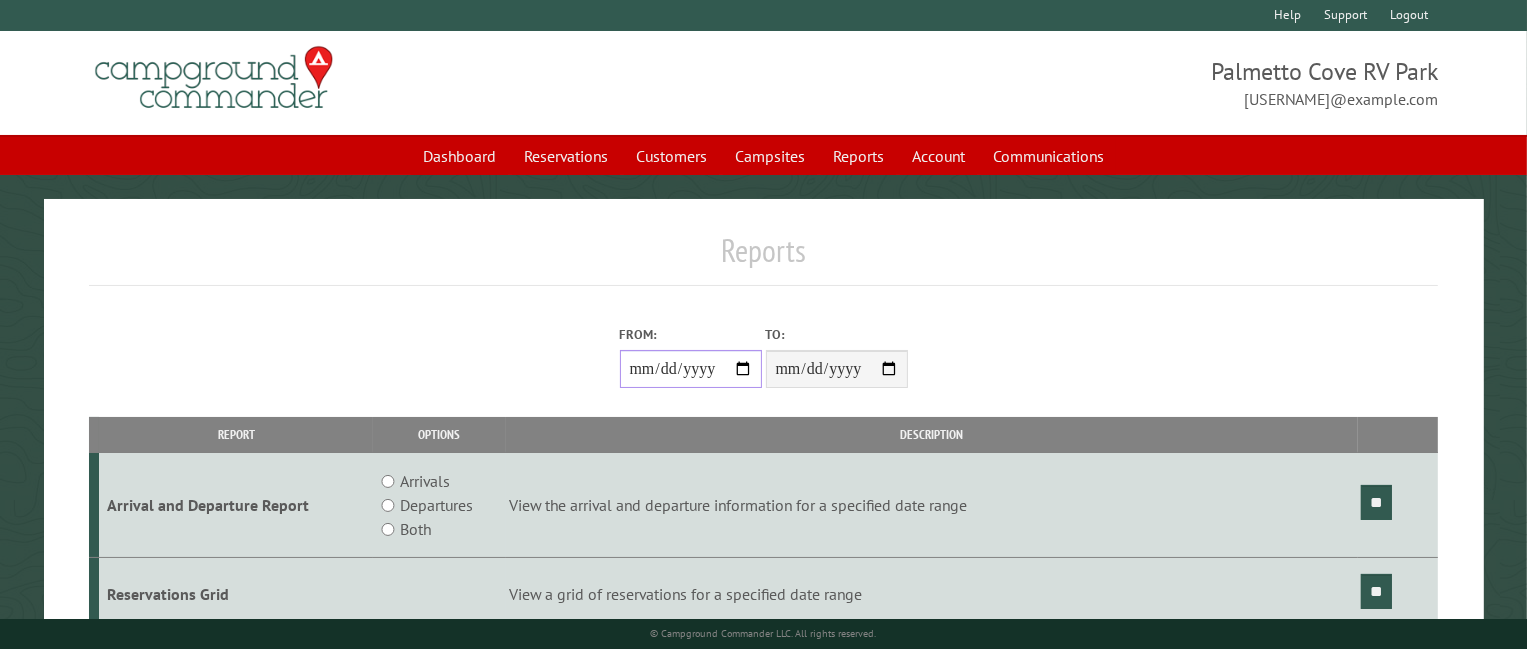 click on "**********" at bounding box center (691, 369) 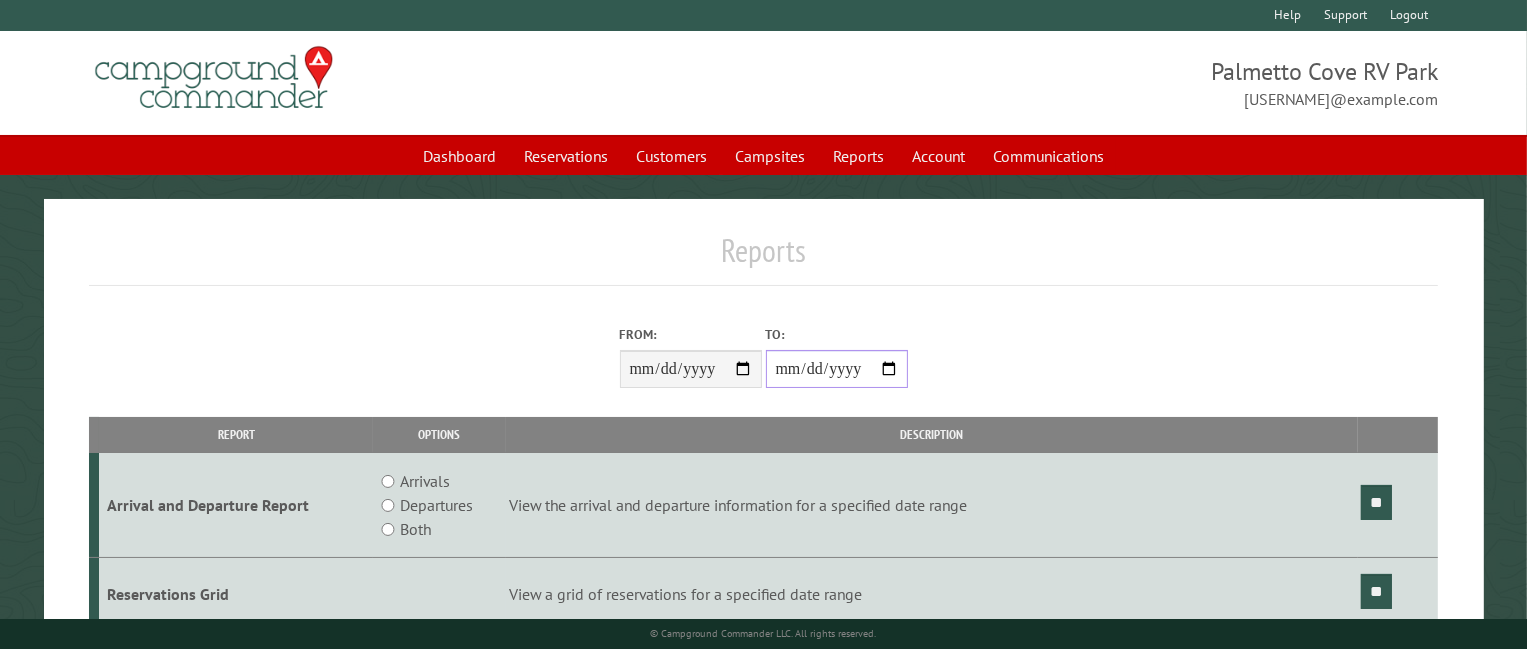 click on "**********" at bounding box center (837, 369) 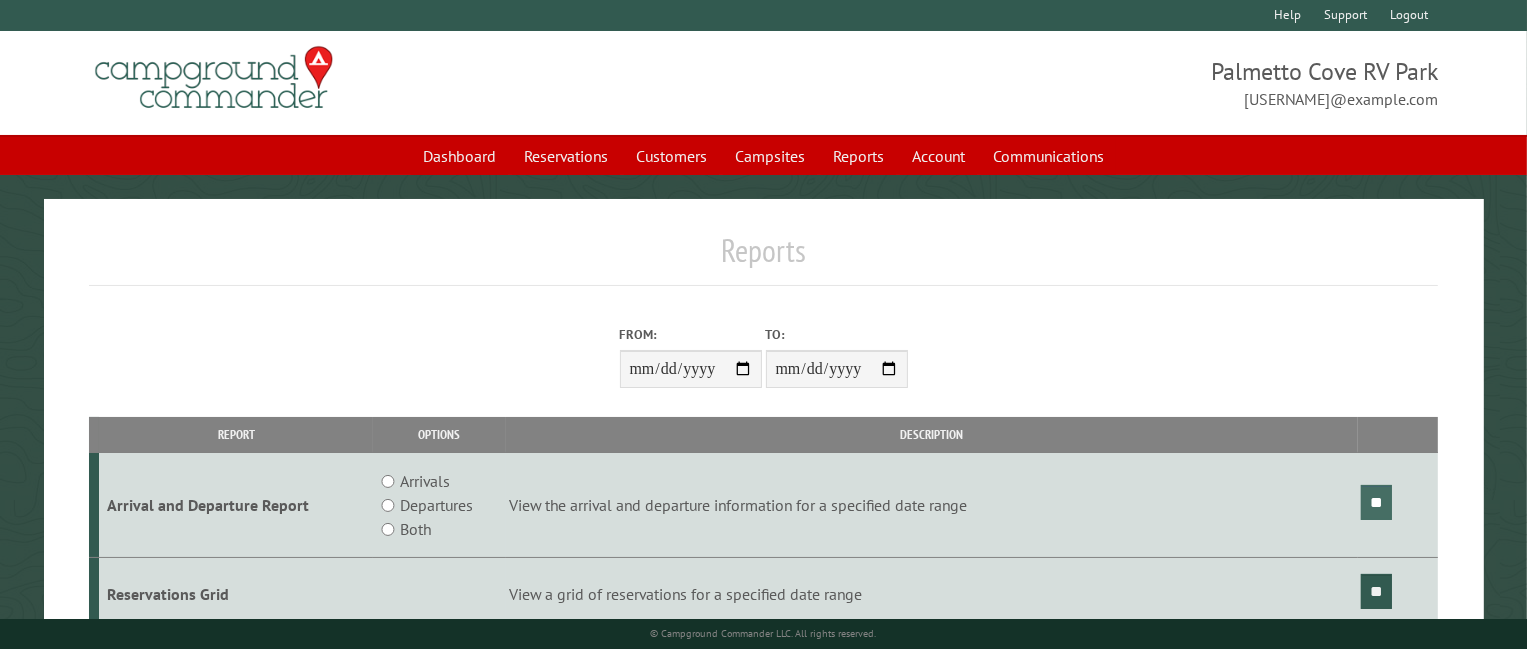 click on "**" at bounding box center [1376, 502] 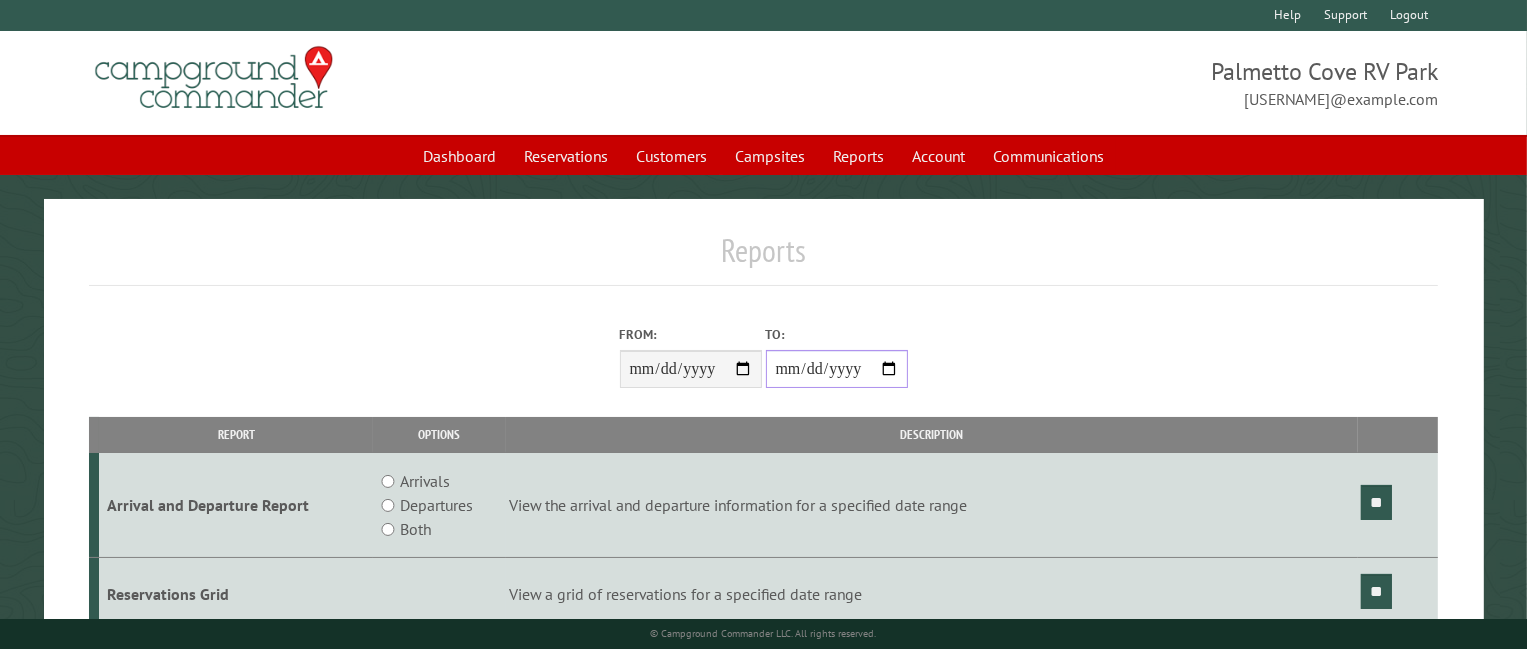 click on "**********" at bounding box center (837, 369) 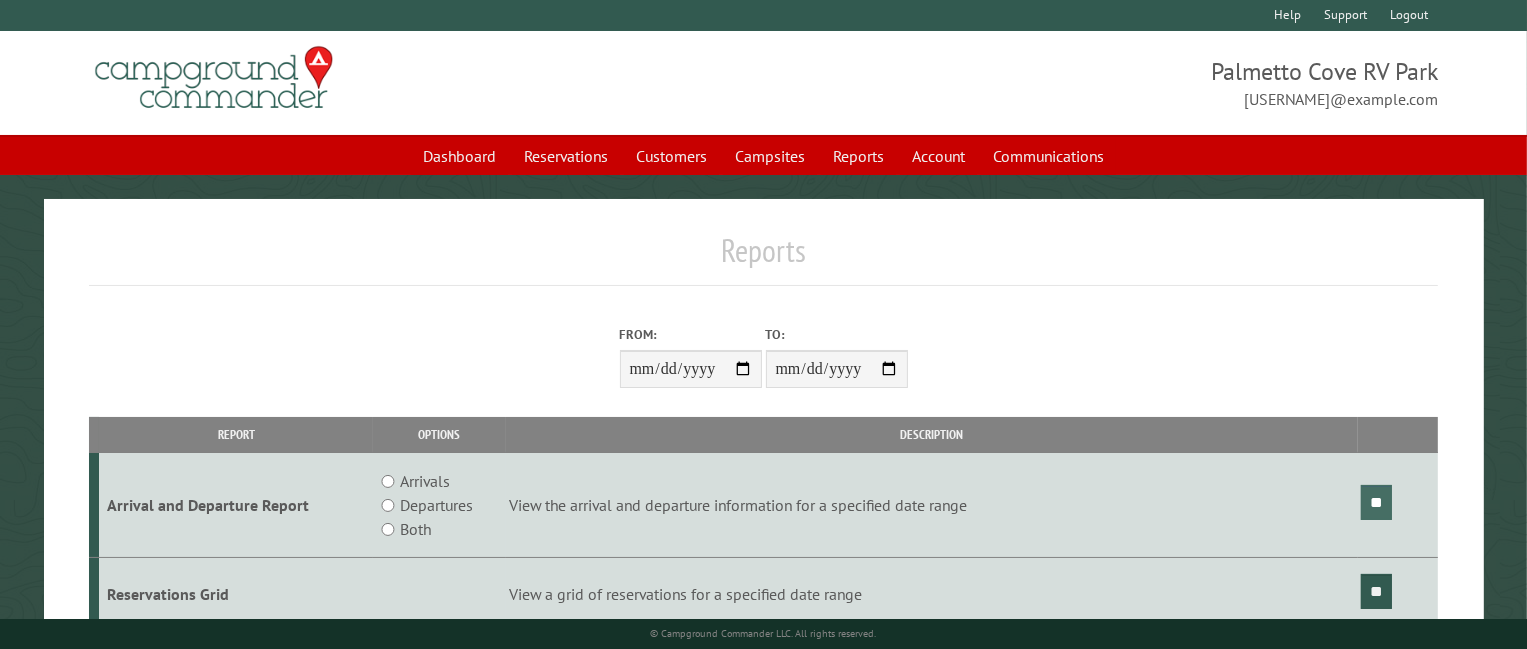click on "**" at bounding box center [1376, 502] 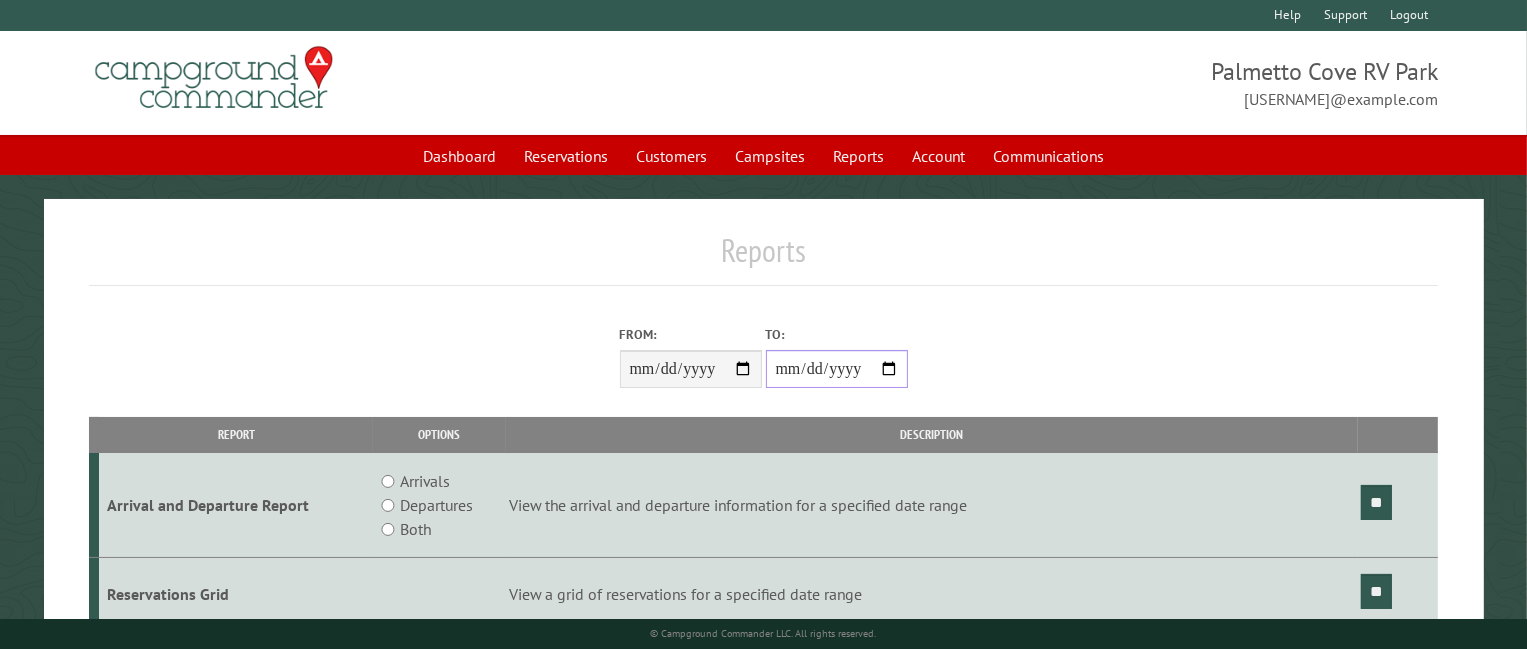 click on "**********" at bounding box center (837, 369) 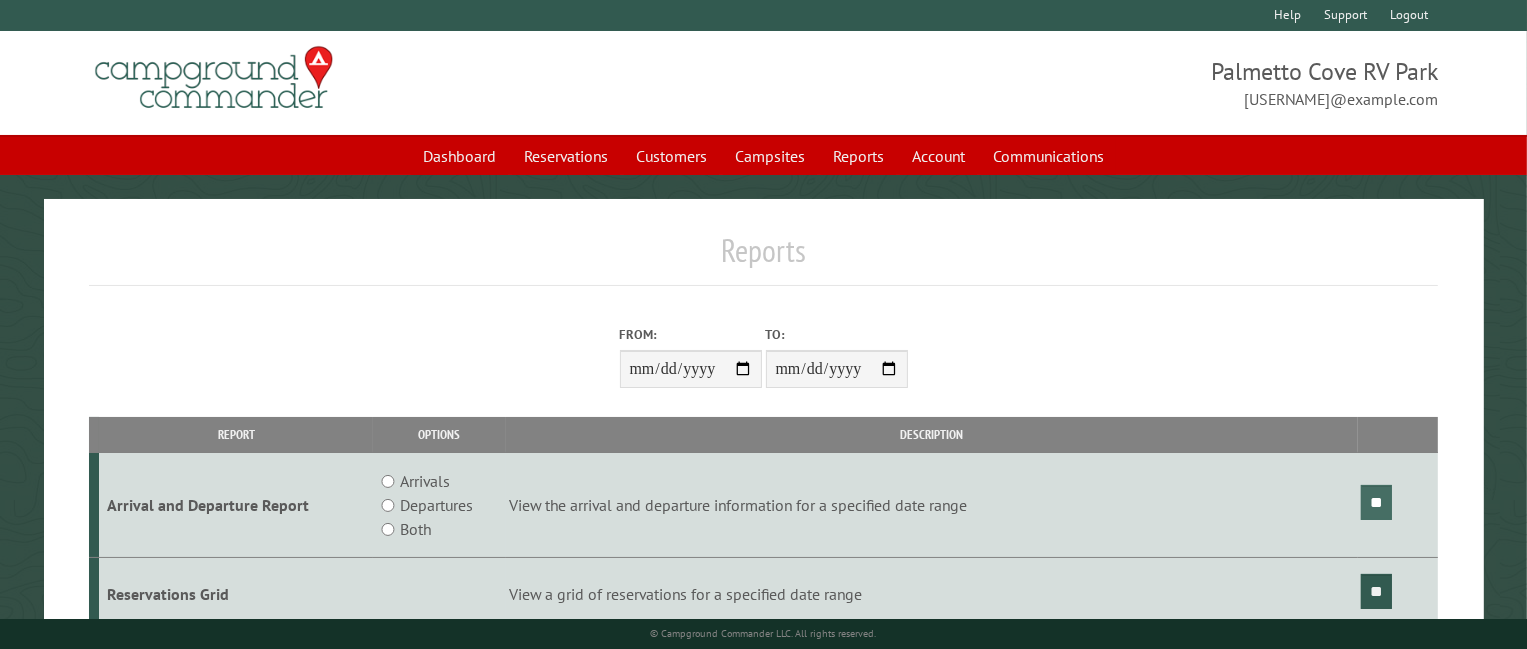 drag, startPoint x: 1357, startPoint y: 493, endPoint x: 1368, endPoint y: 499, distance: 12.529964 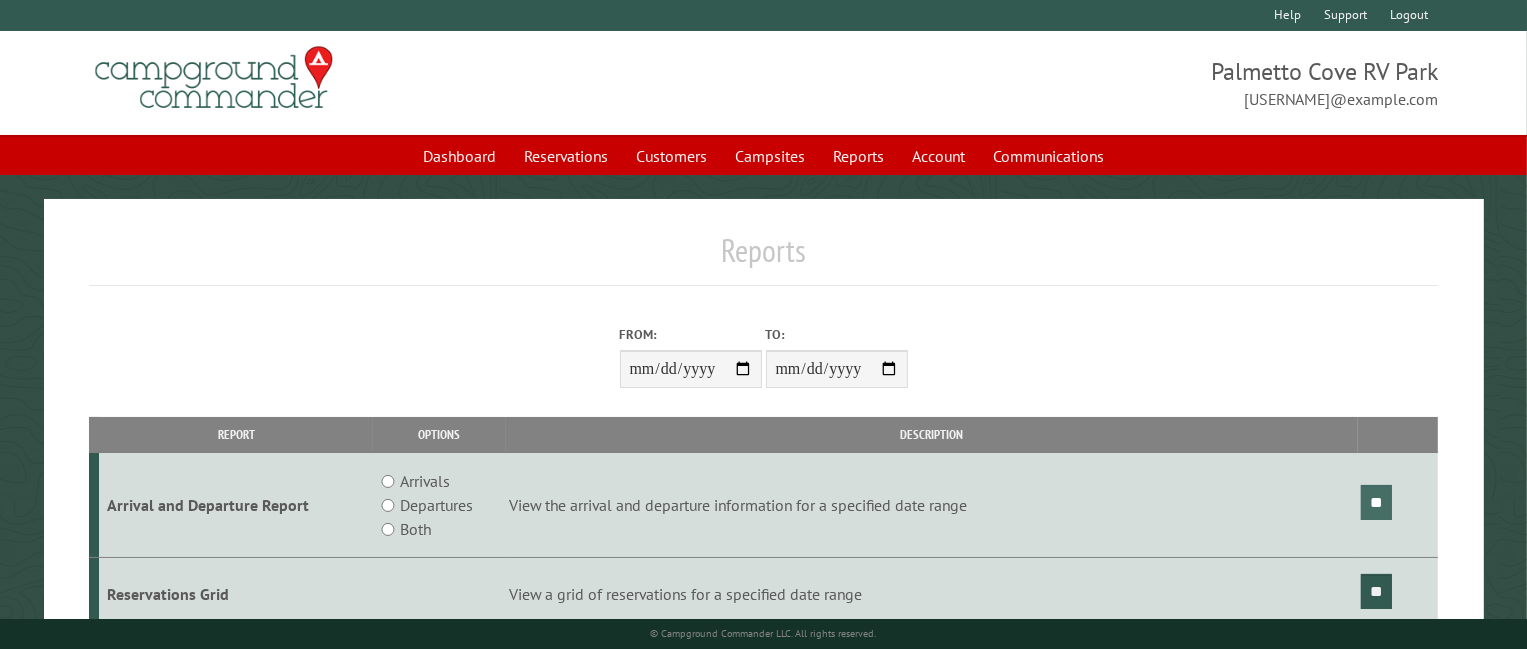 click on "**" at bounding box center (1376, 502) 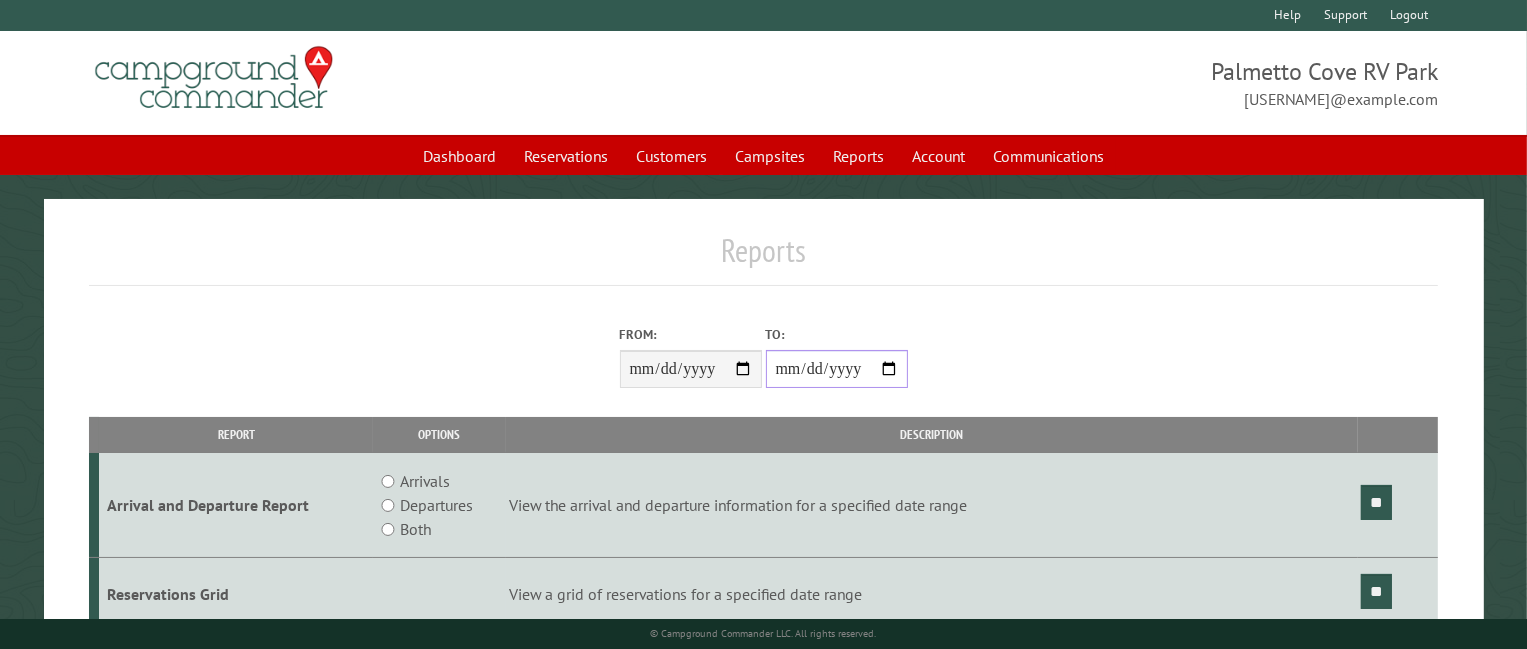 click on "**********" at bounding box center [837, 369] 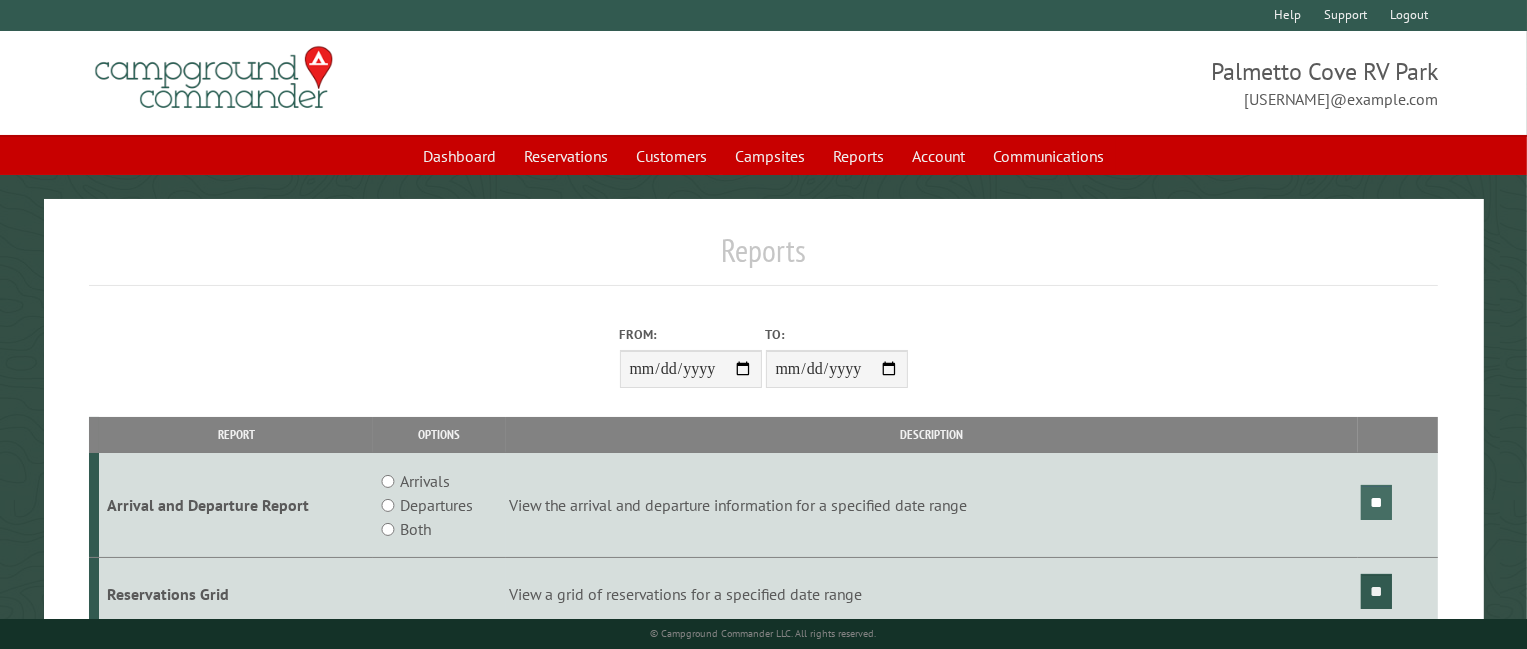 click on "**" at bounding box center [1376, 502] 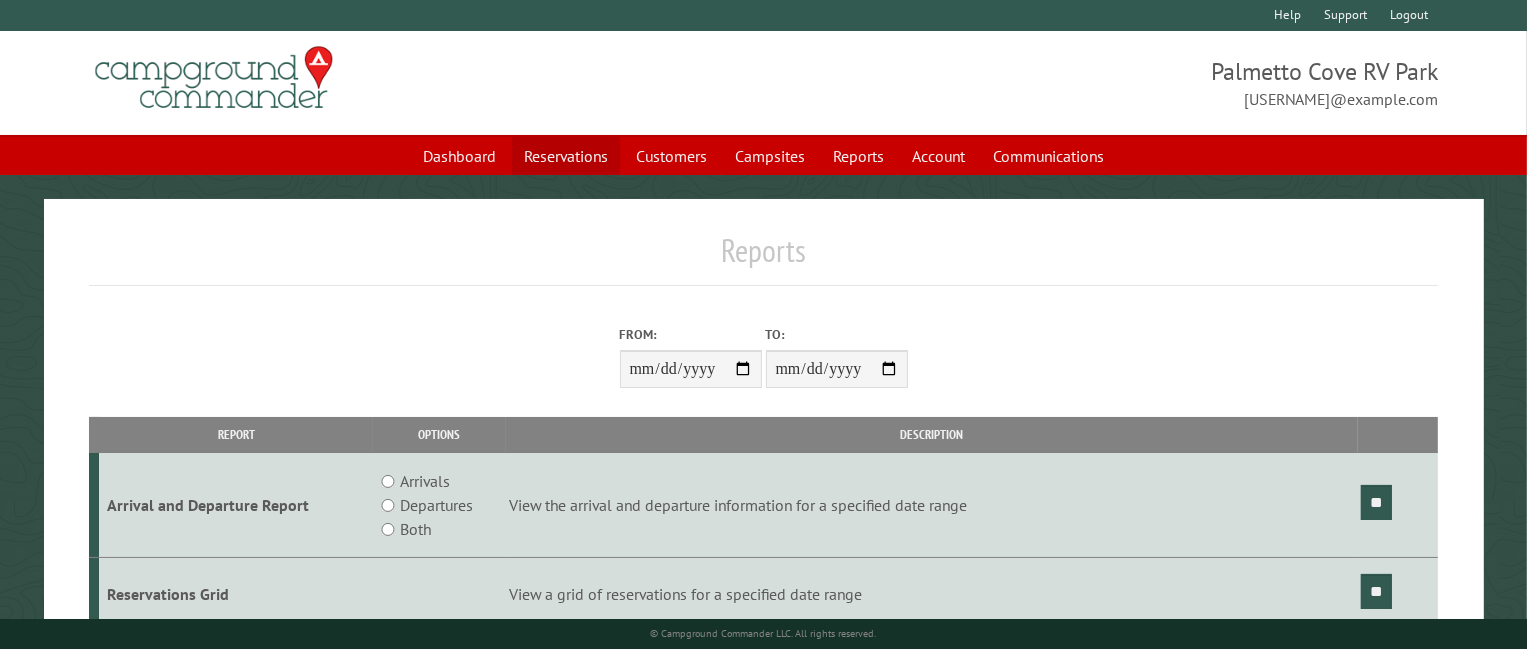 click on "Reservations" at bounding box center [566, 156] 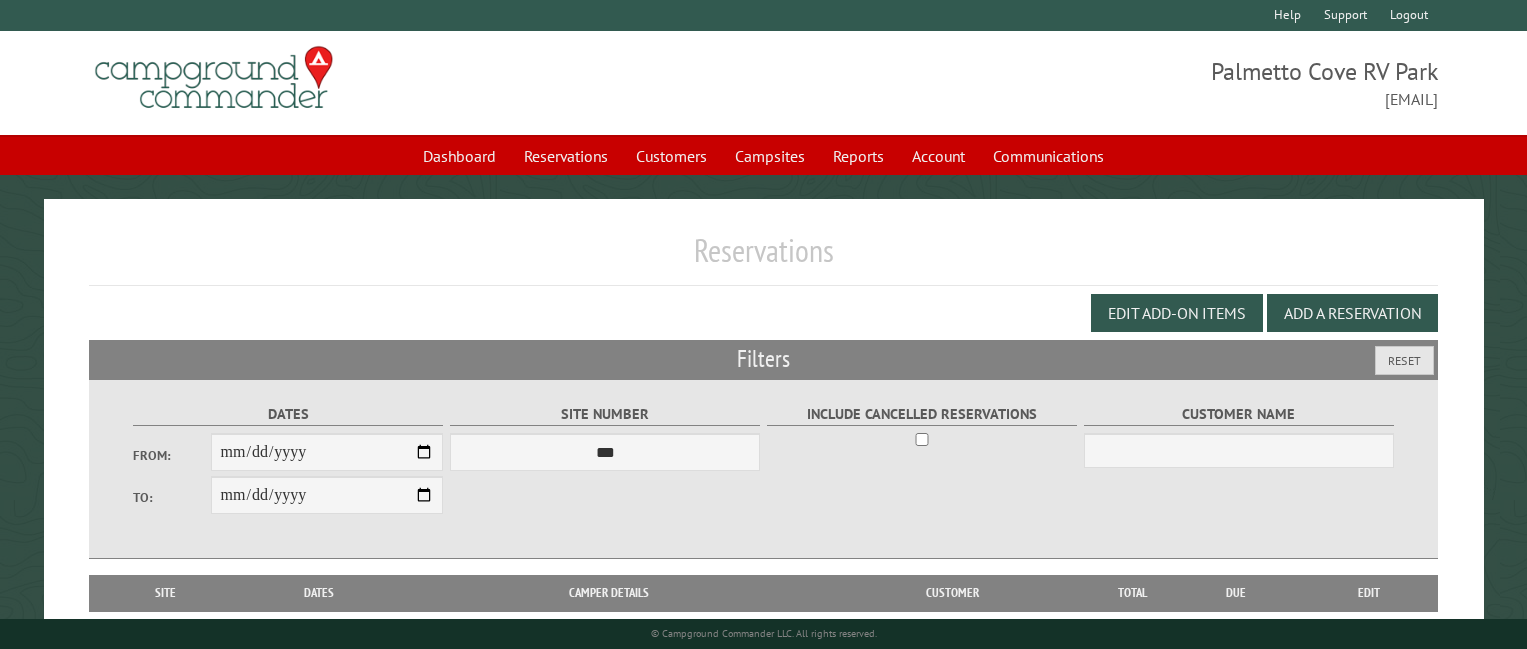 scroll, scrollTop: 0, scrollLeft: 0, axis: both 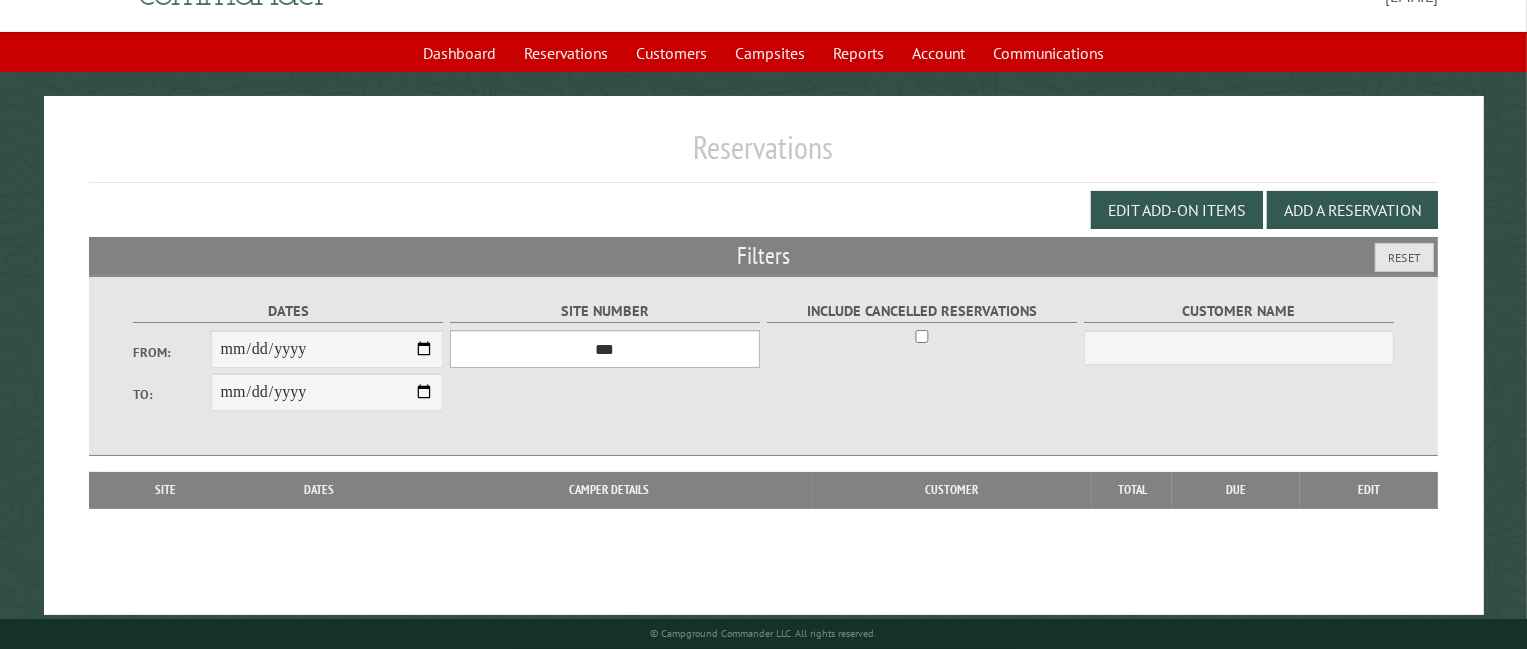 click on "*** **** **** **** **** **** **** **** **** **** **** **** **** **** **** **** **** **** **** **** **** **** **** **** **** **** **** **** **** **** **** **** **** **** **** **** **** **** **** **** **** **** **** **** **** **** **** **** **** **** **** **** **** **** **** **** **** **** **** **** **** **** **** **** **** **** **** **** **** **** **** **** **** **** **** **** **** **** **** **** **** **** **** **** **** **** **** **** **** **** **** **** **** **** **** **** **** **** **** **** **** **** **** **** **** **** **** **** **** **** **** **** **** **** **** **** **** **** **** **** **** **** **** **** **** **** **** **** **** **** **** **** **** **** **** **** **** **** **** **** **** **** **** **** **** **** ****" at bounding box center [605, 349] 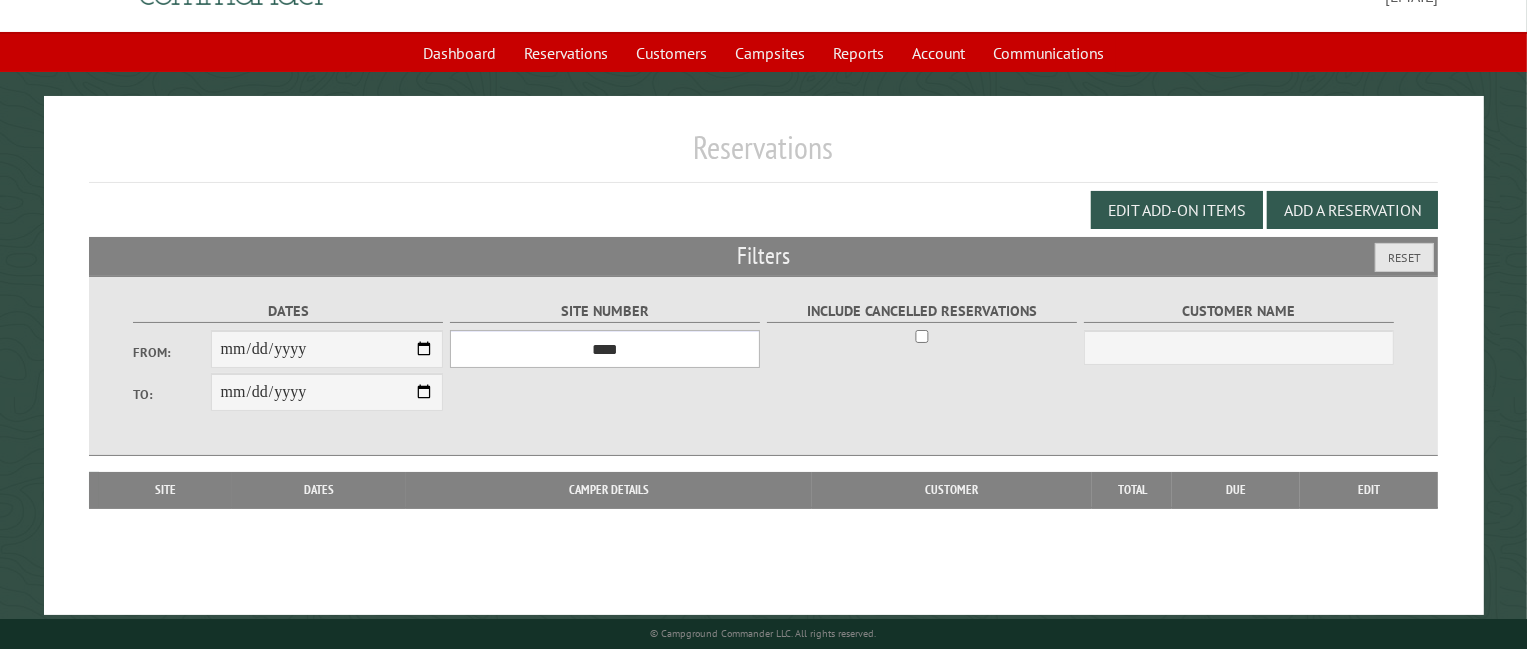 click on "*** **** **** **** **** **** **** **** **** **** **** **** **** **** **** **** **** **** **** **** **** **** **** **** **** **** **** **** **** **** **** **** **** **** **** **** **** **** **** **** **** **** **** **** **** **** **** **** **** **** **** **** **** **** **** **** **** **** **** **** **** **** **** **** **** **** **** **** **** **** **** **** **** **** **** **** **** **** **** **** **** **** **** **** **** **** **** **** **** **** **** **** **** **** **** **** **** **** **** **** **** **** **** **** **** **** **** **** **** **** **** **** **** **** **** **** **** **** **** **** **** **** **** **** **** **** **** **** **** **** **** **** **** **** **** **** **** **** **** **** **** **** **** **** **** **** ****" at bounding box center (605, 349) 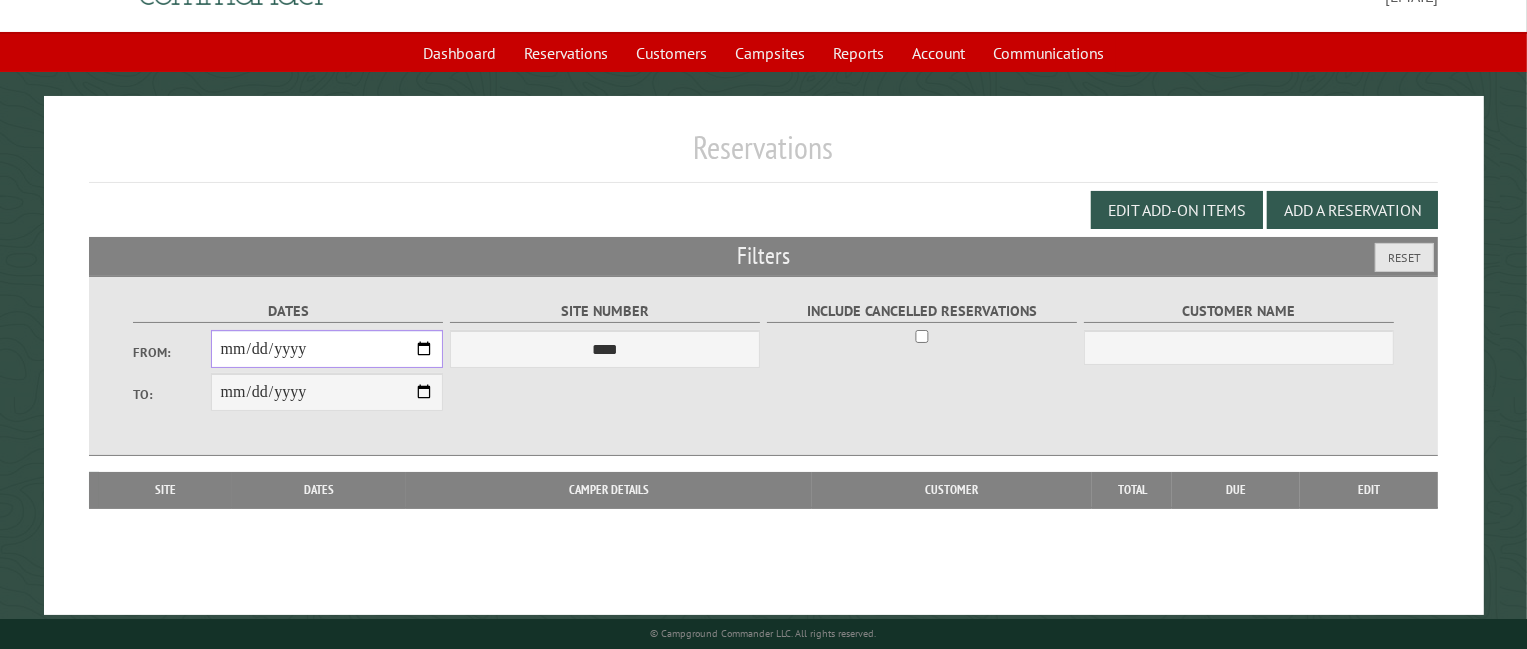 click on "From:" at bounding box center (327, 349) 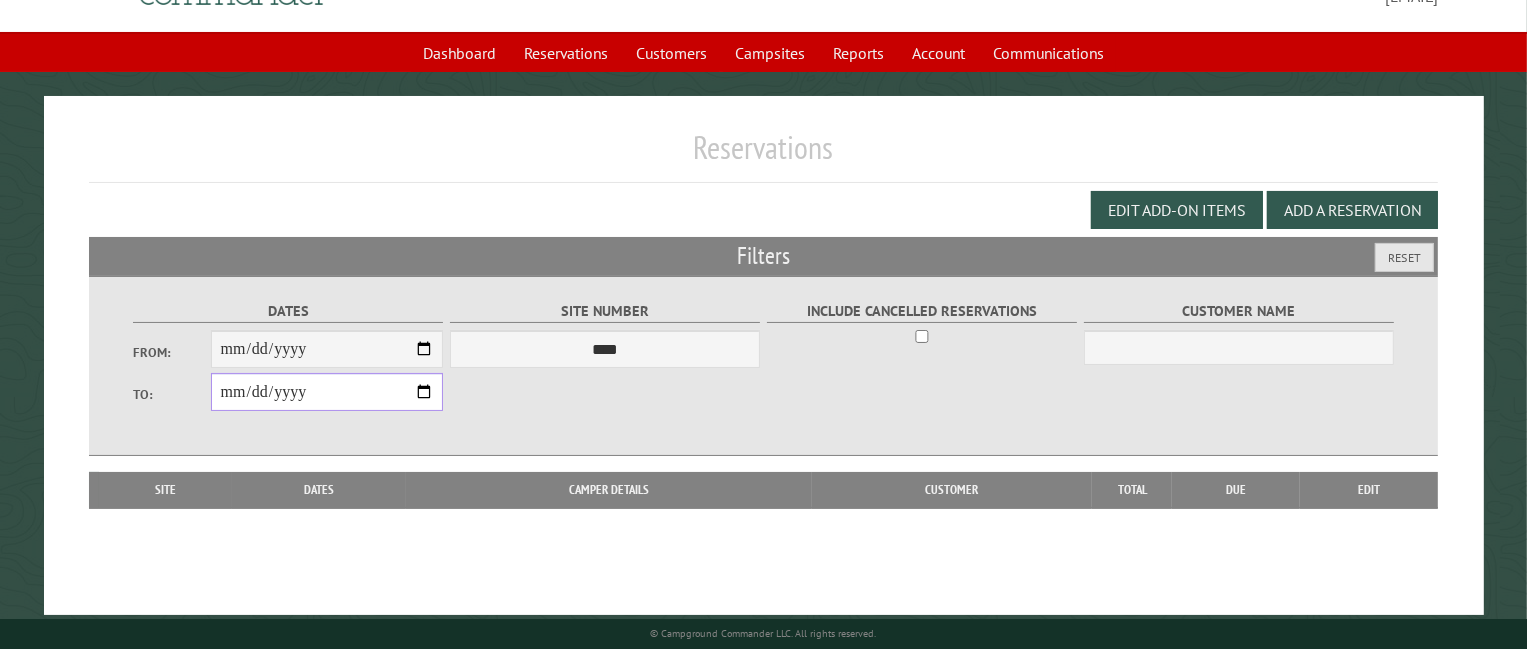 click on "**********" at bounding box center [327, 392] 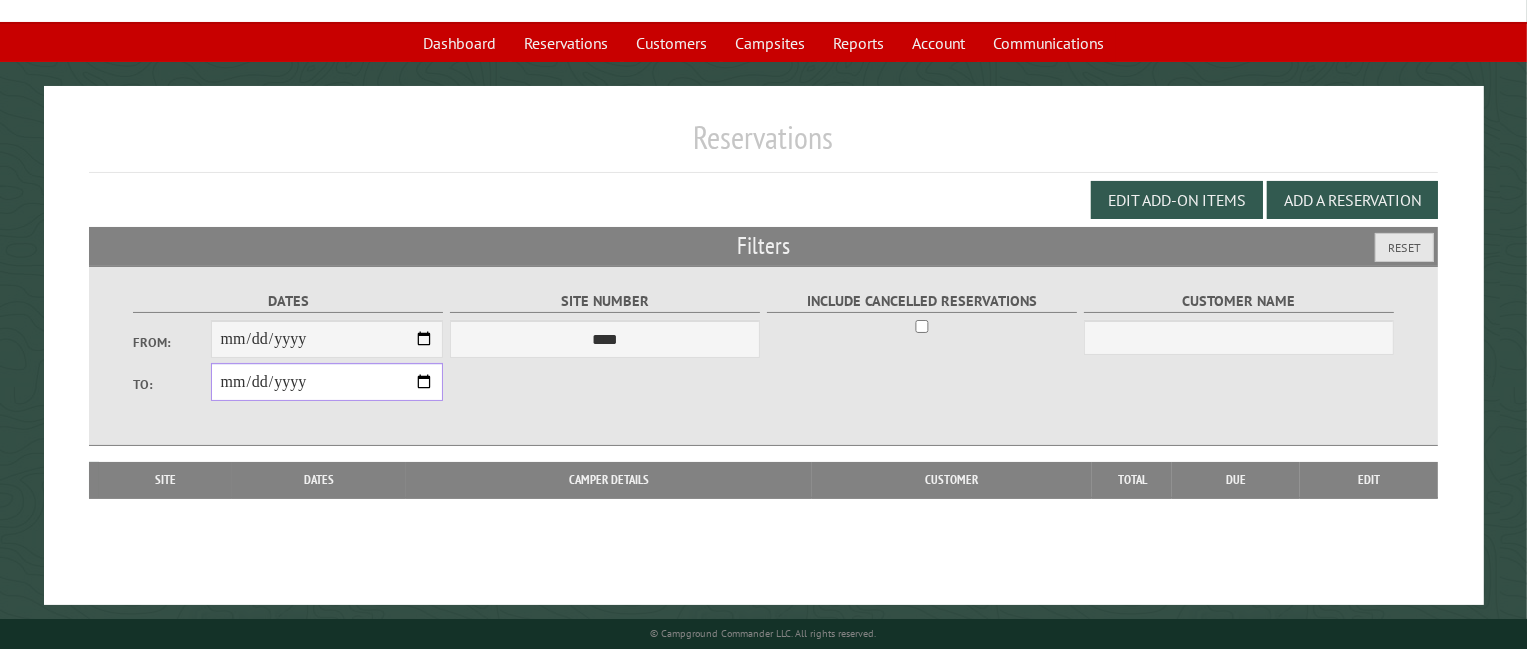 scroll, scrollTop: 116, scrollLeft: 0, axis: vertical 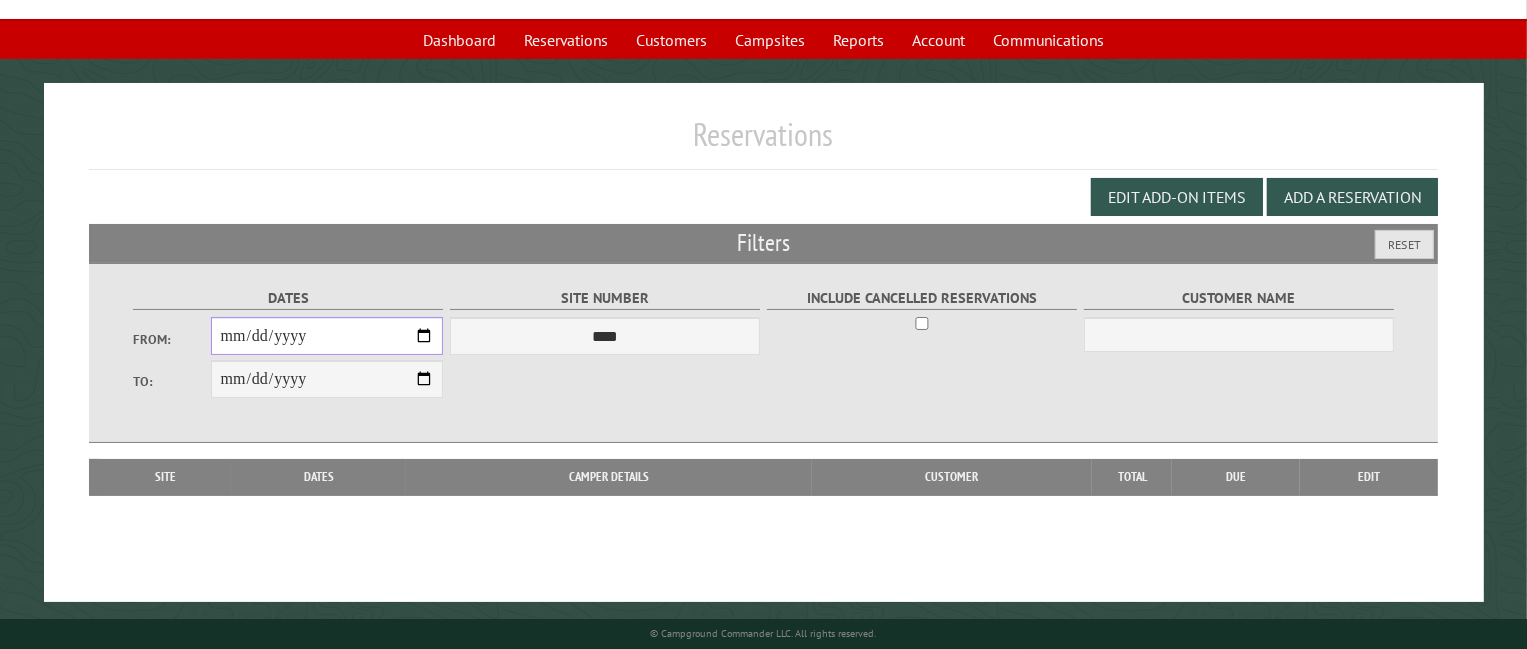 click on "**********" at bounding box center [327, 336] 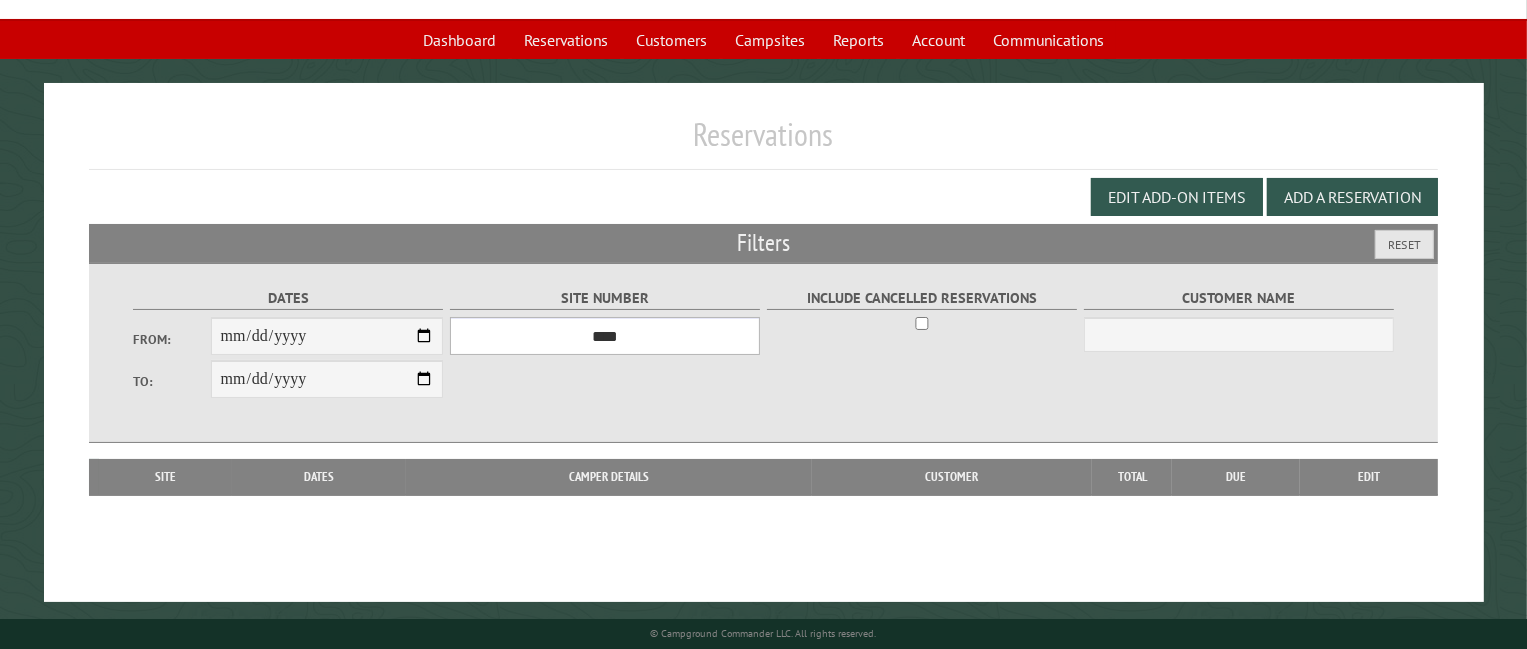 click on "*** **** **** **** **** **** **** **** **** **** **** **** **** **** **** **** **** **** **** **** **** **** **** **** **** **** **** **** **** **** **** **** **** **** **** **** **** **** **** **** **** **** **** **** **** **** **** **** **** **** **** **** **** **** **** **** **** **** **** **** **** **** **** **** **** **** **** **** **** **** **** **** **** **** **** **** **** **** **** **** **** **** **** **** **** **** **** **** **** **** **** **** **** **** **** **** **** **** **** **** **** **** **** **** **** **** **** **** **** **** **** **** **** **** **** **** **** **** **** **** **** **** **** **** **** **** **** **** **** **** **** **** **** **** **** **** **** **** **** **** **** **** **** **** **** **** ****" at bounding box center (605, 336) 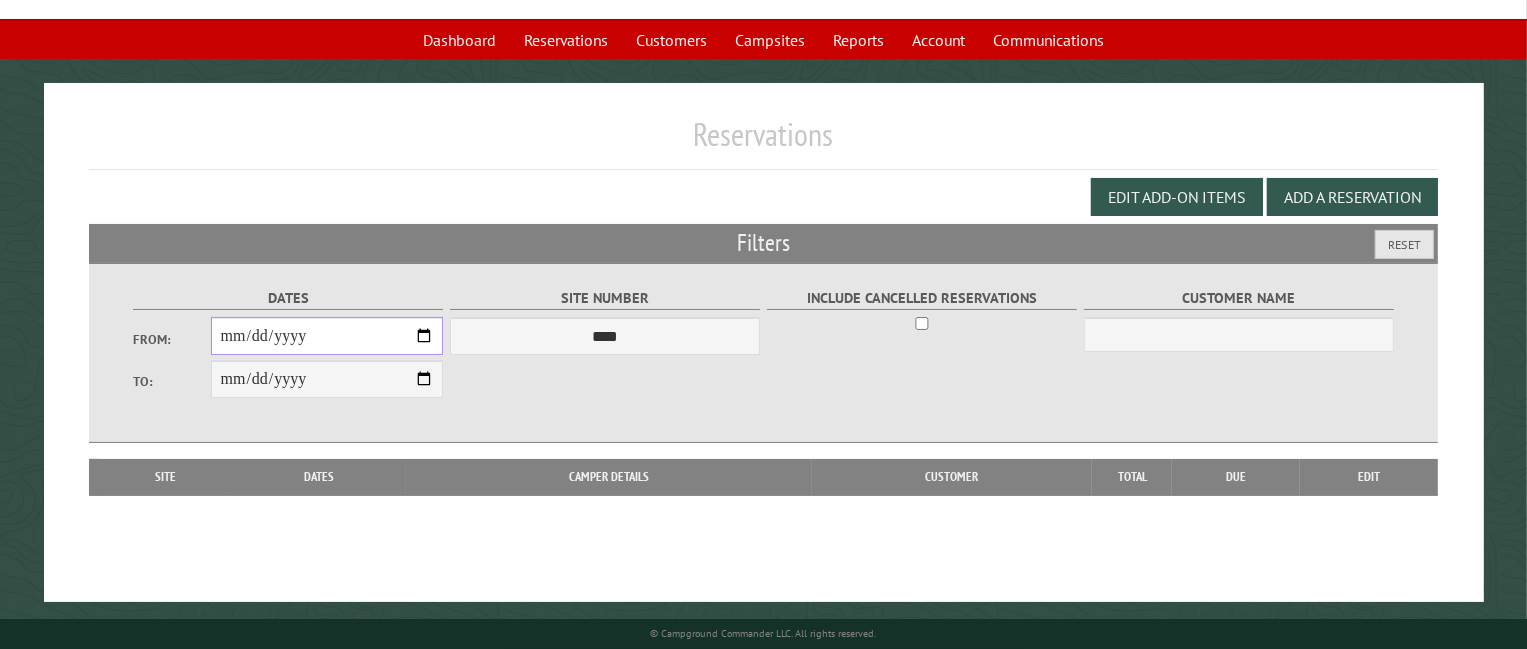 click on "**********" at bounding box center (327, 336) 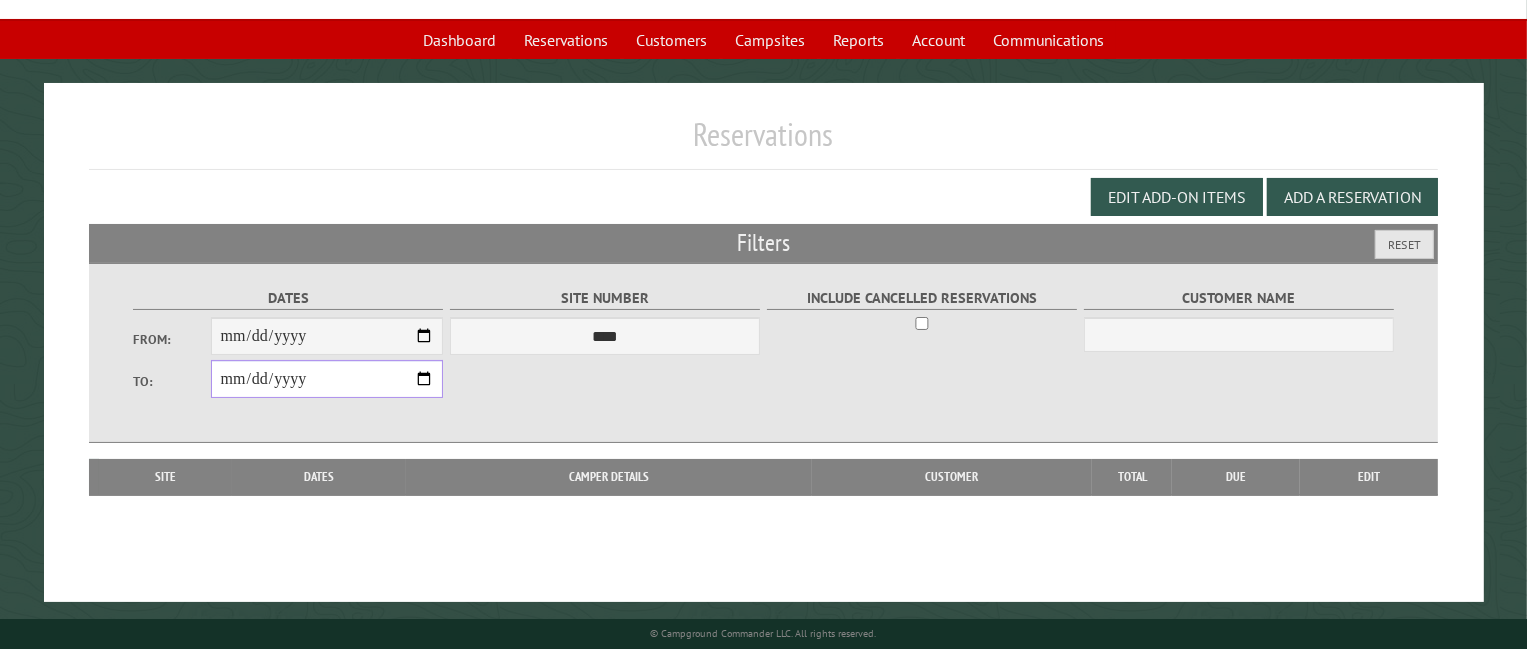 click on "**********" at bounding box center [327, 379] 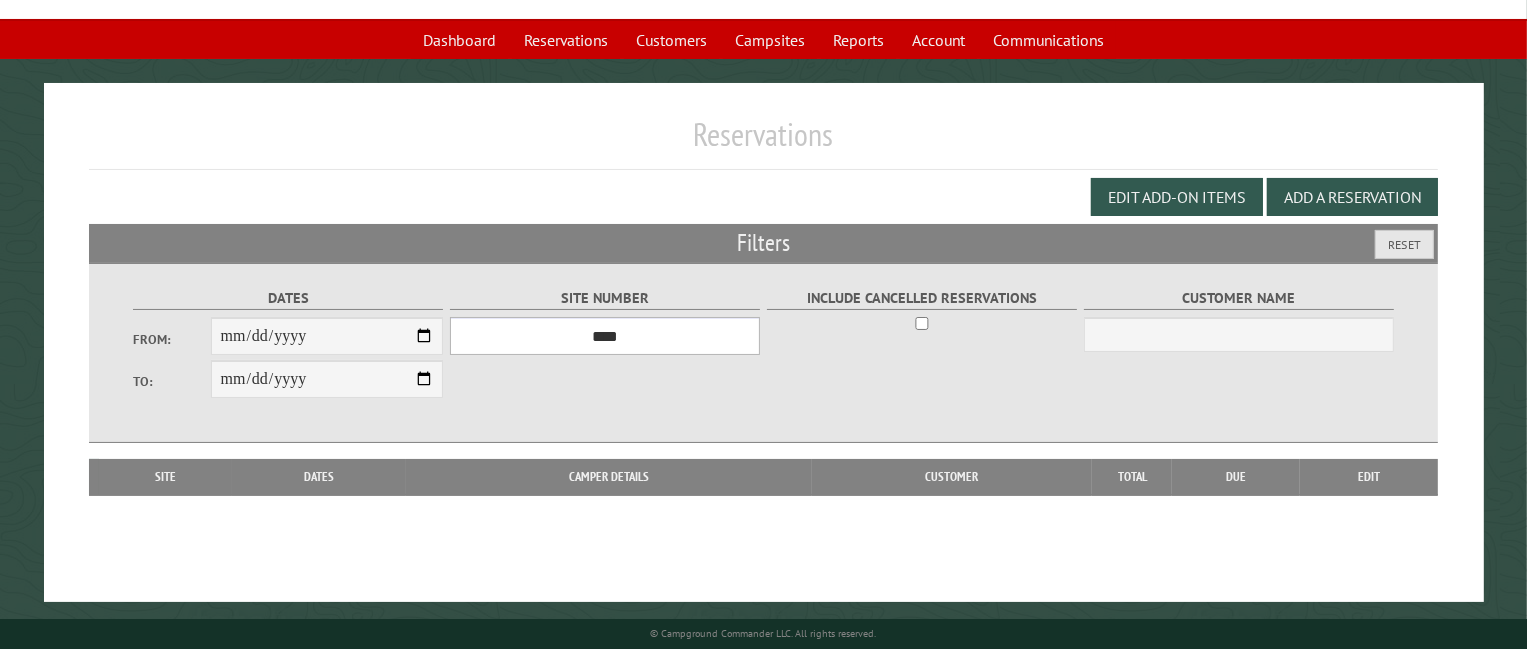 click on "*** **** **** **** **** **** **** **** **** **** **** **** **** **** **** **** **** **** **** **** **** **** **** **** **** **** **** **** **** **** **** **** **** **** **** **** **** **** **** **** **** **** **** **** **** **** **** **** **** **** **** **** **** **** **** **** **** **** **** **** **** **** **** **** **** **** **** **** **** **** **** **** **** **** **** **** **** **** **** **** **** **** **** **** **** **** **** **** **** **** **** **** **** **** **** **** **** **** **** **** **** **** **** **** **** **** **** **** **** **** **** **** **** **** **** **** **** **** **** **** **** **** **** **** **** **** **** **** **** **** **** **** **** **** **** **** **** **** **** **** **** **** **** **** **** **** ****" at bounding box center [605, 336] 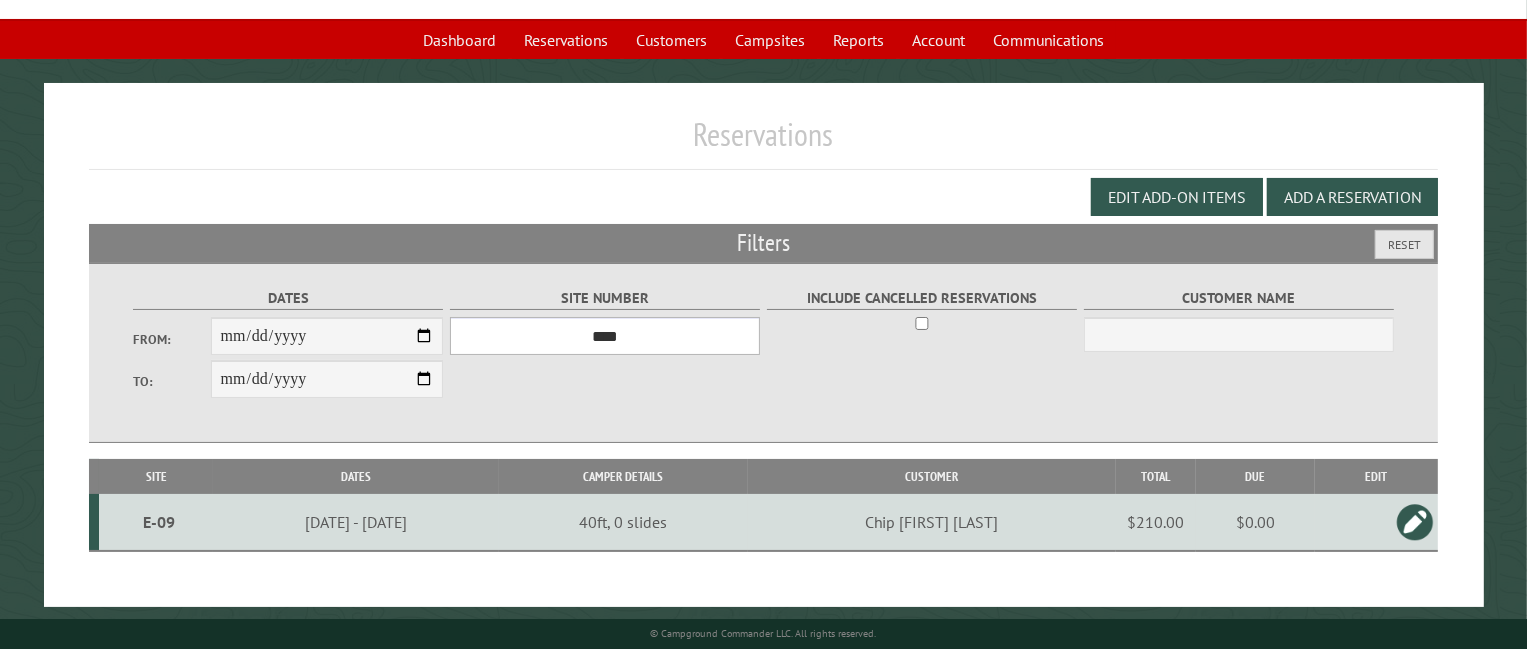 click on "*** **** **** **** **** **** **** **** **** **** **** **** **** **** **** **** **** **** **** **** **** **** **** **** **** **** **** **** **** **** **** **** **** **** **** **** **** **** **** **** **** **** **** **** **** **** **** **** **** **** **** **** **** **** **** **** **** **** **** **** **** **** **** **** **** **** **** **** **** **** **** **** **** **** **** **** **** **** **** **** **** **** **** **** **** **** **** **** **** **** **** **** **** **** **** **** **** **** **** **** **** **** **** **** **** **** **** **** **** **** **** **** **** **** **** **** **** **** **** **** **** **** **** **** **** **** **** **** **** **** **** **** **** **** **** **** **** **** **** **** **** **** **** **** **** **** ****" at bounding box center (605, 336) 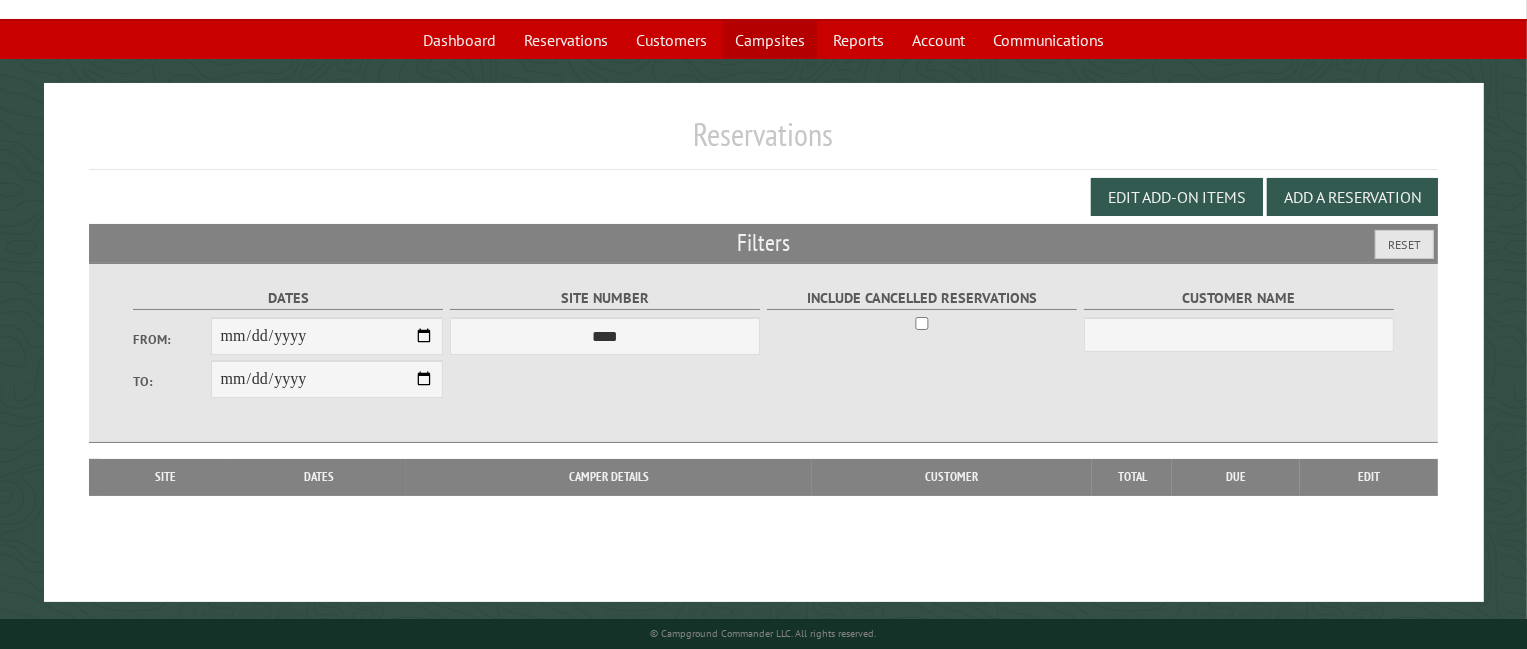 click on "Campsites" at bounding box center [770, 40] 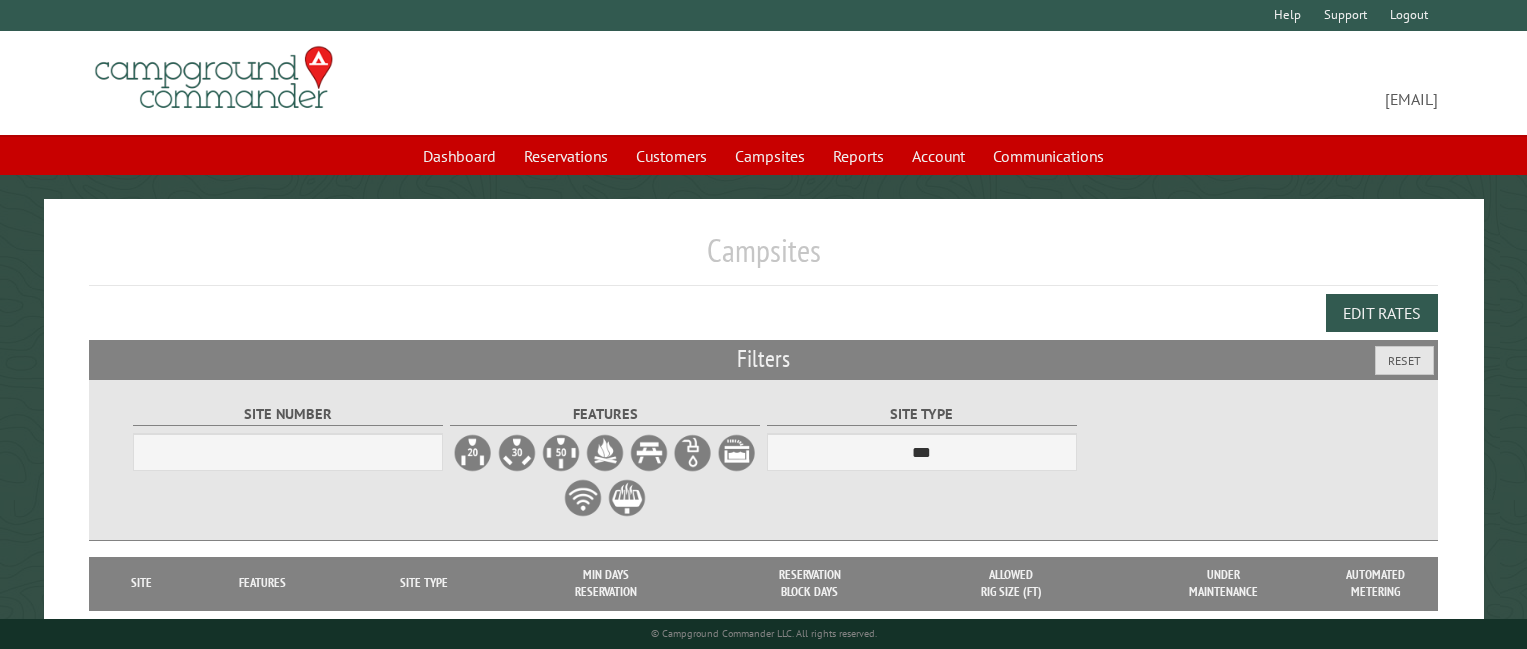 scroll, scrollTop: 0, scrollLeft: 0, axis: both 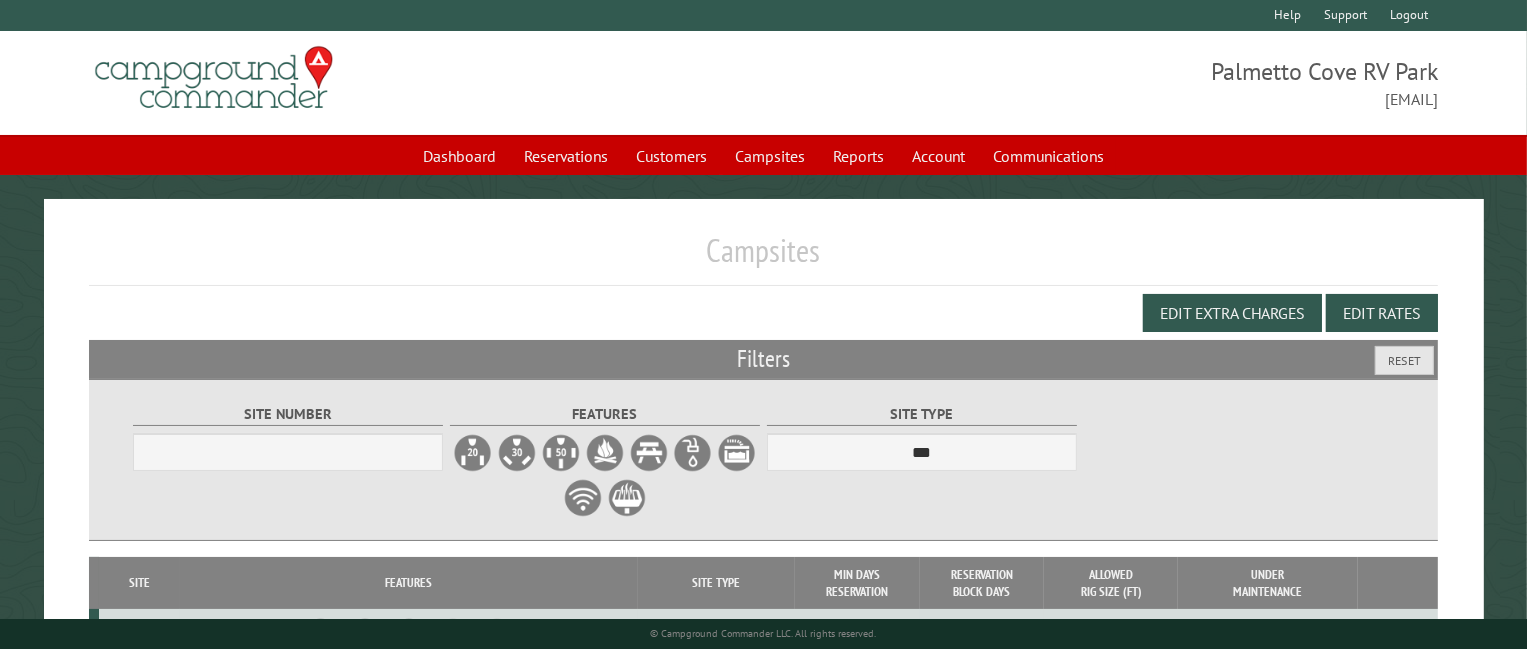 select on "***" 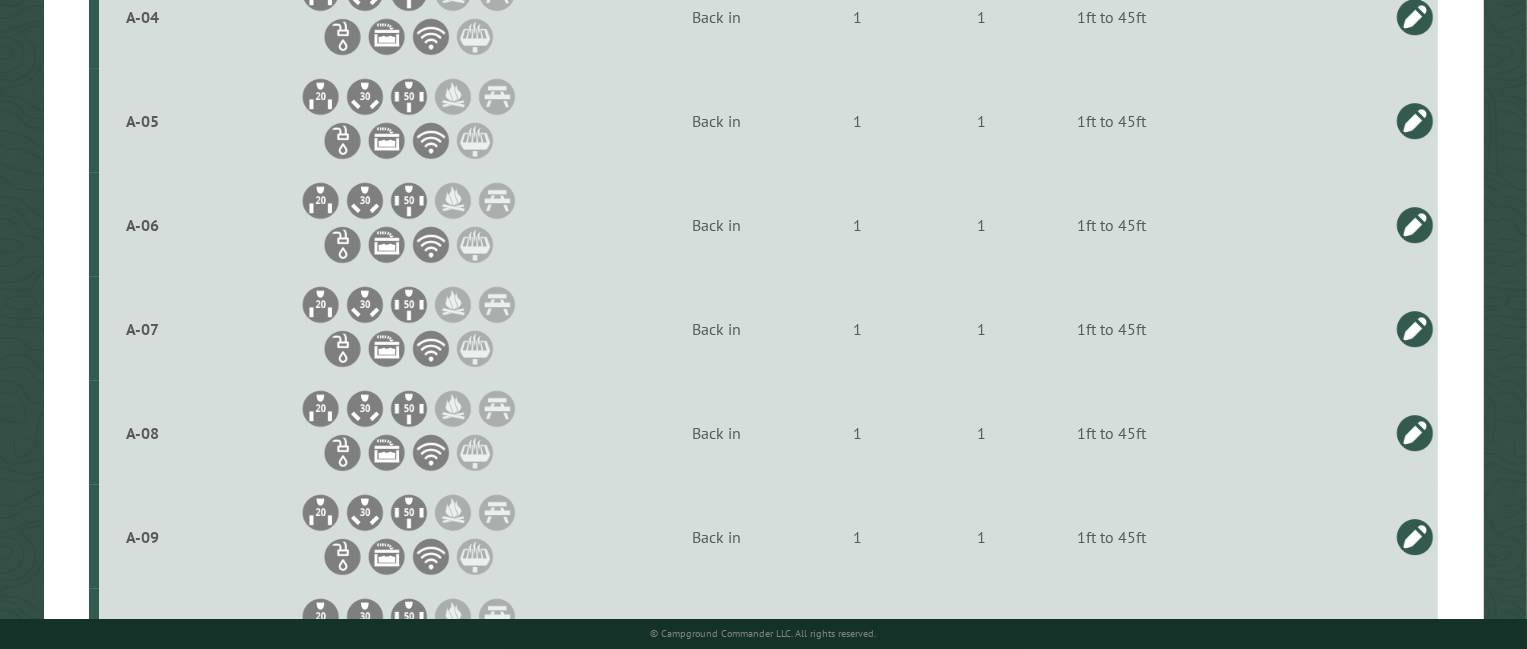 scroll, scrollTop: 1156, scrollLeft: 0, axis: vertical 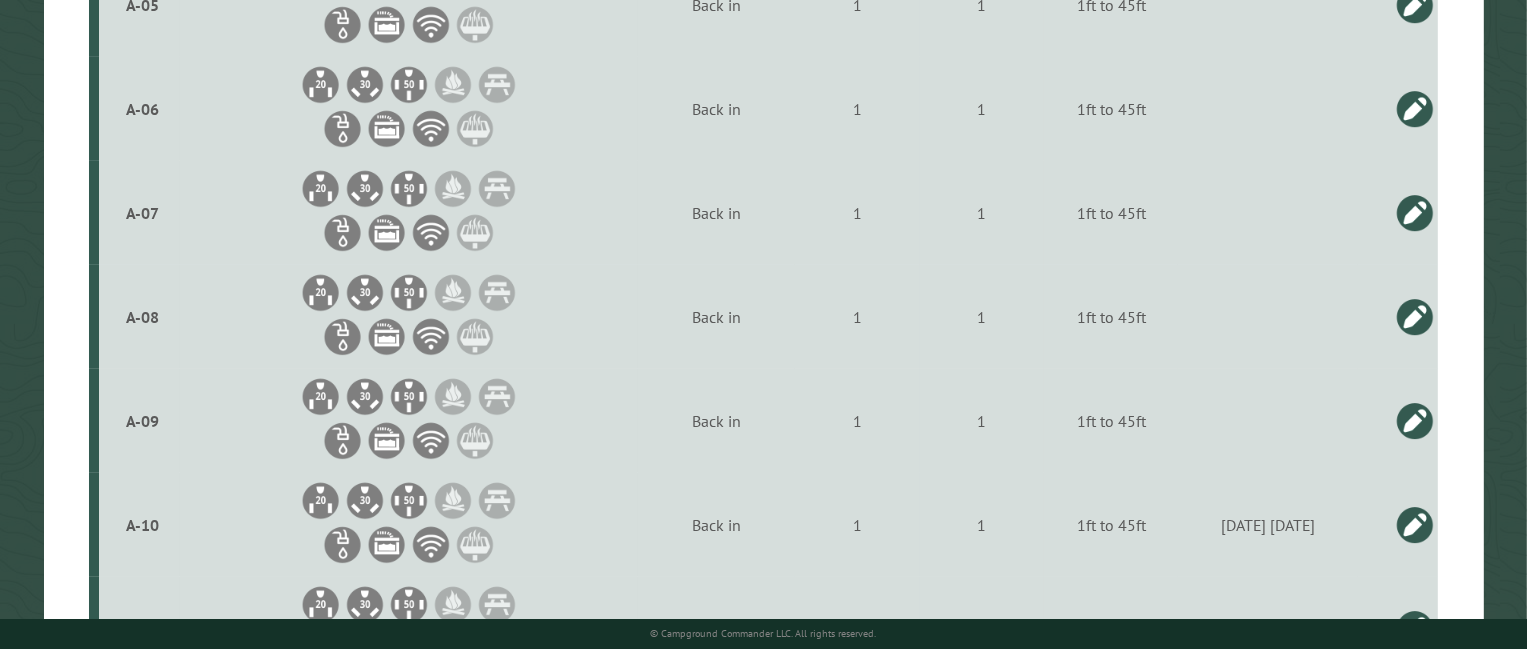 drag, startPoint x: 790, startPoint y: 549, endPoint x: 776, endPoint y: 594, distance: 47.127487 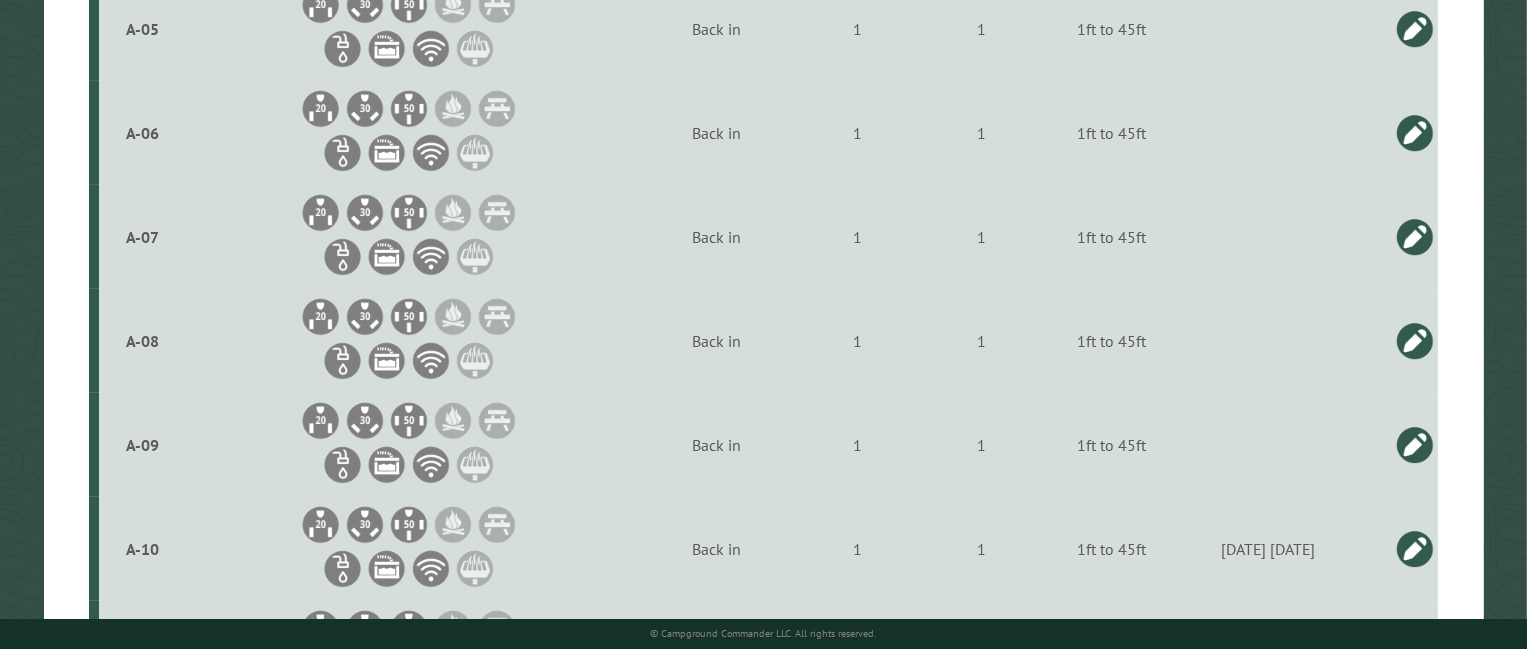 scroll, scrollTop: 1101, scrollLeft: 0, axis: vertical 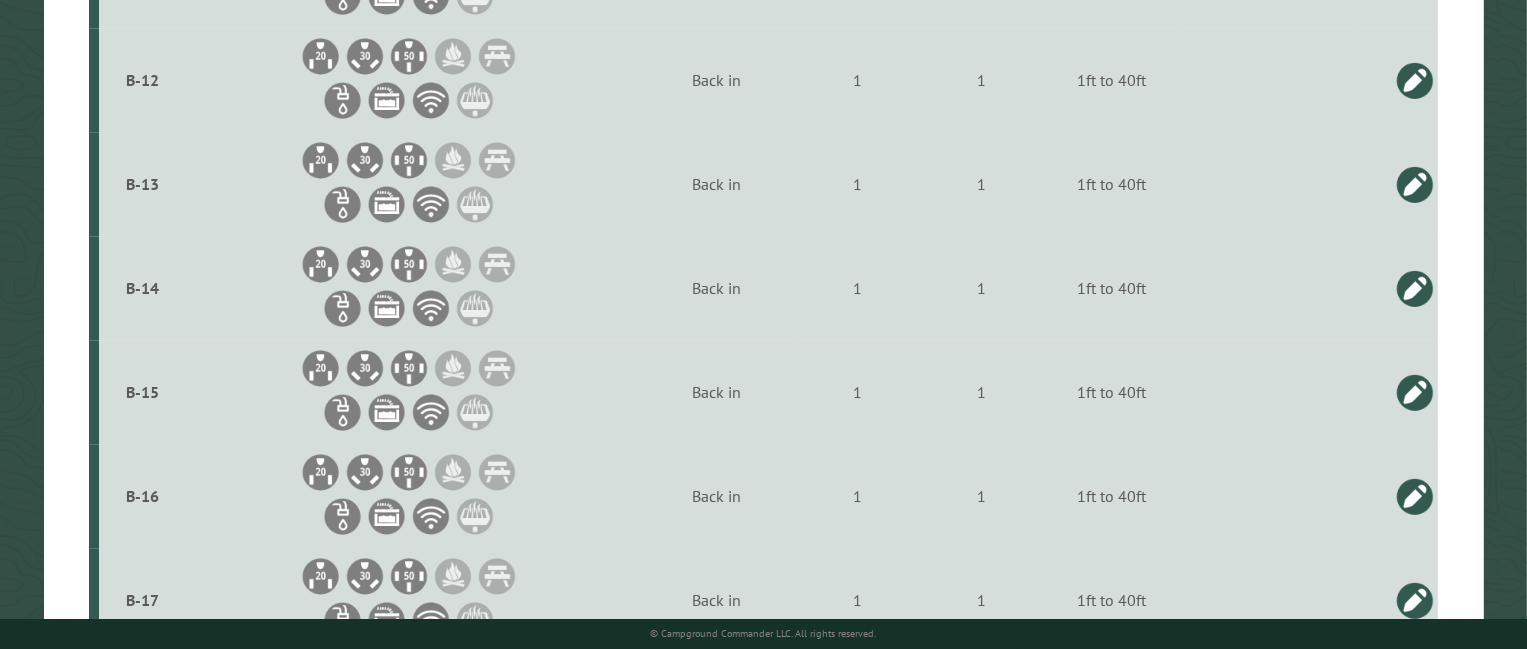 click on "1
*" at bounding box center [857, 496] 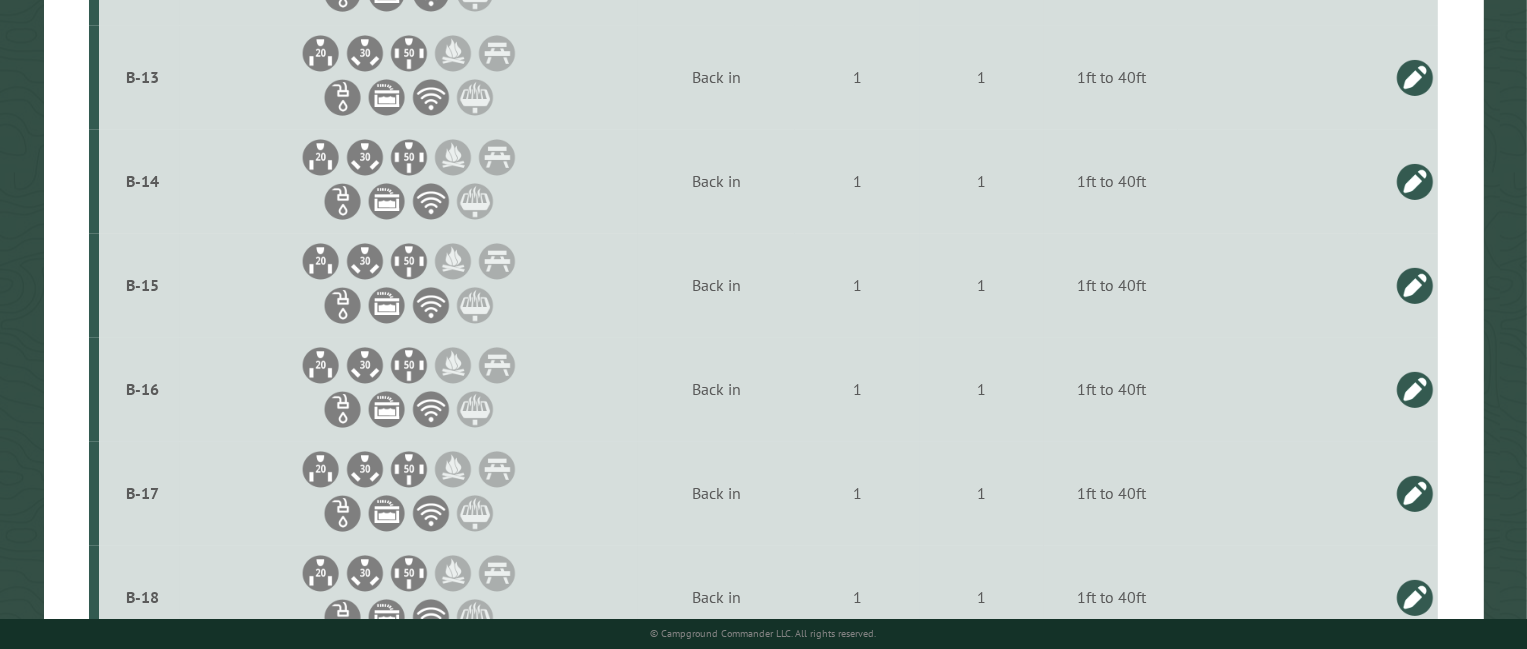 drag, startPoint x: 1112, startPoint y: 131, endPoint x: 1127, endPoint y: 190, distance: 60.876926 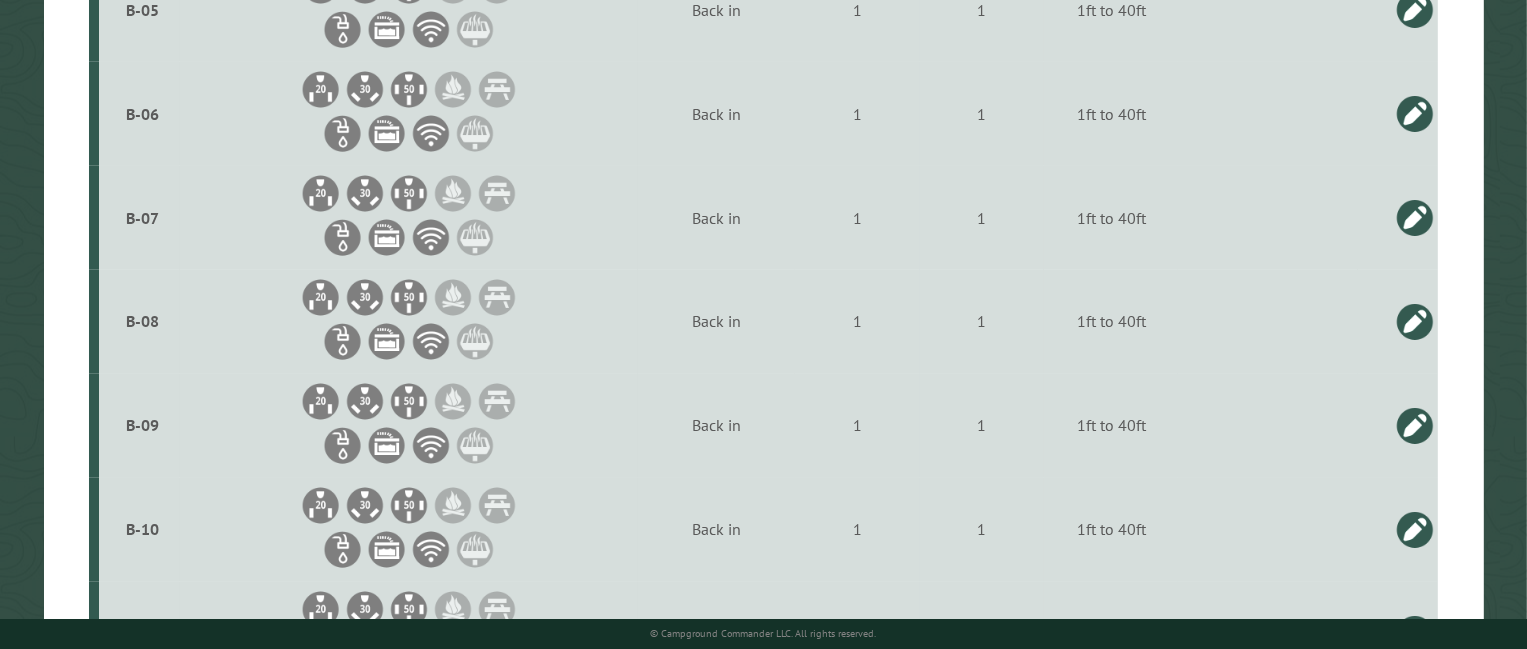 drag, startPoint x: 1047, startPoint y: 101, endPoint x: 1048, endPoint y: 114, distance: 13.038404 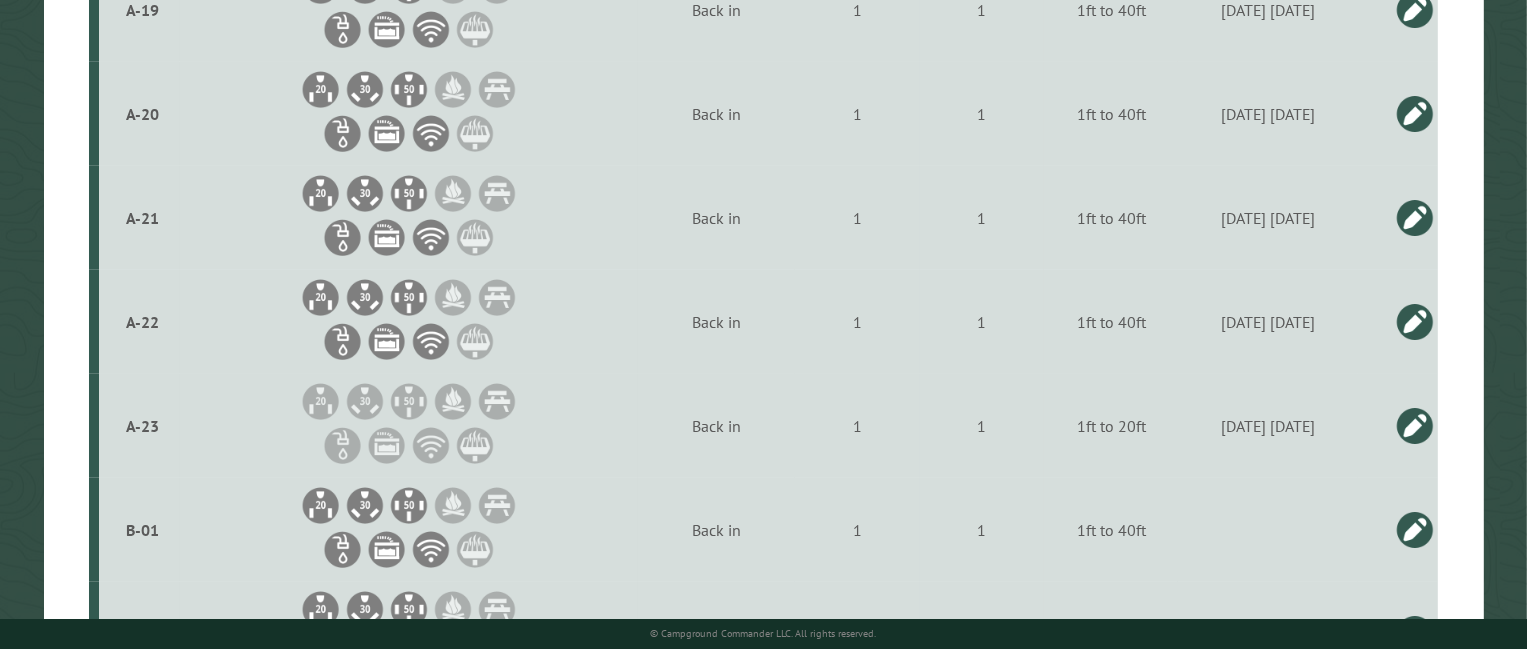 scroll, scrollTop: 2172, scrollLeft: 0, axis: vertical 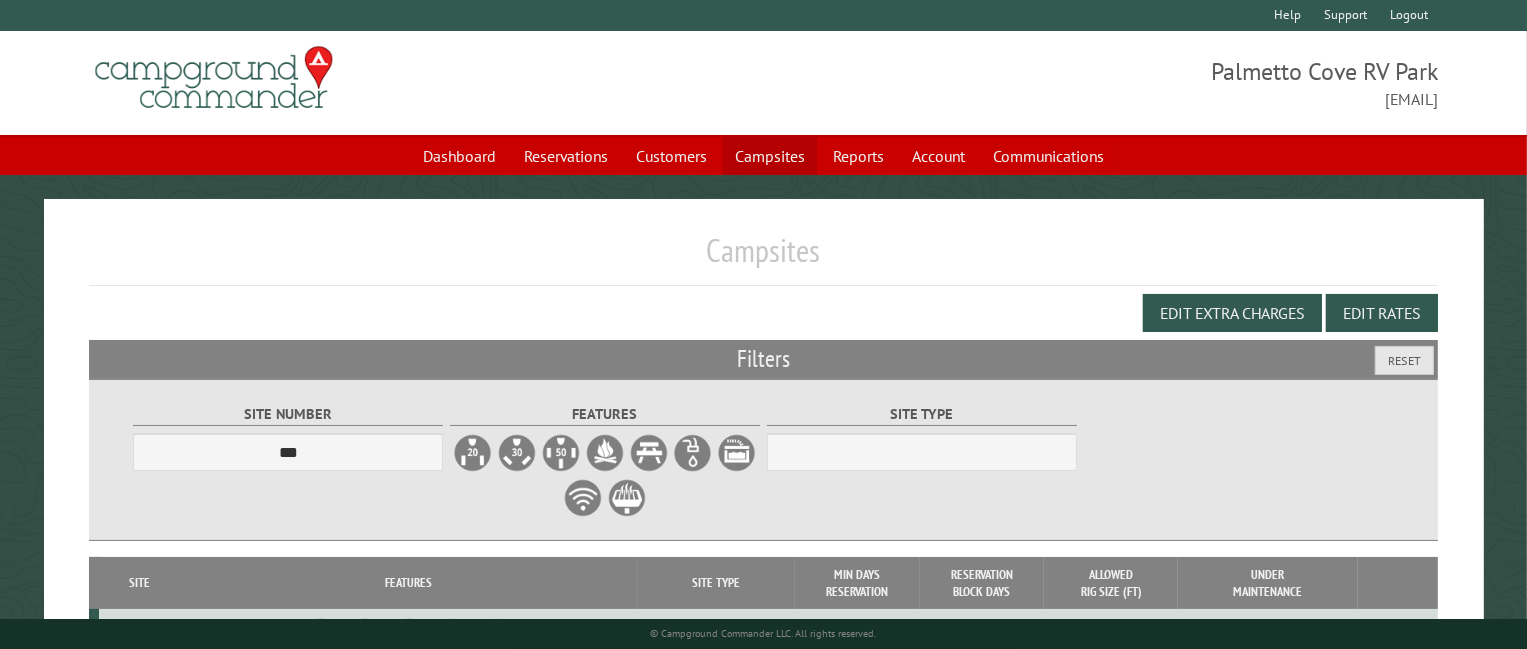 click on "Campsites" at bounding box center [770, 156] 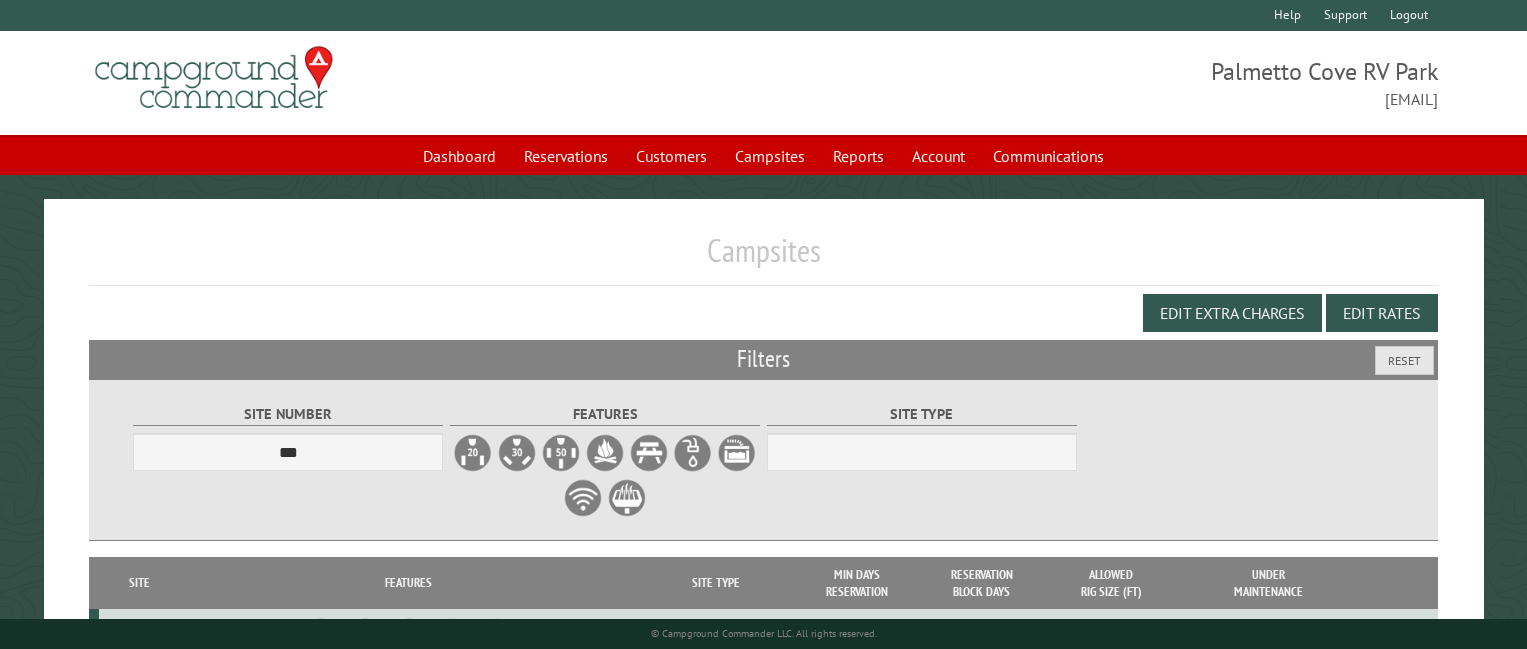 select on "***" 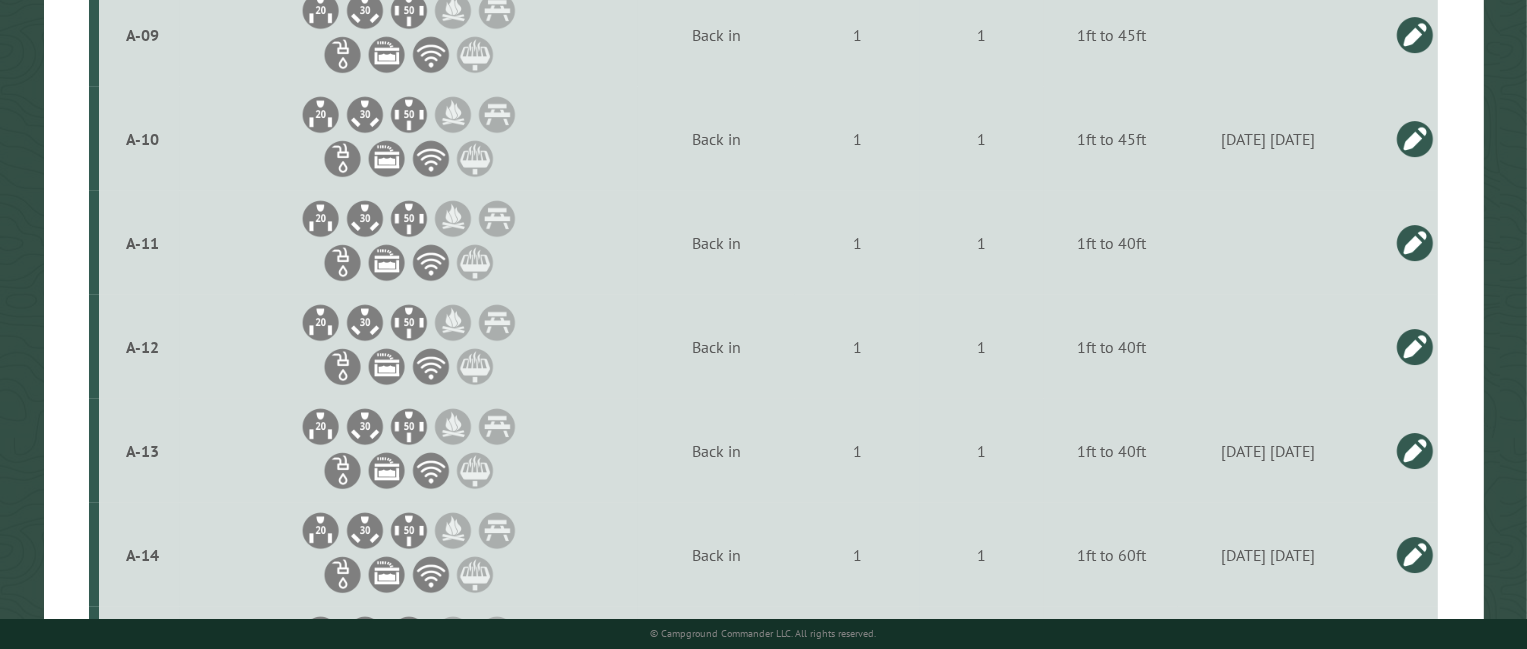 drag, startPoint x: 573, startPoint y: 348, endPoint x: 571, endPoint y: 367, distance: 19.104973 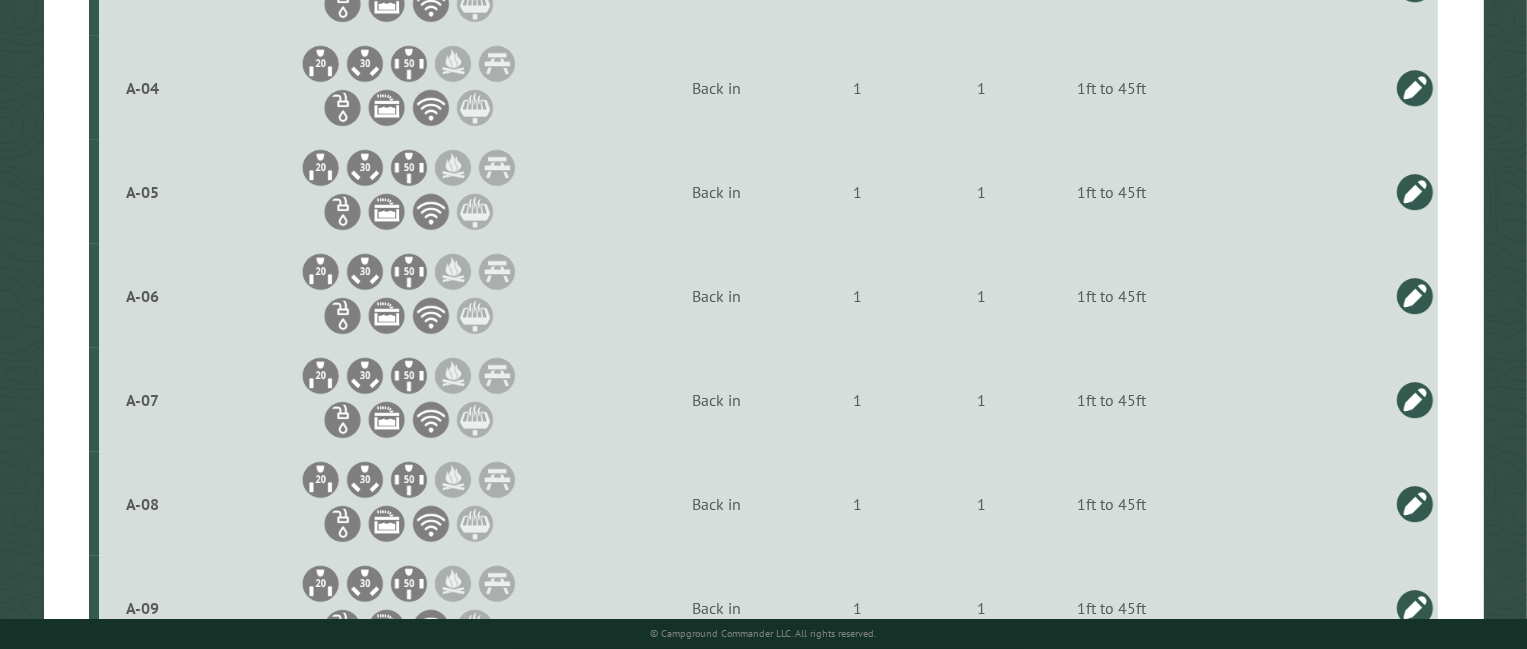 scroll, scrollTop: 604, scrollLeft: 0, axis: vertical 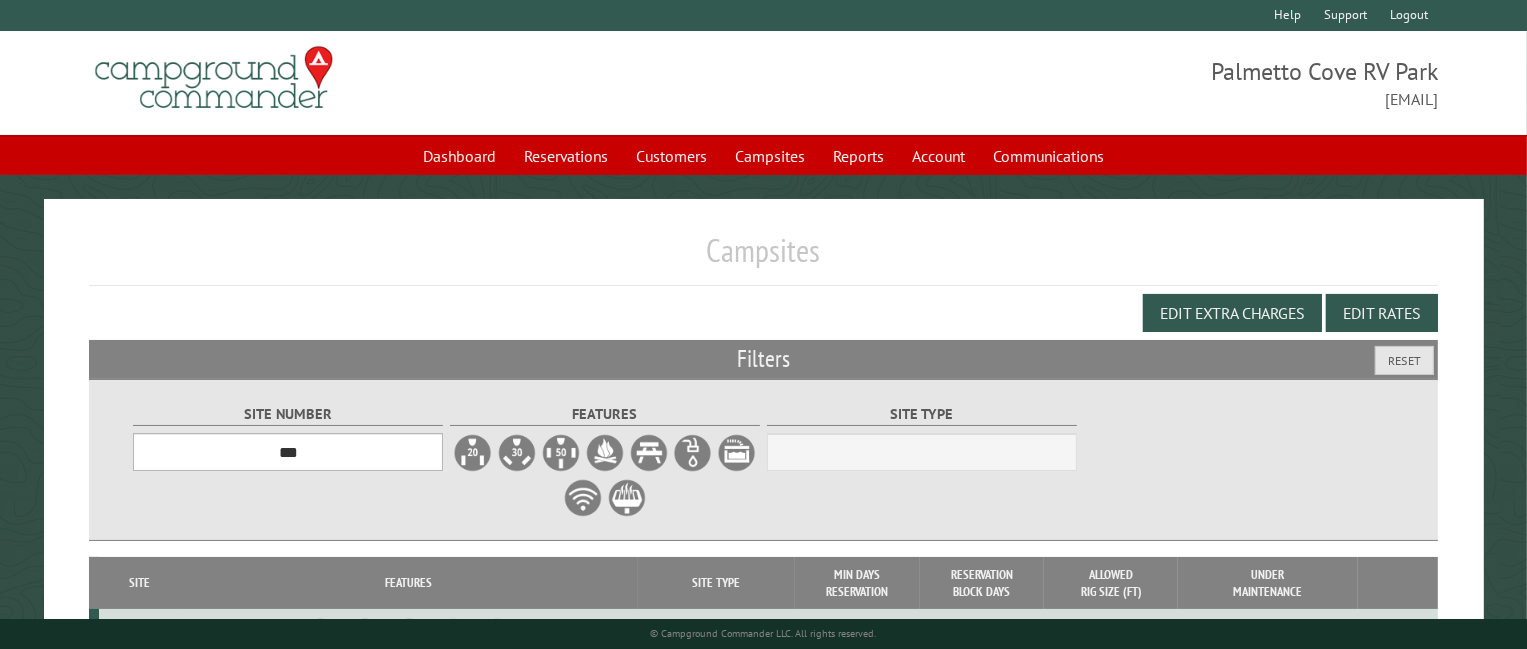 click on "*** **** **** **** **** **** **** **** **** **** **** **** **** **** **** **** **** **** **** **** **** **** **** **** **** **** **** **** **** **** **** **** **** **** **** **** **** **** **** **** **** **** **** **** **** **** **** **** **** **** **** **** **** **** **** **** **** **** **** **** **** **** **** **** **** **** **** **** **** **** **** **** **** **** **** **** **** **** **** **** **** **** **** **** **** **** **** **** **** **** **** **** **** **** **** **** **** **** **** **** **** **** **** **** **** **** **** **** **** **** **** **** **** **** **** **** **** **** **** **** **** **** **** **** **** **** **** **** **** **** **** **** **** **** **** **** **** **** **** **** **** **** **** **** **** **** ****" at bounding box center (288, 452) 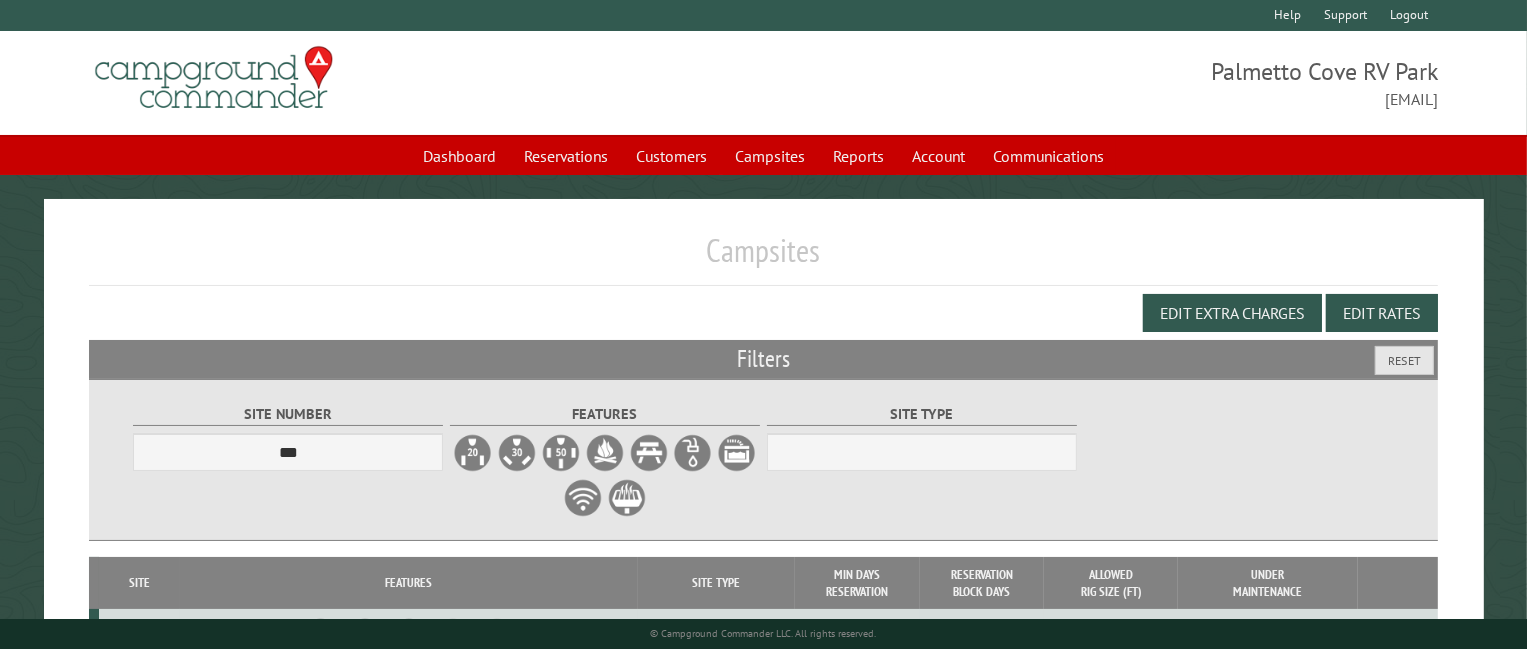 drag, startPoint x: 686, startPoint y: 348, endPoint x: 631, endPoint y: 342, distance: 55.326305 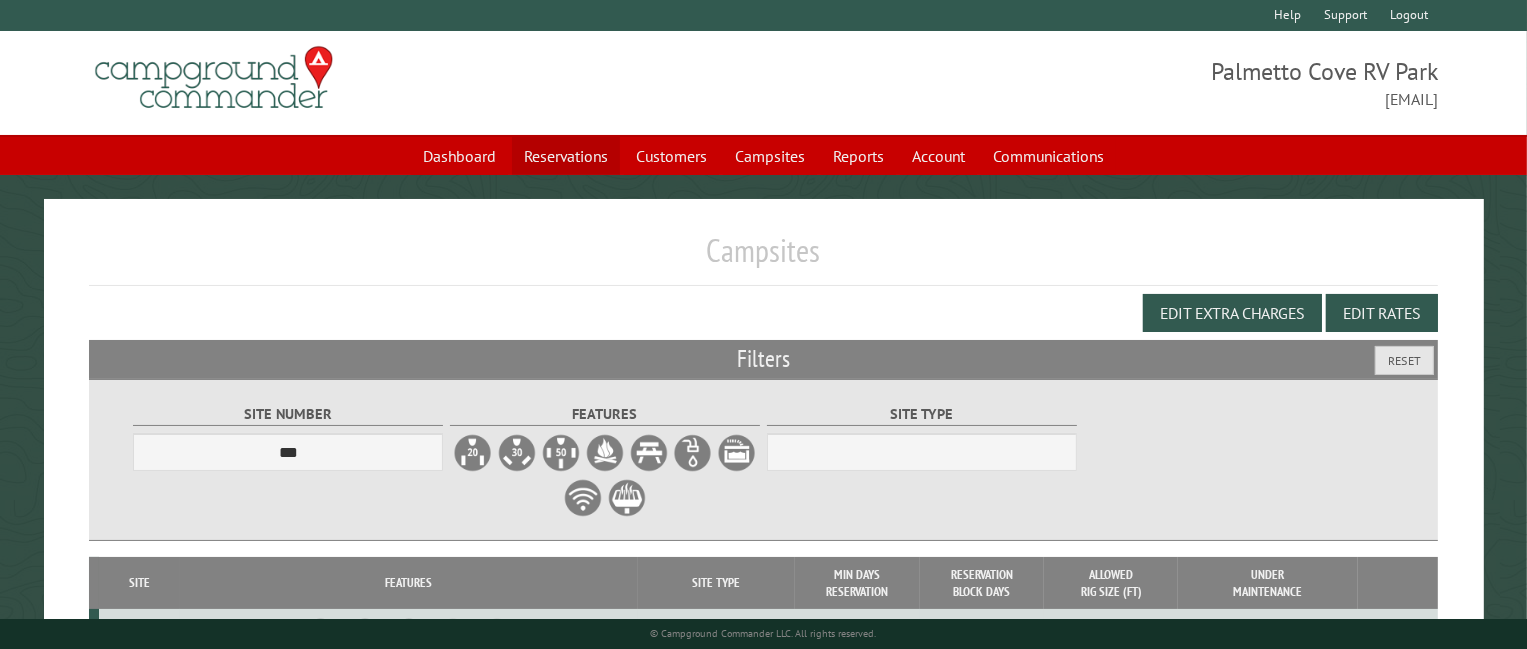 click on "Reservations" at bounding box center (566, 156) 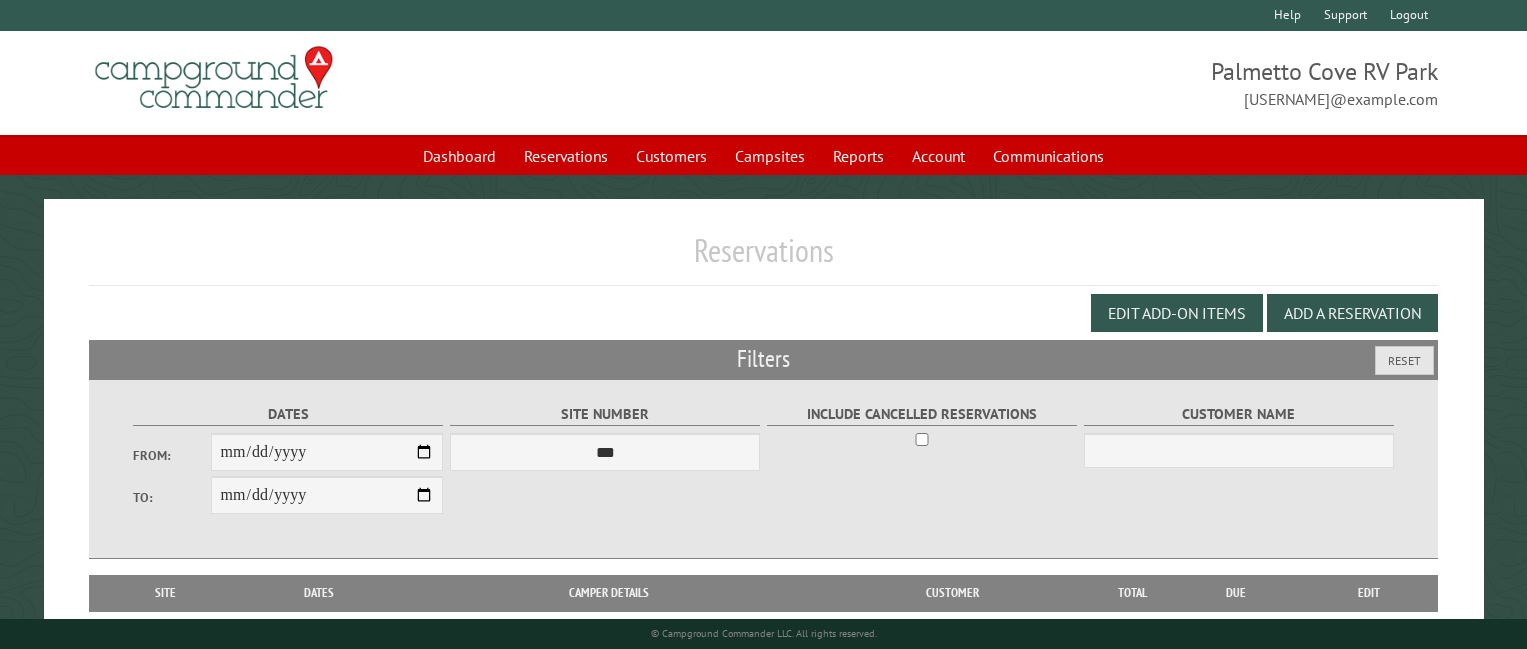 scroll, scrollTop: 0, scrollLeft: 0, axis: both 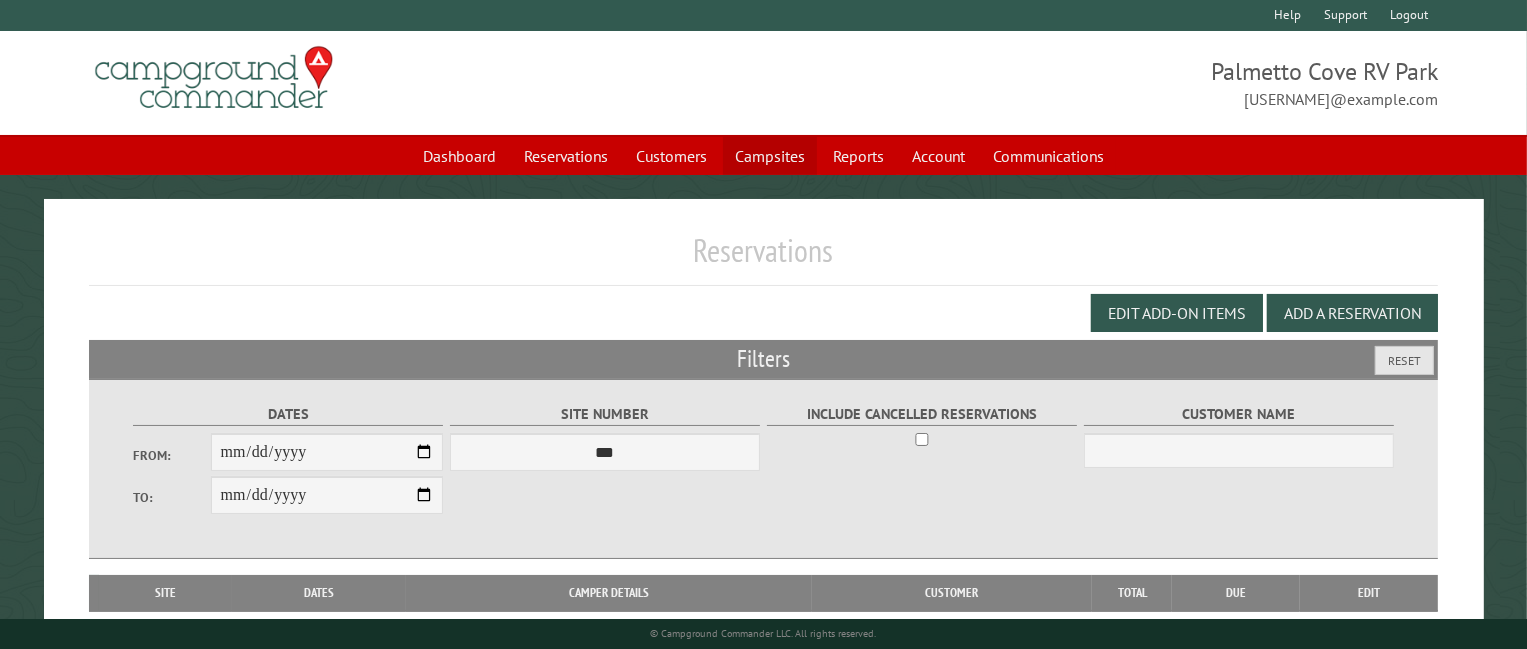 click on "Campsites" at bounding box center [770, 156] 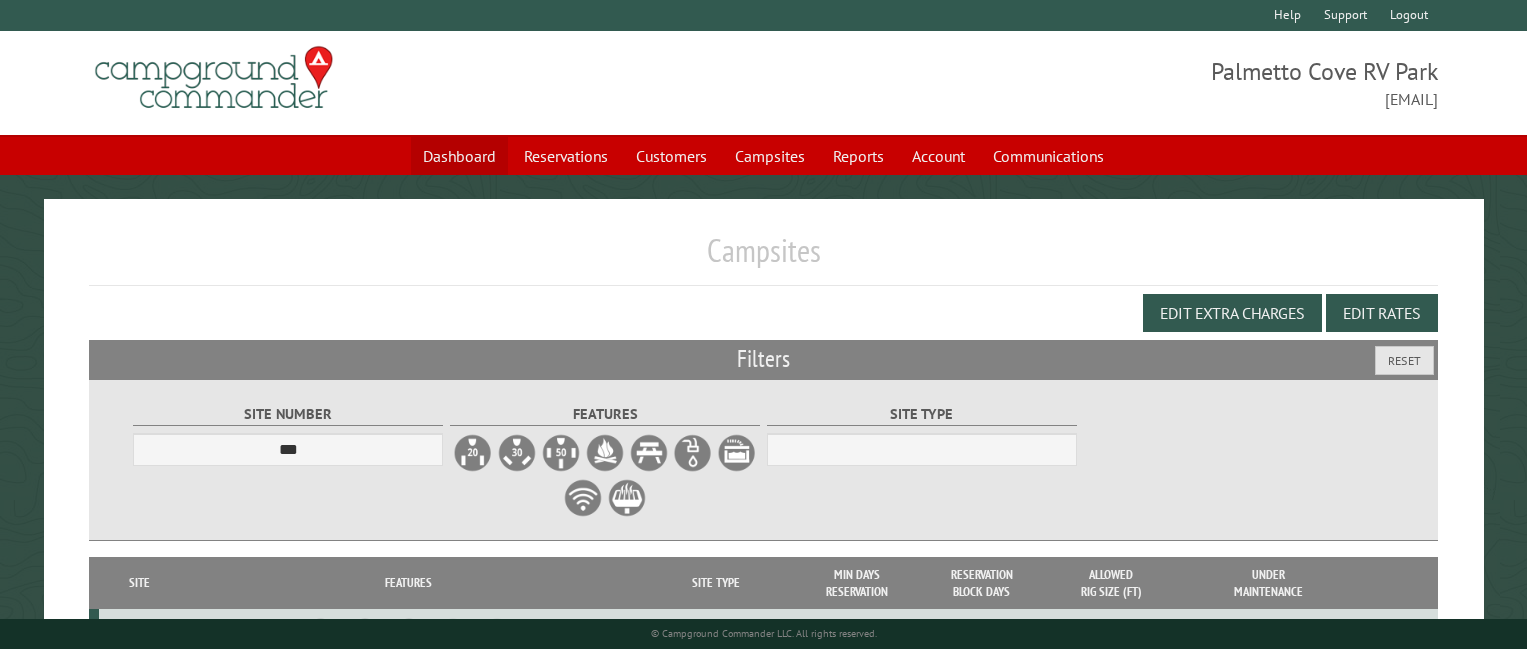 click on "Dashboard" at bounding box center (459, 156) 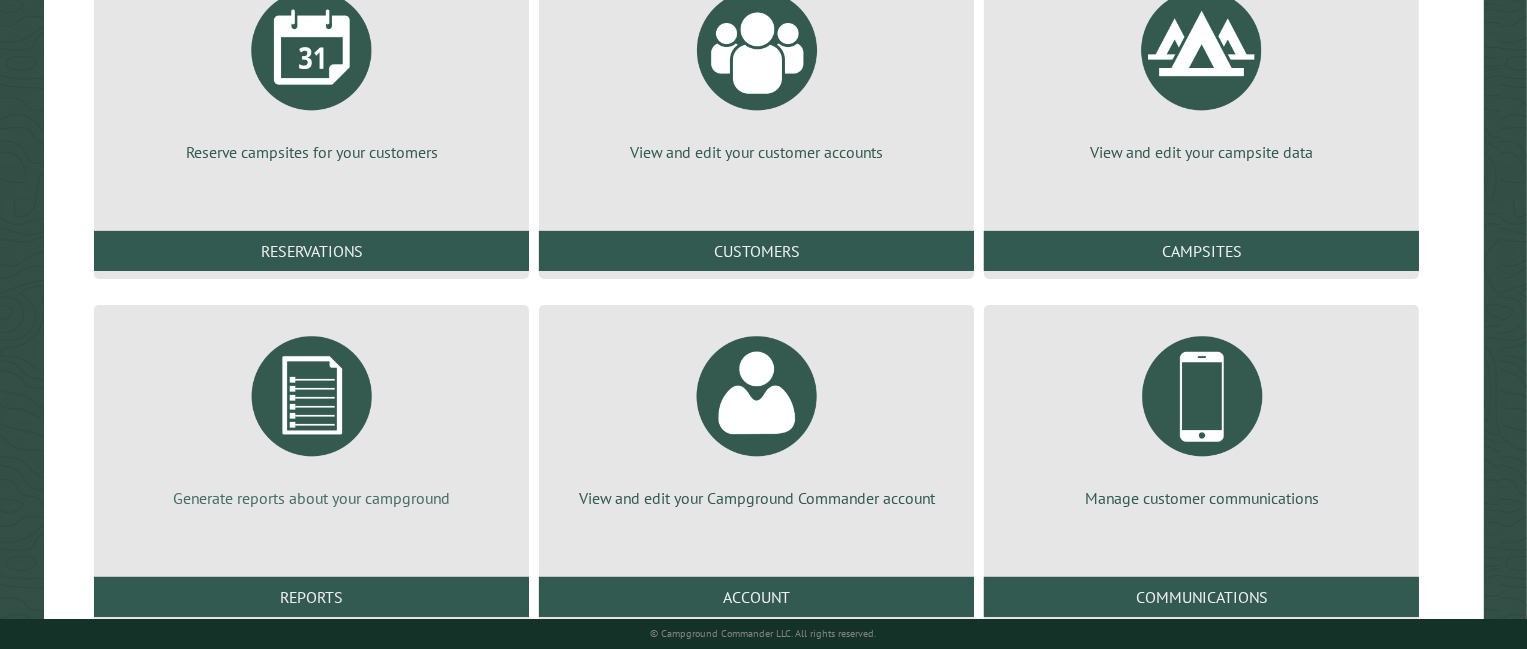 scroll, scrollTop: 272, scrollLeft: 0, axis: vertical 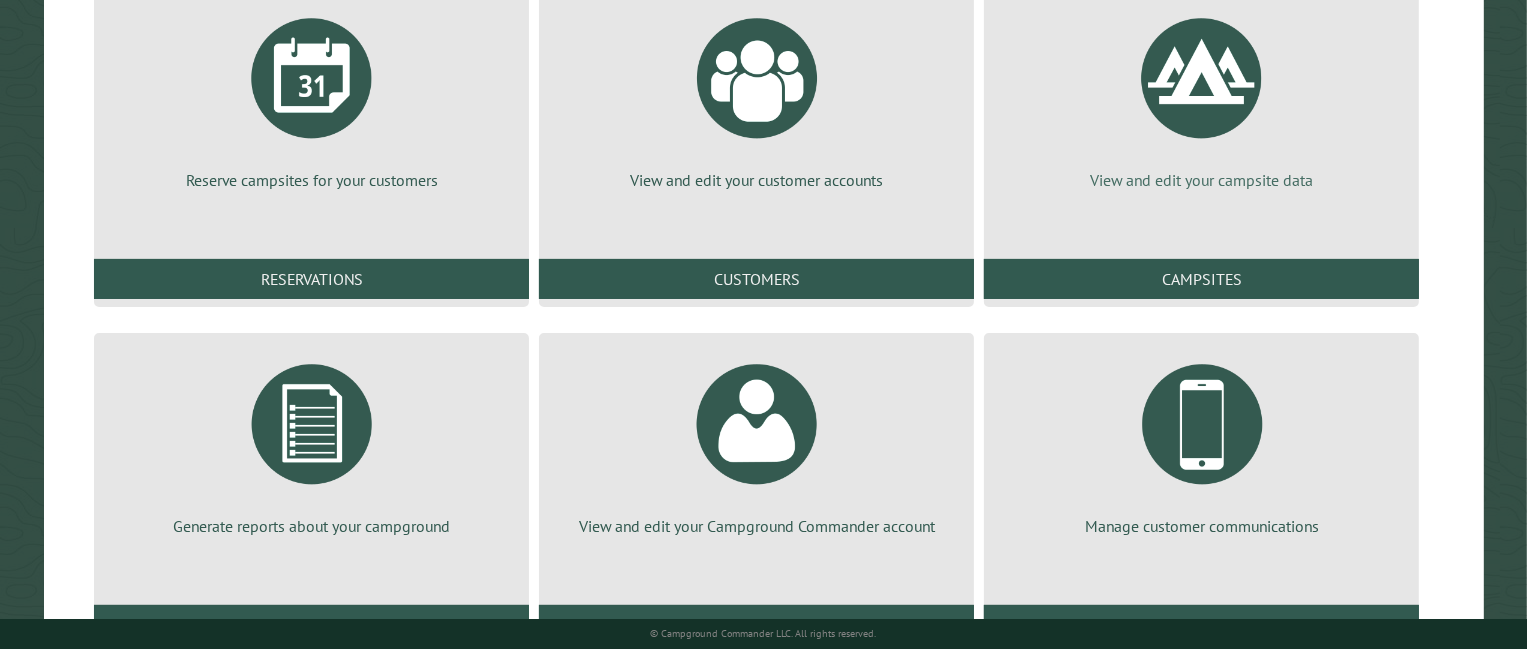 click at bounding box center (1202, 78) 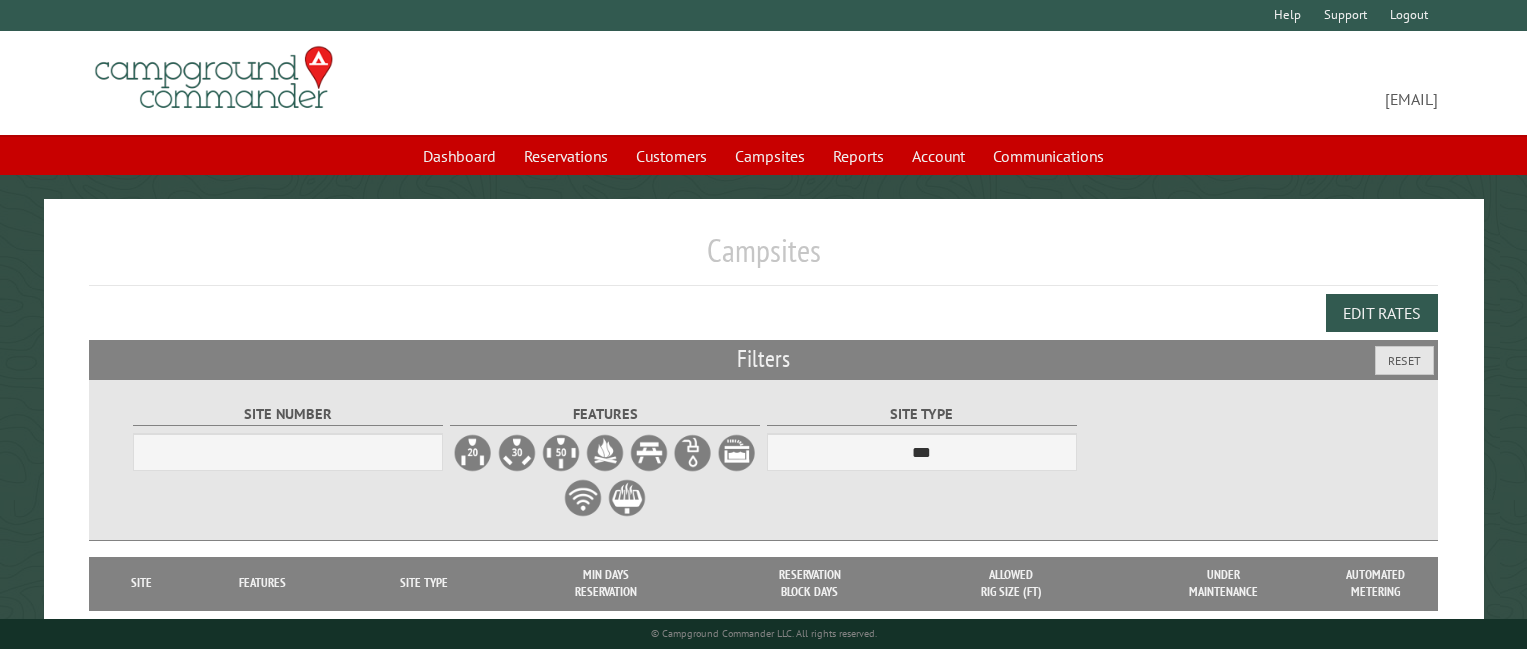 select on "***" 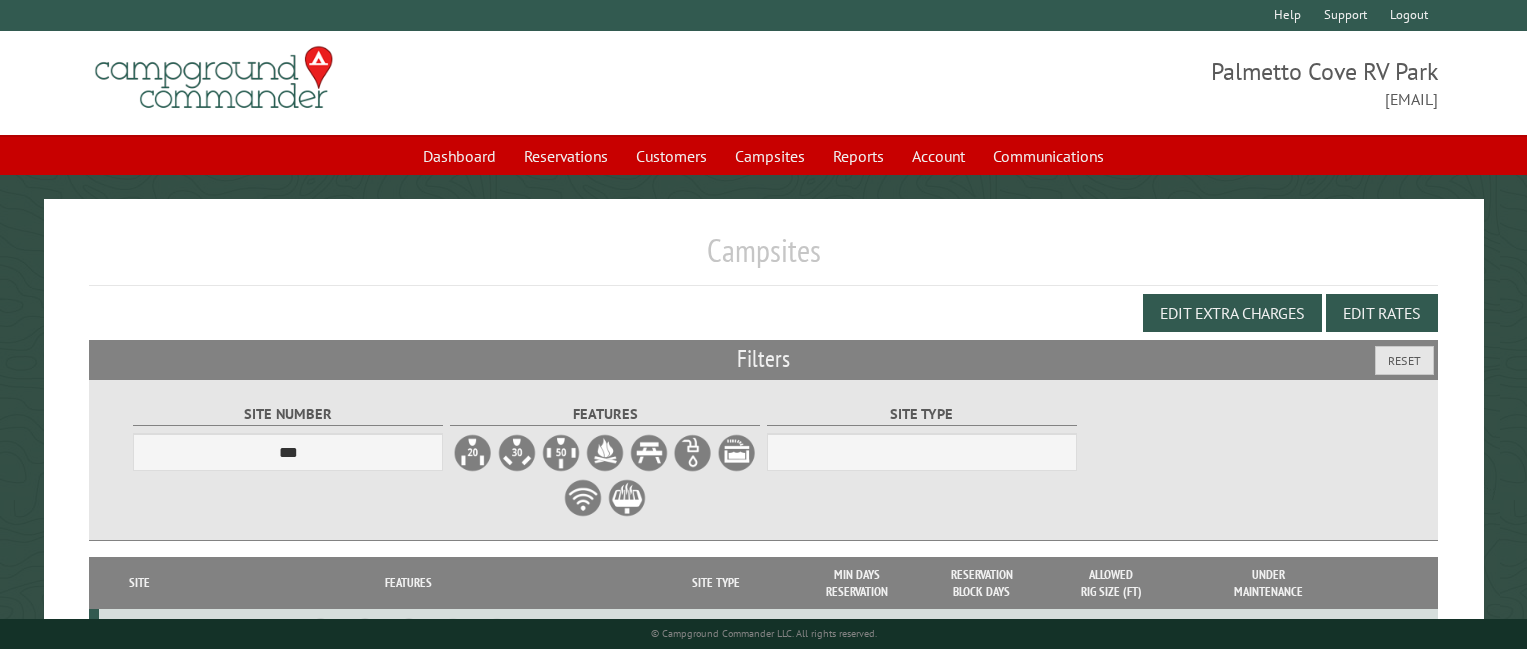 scroll, scrollTop: 0, scrollLeft: 0, axis: both 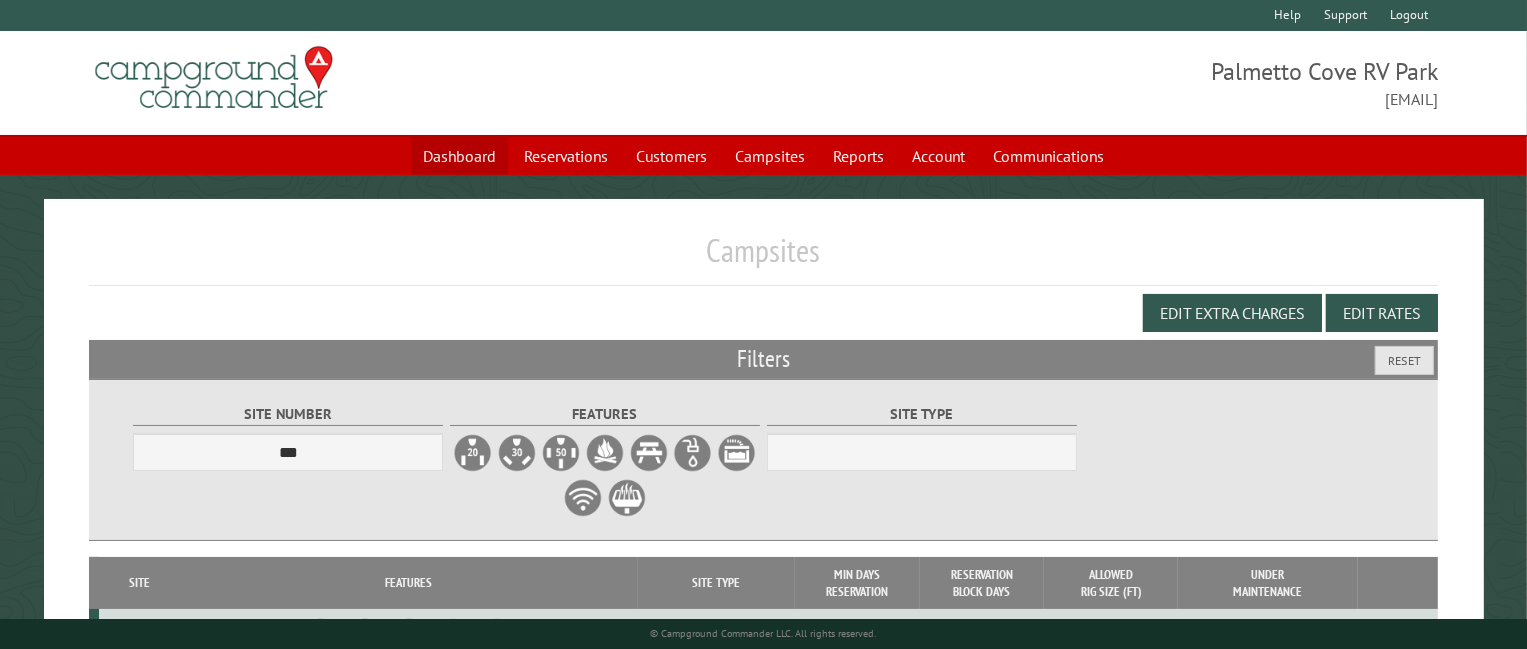 click on "Dashboard" at bounding box center (459, 156) 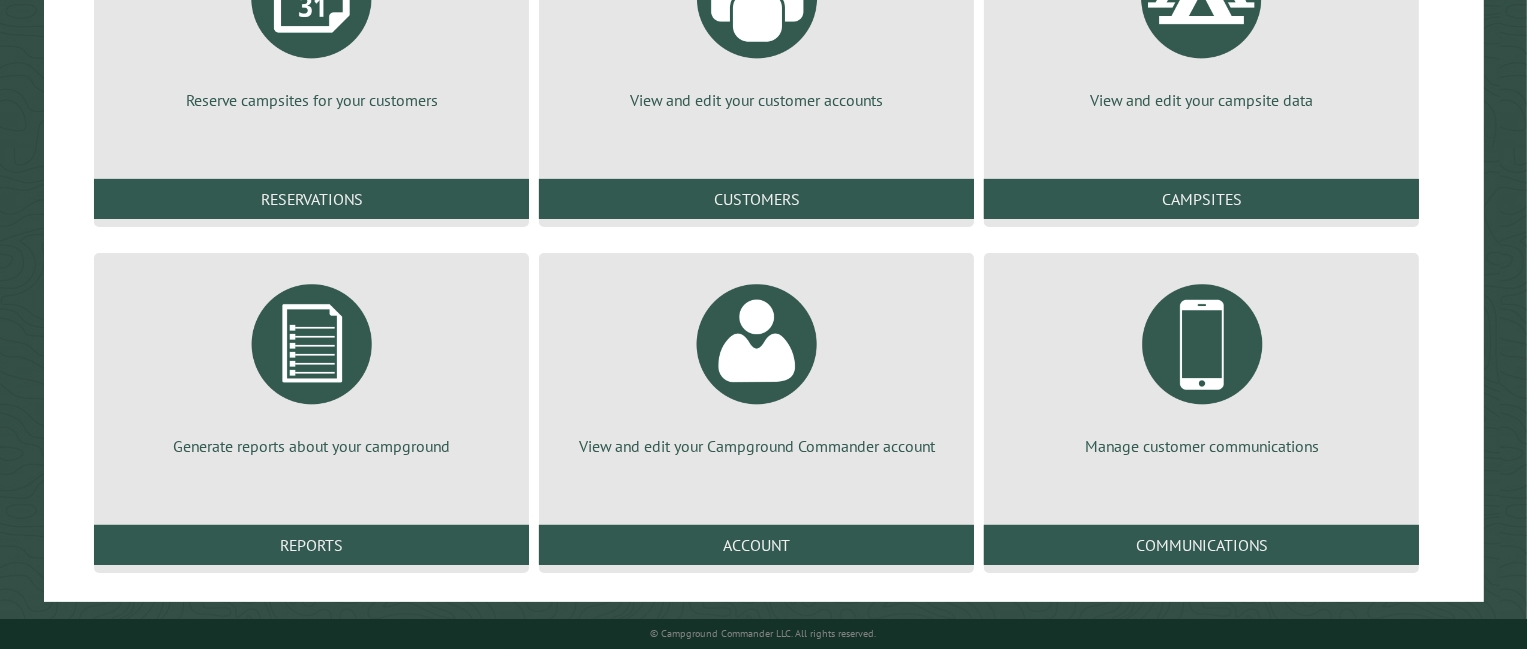 scroll, scrollTop: 352, scrollLeft: 0, axis: vertical 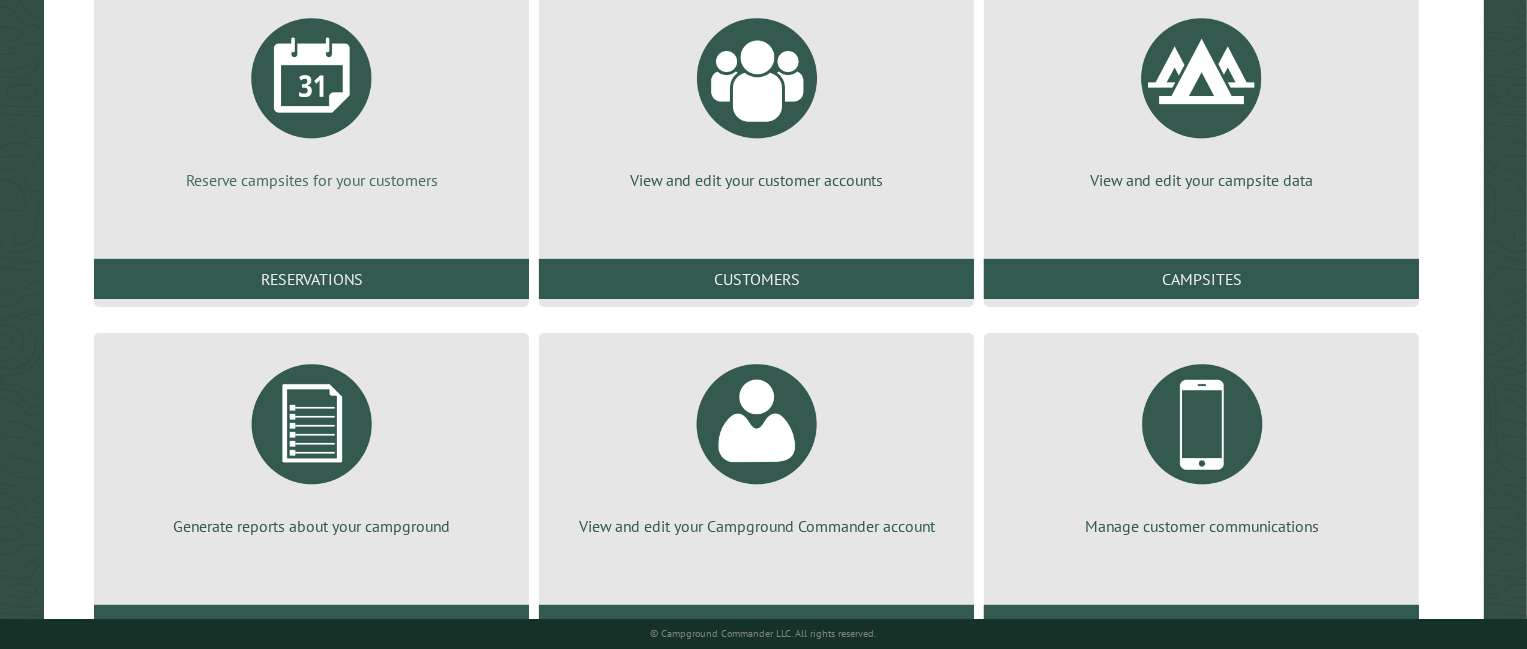 click at bounding box center [312, 78] 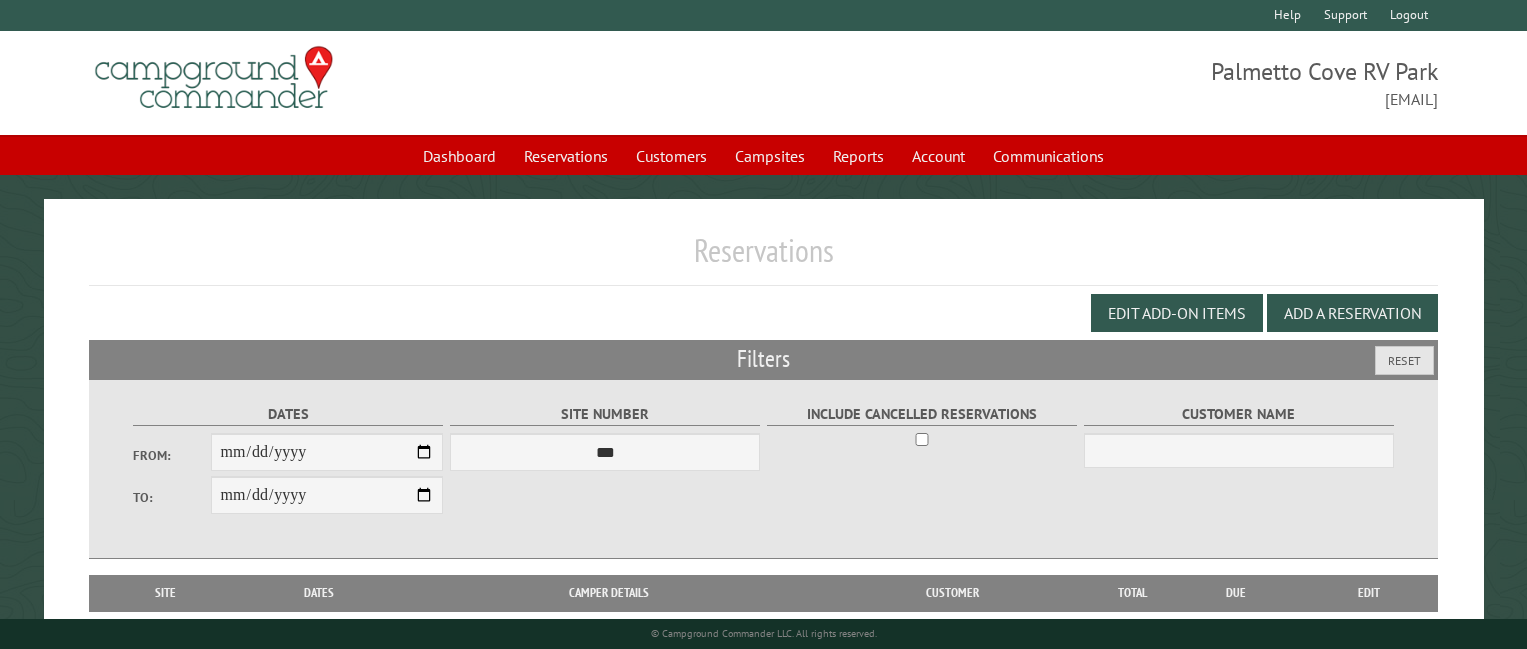 scroll, scrollTop: 0, scrollLeft: 0, axis: both 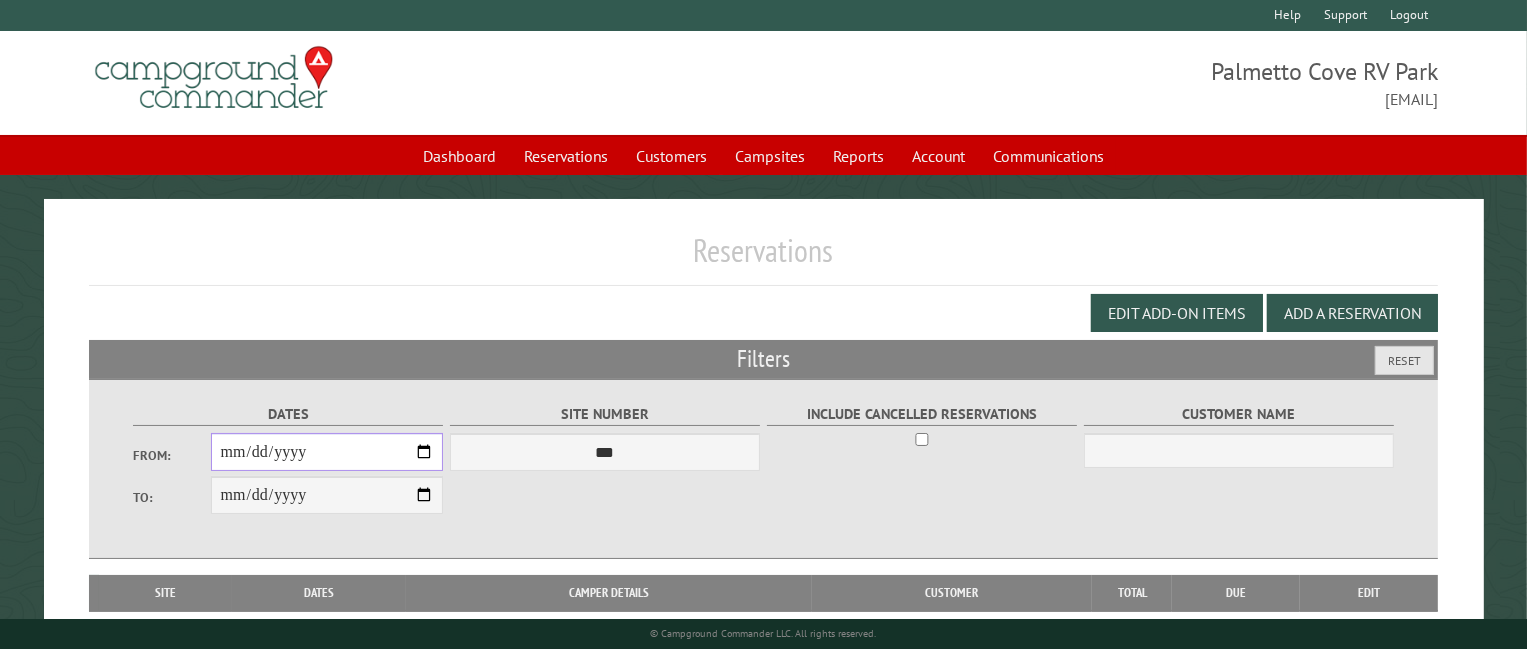 click on "From:" at bounding box center [327, 452] 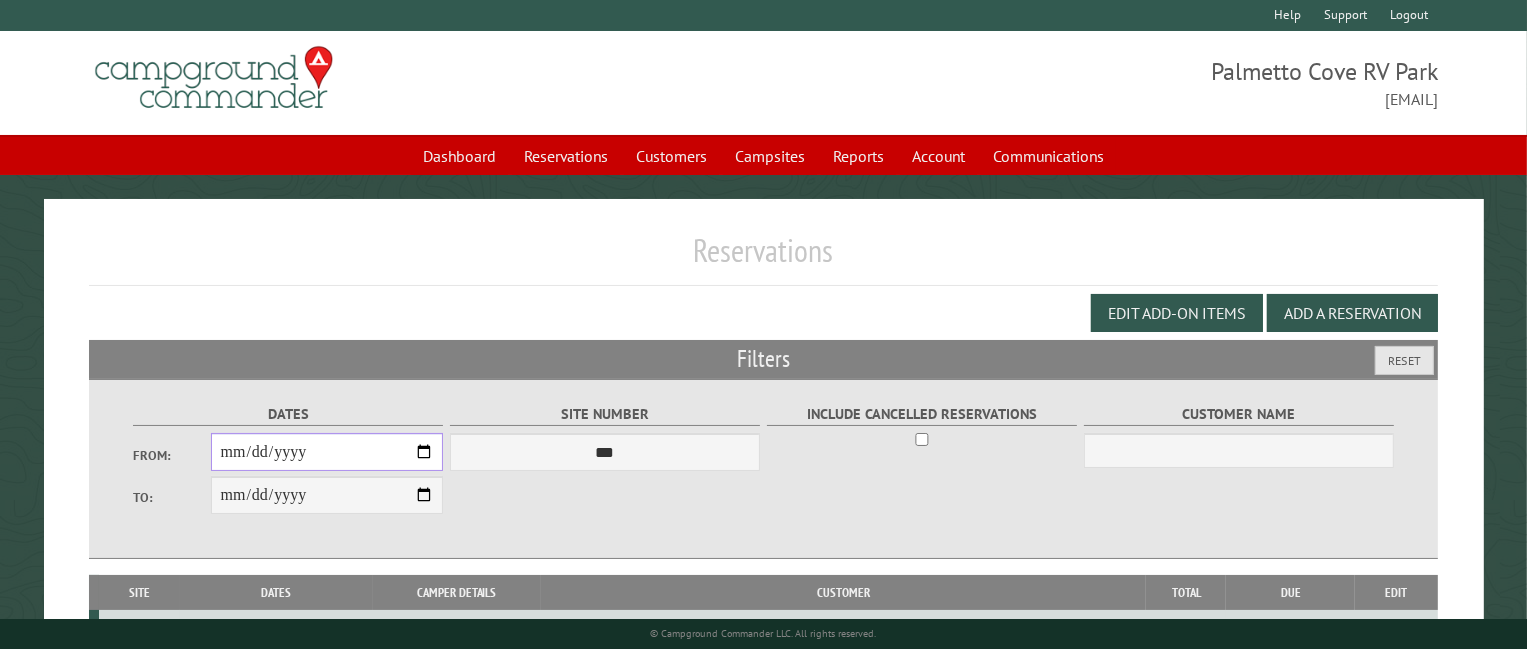 type on "**********" 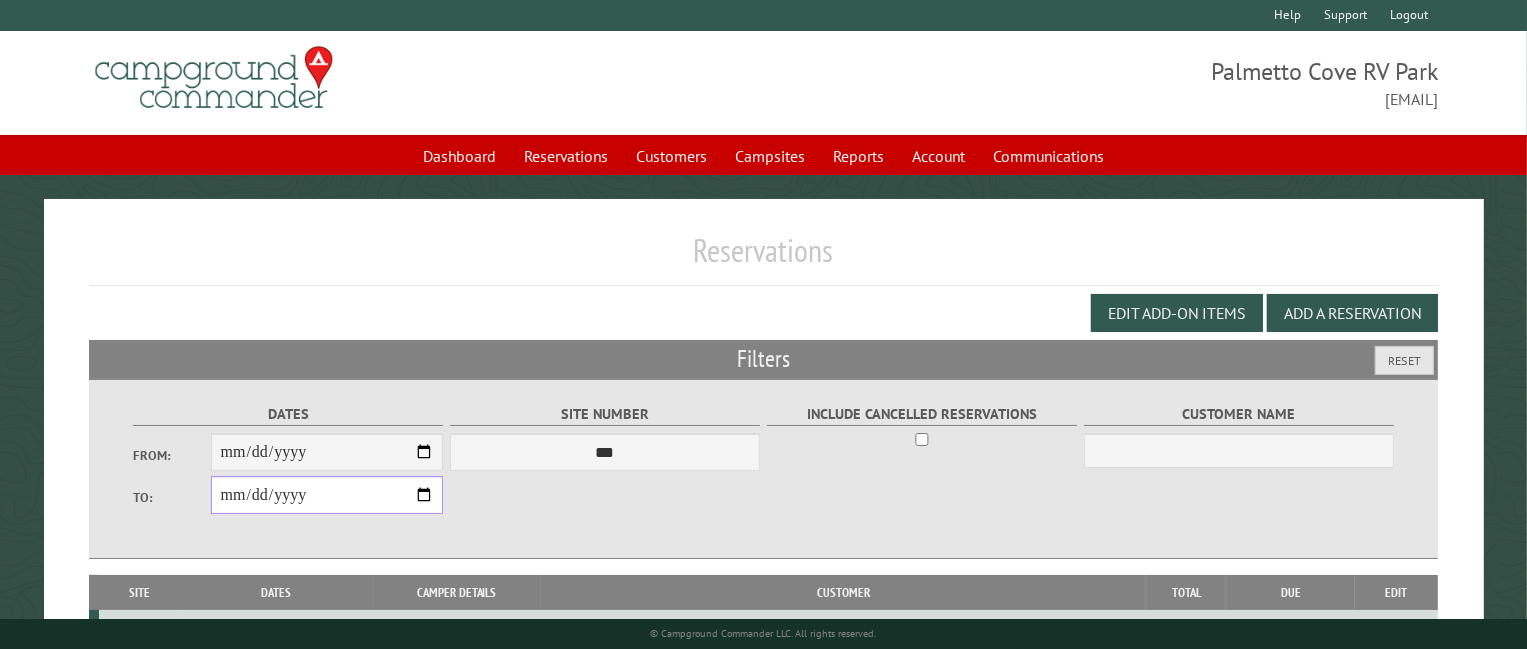click on "**********" at bounding box center (327, 495) 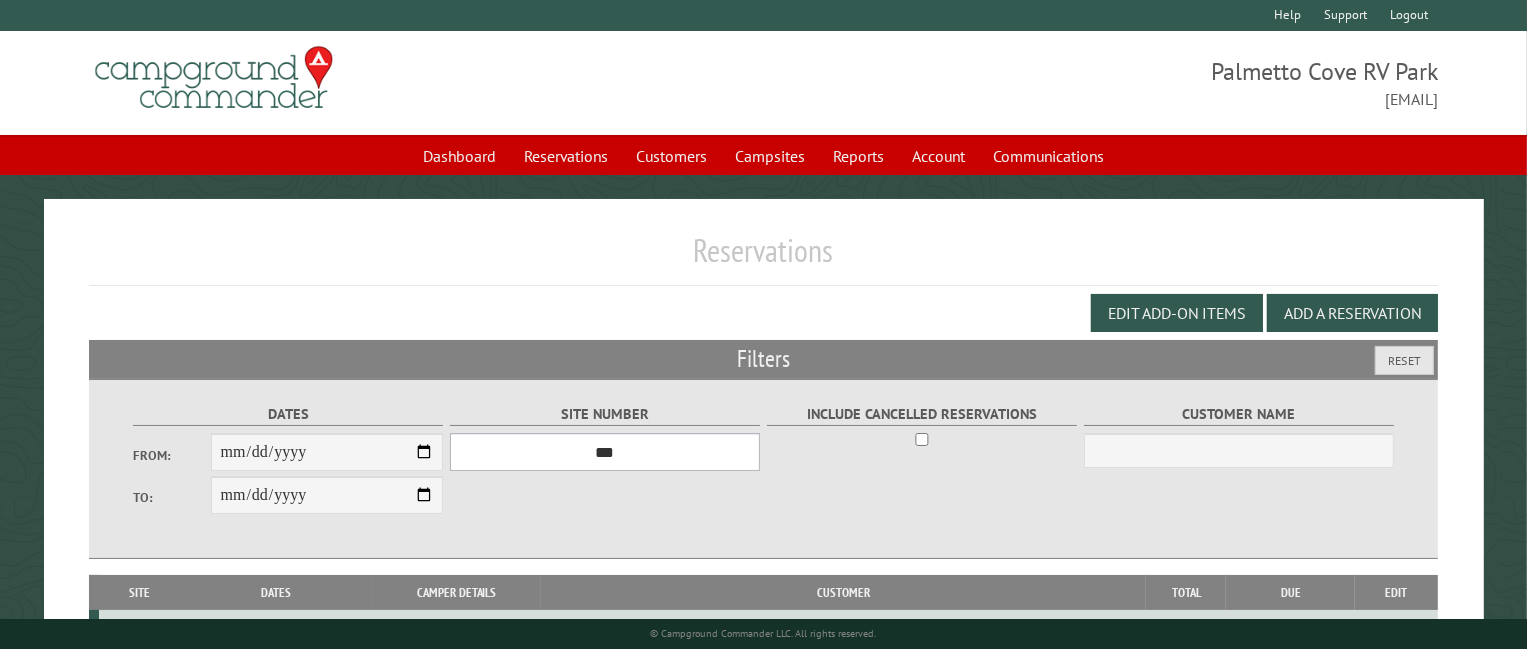 click on "*** **** **** **** **** **** **** **** **** **** **** **** **** **** **** **** **** **** **** **** **** **** **** **** **** **** **** **** **** **** **** **** **** **** **** **** **** **** **** **** **** **** **** **** **** **** **** **** **** **** **** **** **** **** **** **** **** **** **** **** **** **** **** **** **** **** **** **** **** **** **** **** **** **** **** **** **** **** **** **** **** **** **** **** **** **** **** **** **** **** **** **** **** **** **** **** **** **** **** **** **** **** **** **** **** **** **** **** **** **** **** **** **** **** **** **** **** **** **** **** **** **** **** **** **** **** **** **** **** **** **** **** **** **** **** **** **** **** **** **** **** **** **** **** **** **** ****" at bounding box center (605, 452) 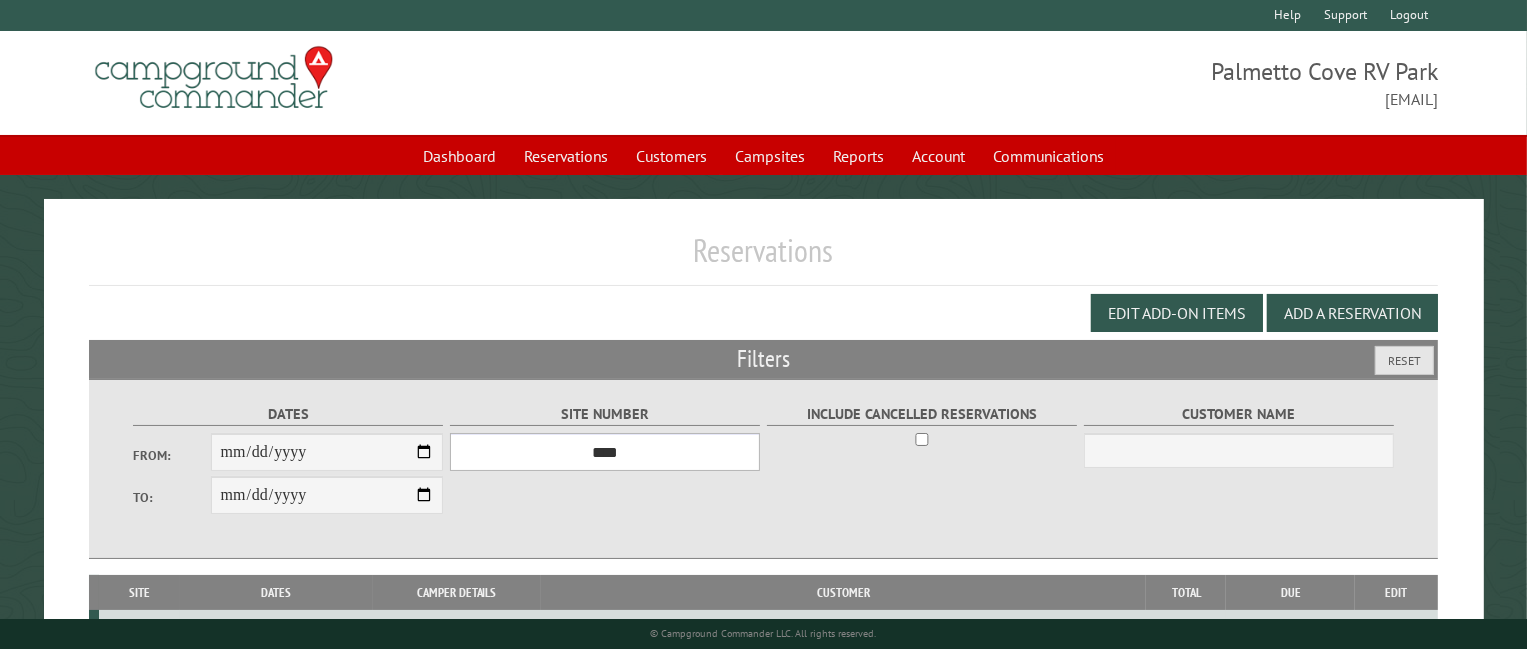 click on "*** **** **** **** **** **** **** **** **** **** **** **** **** **** **** **** **** **** **** **** **** **** **** **** **** **** **** **** **** **** **** **** **** **** **** **** **** **** **** **** **** **** **** **** **** **** **** **** **** **** **** **** **** **** **** **** **** **** **** **** **** **** **** **** **** **** **** **** **** **** **** **** **** **** **** **** **** **** **** **** **** **** **** **** **** **** **** **** **** **** **** **** **** **** **** **** **** **** **** **** **** **** **** **** **** **** **** **** **** **** **** **** **** **** **** **** **** **** **** **** **** **** **** **** **** **** **** **** **** **** **** **** **** **** **** **** **** **** **** **** **** **** **** **** **** **** ****" at bounding box center (605, 452) 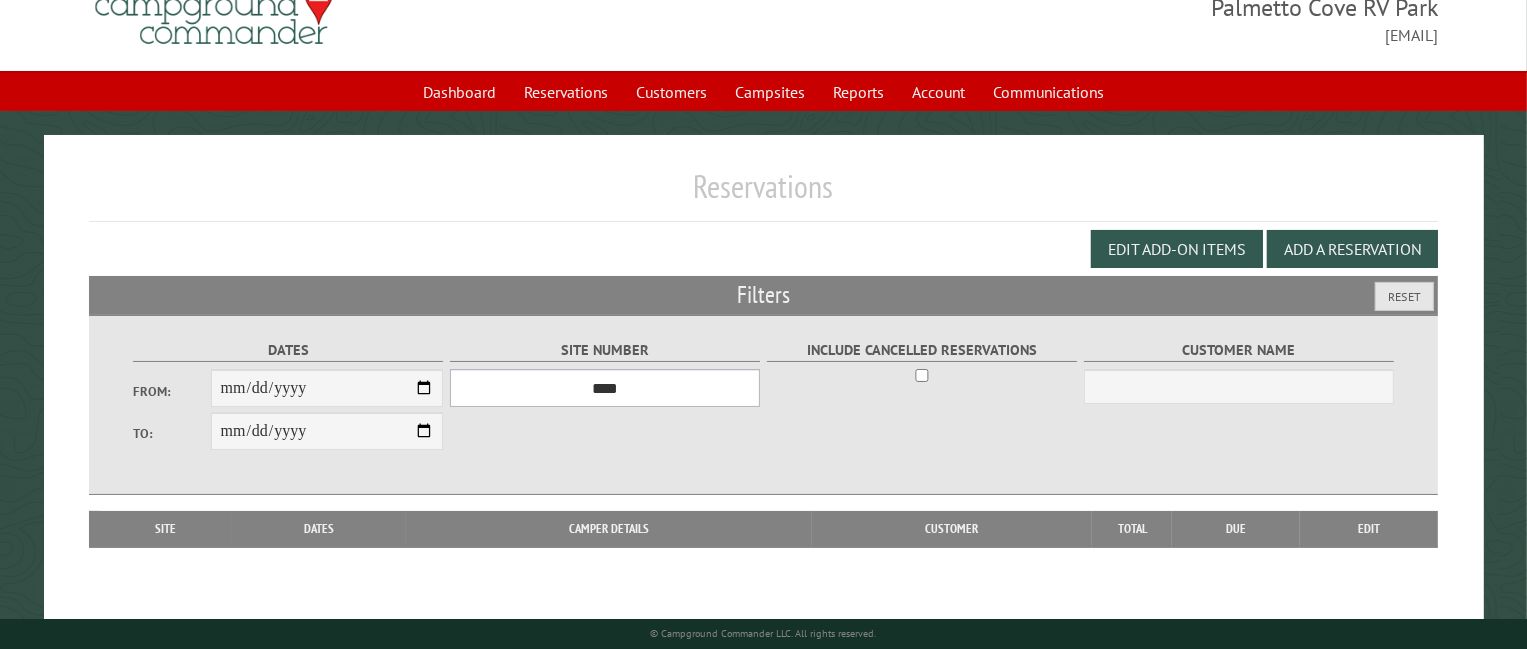 scroll, scrollTop: 116, scrollLeft: 0, axis: vertical 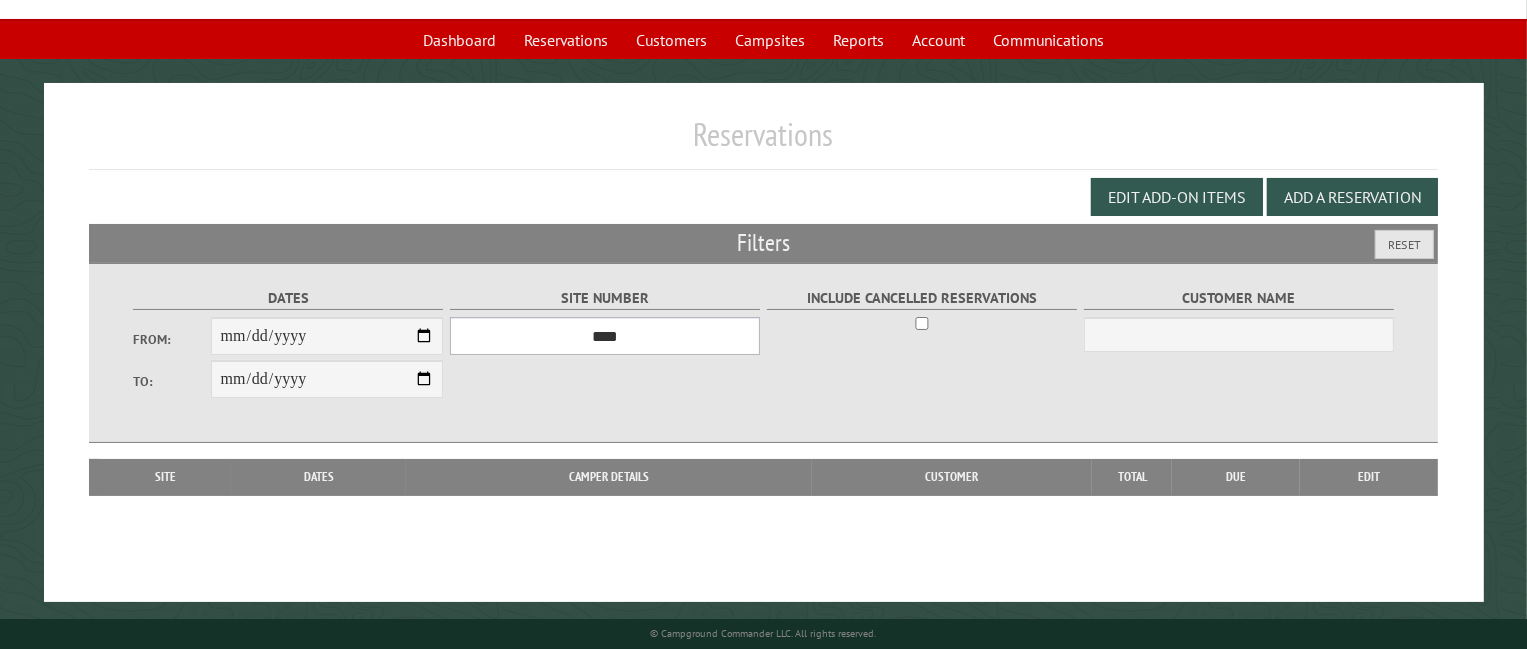 click on "*** **** **** **** **** **** **** **** **** **** **** **** **** **** **** **** **** **** **** **** **** **** **** **** **** **** **** **** **** **** **** **** **** **** **** **** **** **** **** **** **** **** **** **** **** **** **** **** **** **** **** **** **** **** **** **** **** **** **** **** **** **** **** **** **** **** **** **** **** **** **** **** **** **** **** **** **** **** **** **** **** **** **** **** **** **** **** **** **** **** **** **** **** **** **** **** **** **** **** **** **** **** **** **** **** **** **** **** **** **** **** **** **** **** **** **** **** **** **** **** **** **** **** **** **** **** **** **** **** **** **** **** **** **** **** **** **** **** **** **** **** **** **** **** **** **** ****" at bounding box center (605, 336) 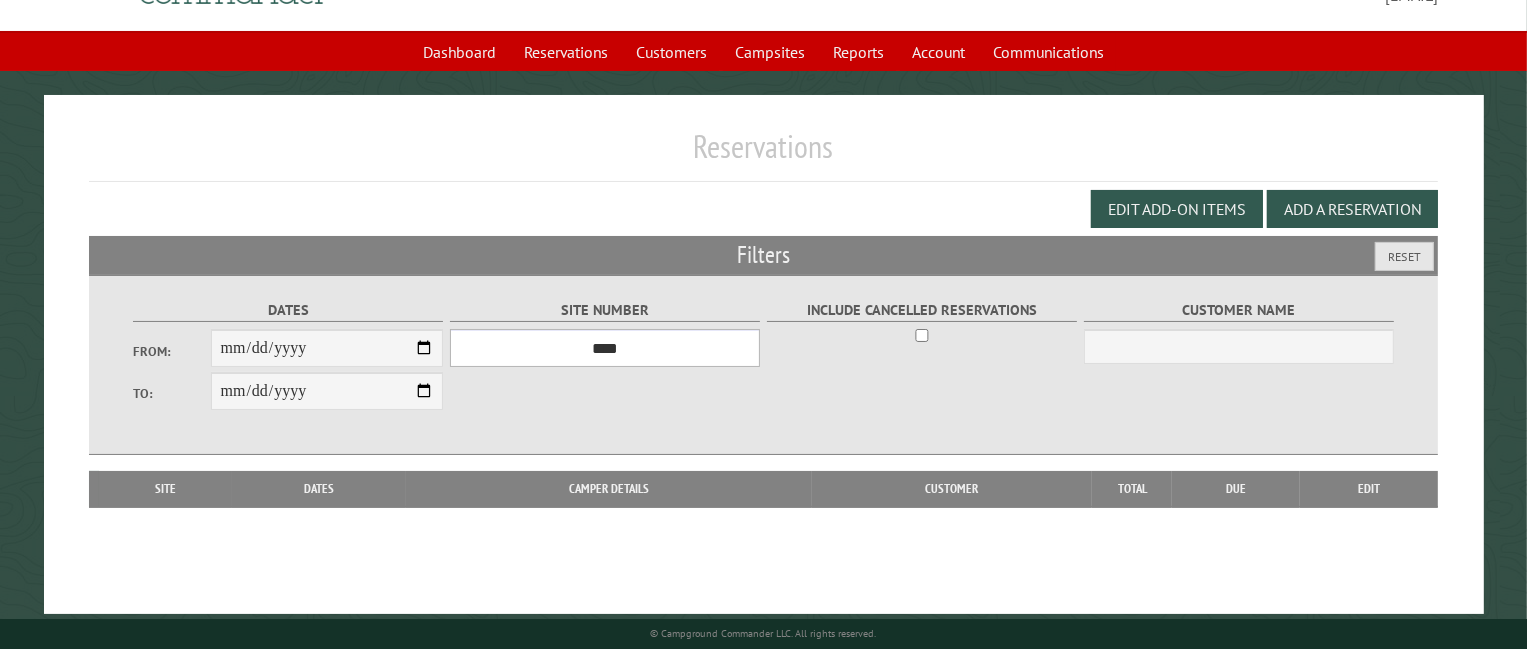 scroll, scrollTop: 101, scrollLeft: 0, axis: vertical 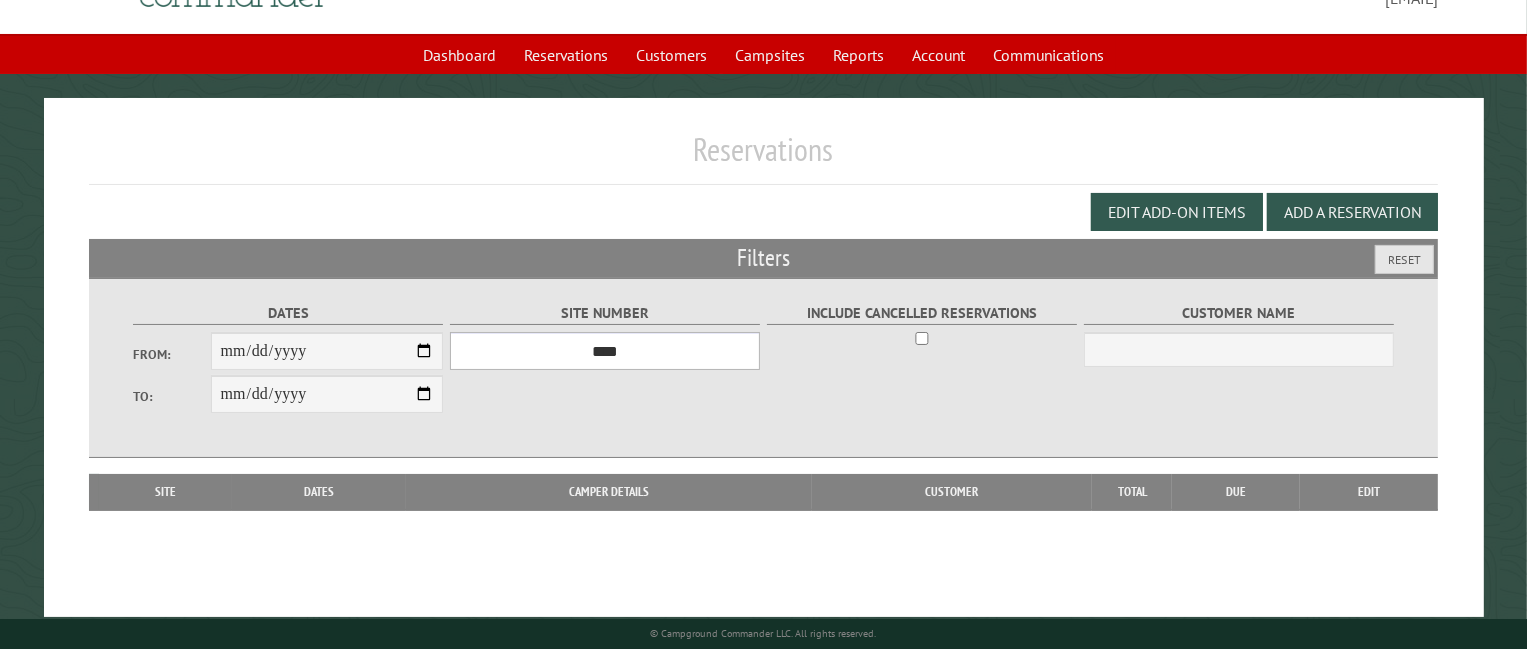 click on "*** **** **** **** **** **** **** **** **** **** **** **** **** **** **** **** **** **** **** **** **** **** **** **** **** **** **** **** **** **** **** **** **** **** **** **** **** **** **** **** **** **** **** **** **** **** **** **** **** **** **** **** **** **** **** **** **** **** **** **** **** **** **** **** **** **** **** **** **** **** **** **** **** **** **** **** **** **** **** **** **** **** **** **** **** **** **** **** **** **** **** **** **** **** **** **** **** **** **** **** **** **** **** **** **** **** **** **** **** **** **** **** **** **** **** **** **** **** **** **** **** **** **** **** **** **** **** **** **** **** **** **** **** **** **** **** **** **** **** **** **** **** **** **** **** **** ****" at bounding box center (605, 351) 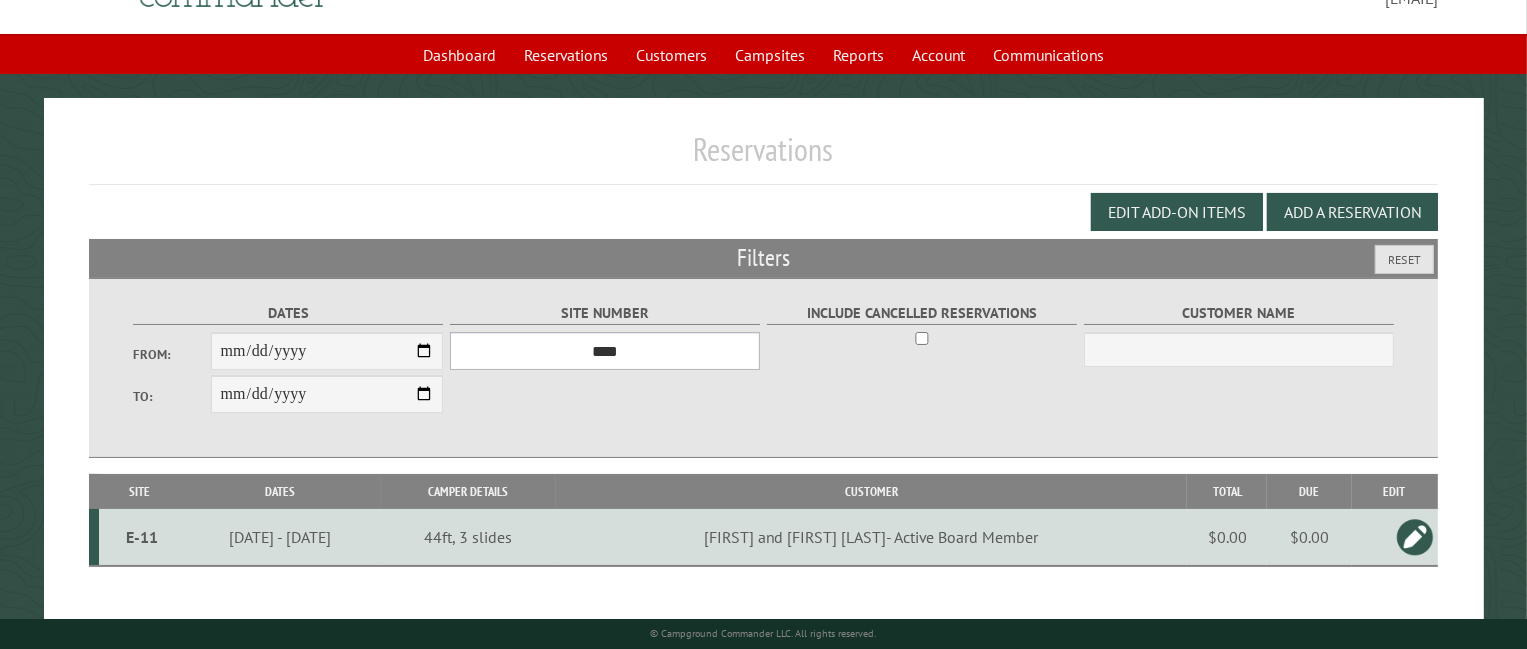 click on "*** **** **** **** **** **** **** **** **** **** **** **** **** **** **** **** **** **** **** **** **** **** **** **** **** **** **** **** **** **** **** **** **** **** **** **** **** **** **** **** **** **** **** **** **** **** **** **** **** **** **** **** **** **** **** **** **** **** **** **** **** **** **** **** **** **** **** **** **** **** **** **** **** **** **** **** **** **** **** **** **** **** **** **** **** **** **** **** **** **** **** **** **** **** **** **** **** **** **** **** **** **** **** **** **** **** **** **** **** **** **** **** **** **** **** **** **** **** **** **** **** **** **** **** **** **** **** **** **** **** **** **** **** **** **** **** **** **** **** **** **** **** **** **** **** **** ****" at bounding box center (605, 351) 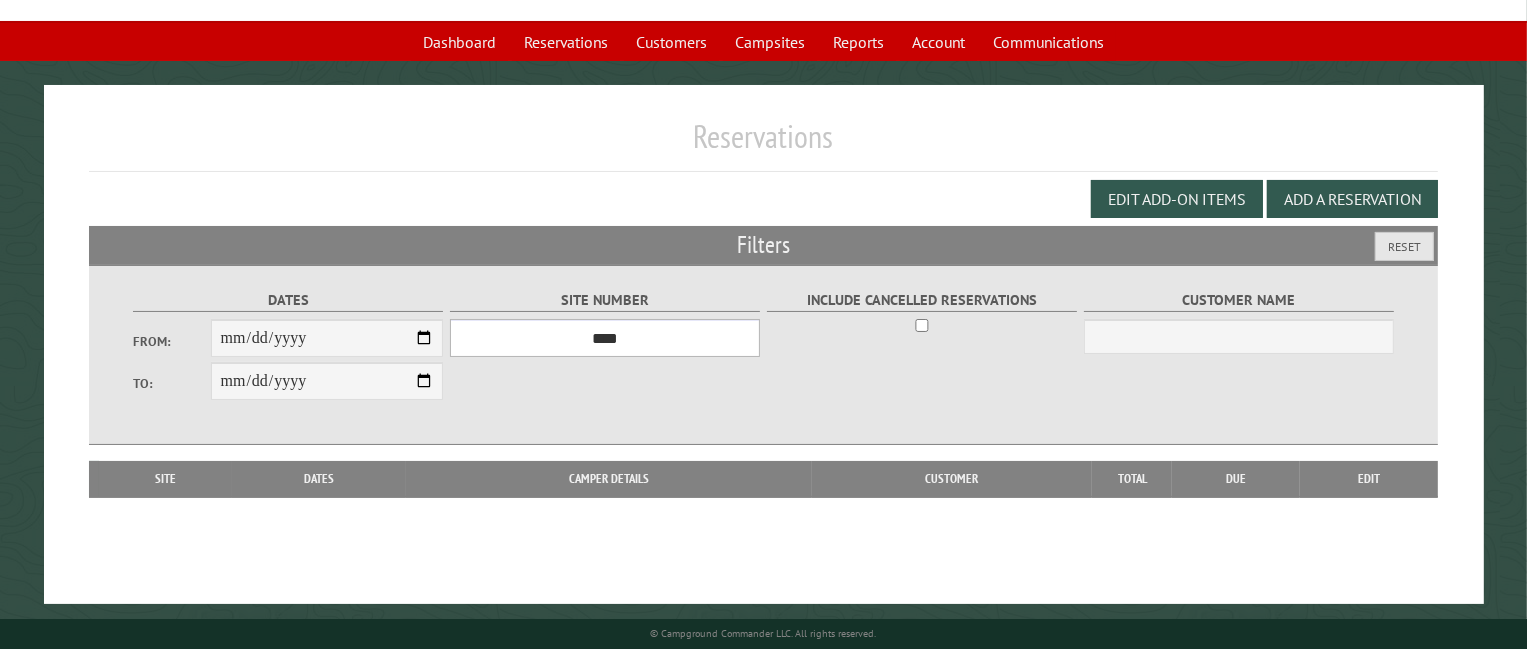 scroll, scrollTop: 116, scrollLeft: 0, axis: vertical 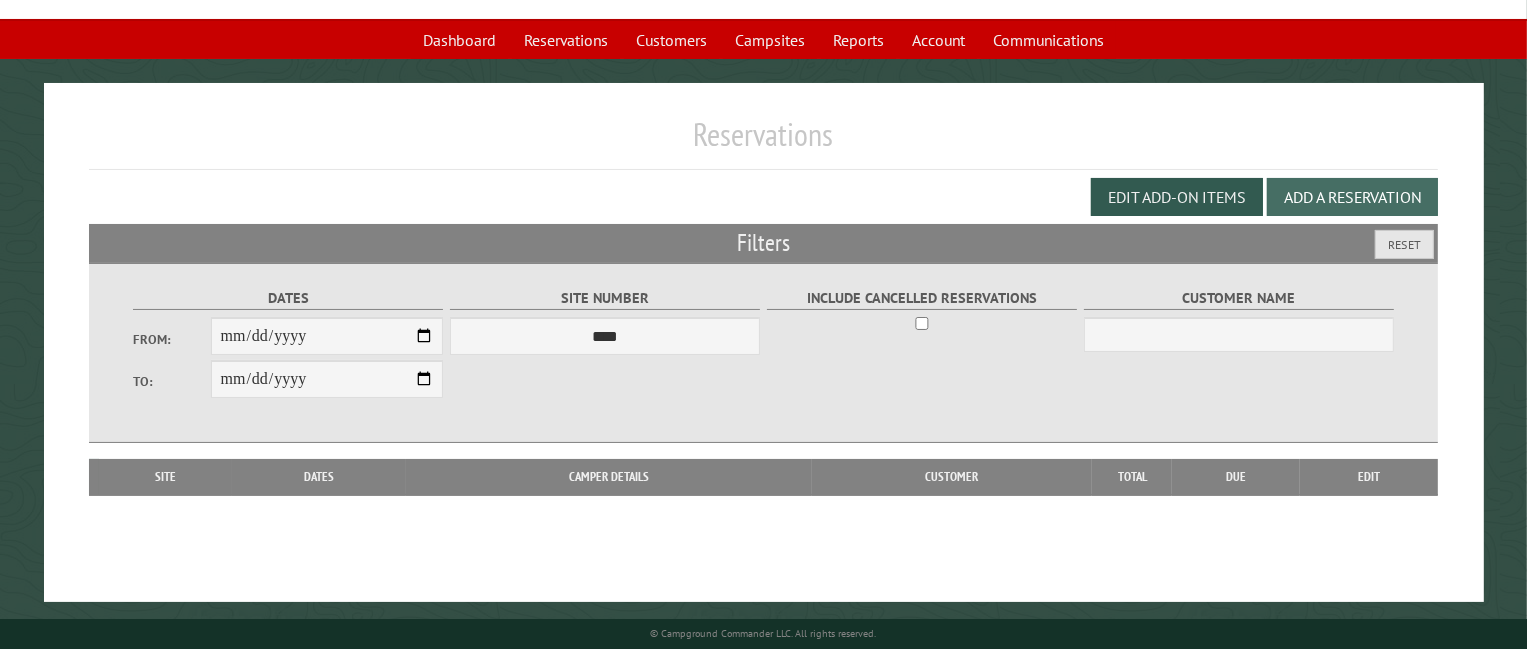 click on "Add a Reservation" at bounding box center (1352, 197) 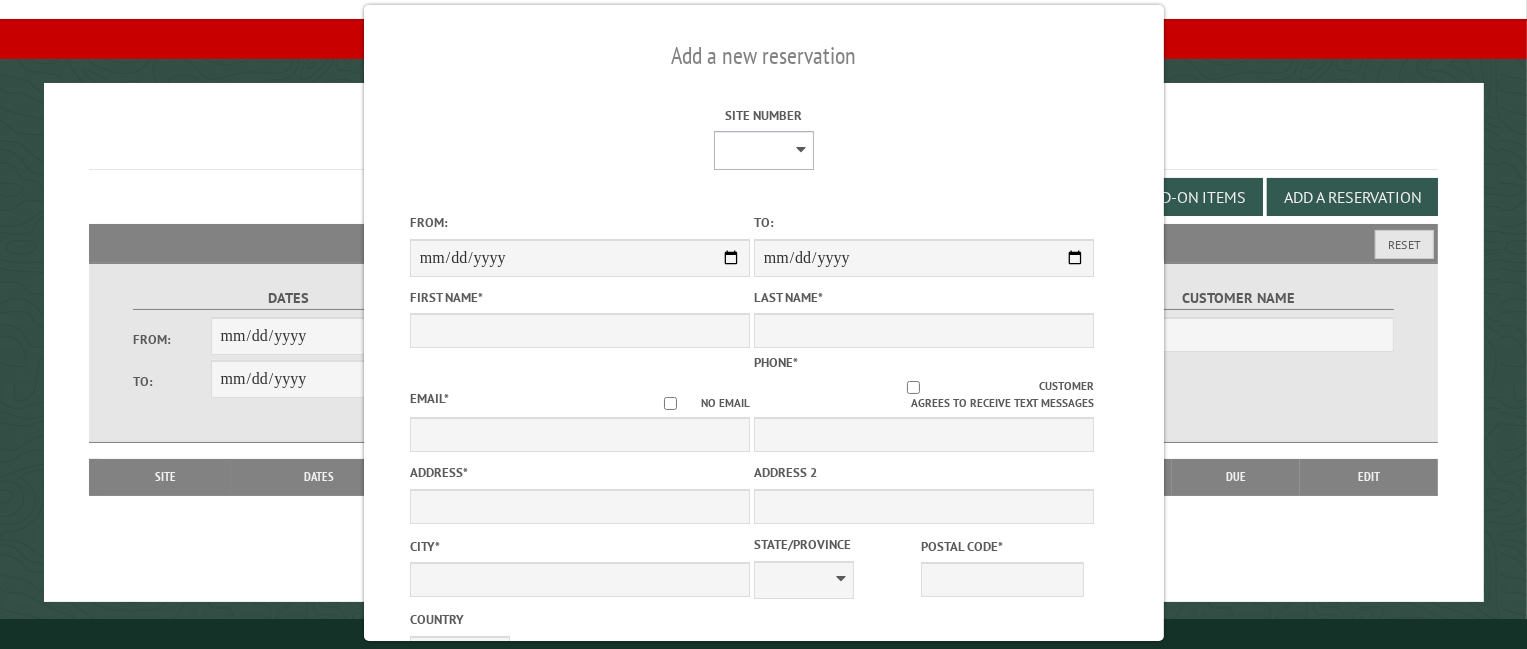 click on "**** **** **** **** **** **** **** **** **** **** **** **** **** **** **** **** **** **** **** **** **** **** **** **** **** **** **** **** **** **** **** **** **** **** **** **** **** **** **** **** **** **** **** **** **** **** **** **** **** **** **** **** **** **** **** **** **** **** **** **** **** **** **** **** **** **** **** **** **** **** **** **** **** **** **** **** **** **** **** **** **** **** **** **** **** **** **** **** **** **** **** **** **** **** **** **** **** **** **** **** **** **** **** **** **** **** **** **** **** **** **** **** **** **** **** **** **** **** **** **** **** **** **** **** **** **** **** **** **** **** **** **** **** **** **** **** **** **** **** **** **** **** **** **** **** ****" at bounding box center [764, 150] 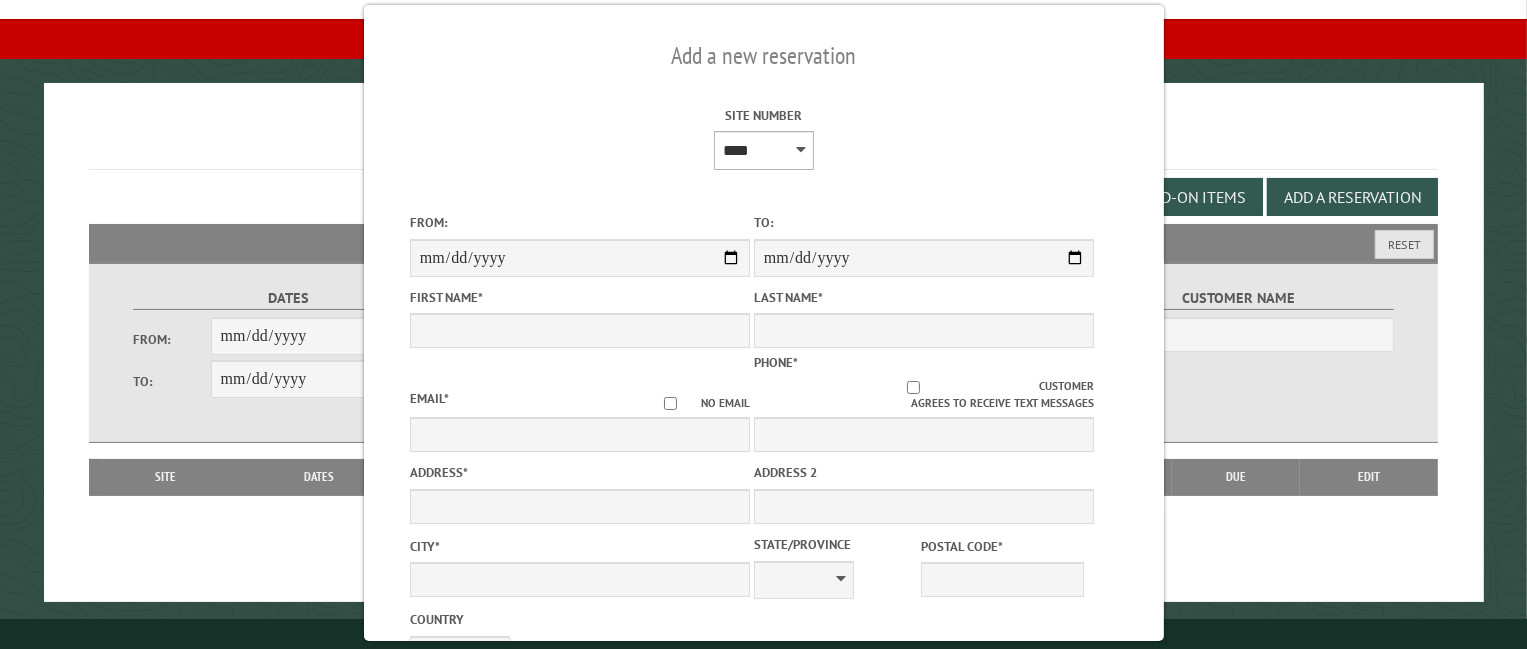 click on "**** **** **** **** **** **** **** **** **** **** **** **** **** **** **** **** **** **** **** **** **** **** **** **** **** **** **** **** **** **** **** **** **** **** **** **** **** **** **** **** **** **** **** **** **** **** **** **** **** **** **** **** **** **** **** **** **** **** **** **** **** **** **** **** **** **** **** **** **** **** **** **** **** **** **** **** **** **** **** **** **** **** **** **** **** **** **** **** **** **** **** **** **** **** **** **** **** **** **** **** **** **** **** **** **** **** **** **** **** **** **** **** **** **** **** **** **** **** **** **** **** **** **** **** **** **** **** **** **** **** **** **** **** **** **** **** **** **** **** **** **** **** **** **** **** ****" at bounding box center (764, 150) 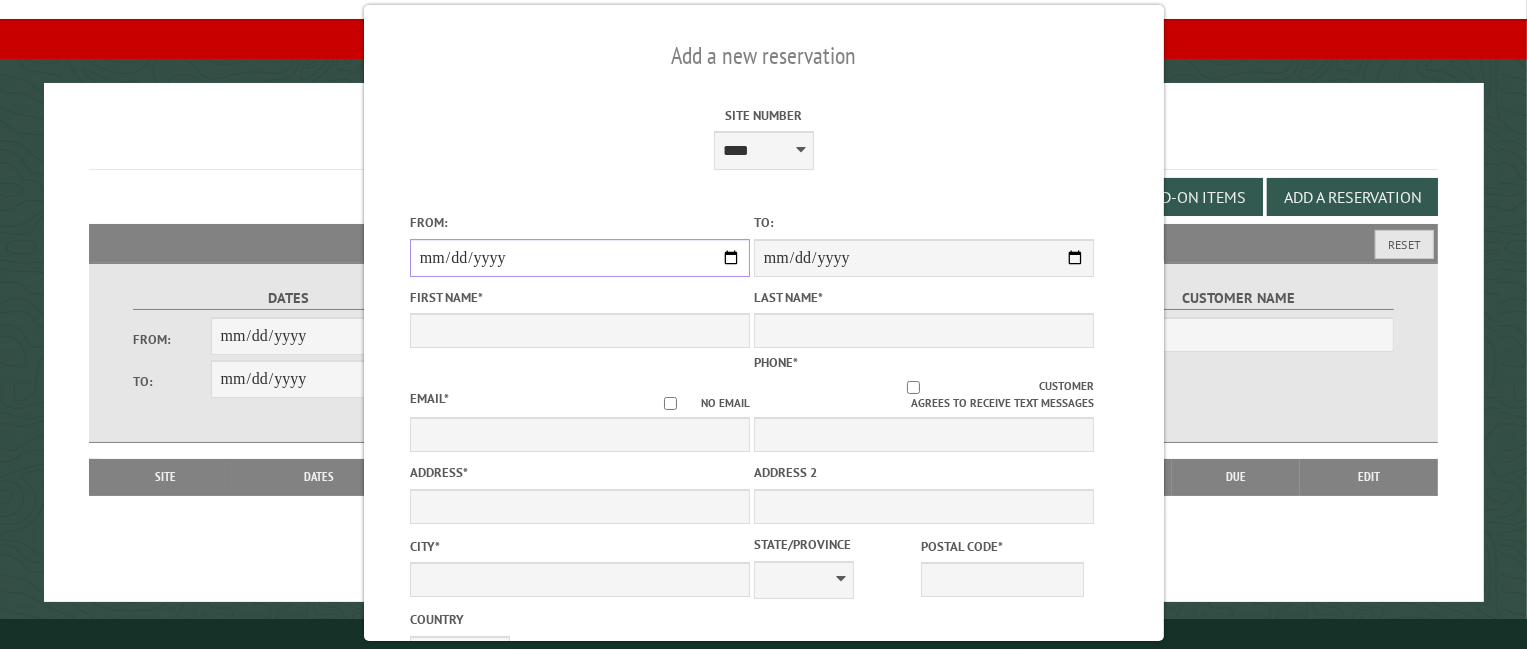 click on "From:" at bounding box center (579, 258) 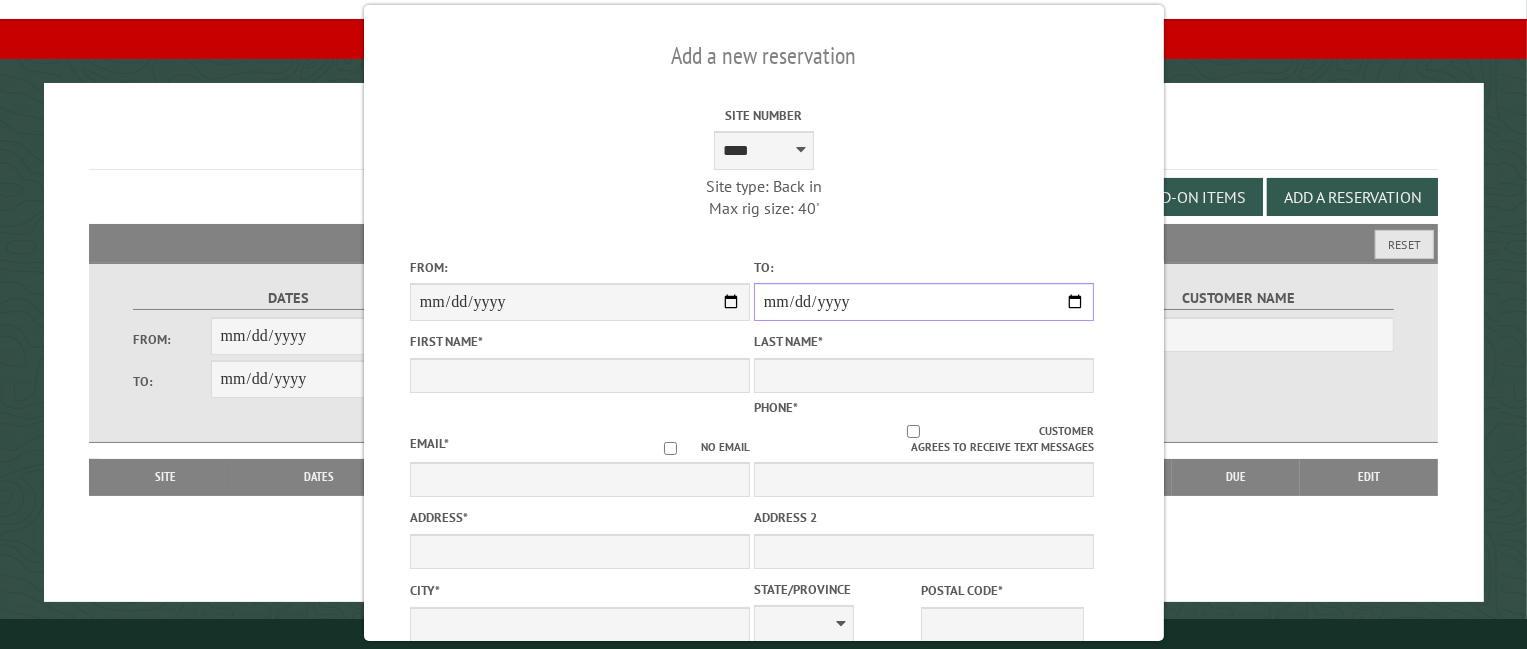 click on "**********" at bounding box center (923, 302) 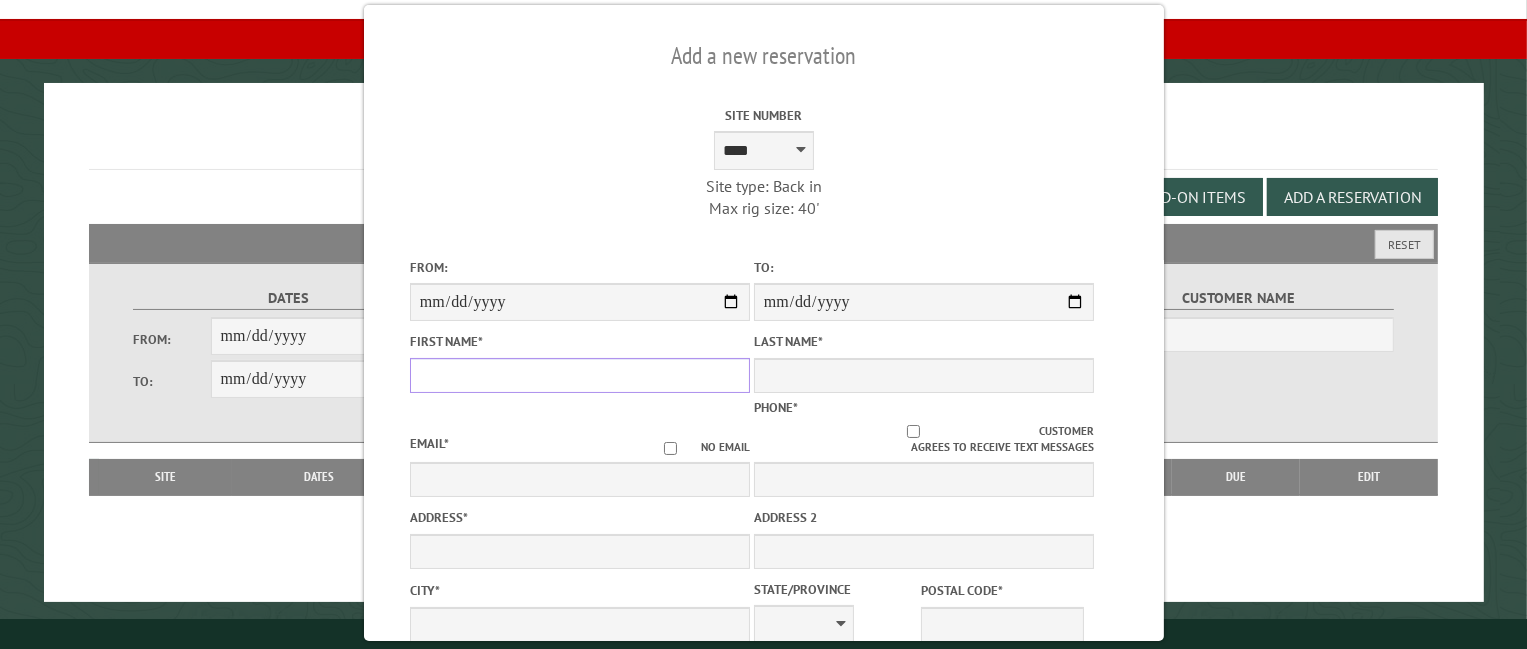 click on "First Name *" at bounding box center [579, 375] 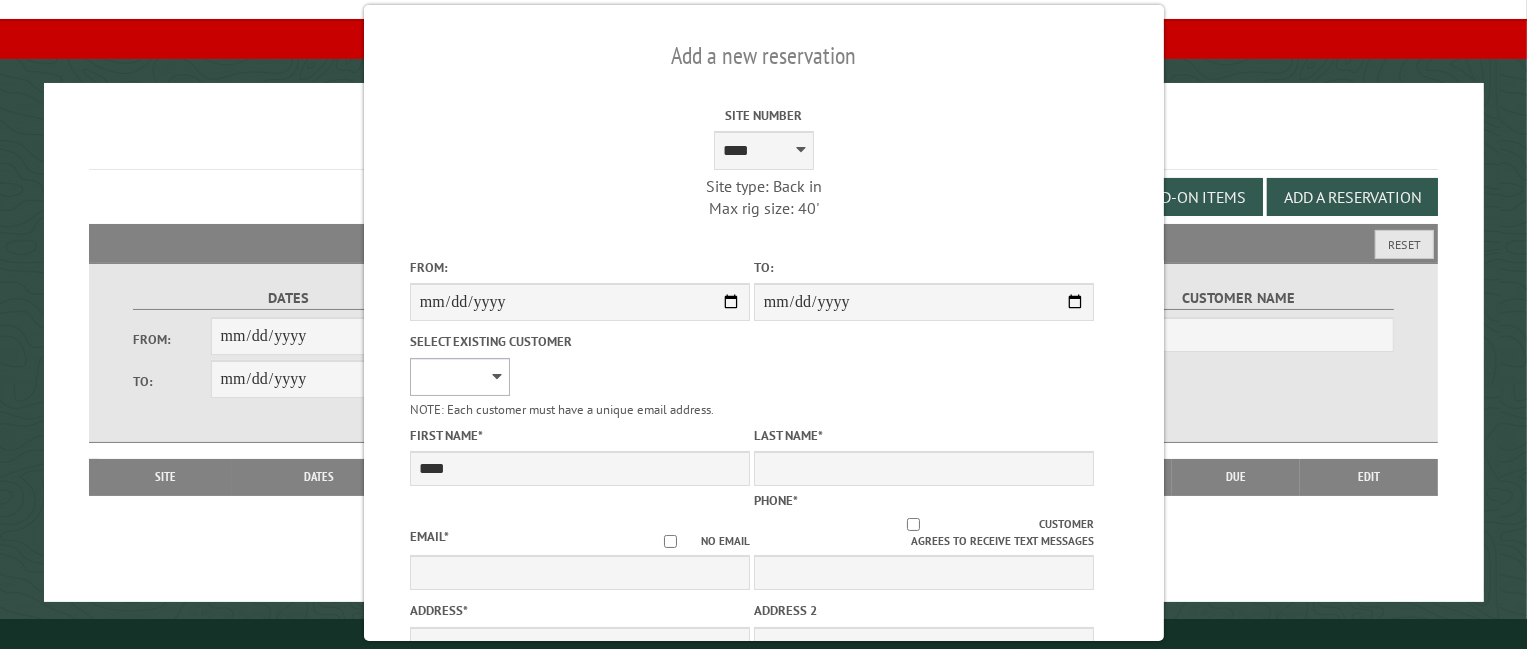 click on "**********" at bounding box center [459, 377] 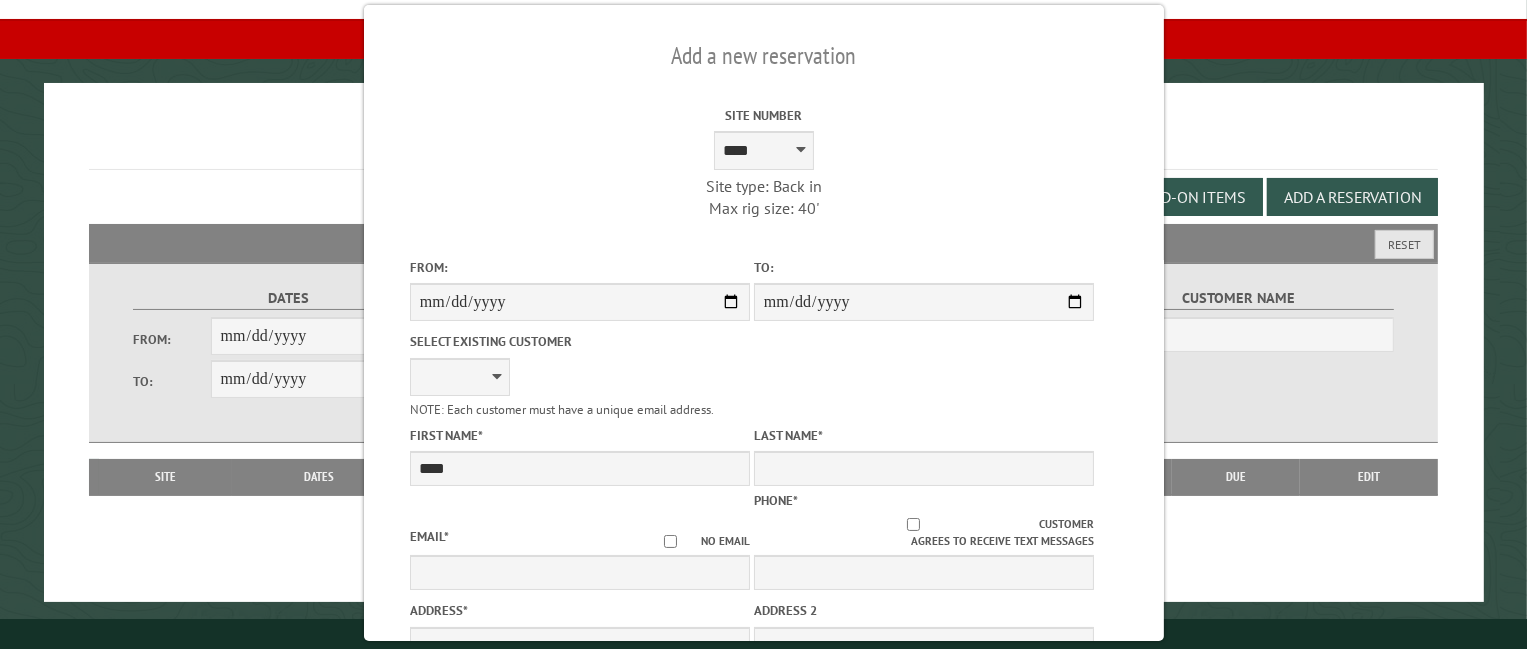 click on "**********" at bounding box center [579, 372] 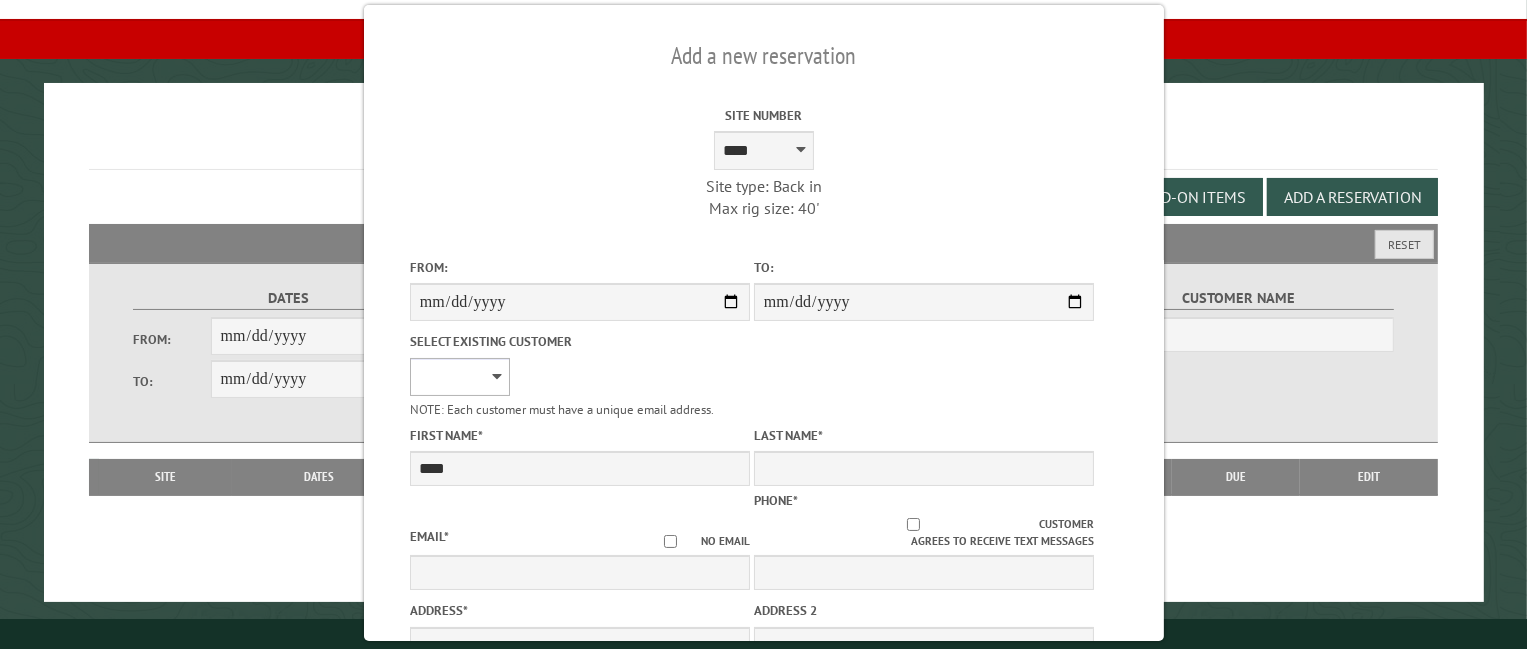 click on "**********" at bounding box center (459, 377) 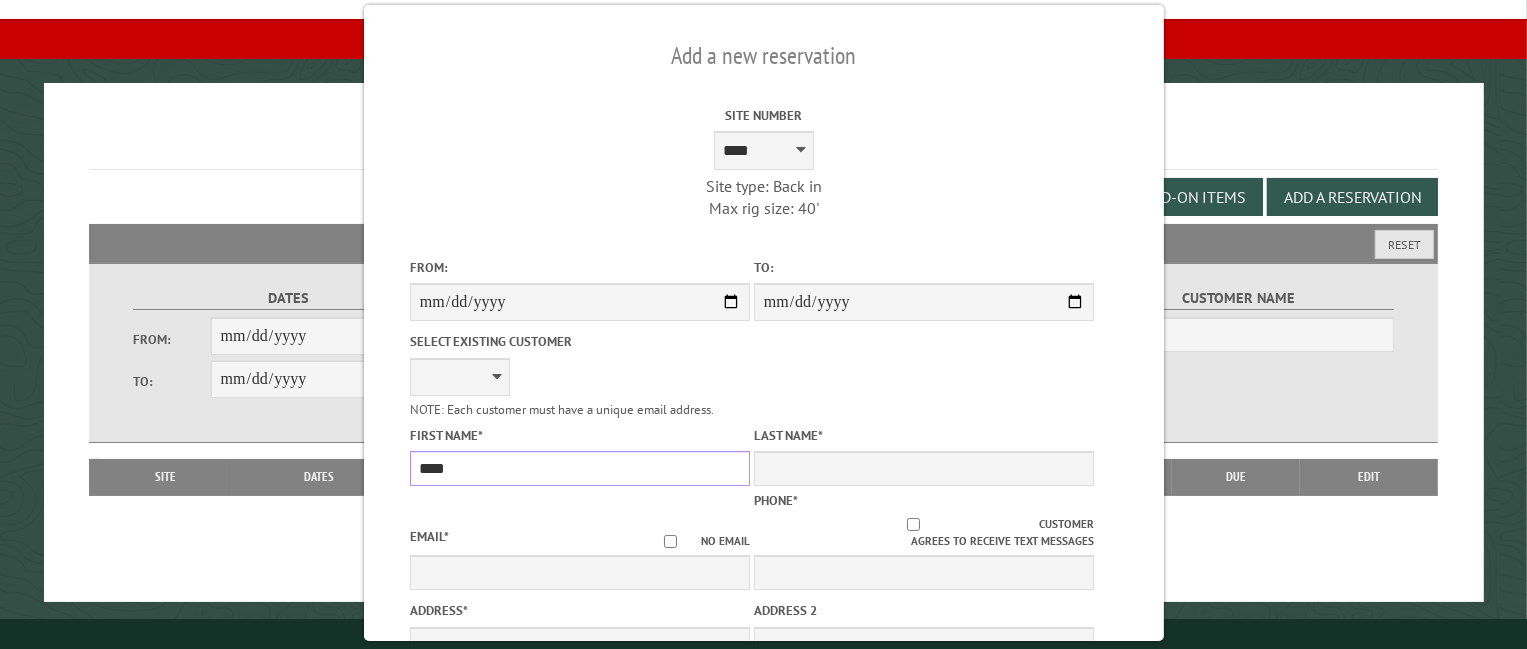 click on "****" at bounding box center [579, 468] 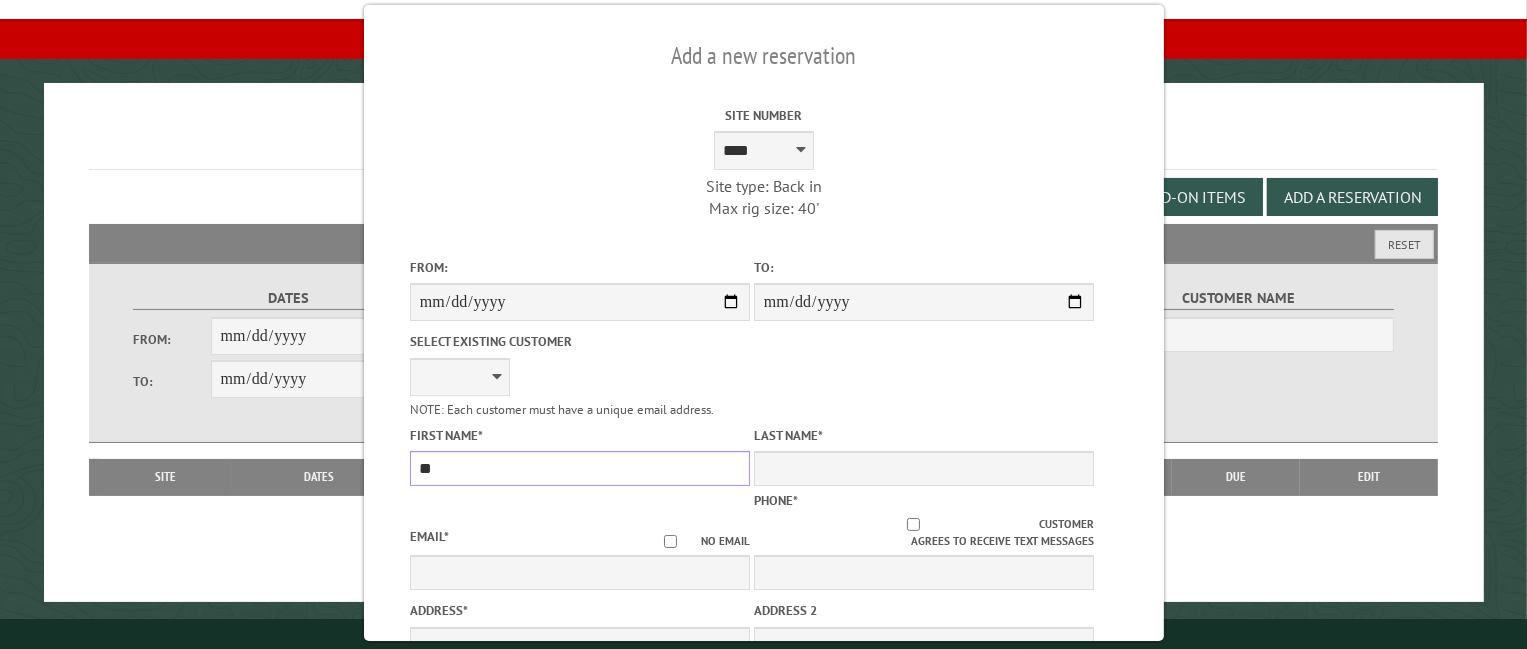 type on "*" 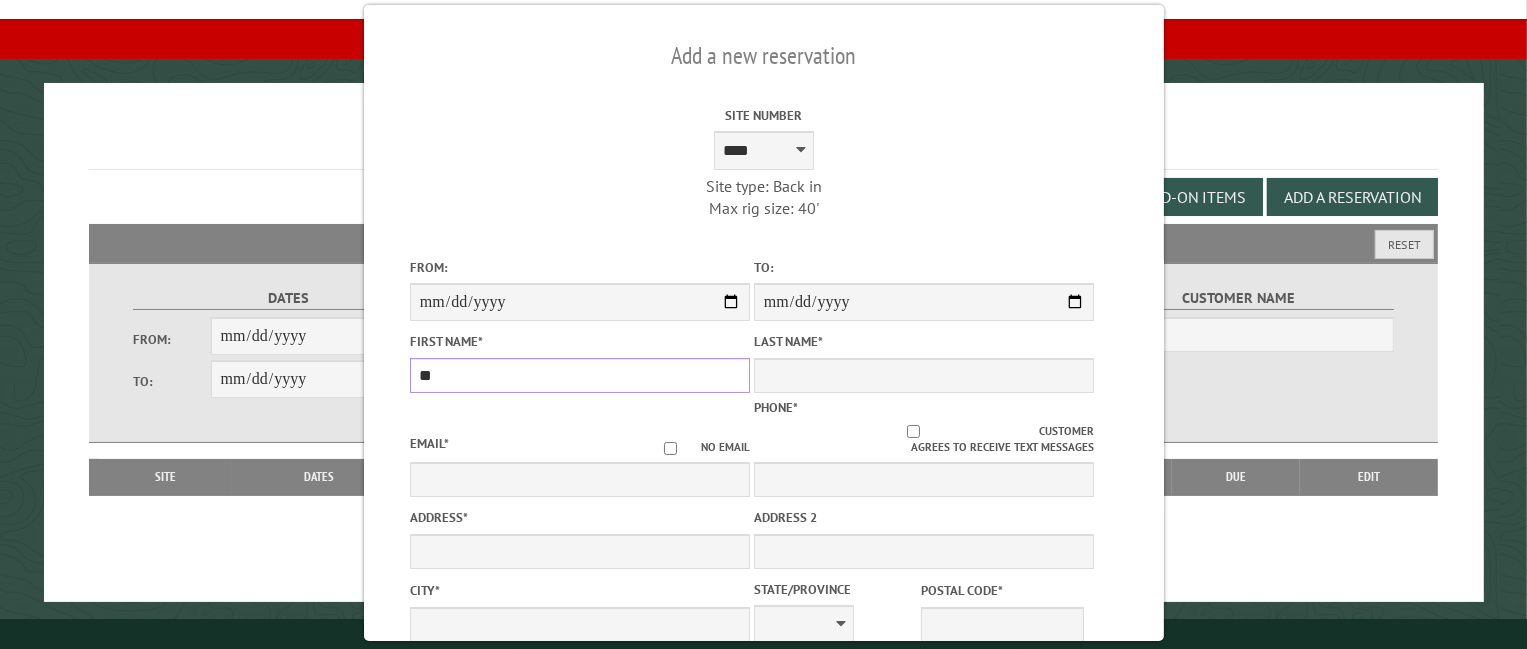 type on "*" 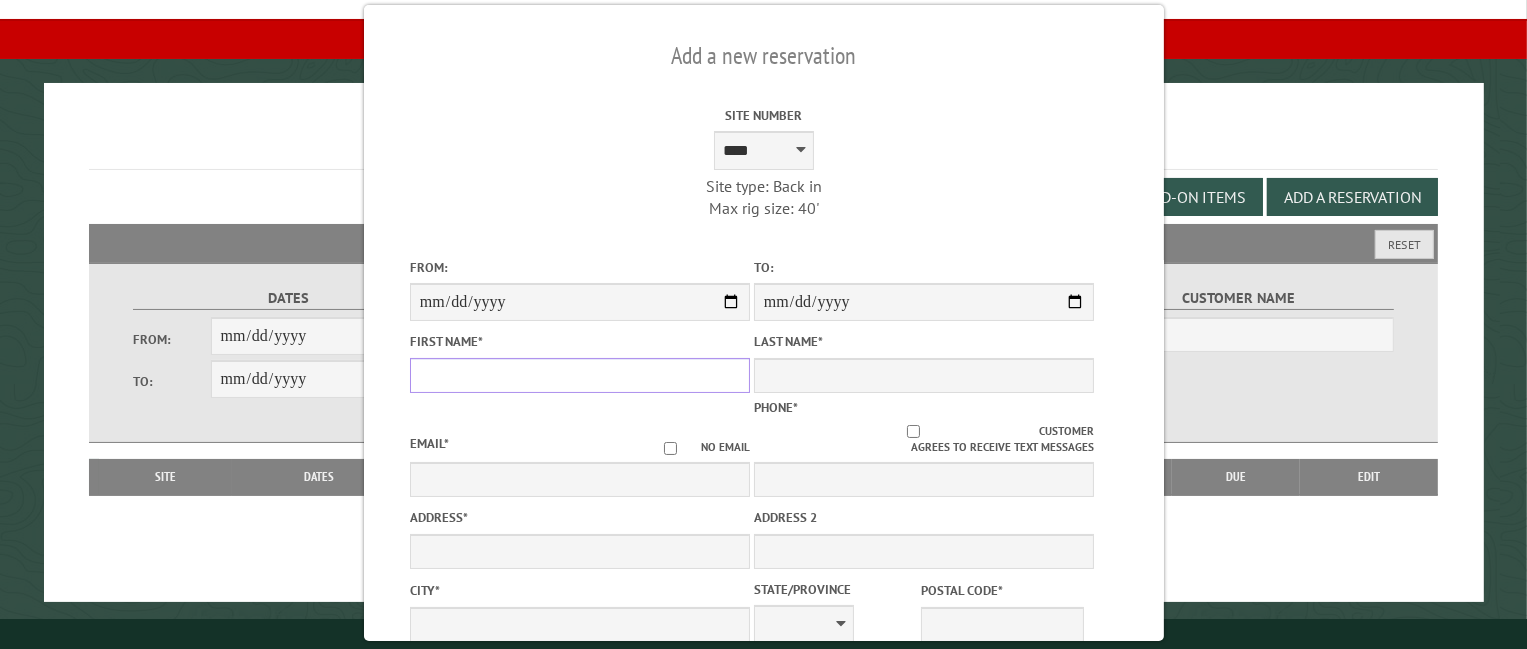 type 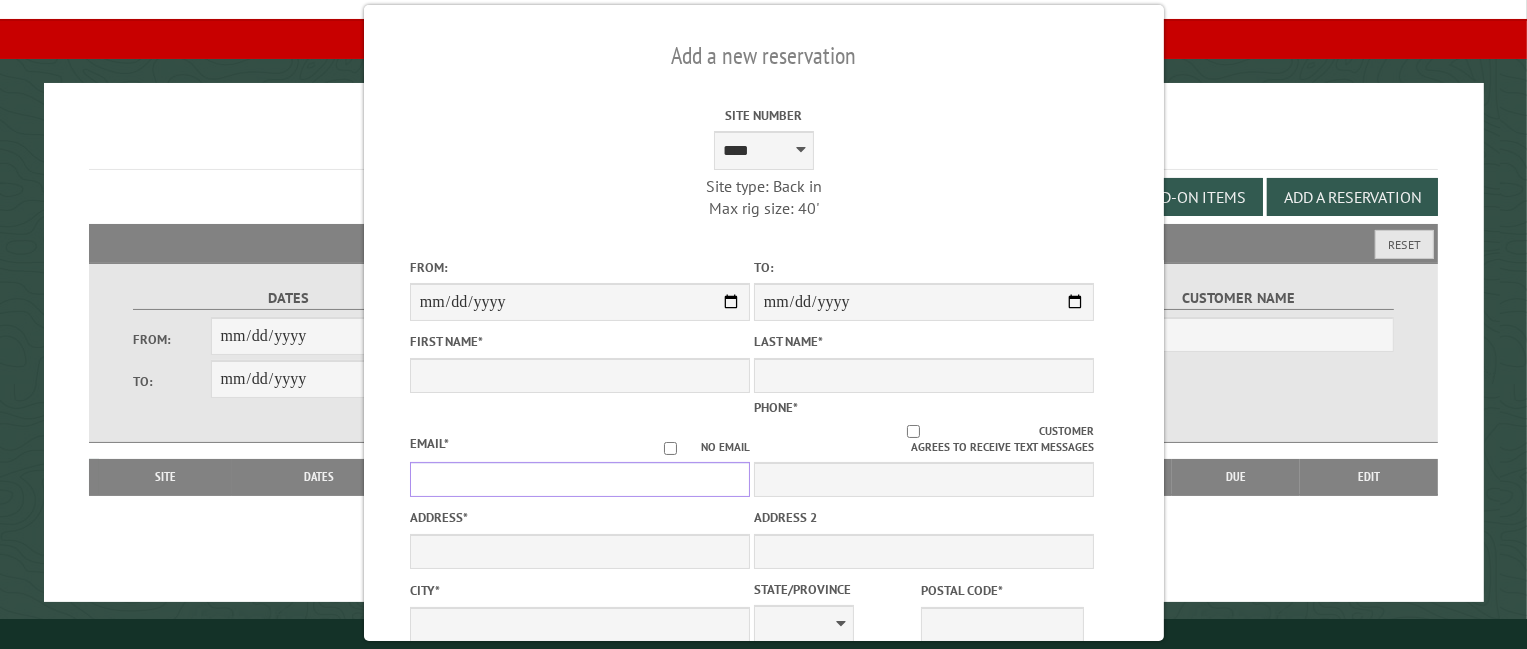 click on "Email *" at bounding box center (579, 479) 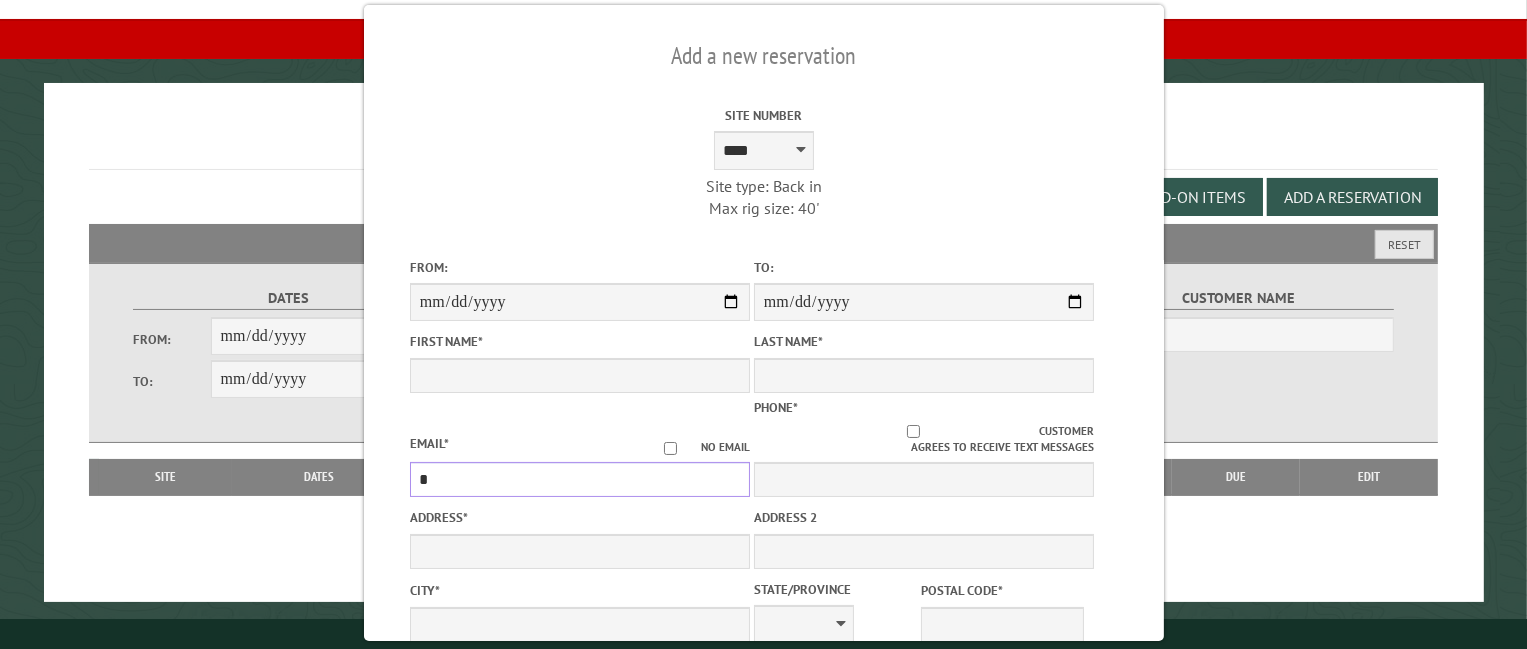 type 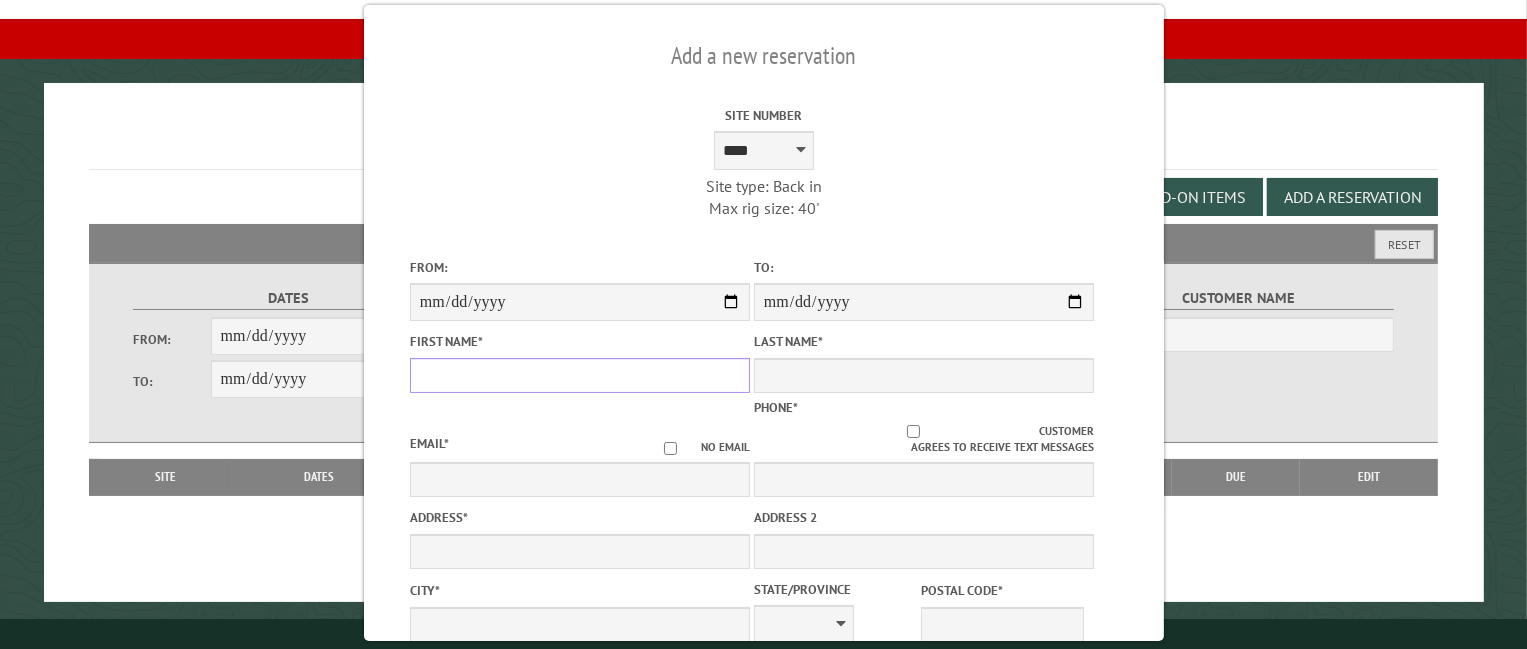 click on "First Name *" at bounding box center [579, 375] 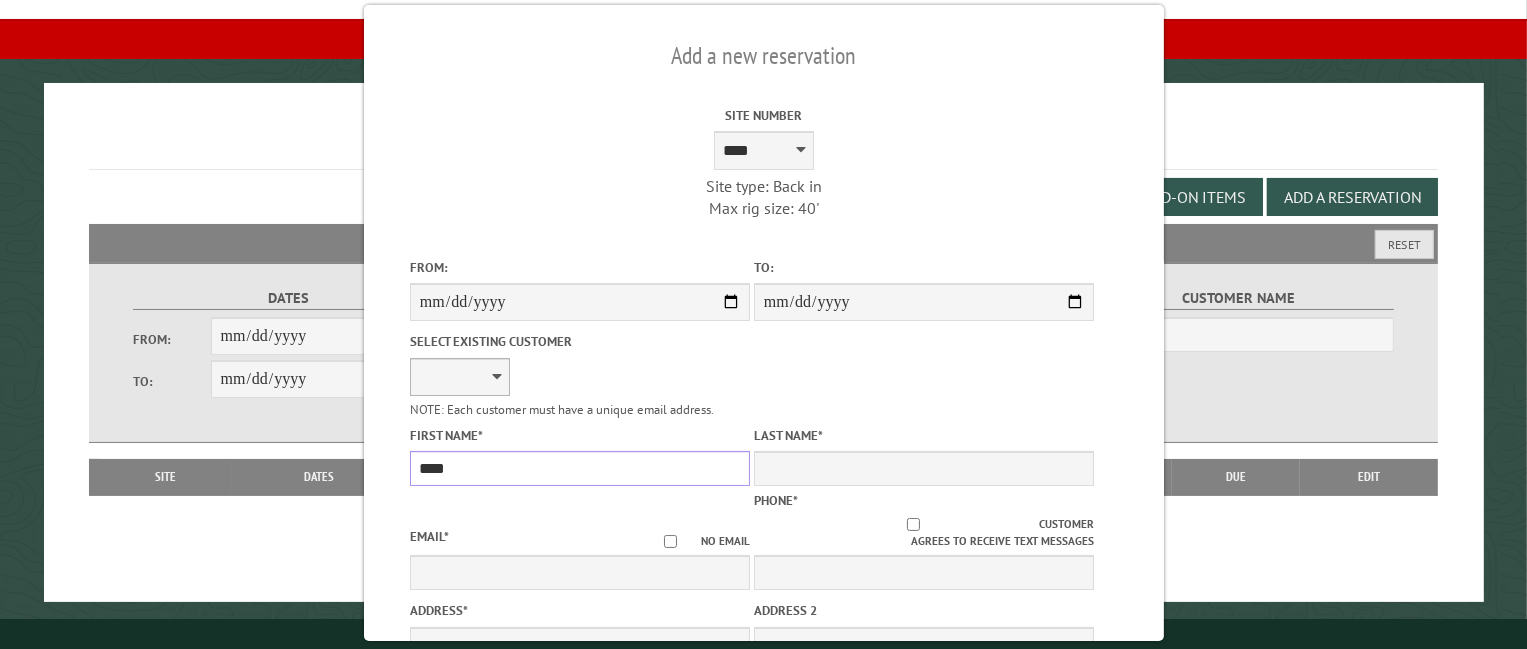 type on "****" 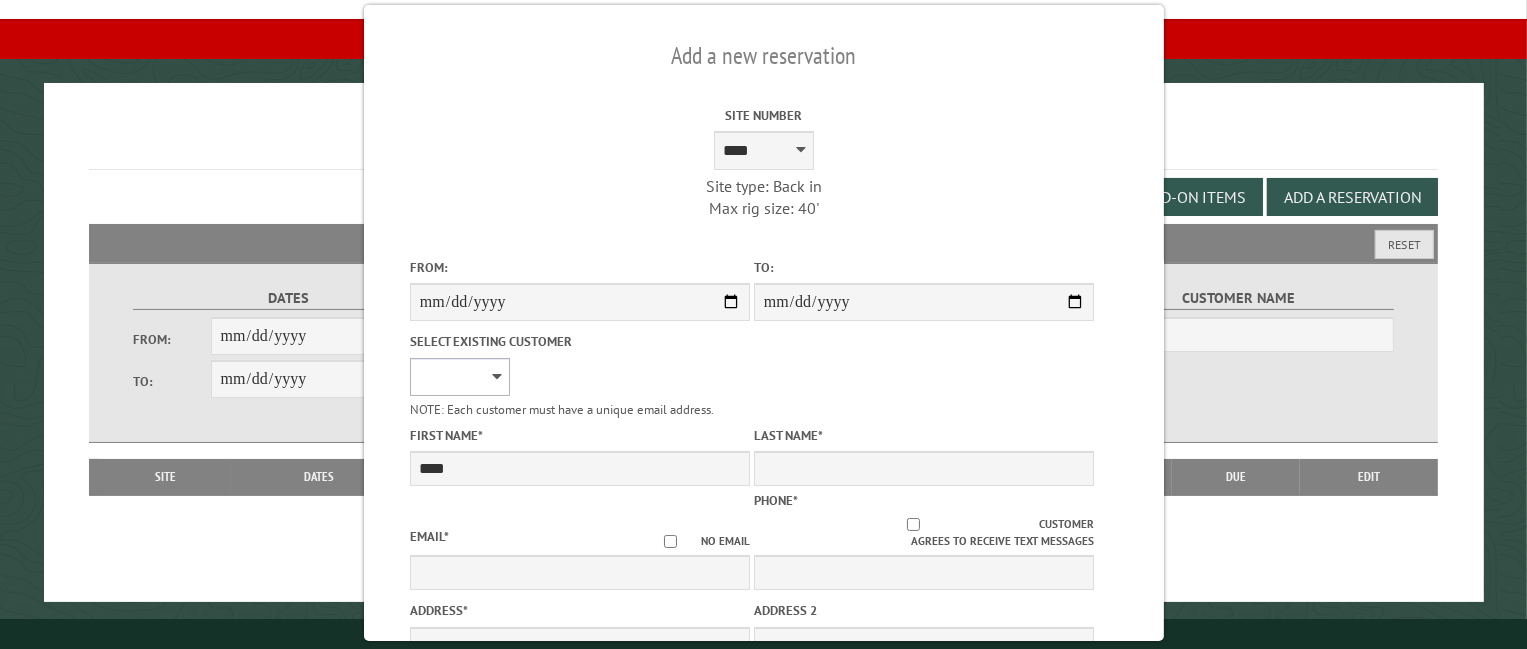 click on "**********" at bounding box center [459, 377] 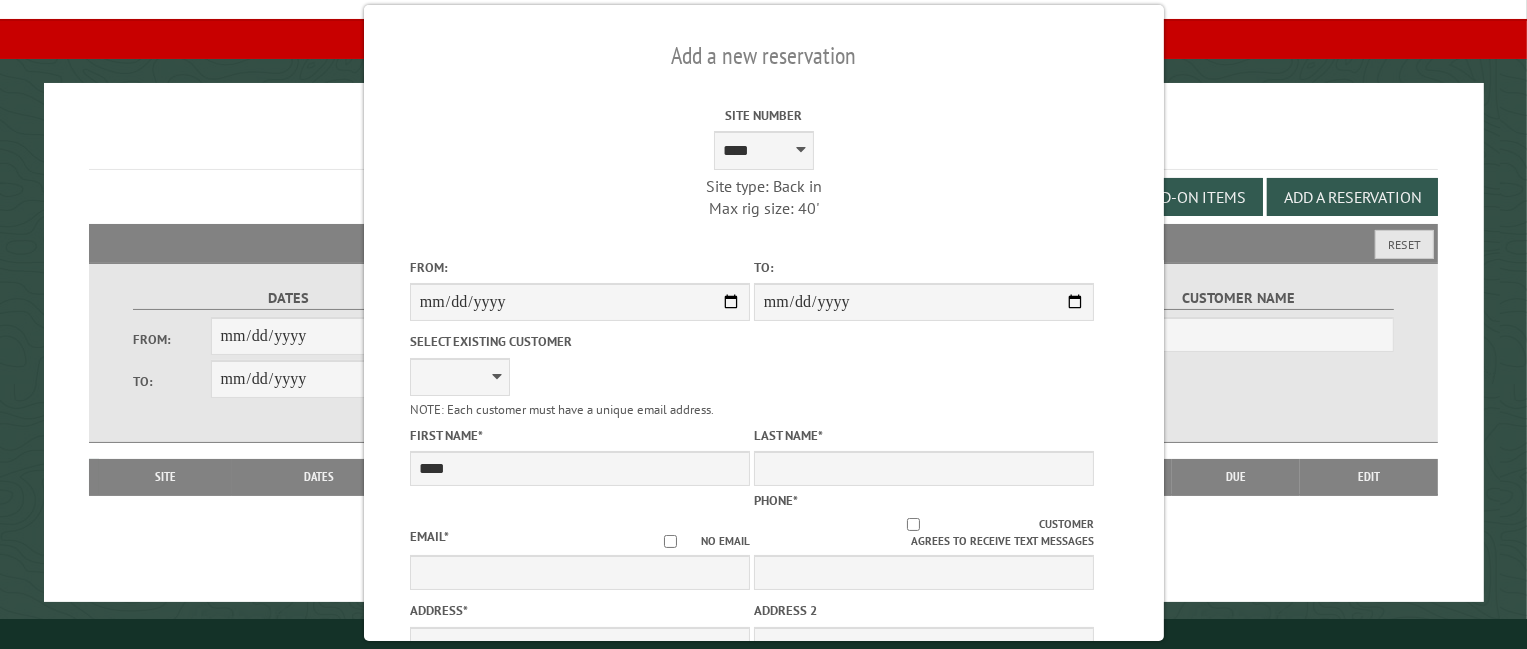 click on "**********" at bounding box center (579, 372) 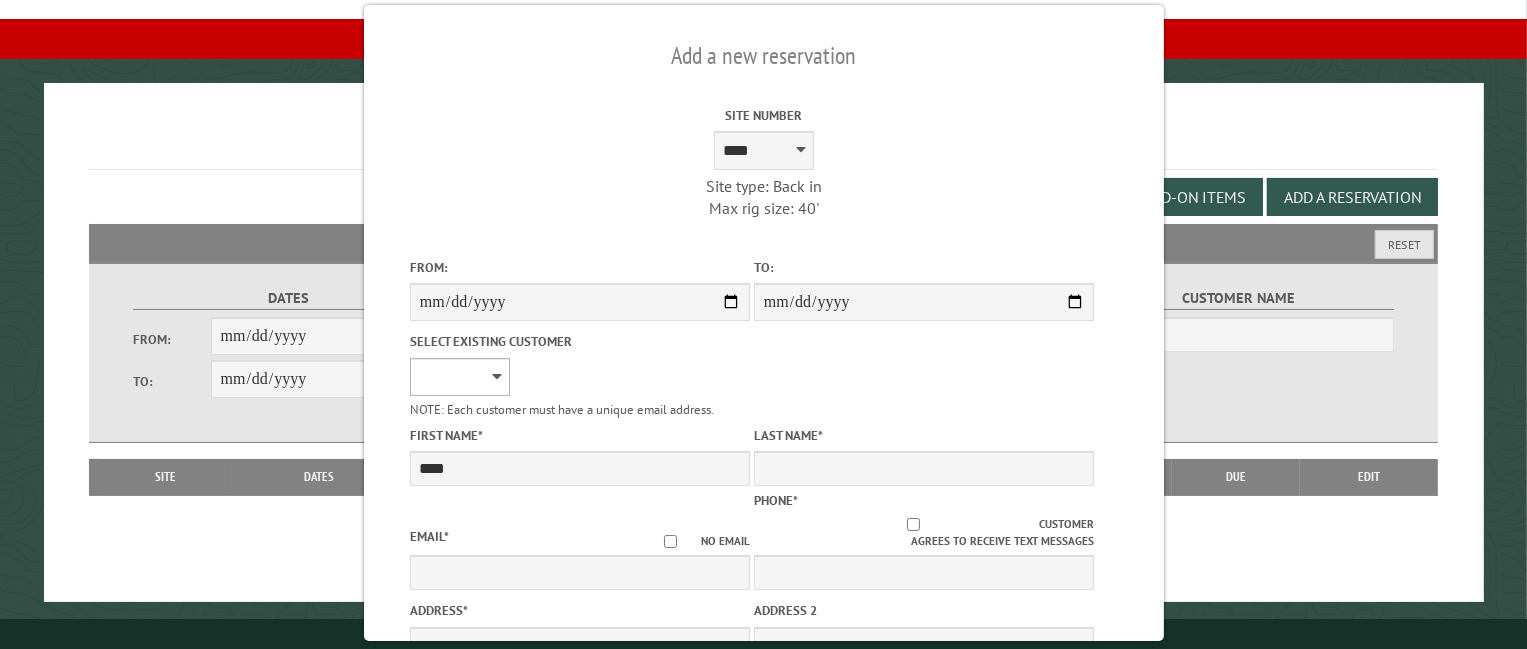 click on "**********" at bounding box center [459, 377] 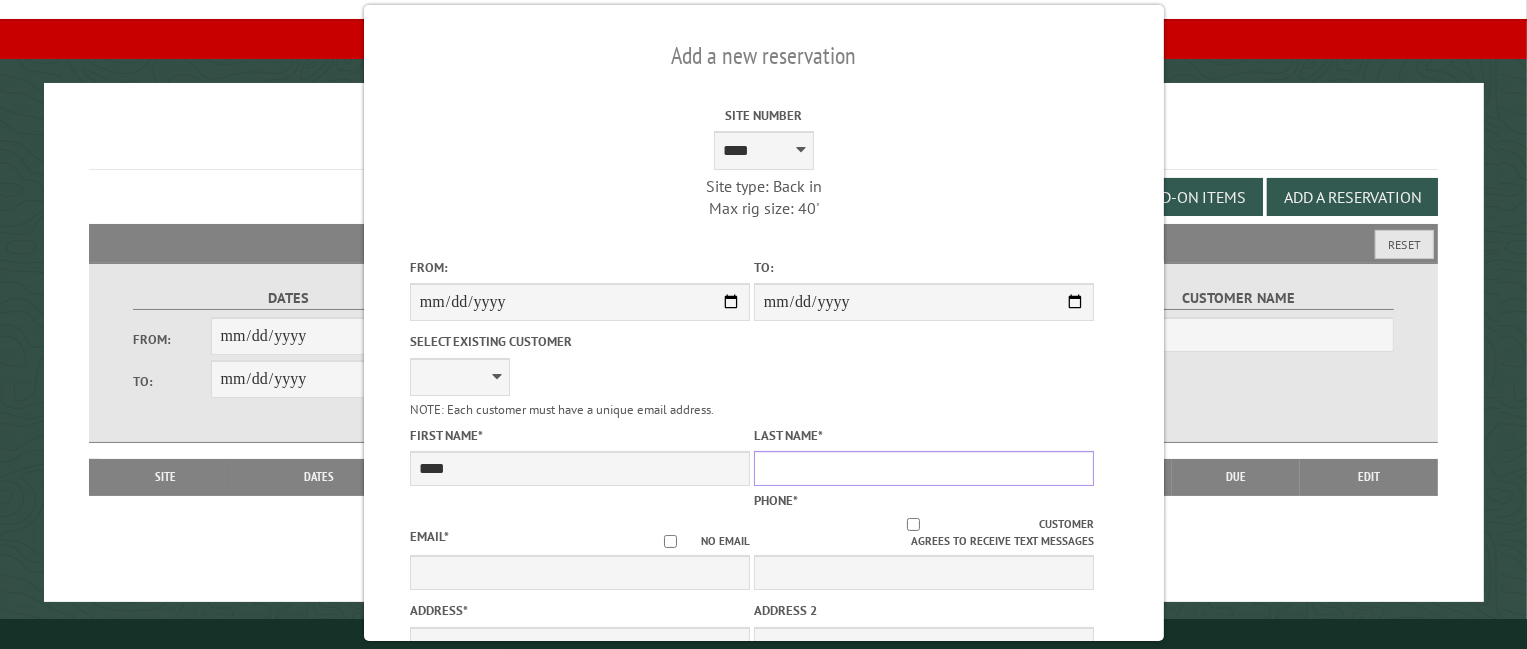 click on "Last Name *" at bounding box center [923, 468] 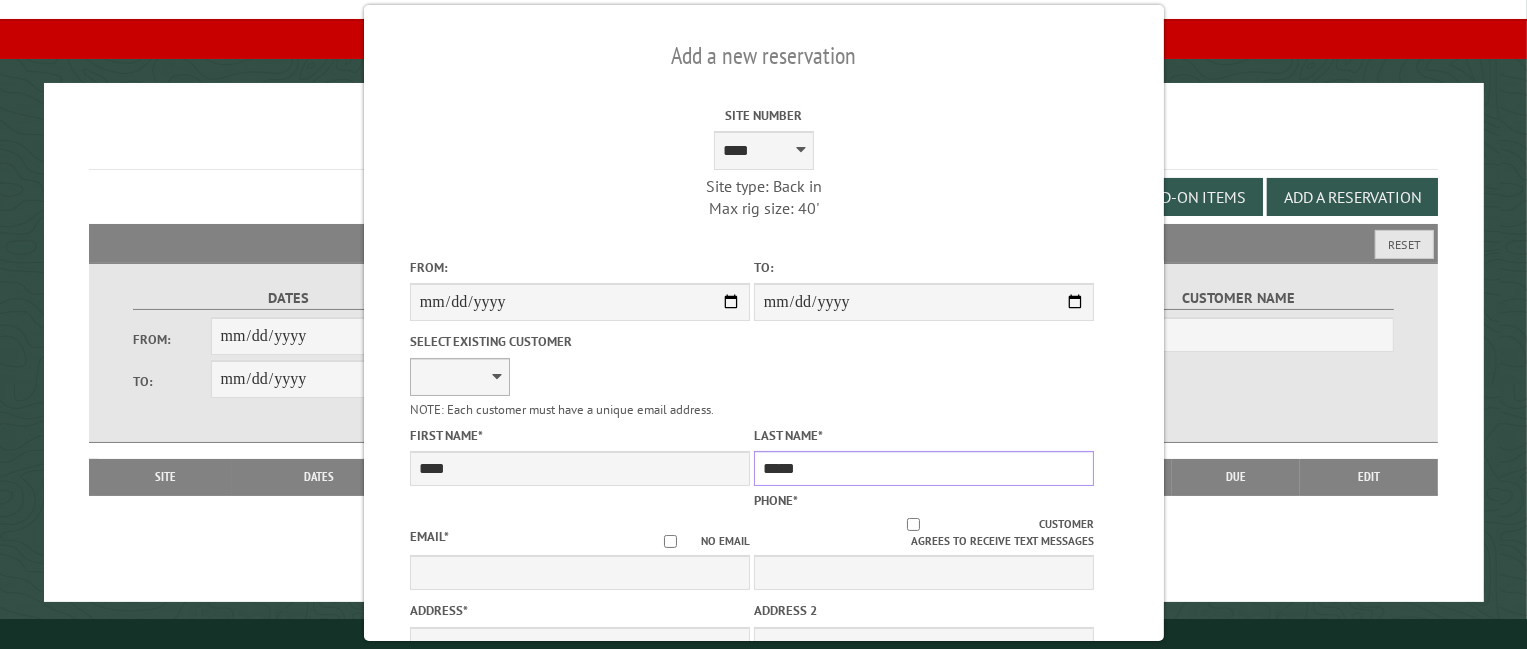 type on "*****" 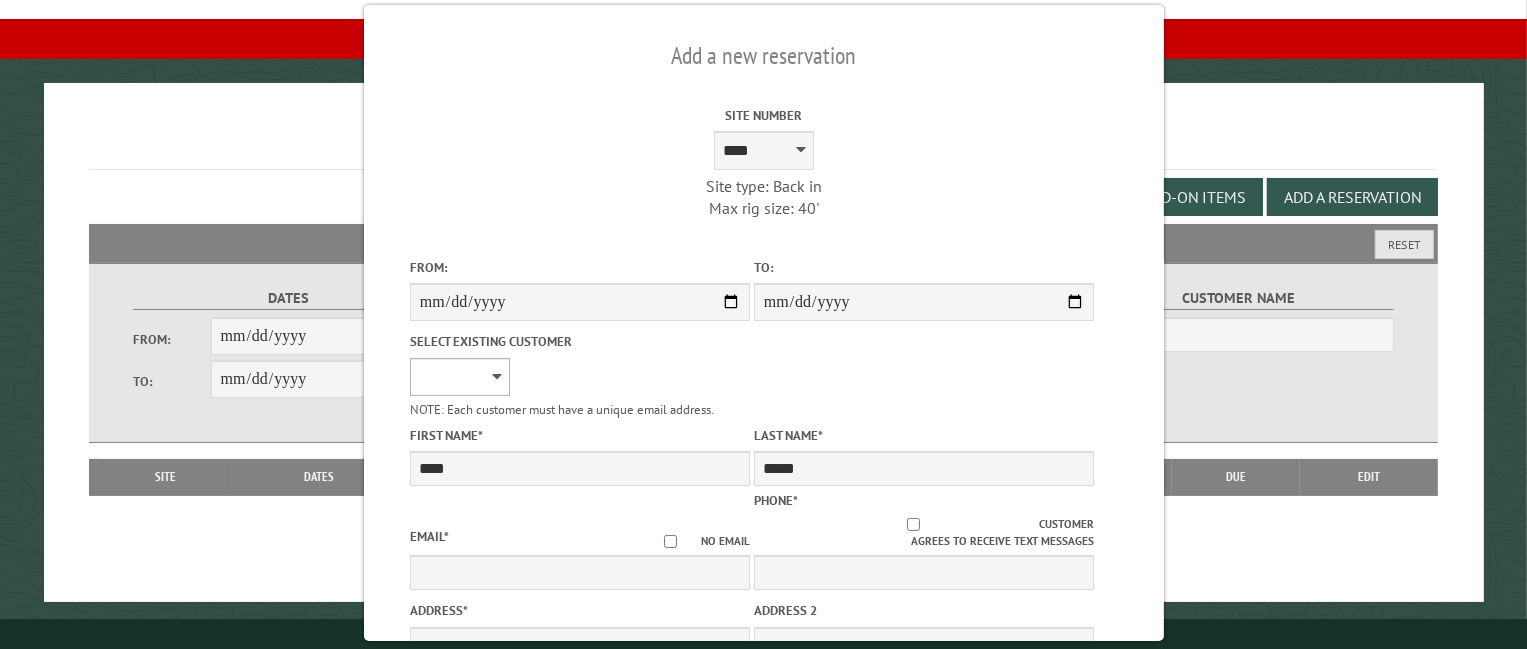 click on "**********" at bounding box center (459, 377) 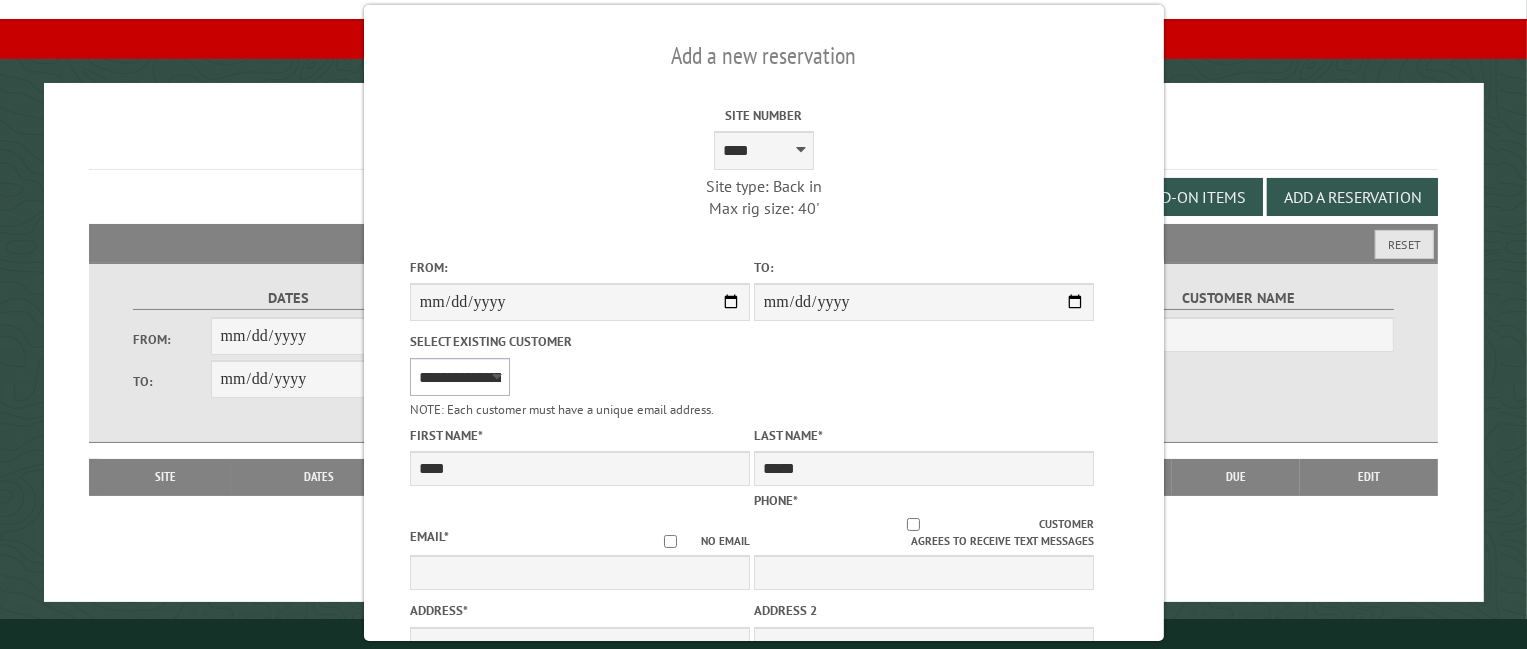 click on "**********" at bounding box center [459, 377] 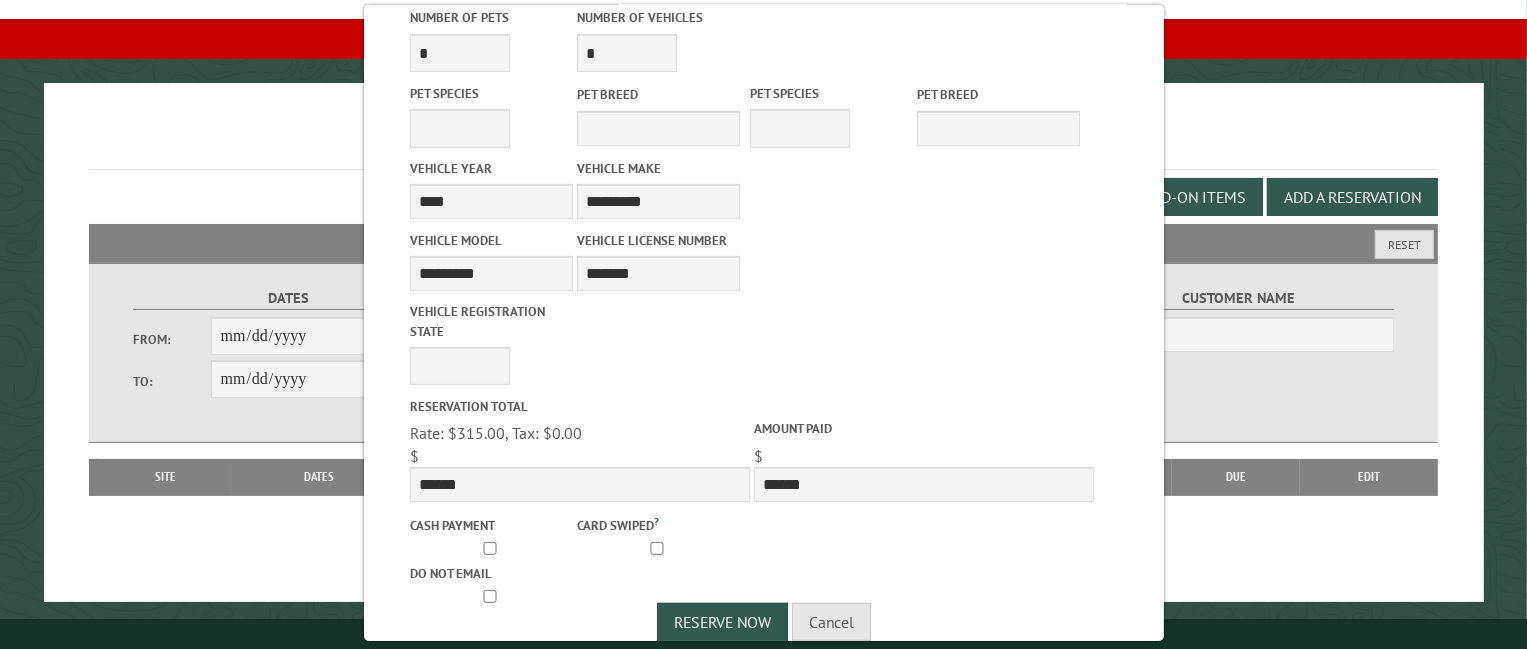 scroll, scrollTop: 996, scrollLeft: 0, axis: vertical 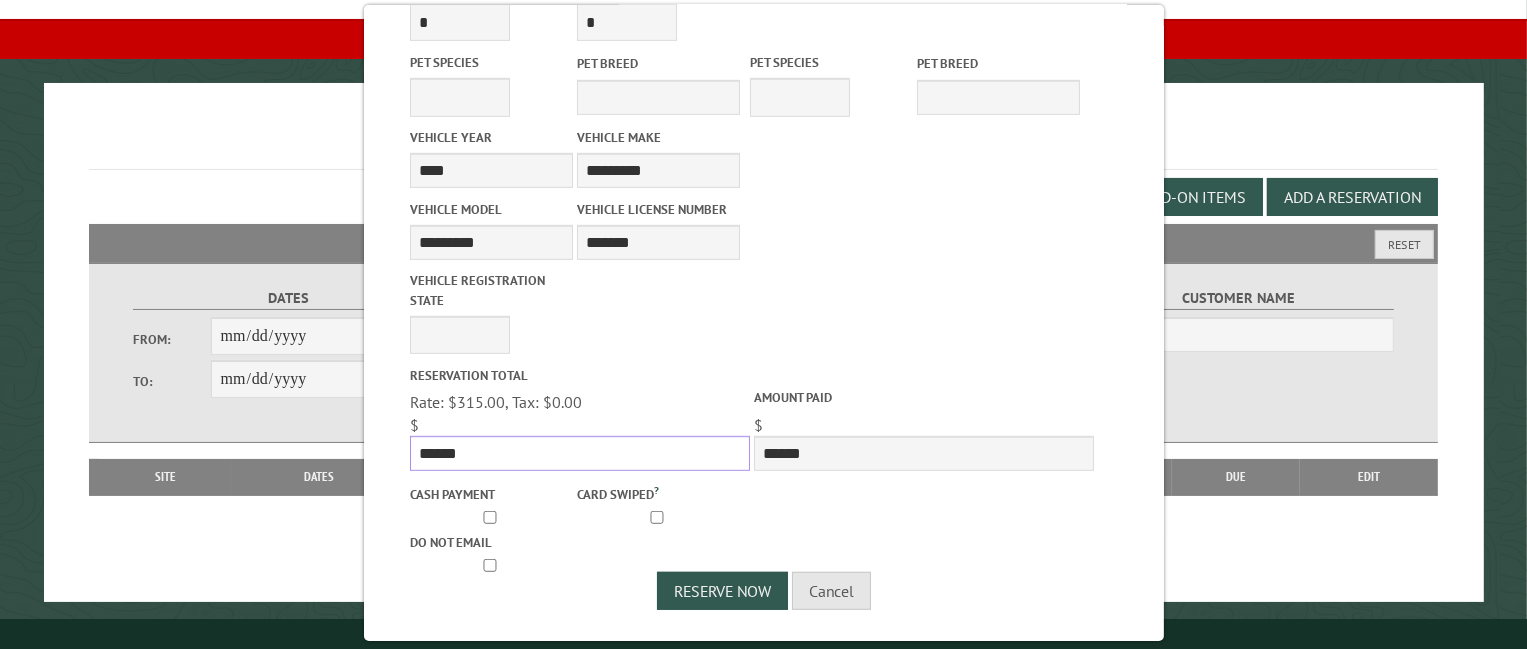 click on "******" at bounding box center (579, 453) 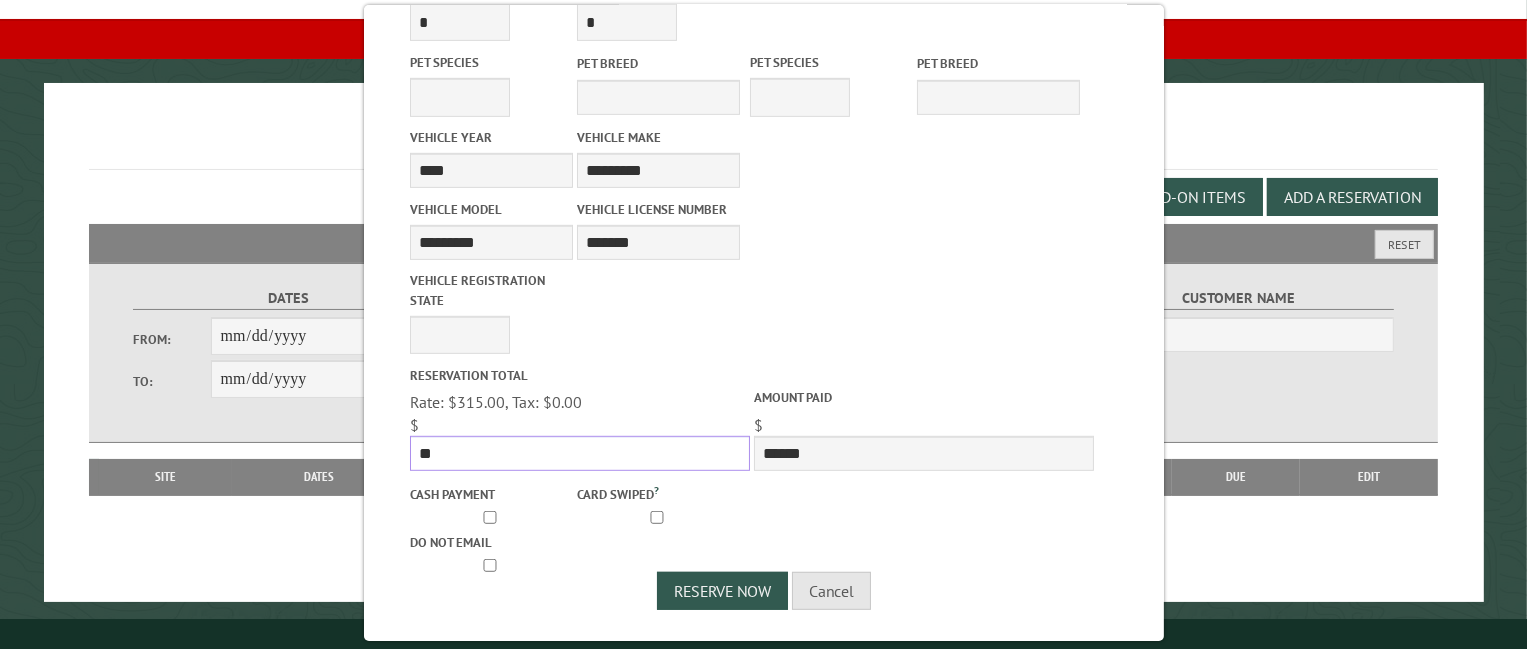 type on "*" 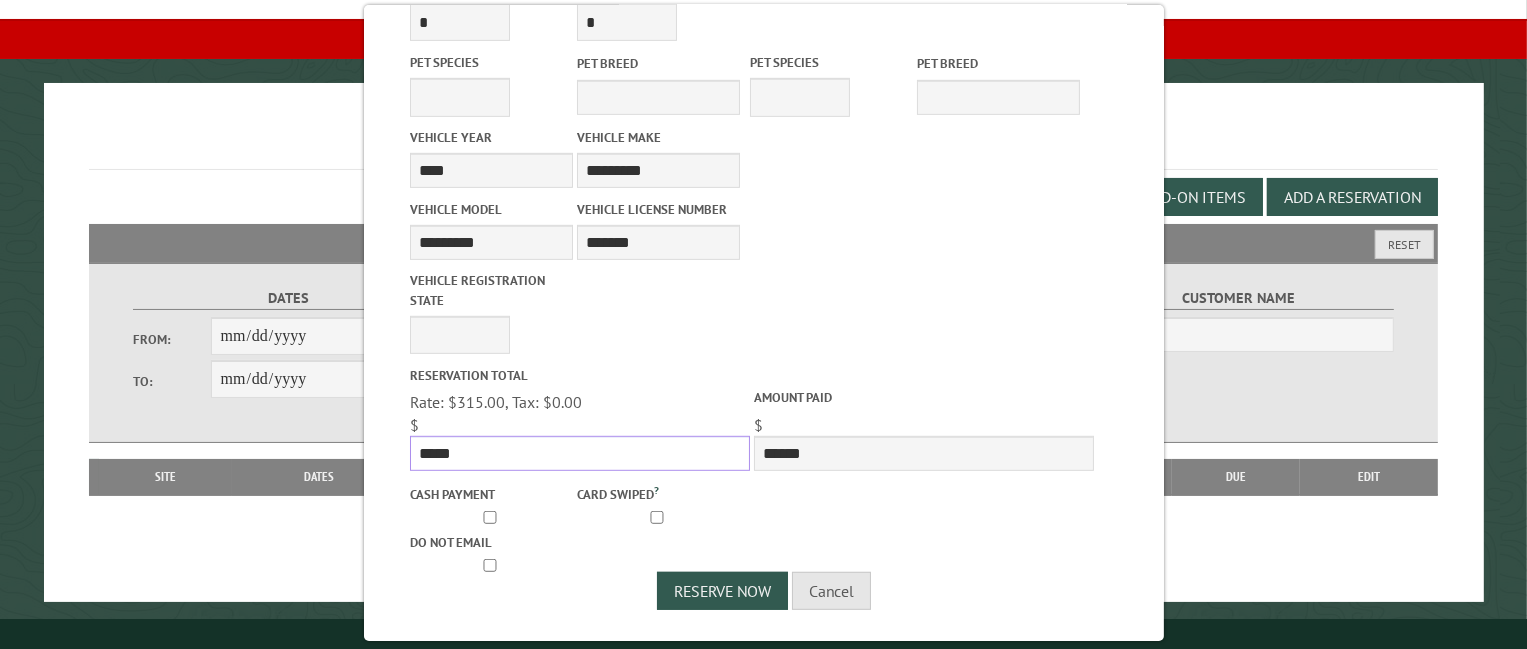 type on "*****" 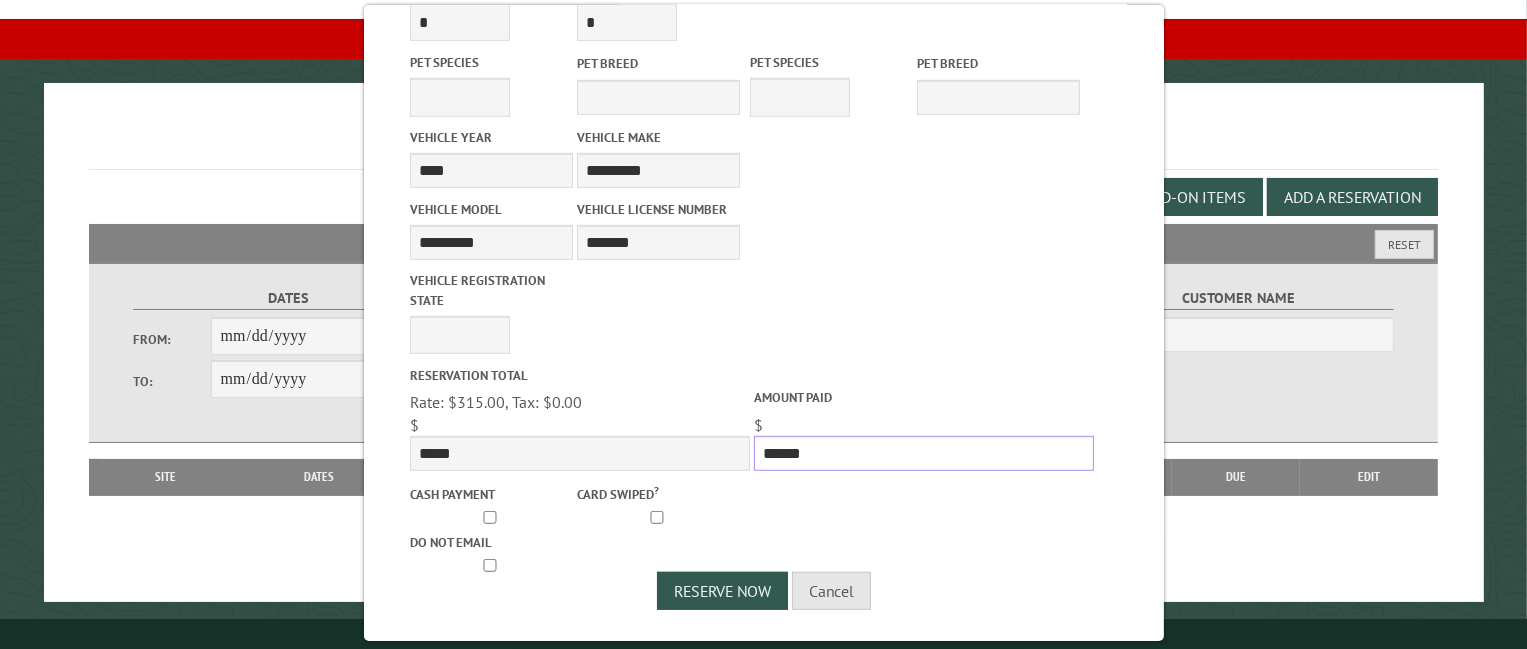 drag, startPoint x: 805, startPoint y: 444, endPoint x: 736, endPoint y: 461, distance: 71.063354 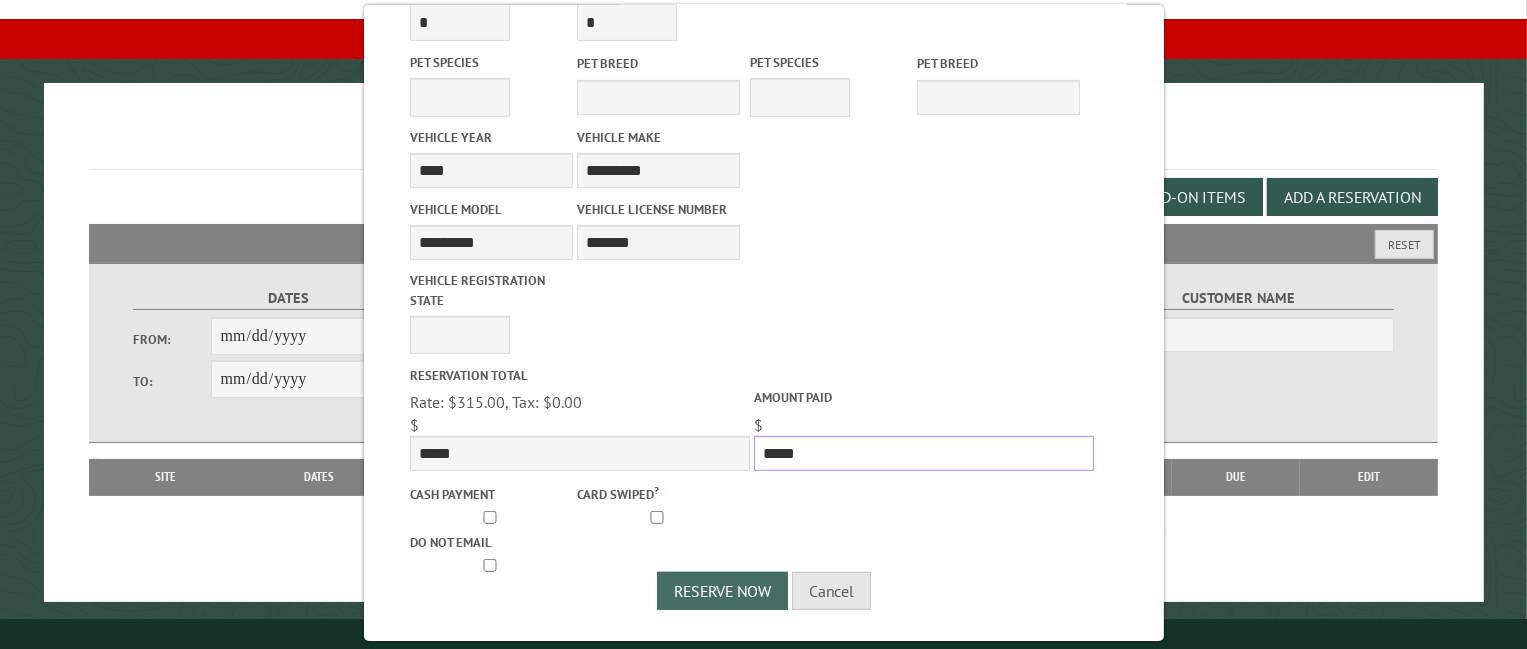 type on "*****" 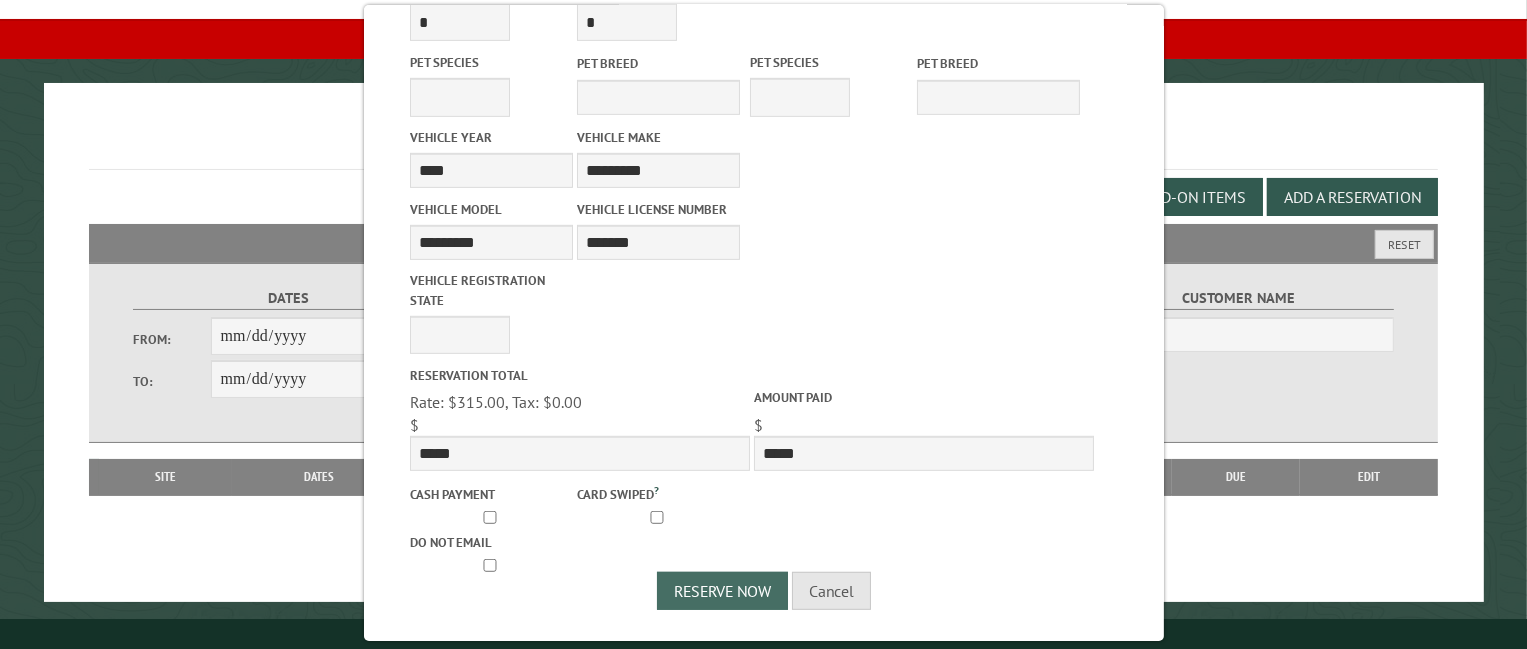 drag, startPoint x: 748, startPoint y: 592, endPoint x: 774, endPoint y: 583, distance: 27.513634 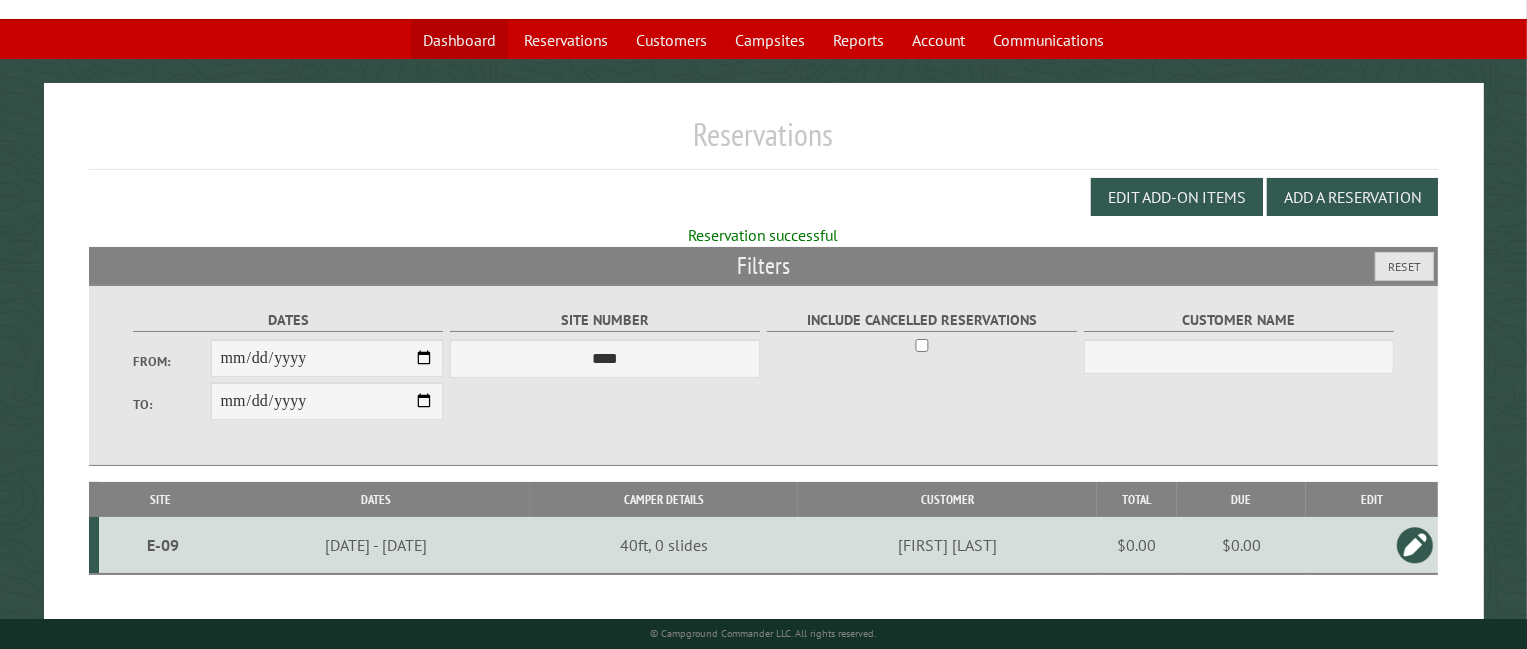 click on "Dashboard" at bounding box center (459, 40) 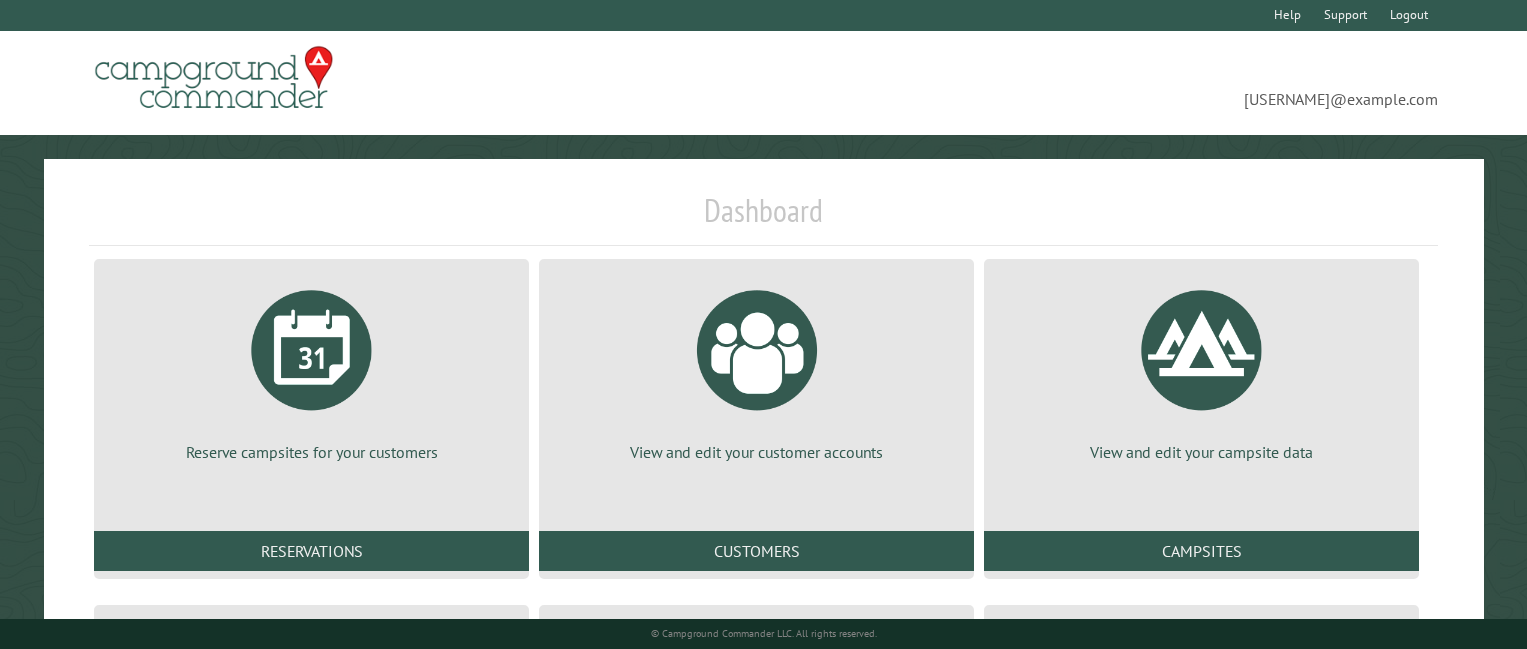 scroll, scrollTop: 0, scrollLeft: 0, axis: both 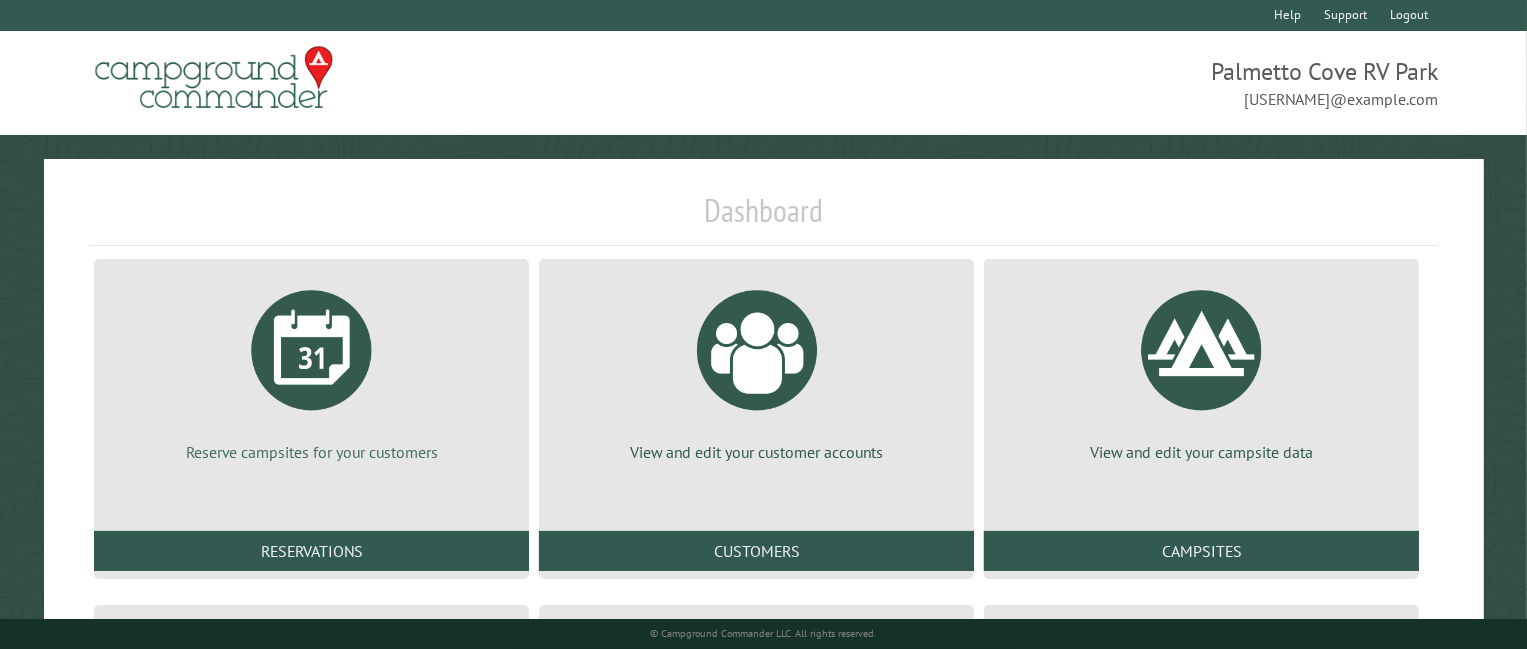 click at bounding box center [312, 350] 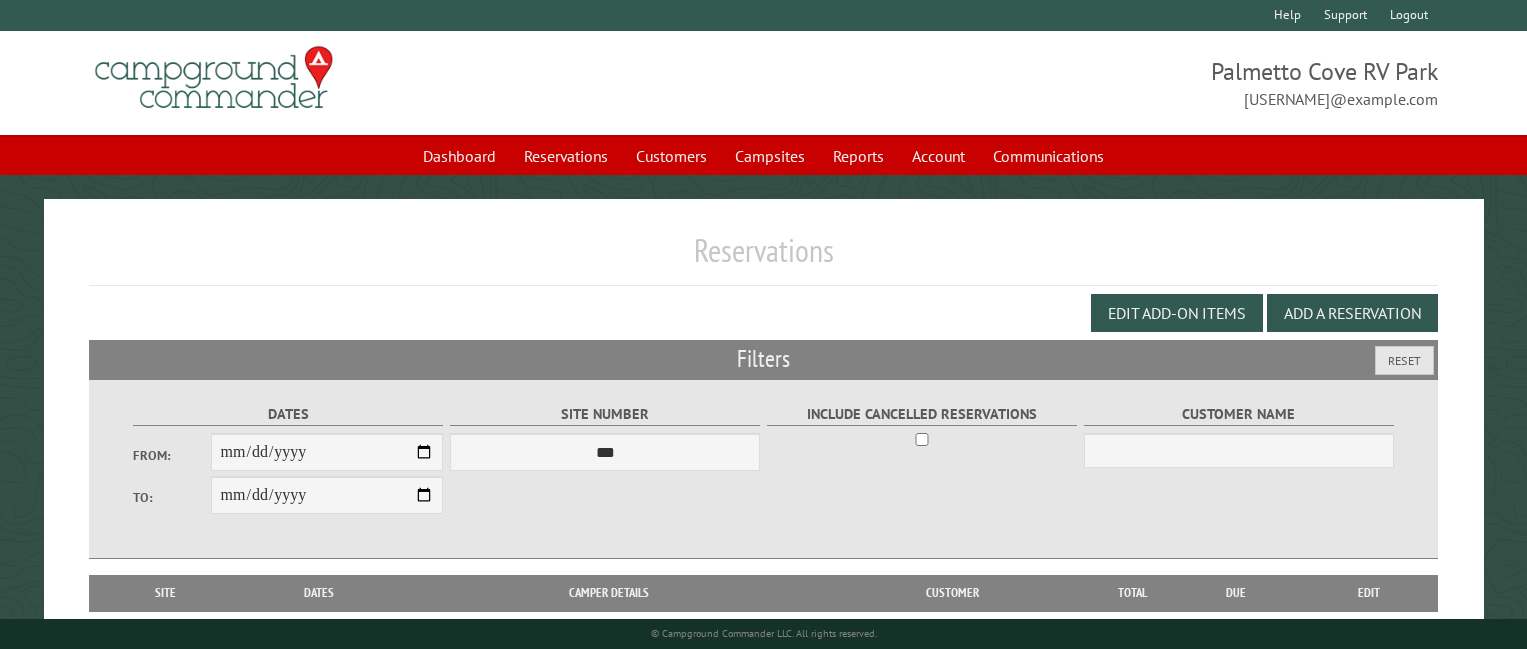 scroll, scrollTop: 0, scrollLeft: 0, axis: both 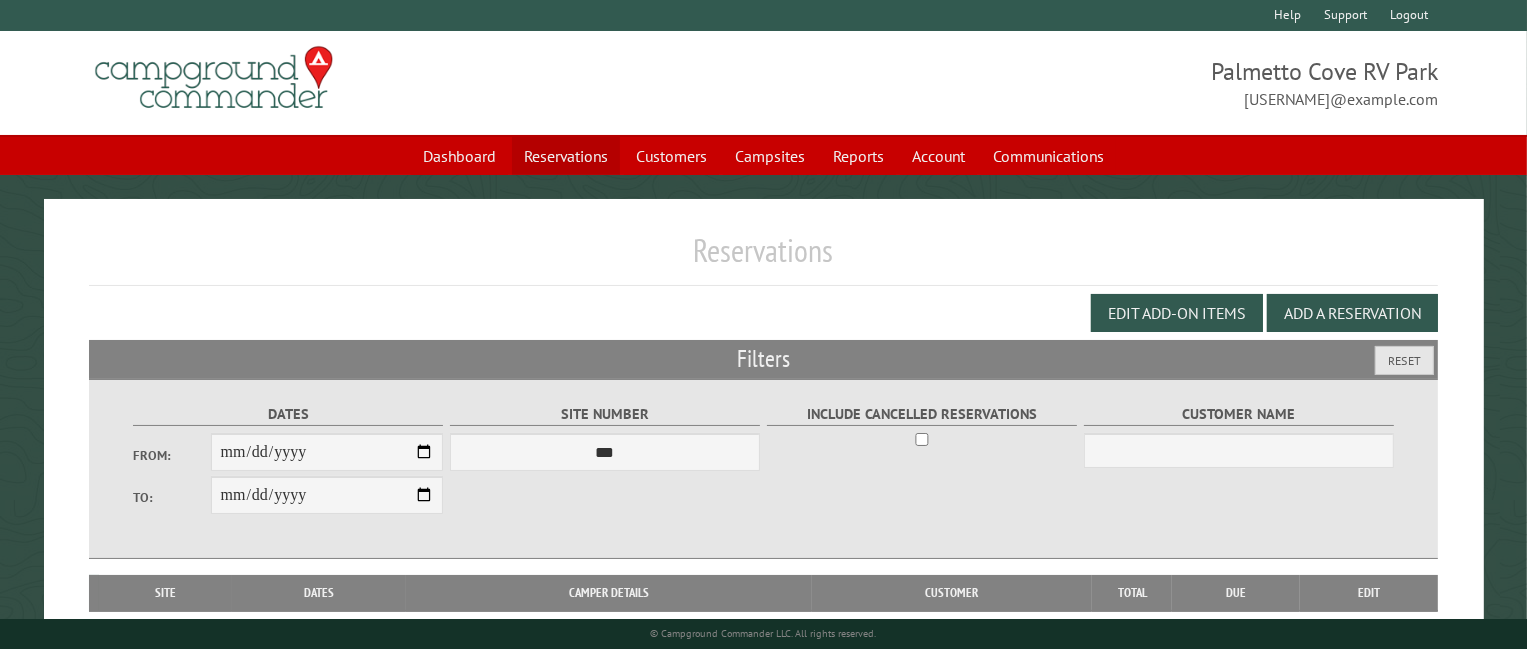click on "Reservations" at bounding box center (566, 156) 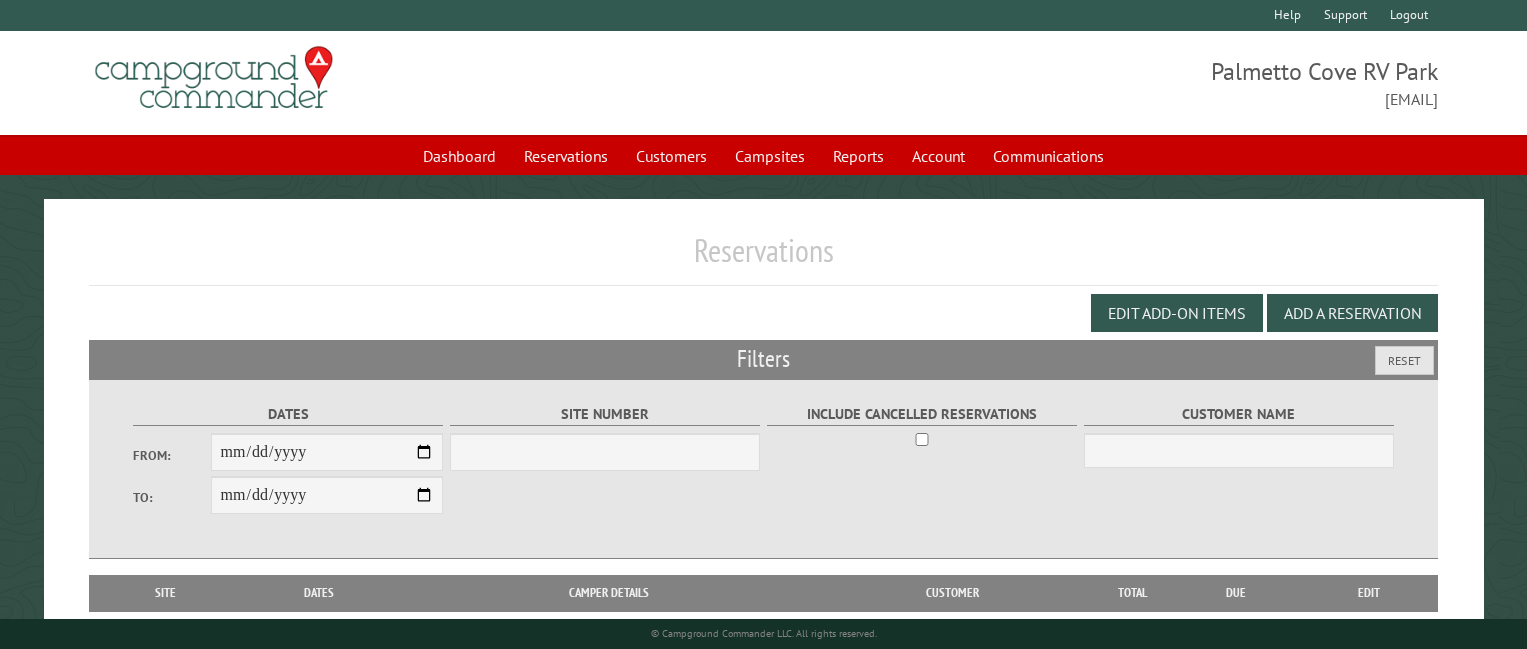 scroll, scrollTop: 0, scrollLeft: 0, axis: both 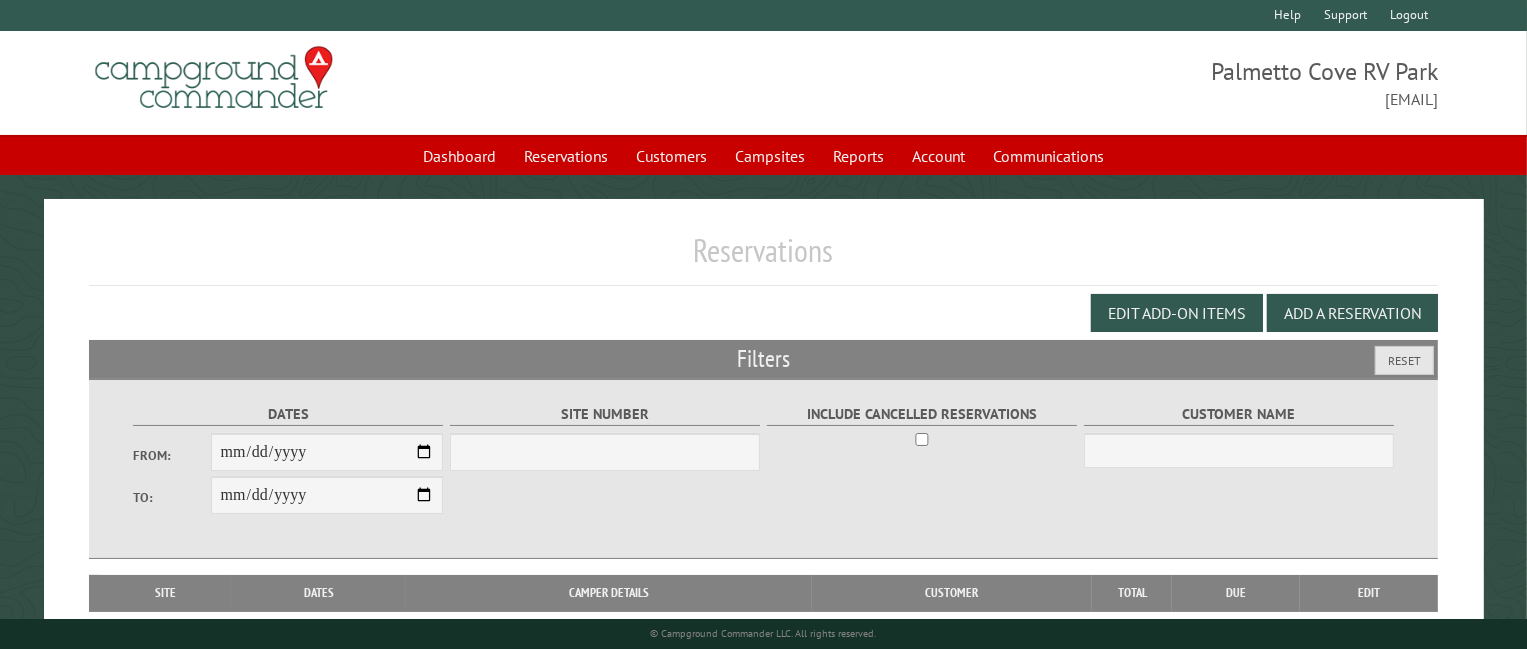 select on "***" 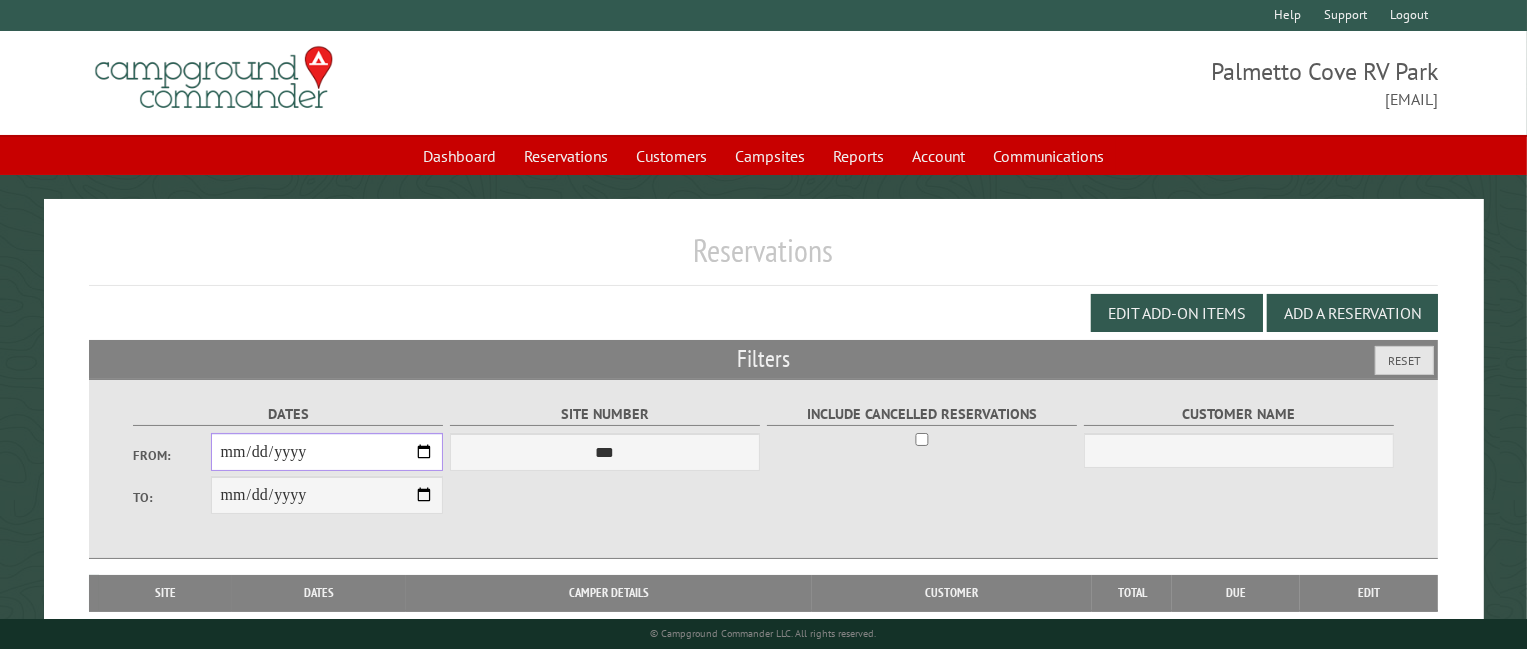 click on "From:" at bounding box center (327, 452) 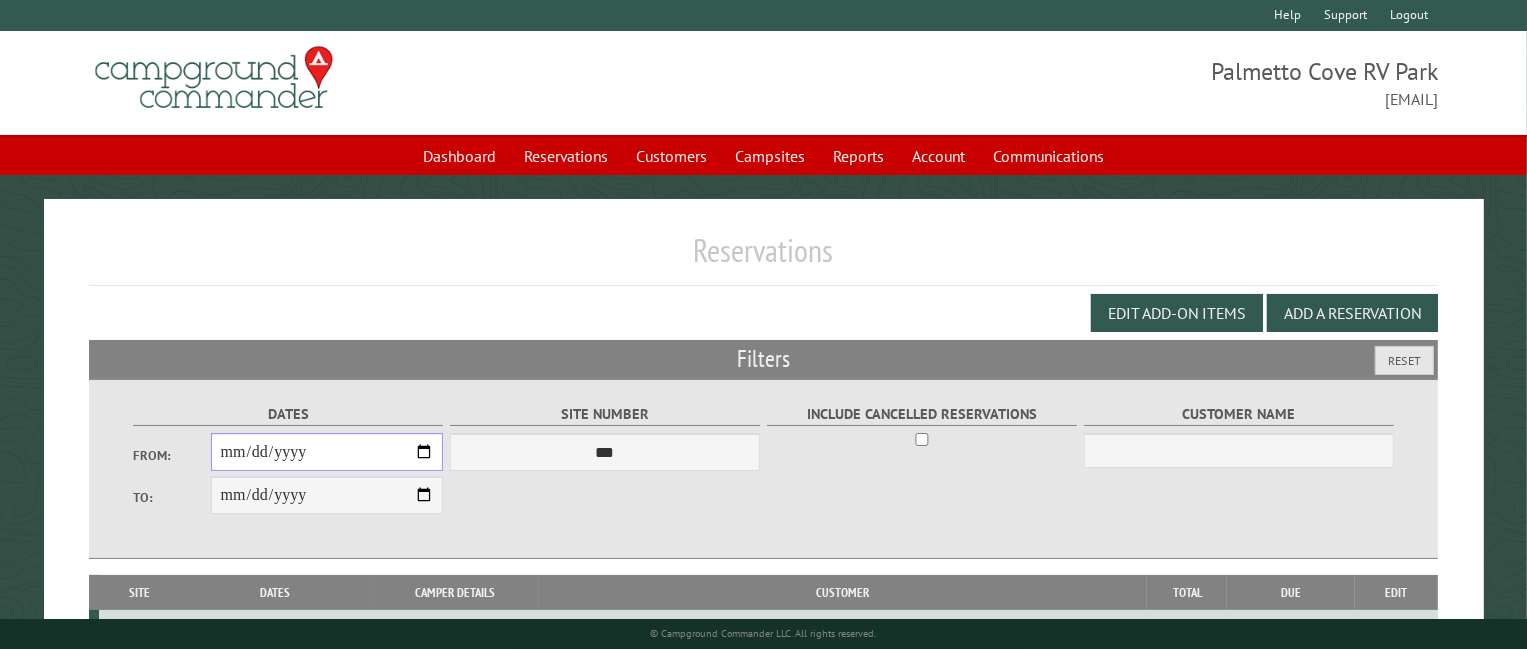 type on "**********" 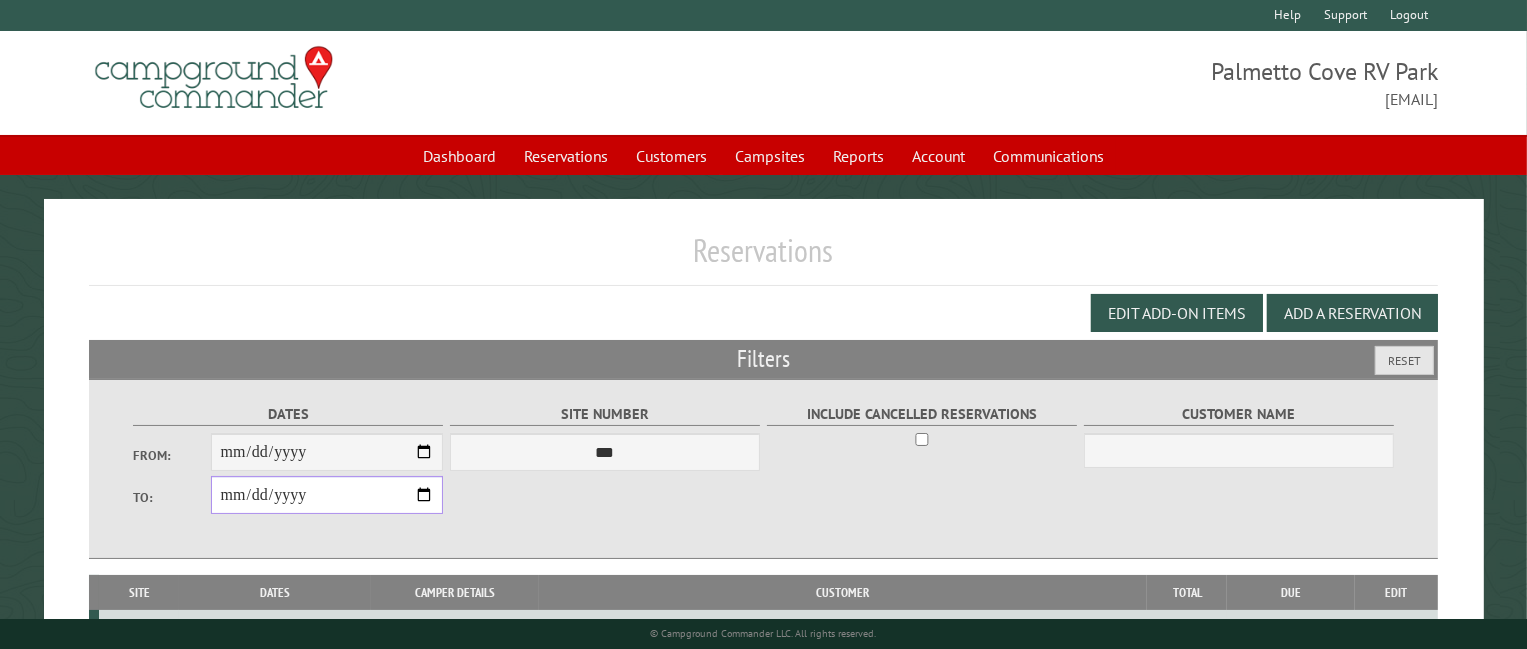 click on "**********" at bounding box center [327, 495] 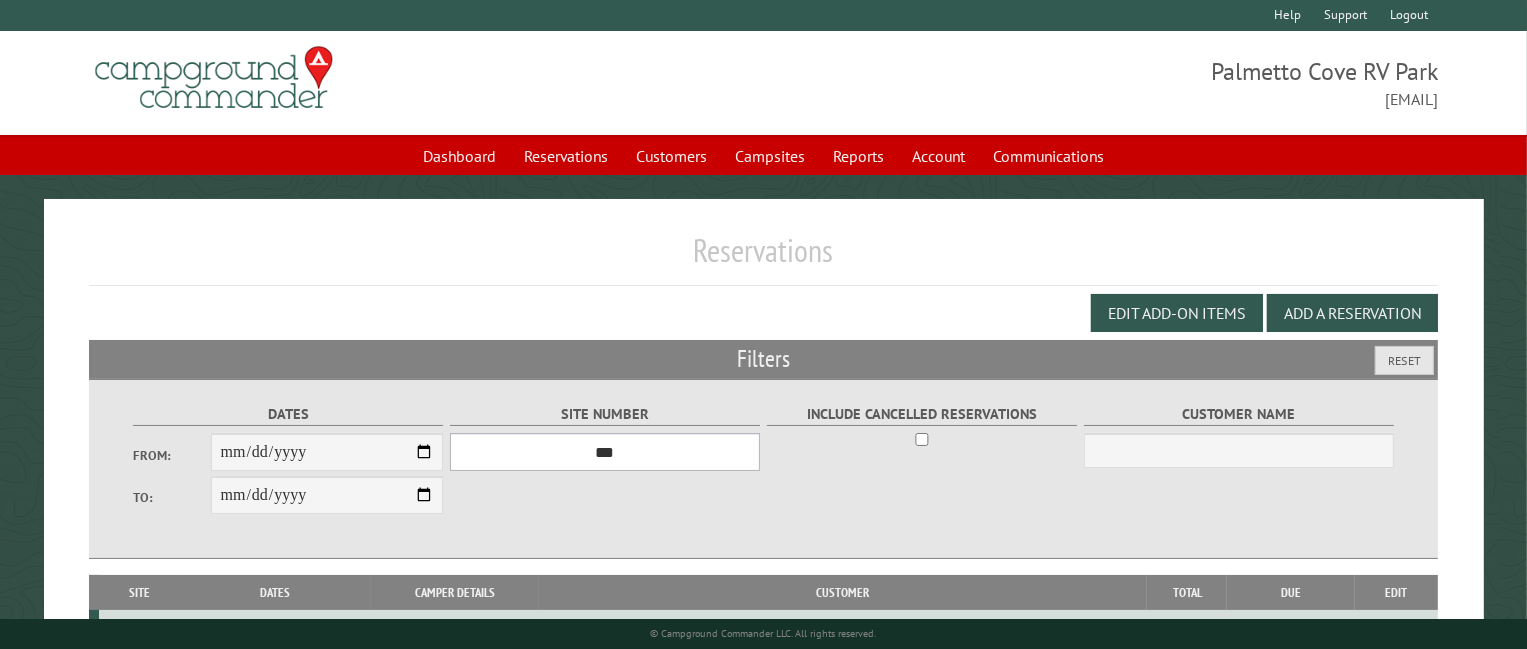click on "*** **** **** **** **** **** **** **** **** **** **** **** **** **** **** **** **** **** **** **** **** **** **** **** **** **** **** **** **** **** **** **** **** **** **** **** **** **** **** **** **** **** **** **** **** **** **** **** **** **** **** **** **** **** **** **** **** **** **** **** **** **** **** **** **** **** **** **** **** **** **** **** **** **** **** **** **** **** **** **** **** **** **** **** **** **** **** **** **** **** **** **** **** **** **** **** **** **** **** **** **** **** **** **** **** **** **** **** **** **** **** **** **** **** **** **** **** **** **** **** **** **** **** **** **** **** **** **** **** **** **** **** **** **** **** **** **** **** **** **** **** **** **** **** **** **** ****" at bounding box center (605, 452) 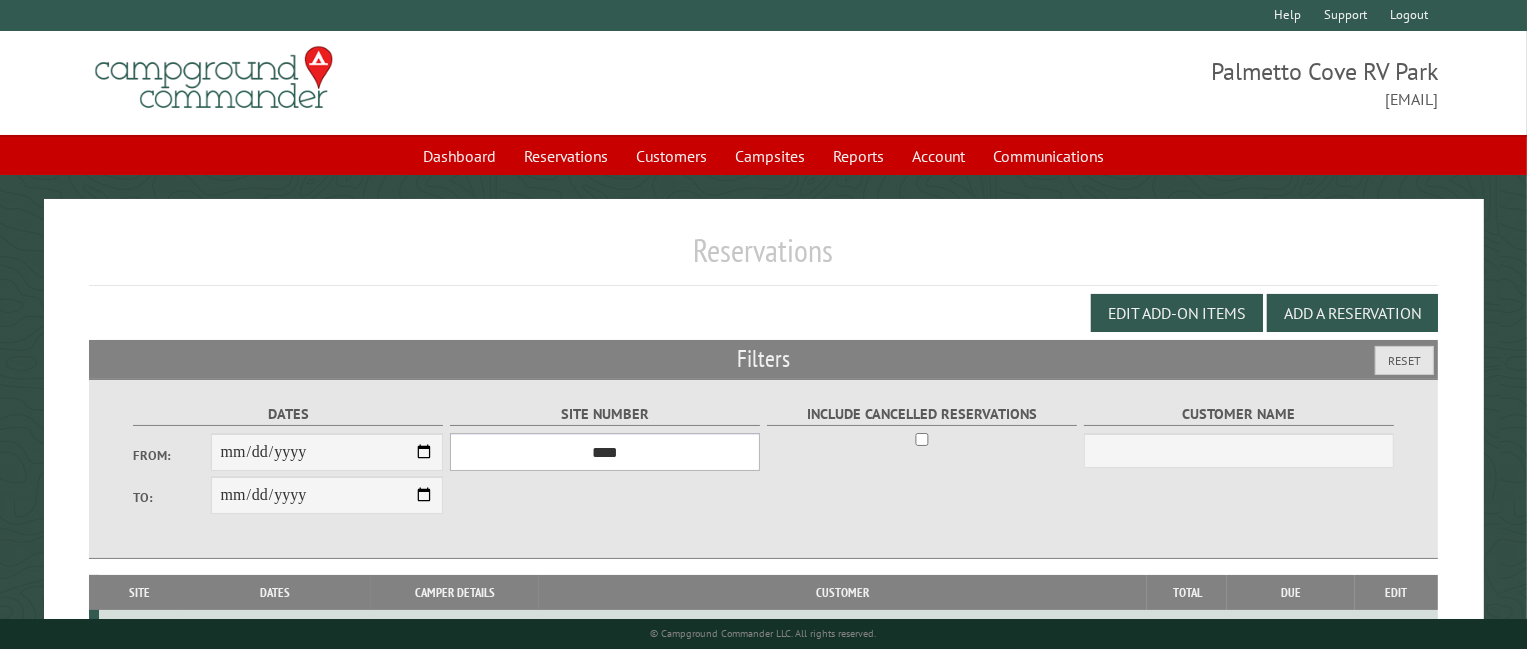 click on "*** **** **** **** **** **** **** **** **** **** **** **** **** **** **** **** **** **** **** **** **** **** **** **** **** **** **** **** **** **** **** **** **** **** **** **** **** **** **** **** **** **** **** **** **** **** **** **** **** **** **** **** **** **** **** **** **** **** **** **** **** **** **** **** **** **** **** **** **** **** **** **** **** **** **** **** **** **** **** **** **** **** **** **** **** **** **** **** **** **** **** **** **** **** **** **** **** **** **** **** **** **** **** **** **** **** **** **** **** **** **** **** **** **** **** **** **** **** **** **** **** **** **** **** **** **** **** **** **** **** **** **** **** **** **** **** **** **** **** **** **** **** **** **** **** **** ****" at bounding box center (605, 452) 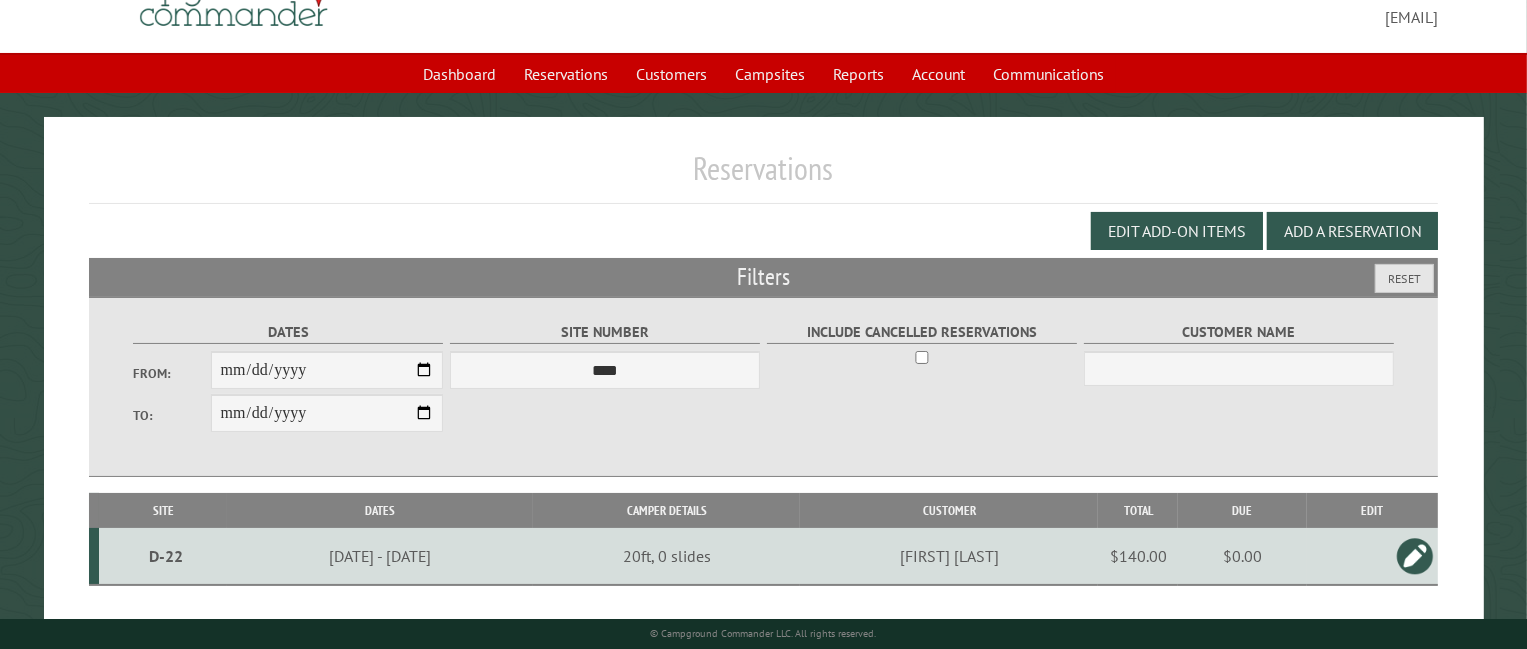 scroll, scrollTop: 124, scrollLeft: 0, axis: vertical 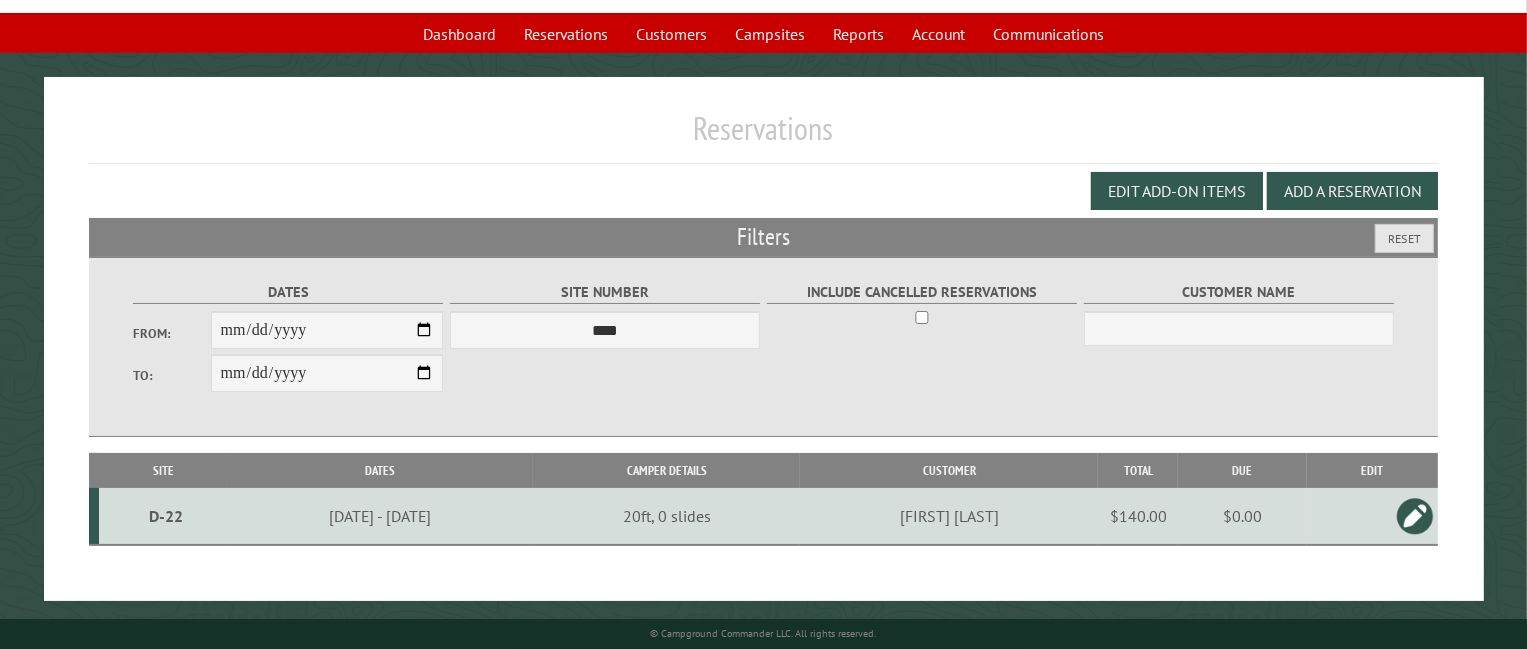 click at bounding box center (1415, 516) 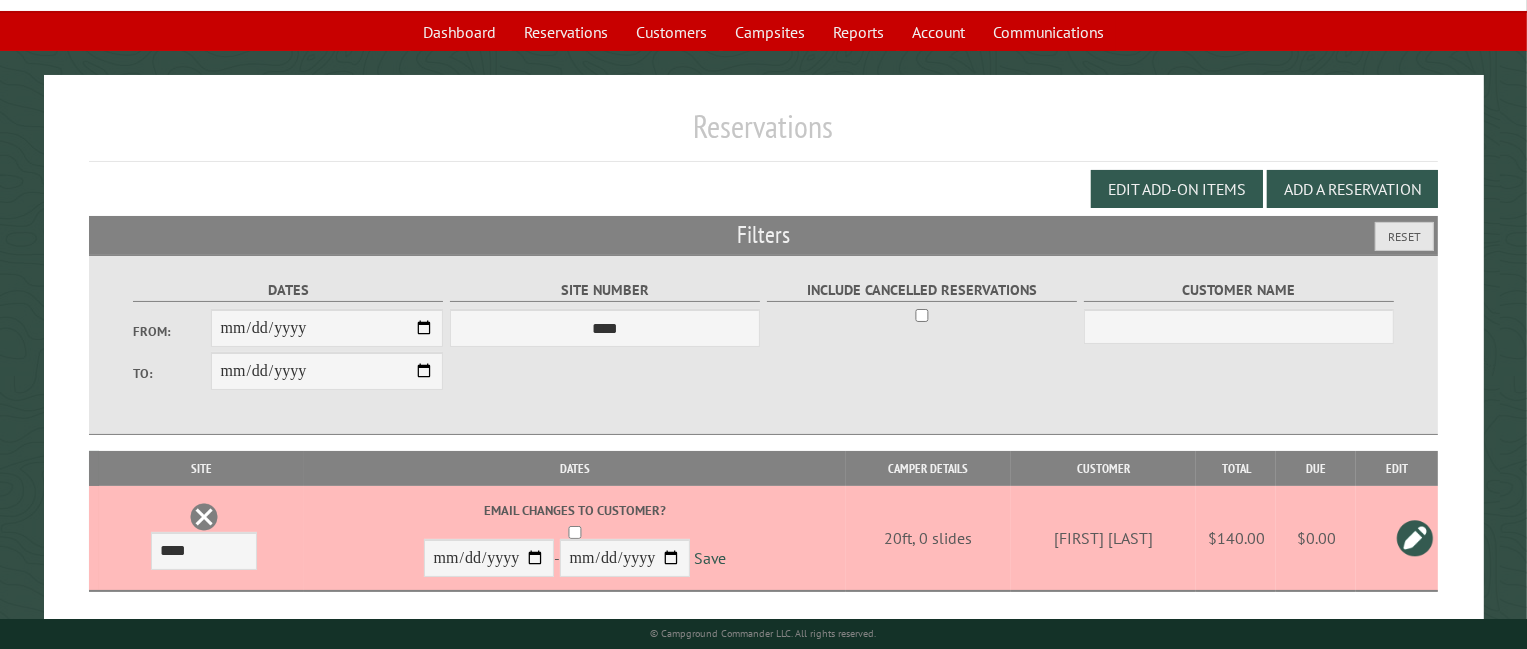 click on "**********" at bounding box center (764, 360) 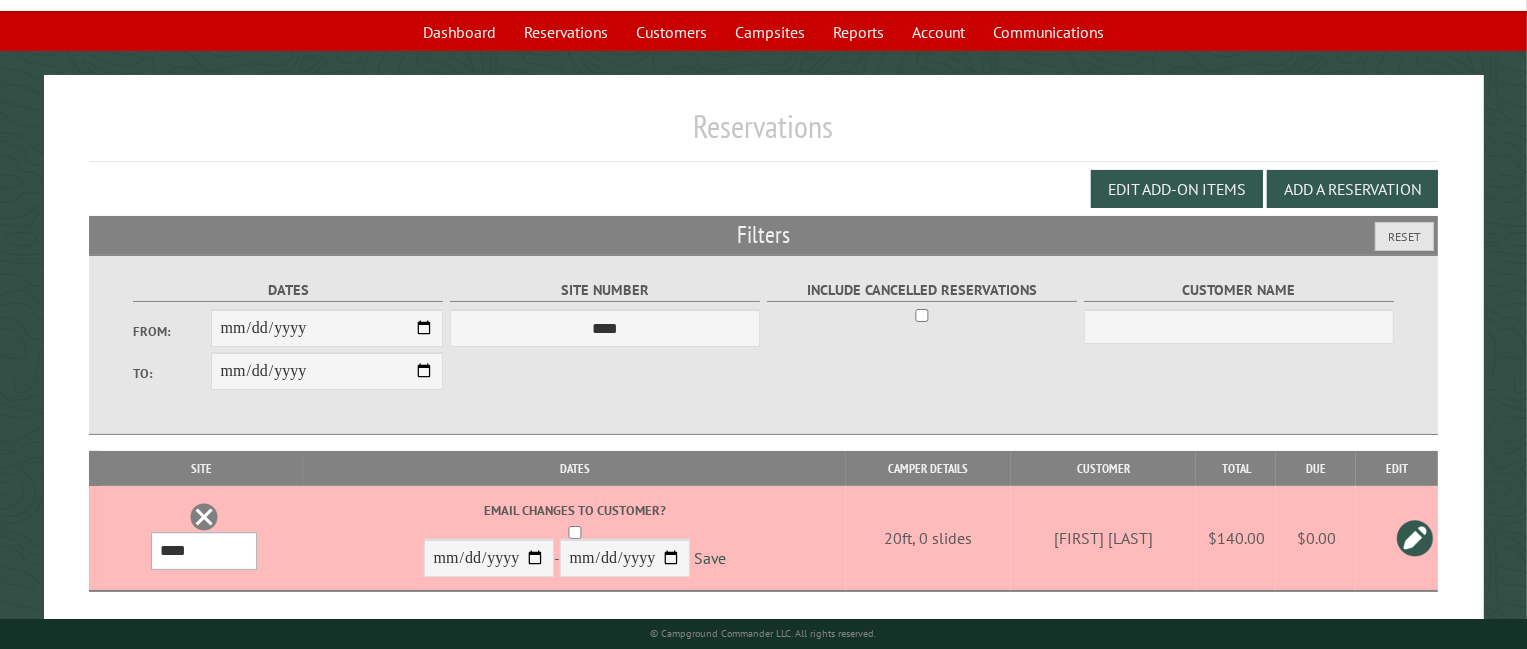 click on "*** **** **** **** **** **** **** **** **** **** **** **** **** **** **** **** **** **** **** **** **** **** **** **** **** **** **** **** **** **** **** **** **** **** **** **** **** **** **** **** **** **** **** **** **** **** **** **** **** **** **** **** **** **** **** **** **** **** **** **** **** **** **** **** **** **** **** **** **** **** **** **** **** **** **** **** **** **** **** **** **** **** **** **** **** **** **** **** **** **** **** **** **** **** **** **** **** **** **** **** **** **** **** **** **** **** **** **** **** **** **** **** **** **** **** **** **** **** **** **** **** **** **** **** **** **** **** **** **** **** **** **** **** **** **** **** **** **** **** **** **** **** **** **** **** **** ****" at bounding box center [203, 551] 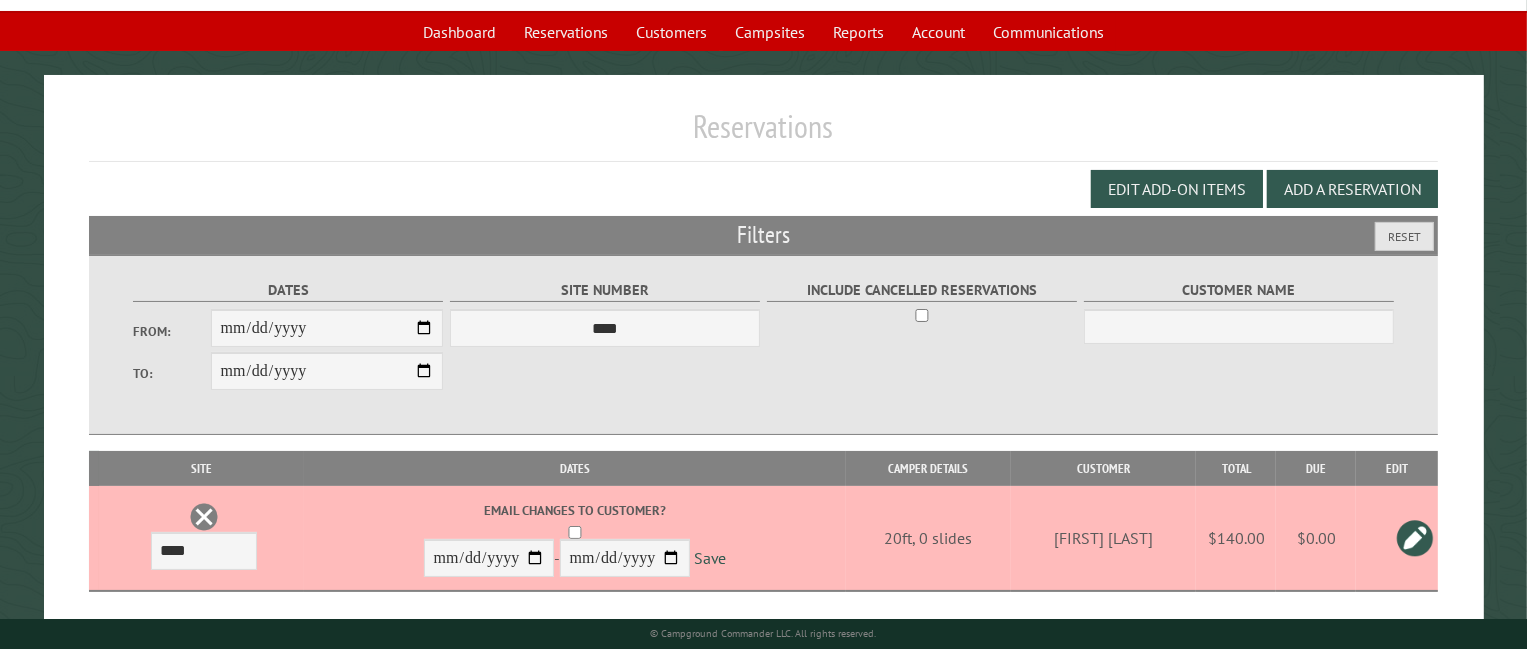click on "**********" at bounding box center [764, 345] 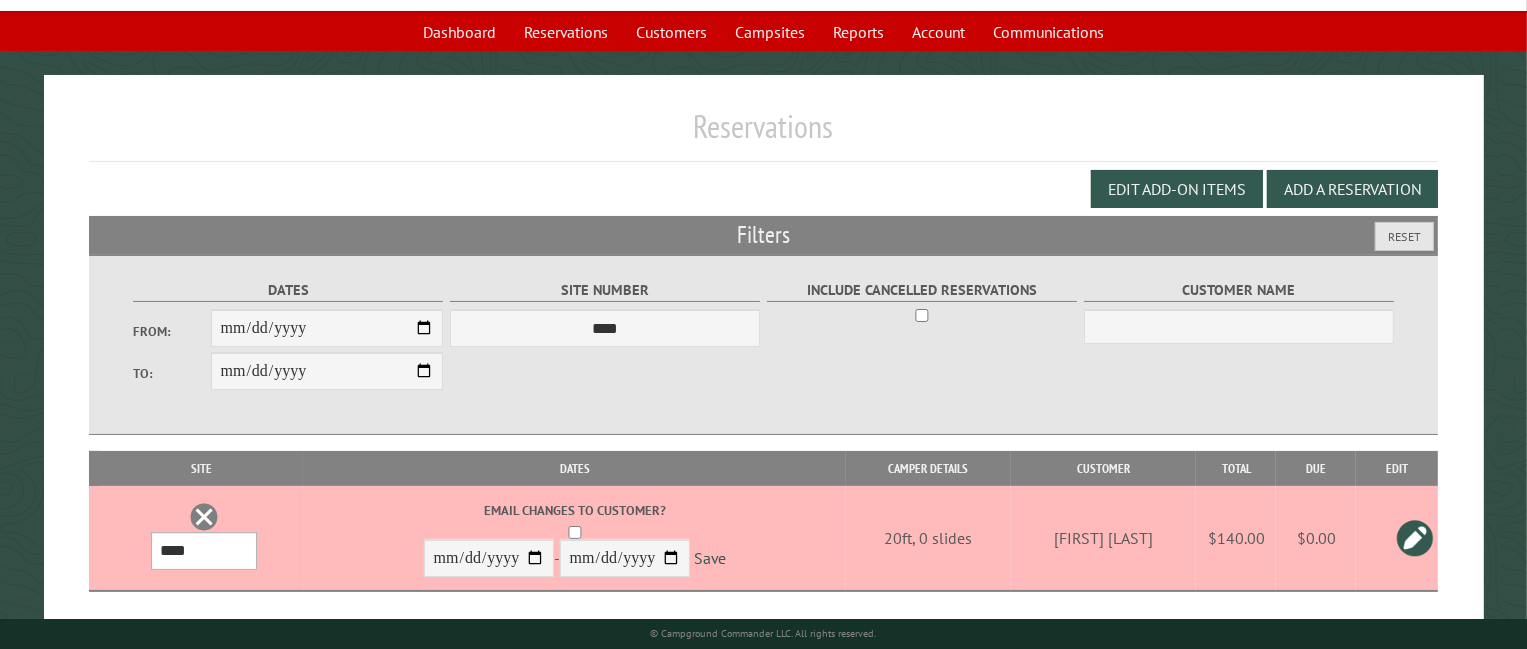 click on "*** **** **** **** **** **** **** **** **** **** **** **** **** **** **** **** **** **** **** **** **** **** **** **** **** **** **** **** **** **** **** **** **** **** **** **** **** **** **** **** **** **** **** **** **** **** **** **** **** **** **** **** **** **** **** **** **** **** **** **** **** **** **** **** **** **** **** **** **** **** **** **** **** **** **** **** **** **** **** **** **** **** **** **** **** **** **** **** **** **** **** **** **** **** **** **** **** **** **** **** **** **** **** **** **** **** **** **** **** **** **** **** **** **** **** **** **** **** **** **** **** **** **** **** **** **** **** **** **** **** **** **** **** **** **** **** **** **** **** **** **** **** **** **** **** **** ****" at bounding box center (203, 551) 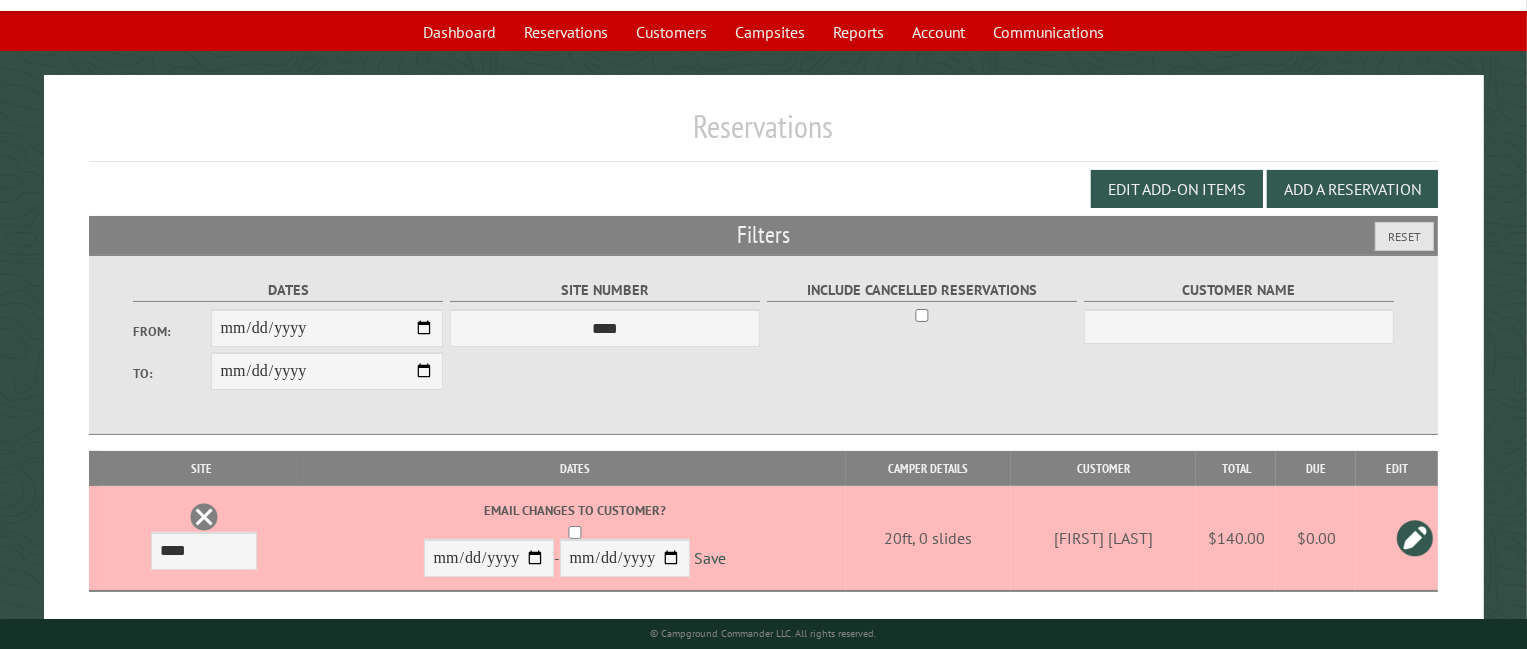 click at bounding box center [1415, 538] 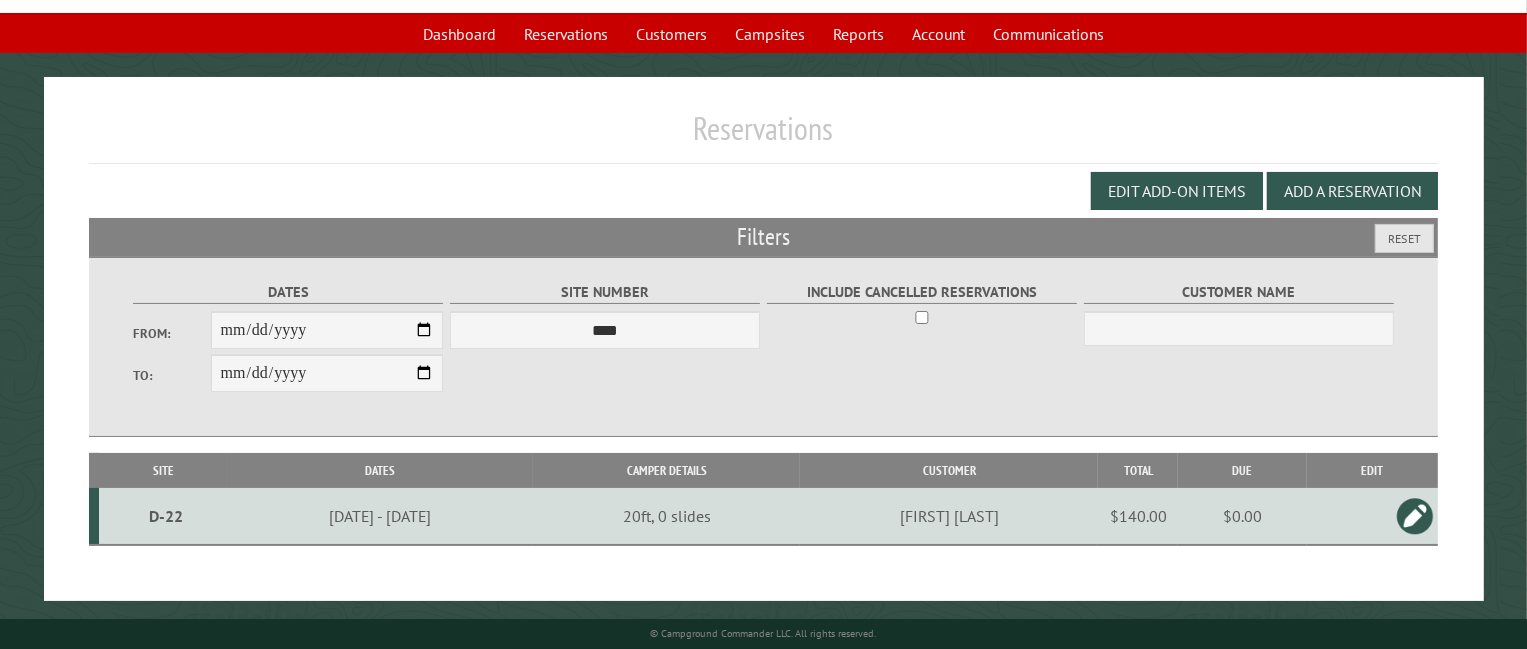 click on "D-22" at bounding box center [165, 516] 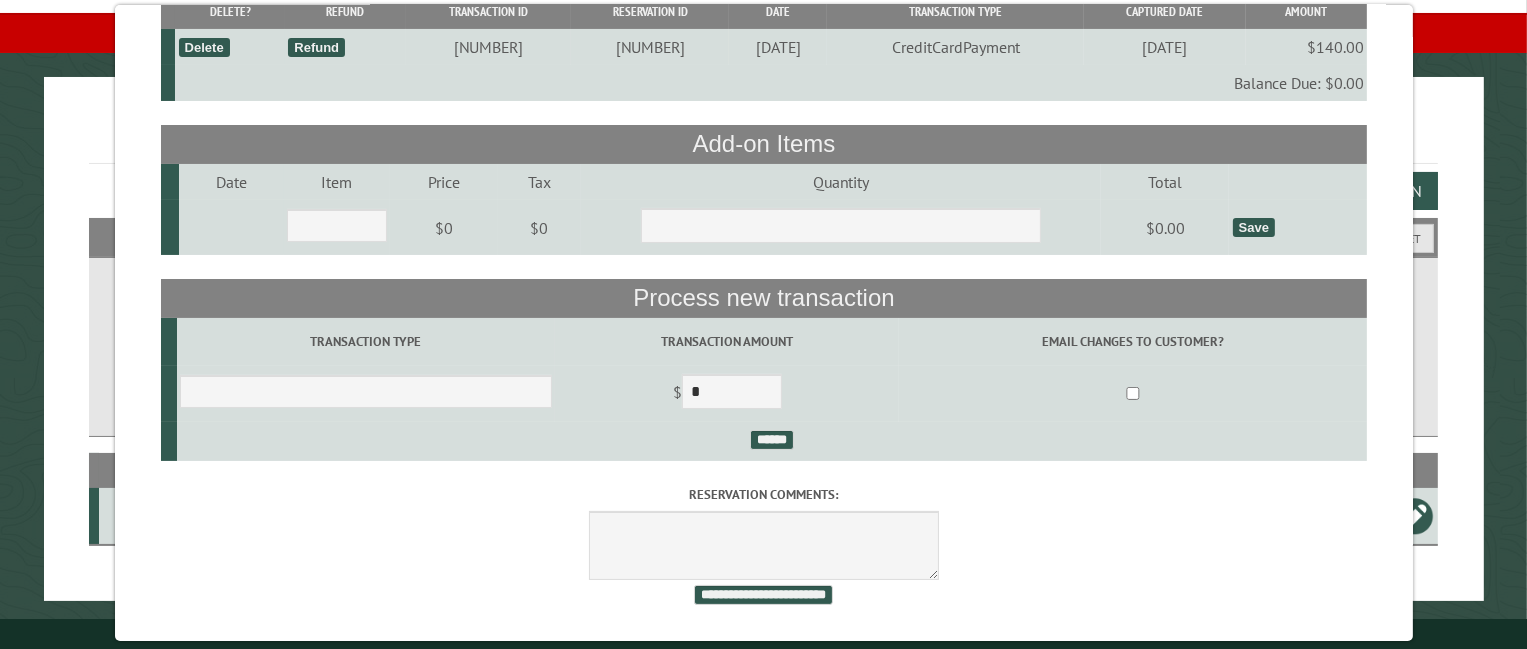 scroll, scrollTop: 240, scrollLeft: 0, axis: vertical 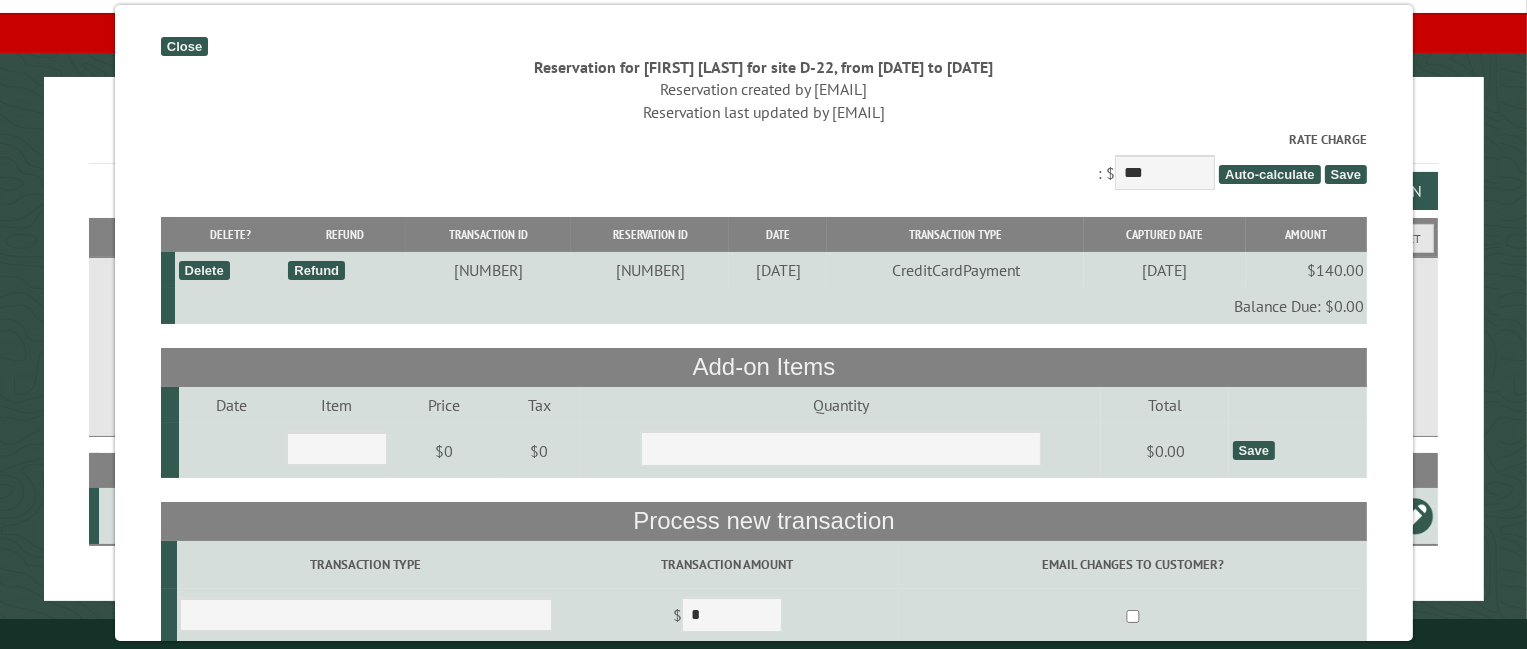 click on "Refund" at bounding box center [316, 270] 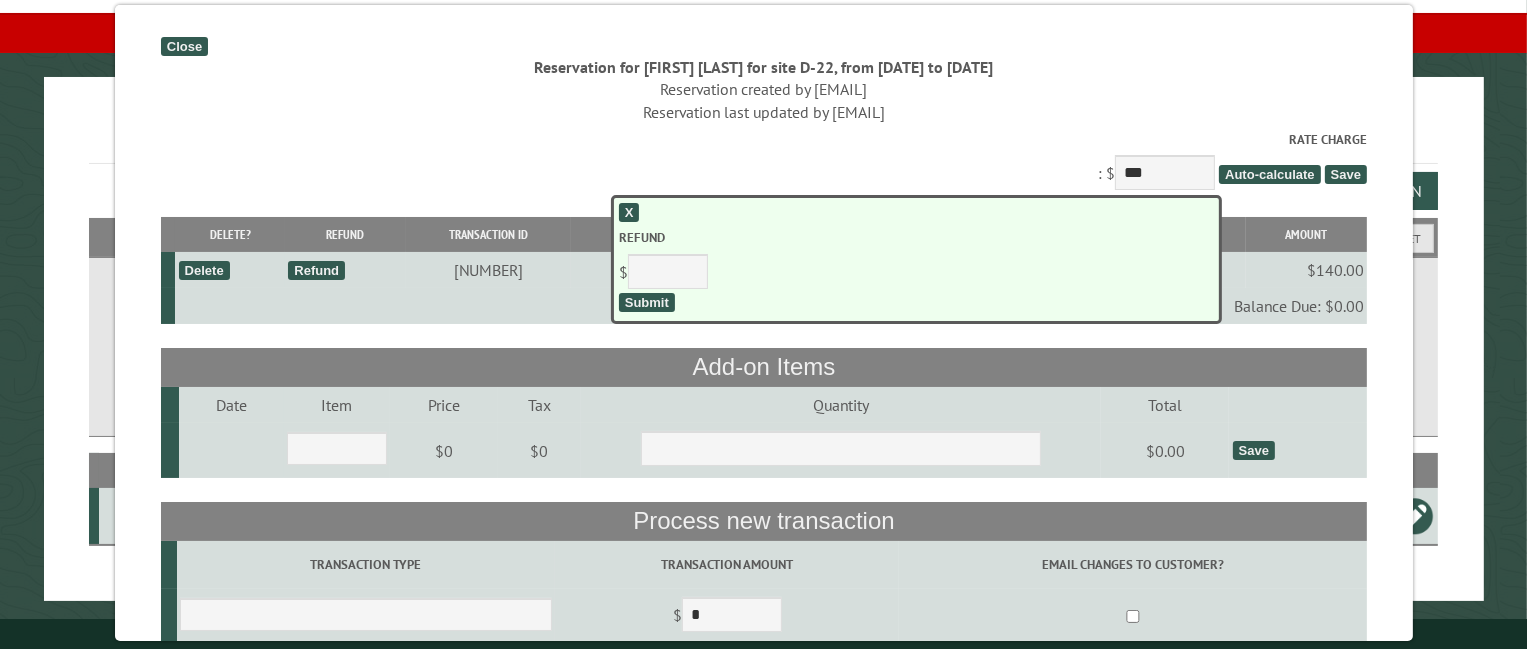 click on "Reservation created by morandsm53@gmail.com" at bounding box center (763, 89) 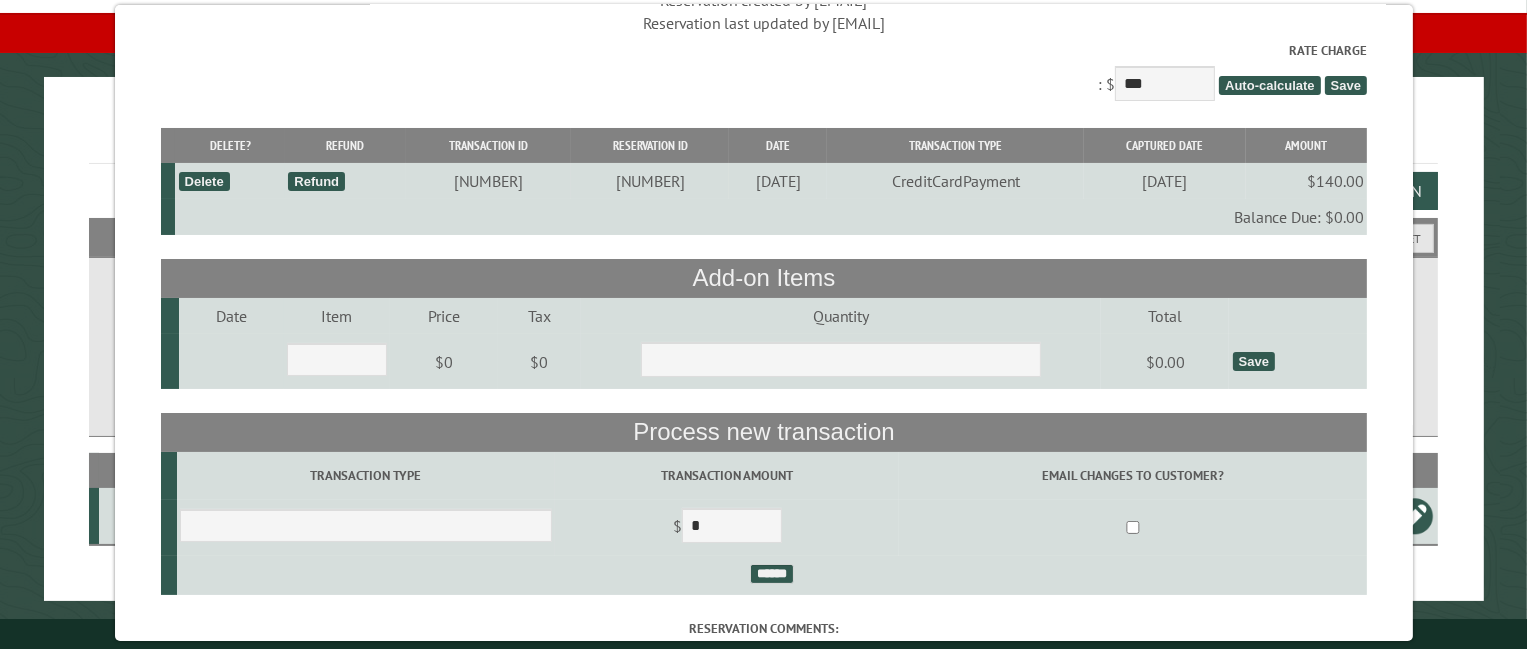 scroll, scrollTop: 0, scrollLeft: 0, axis: both 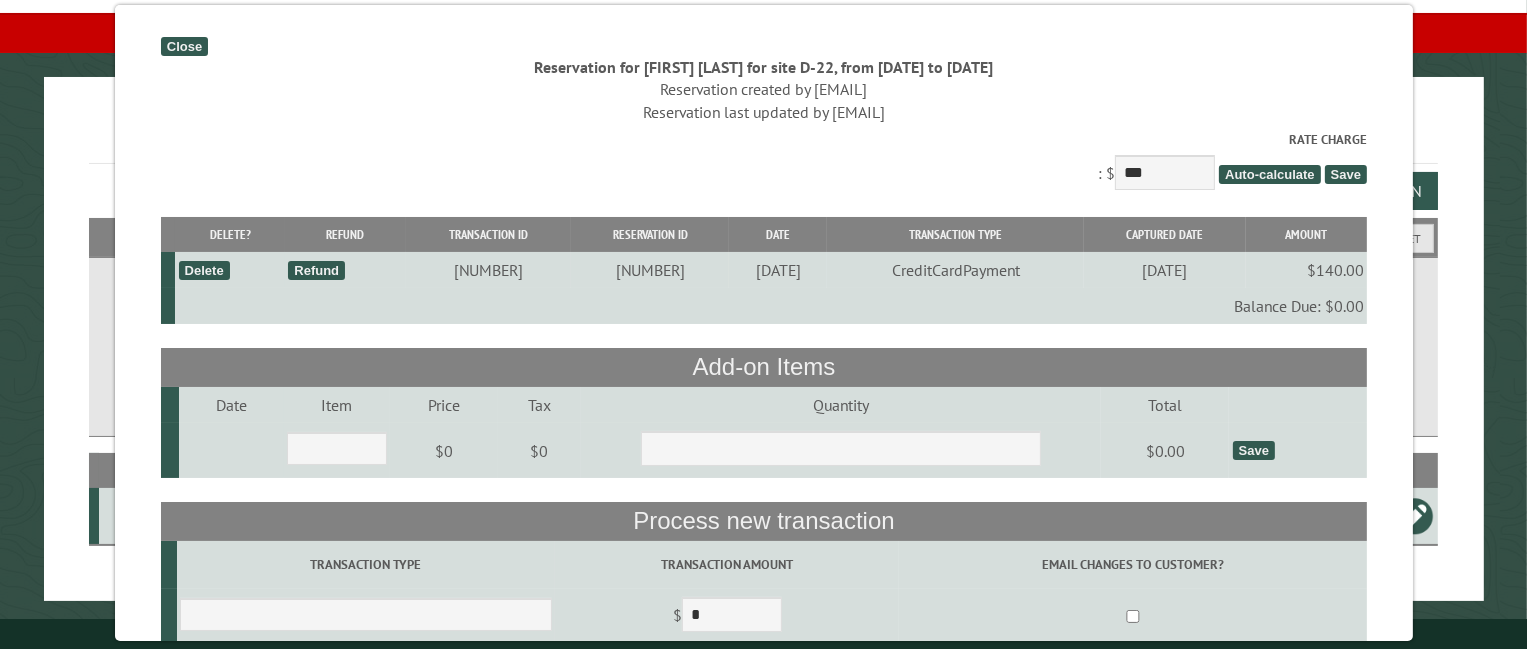 click on "Close" at bounding box center (183, 46) 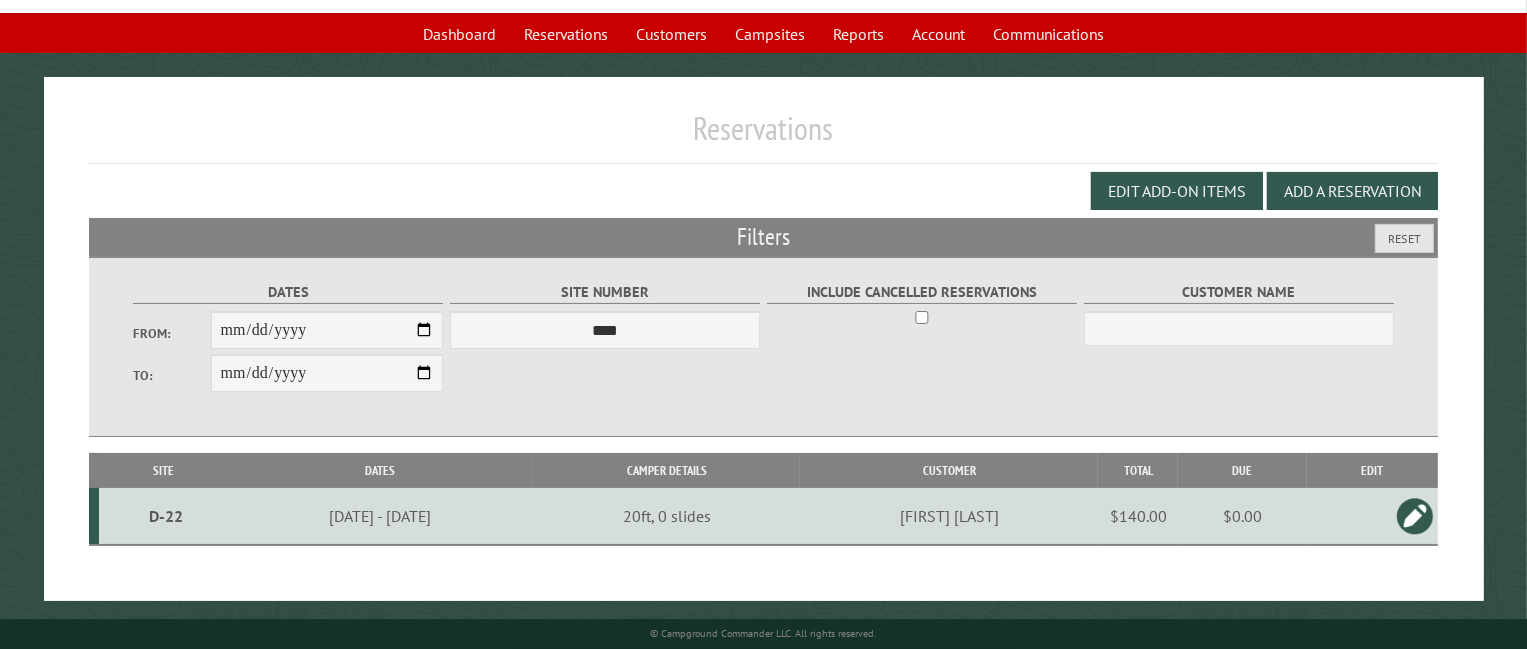 click at bounding box center (1415, 516) 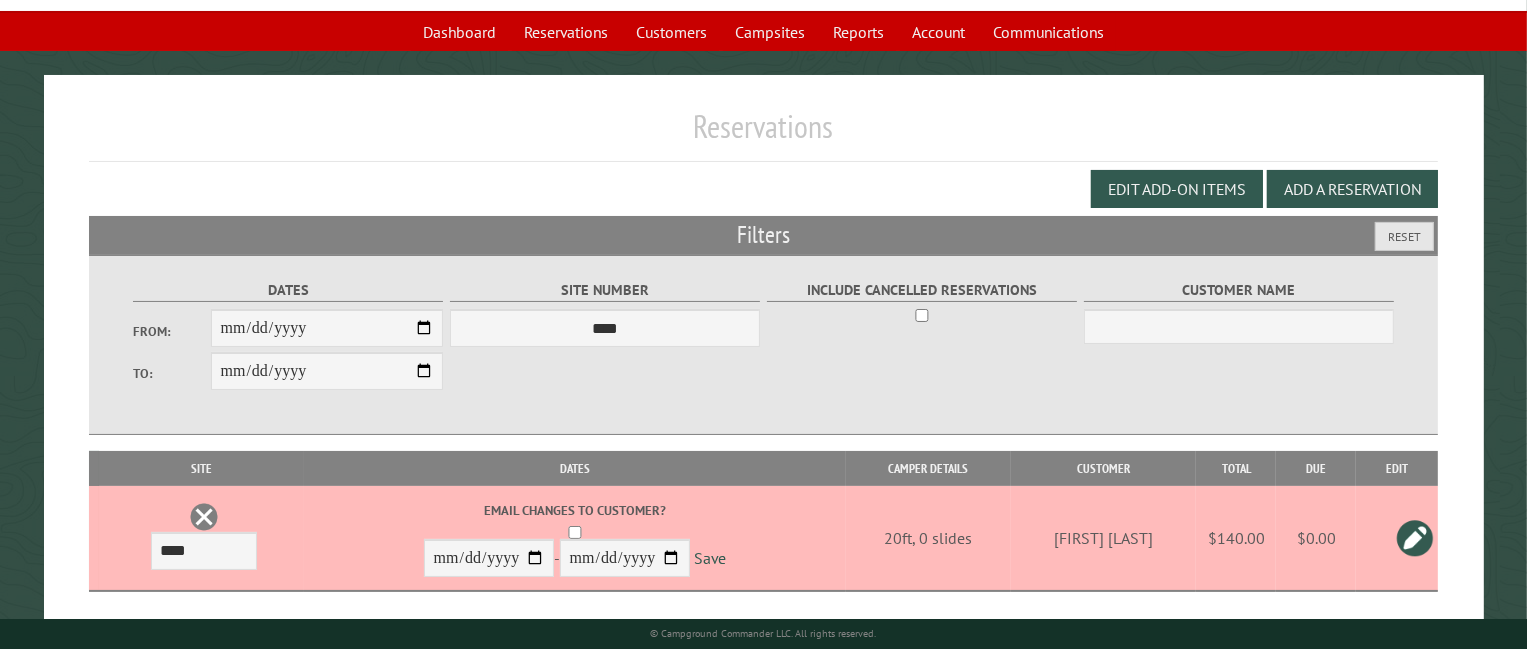 click at bounding box center [1397, 538] 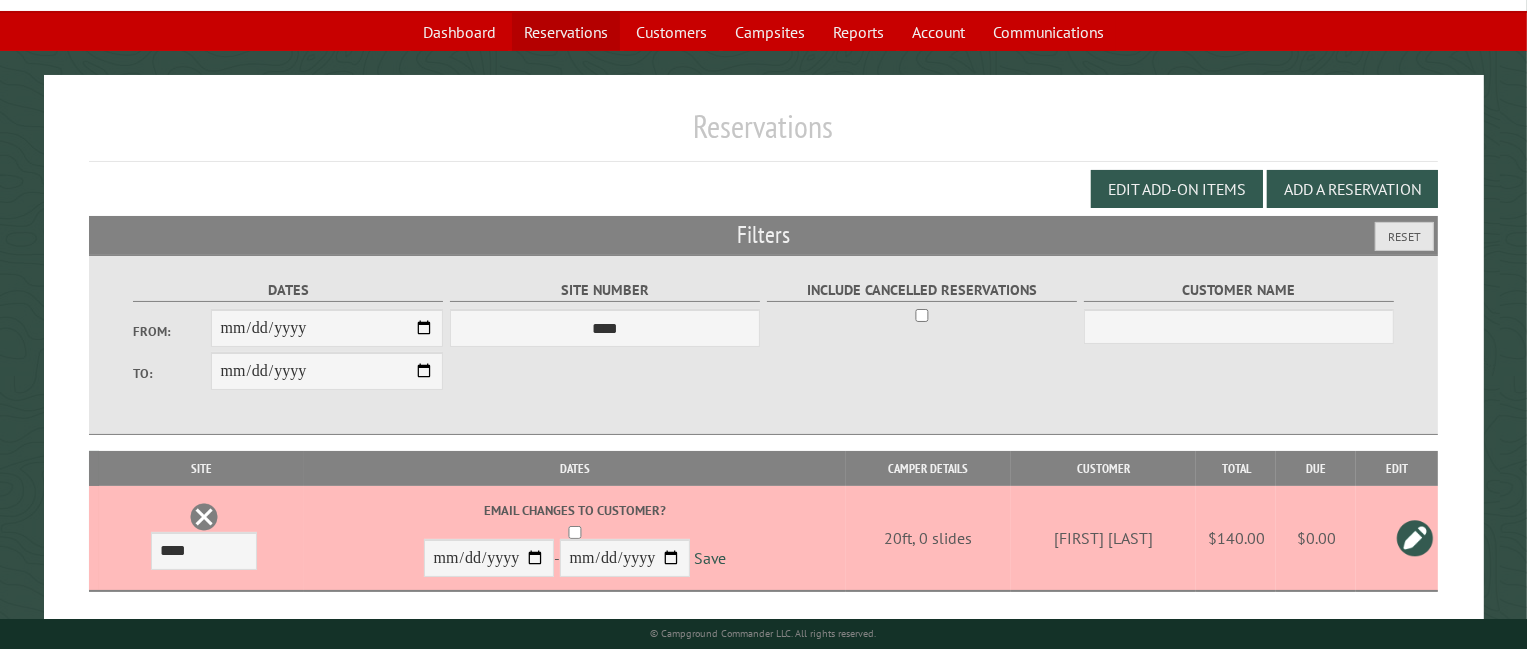 click on "Reservations" at bounding box center (566, 32) 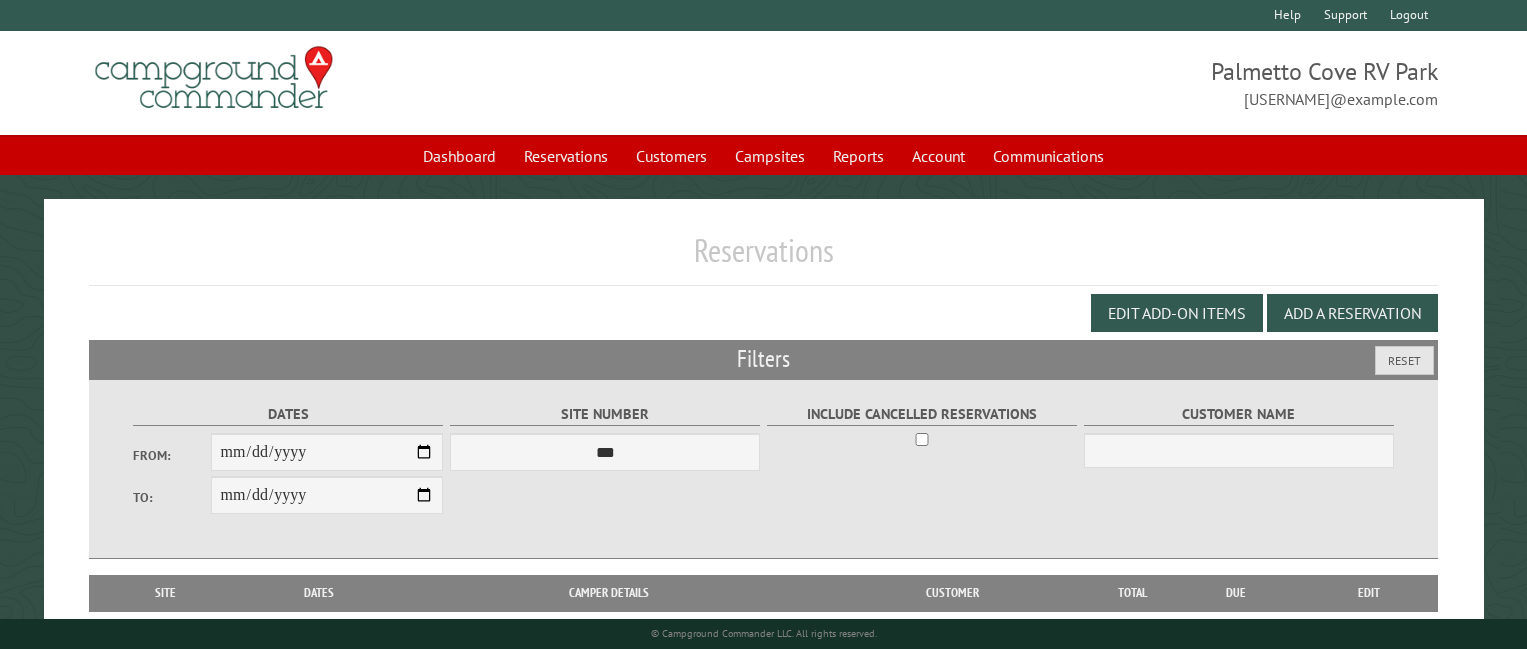 scroll, scrollTop: 0, scrollLeft: 0, axis: both 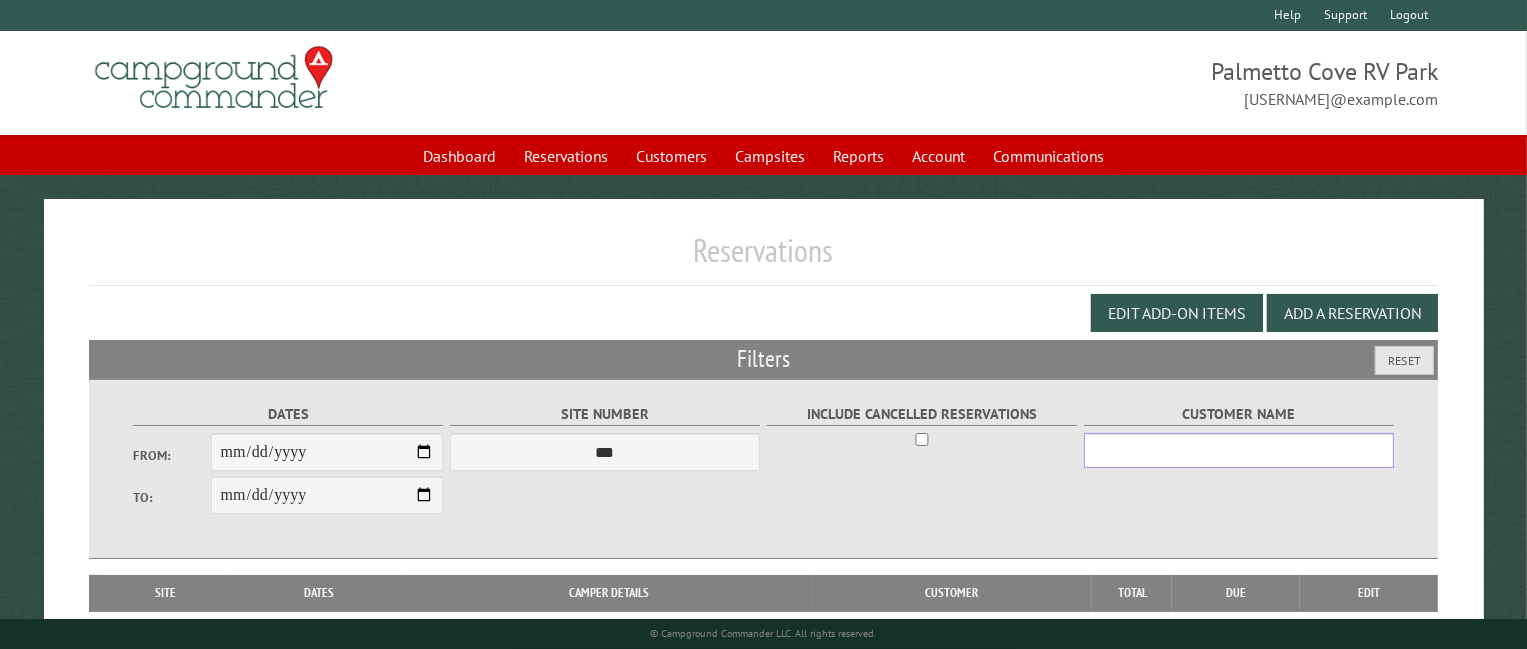 click on "Customer Name" at bounding box center (1239, 450) 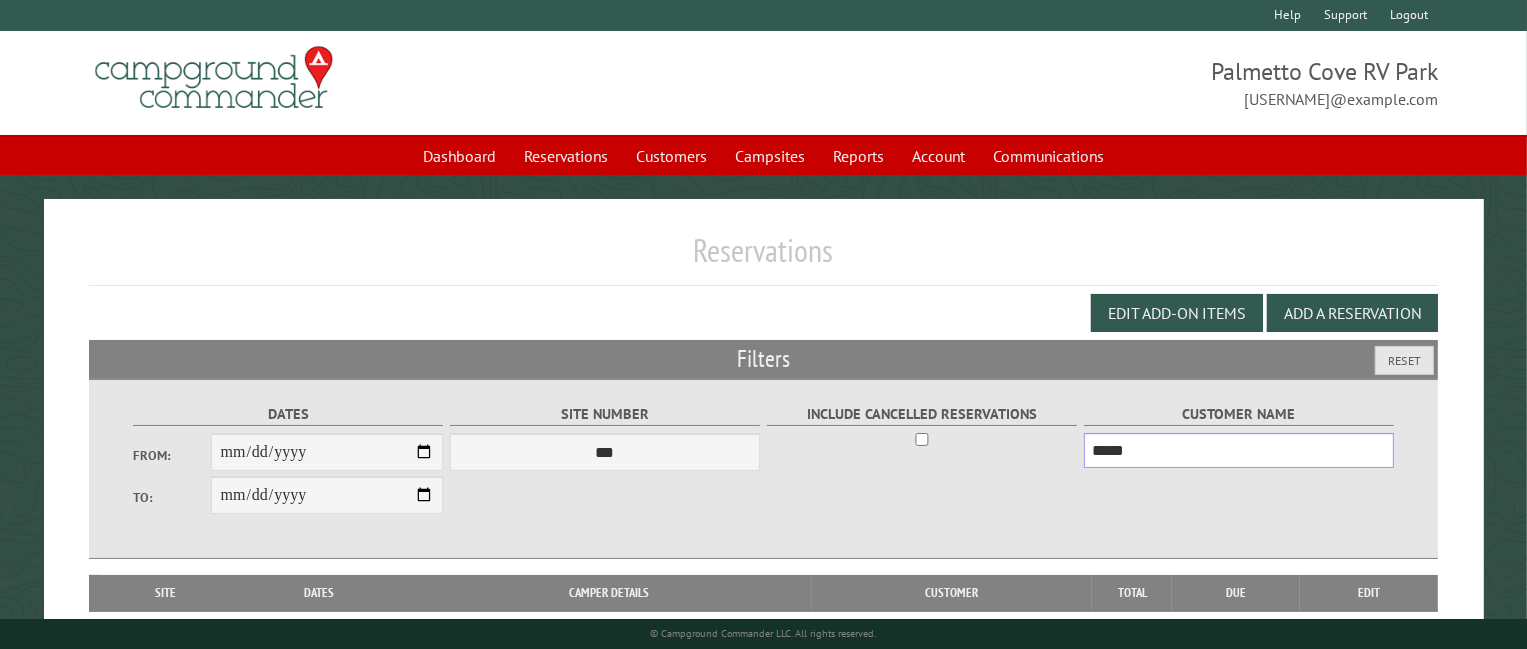 type on "*****" 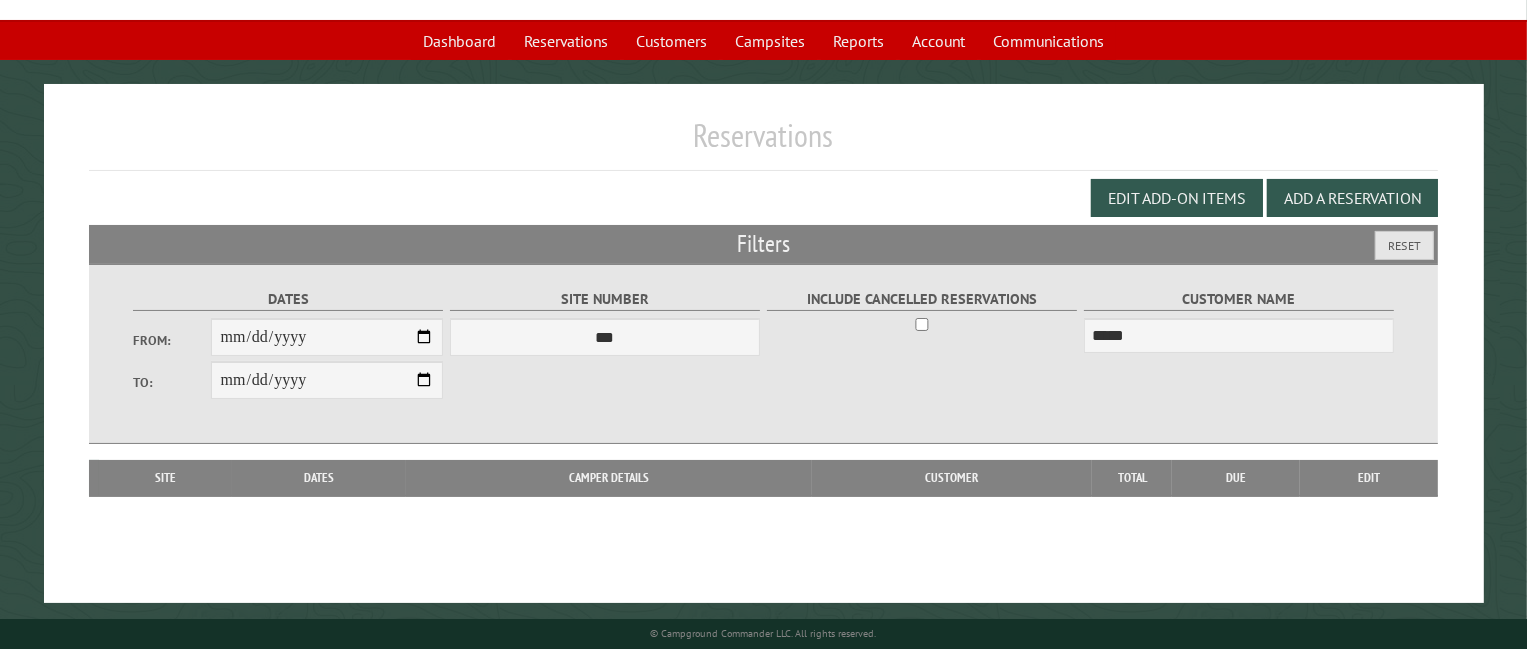 scroll, scrollTop: 116, scrollLeft: 0, axis: vertical 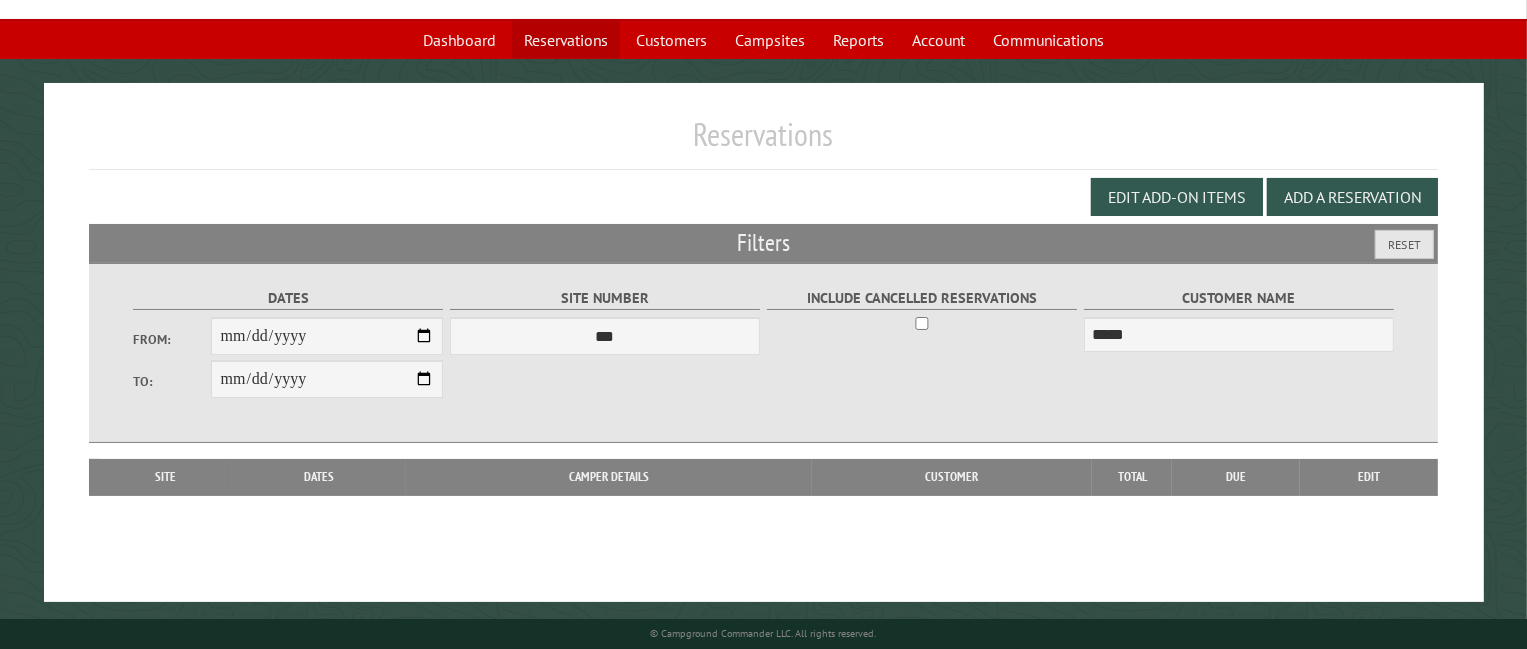 click on "Reservations" at bounding box center (566, 40) 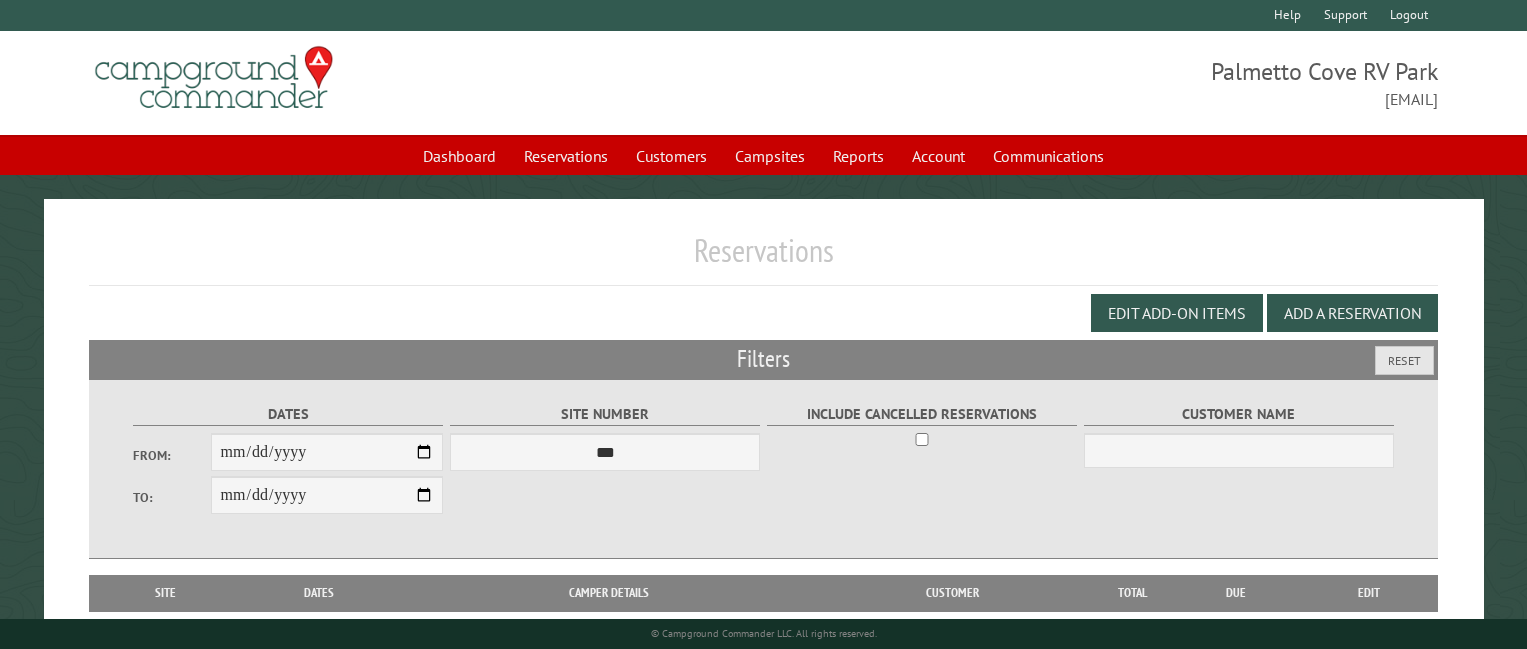 scroll, scrollTop: 0, scrollLeft: 0, axis: both 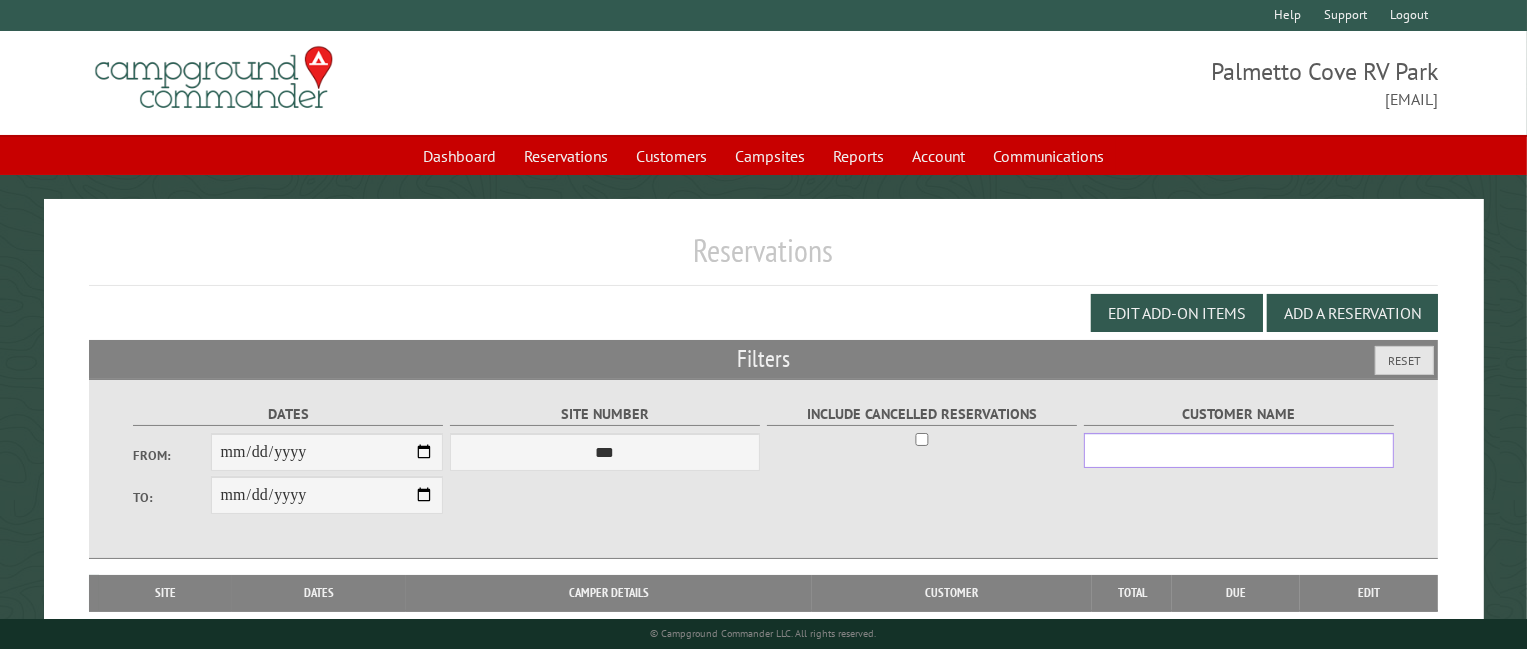click on "Customer Name" at bounding box center (1239, 450) 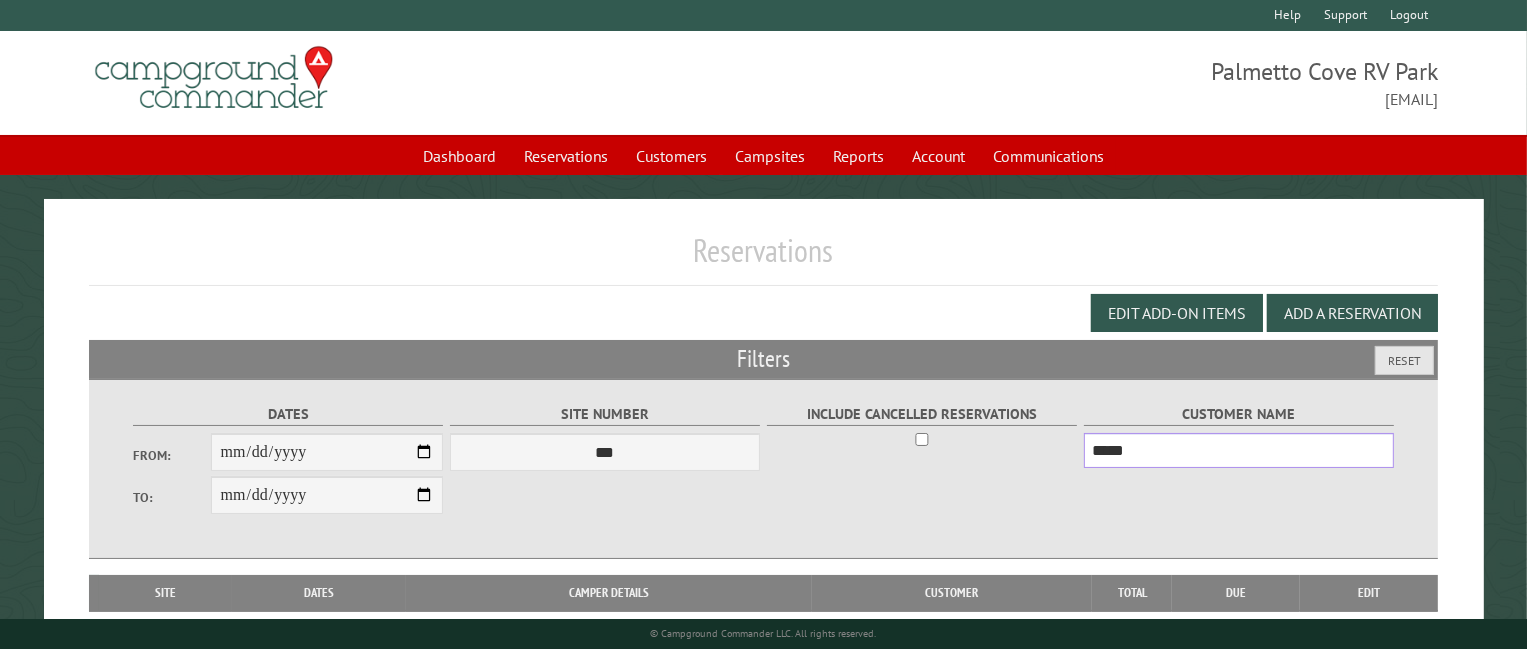 type on "*****" 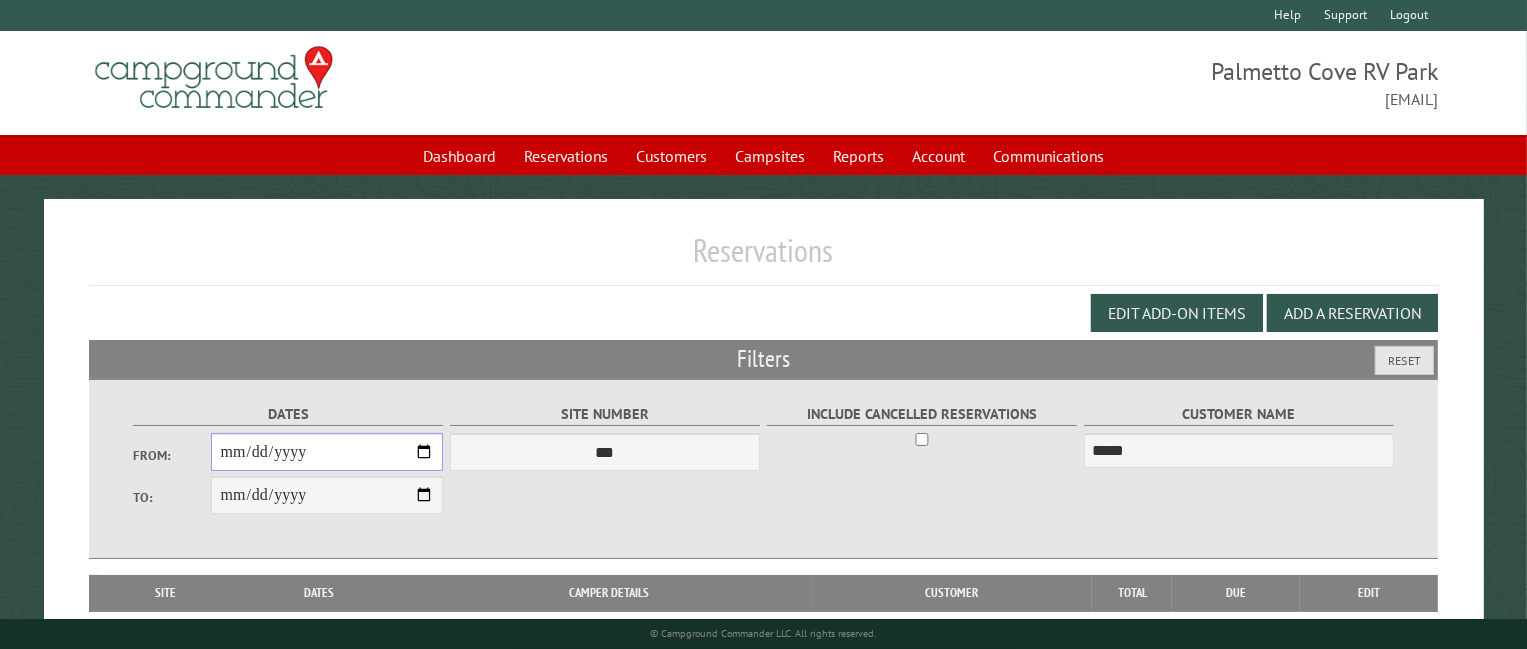 click on "From:" at bounding box center [327, 452] 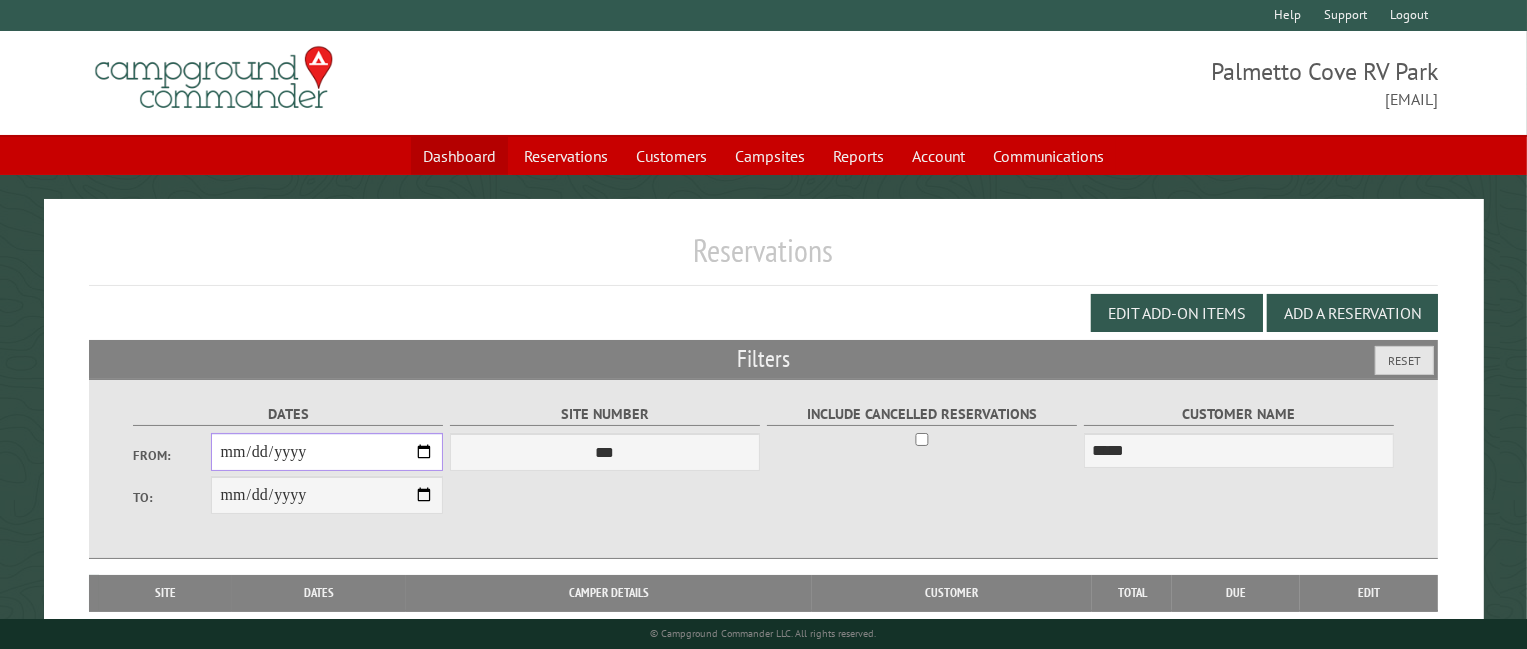type on "**********" 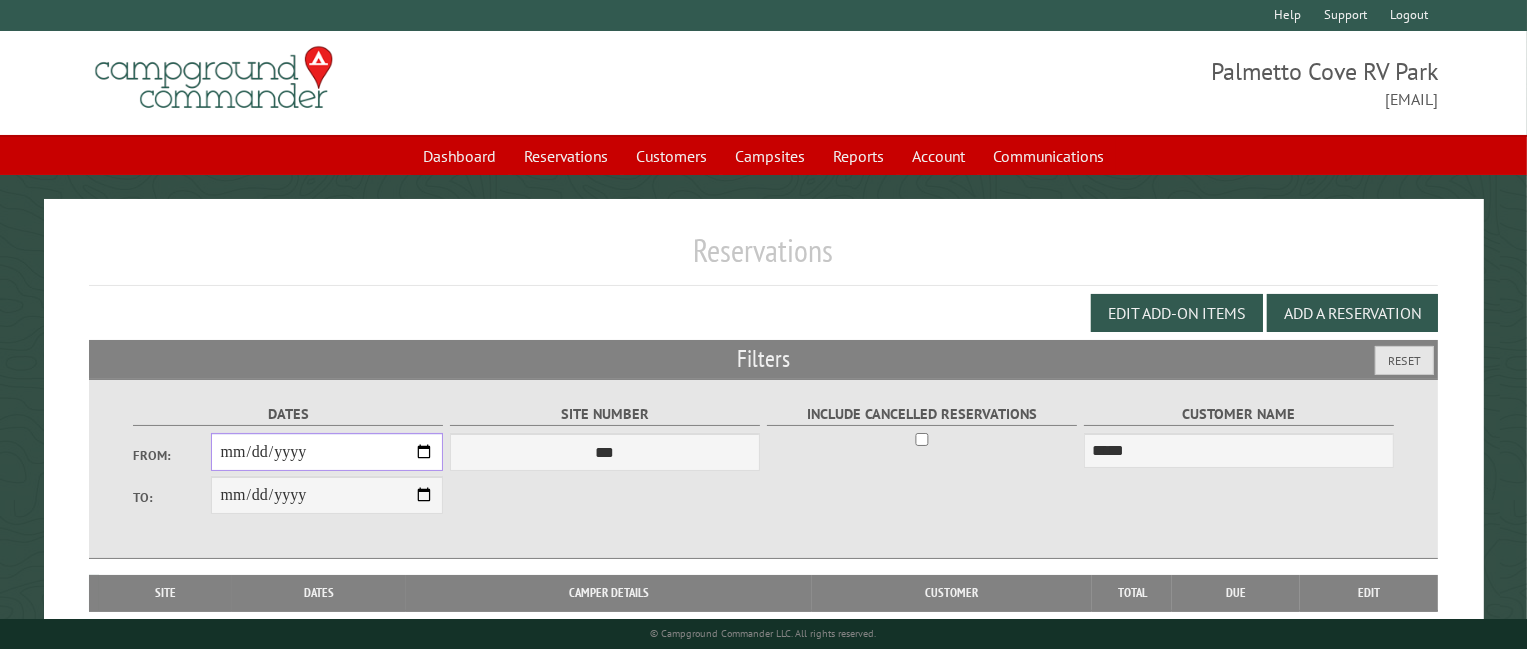 type on "**********" 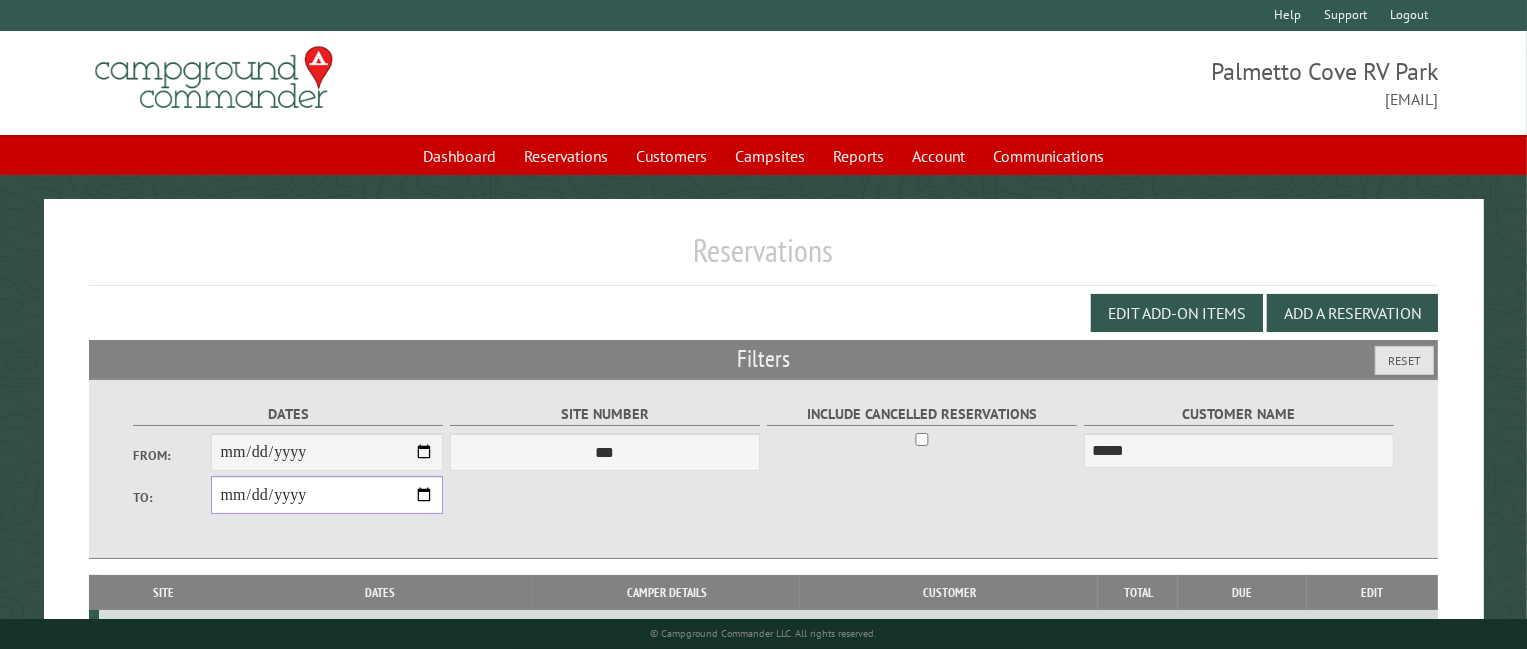 click on "**********" at bounding box center [327, 495] 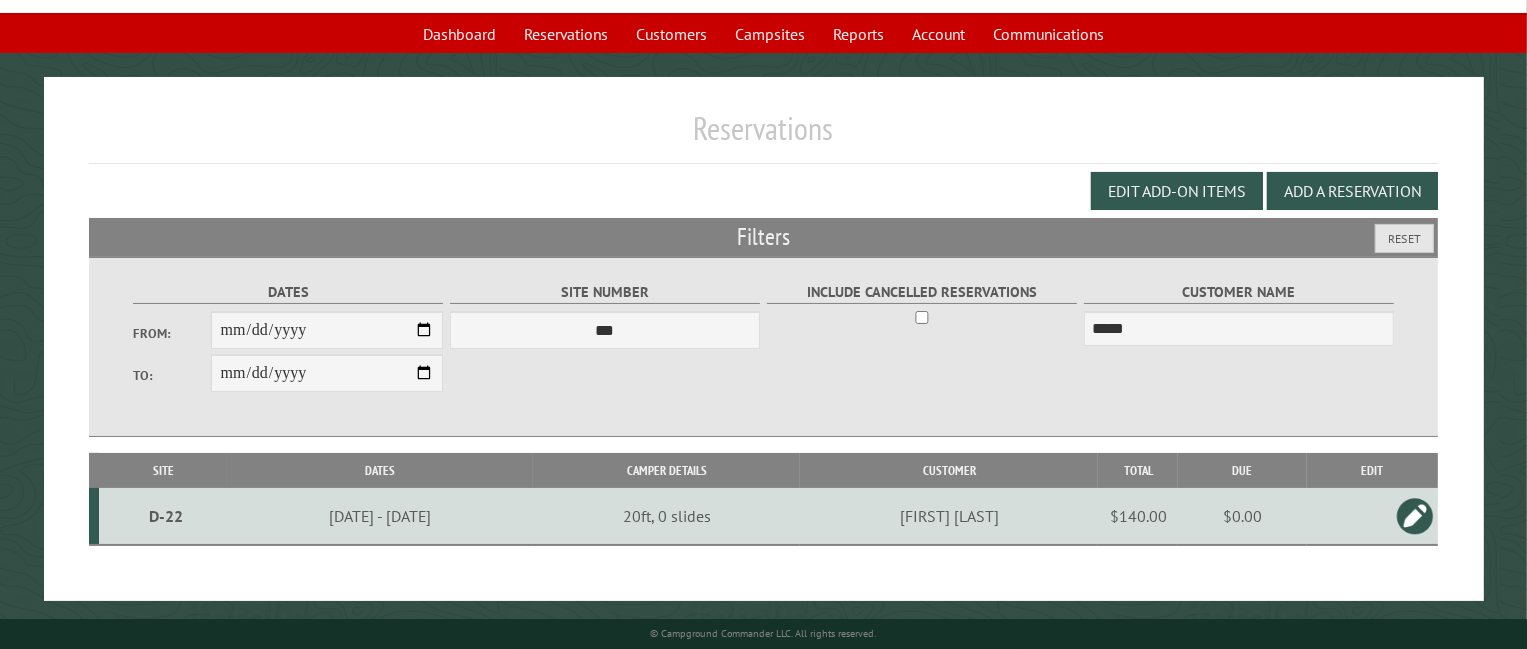 scroll, scrollTop: 0, scrollLeft: 0, axis: both 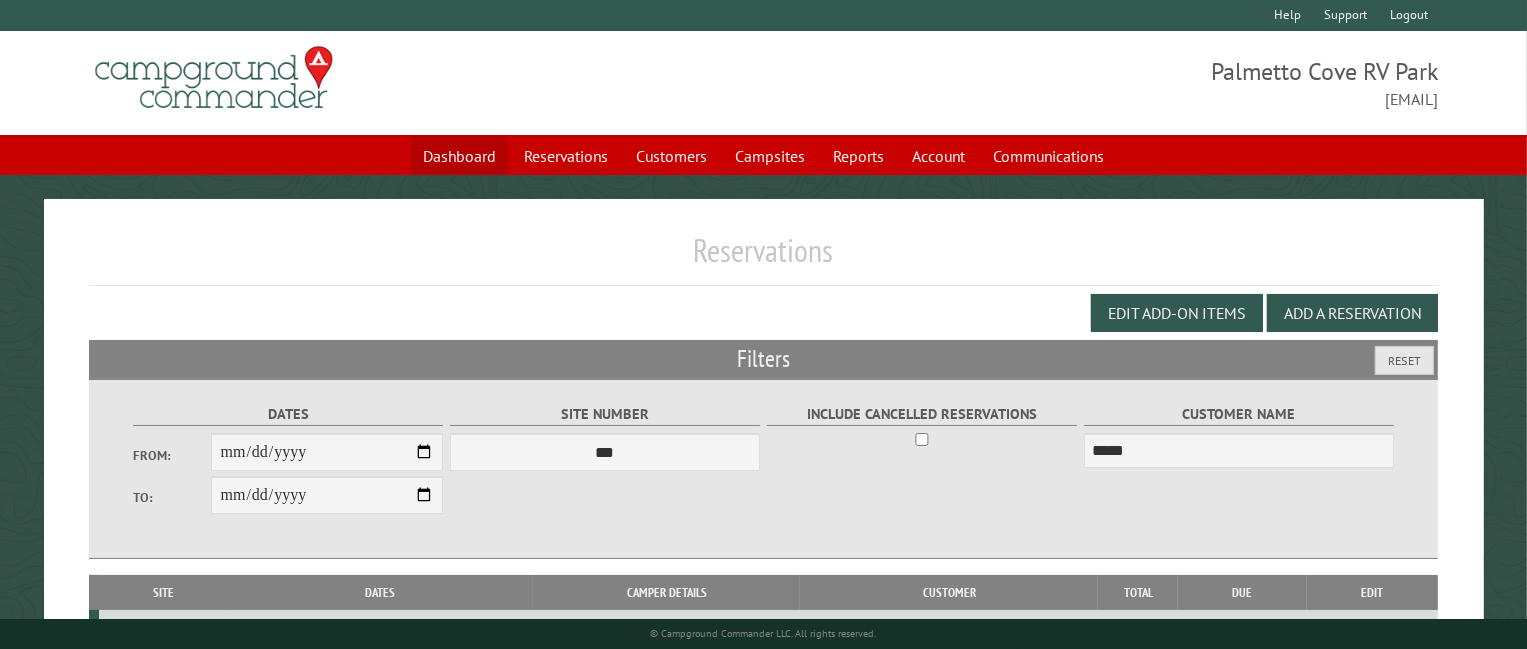 click on "Dashboard" at bounding box center [459, 156] 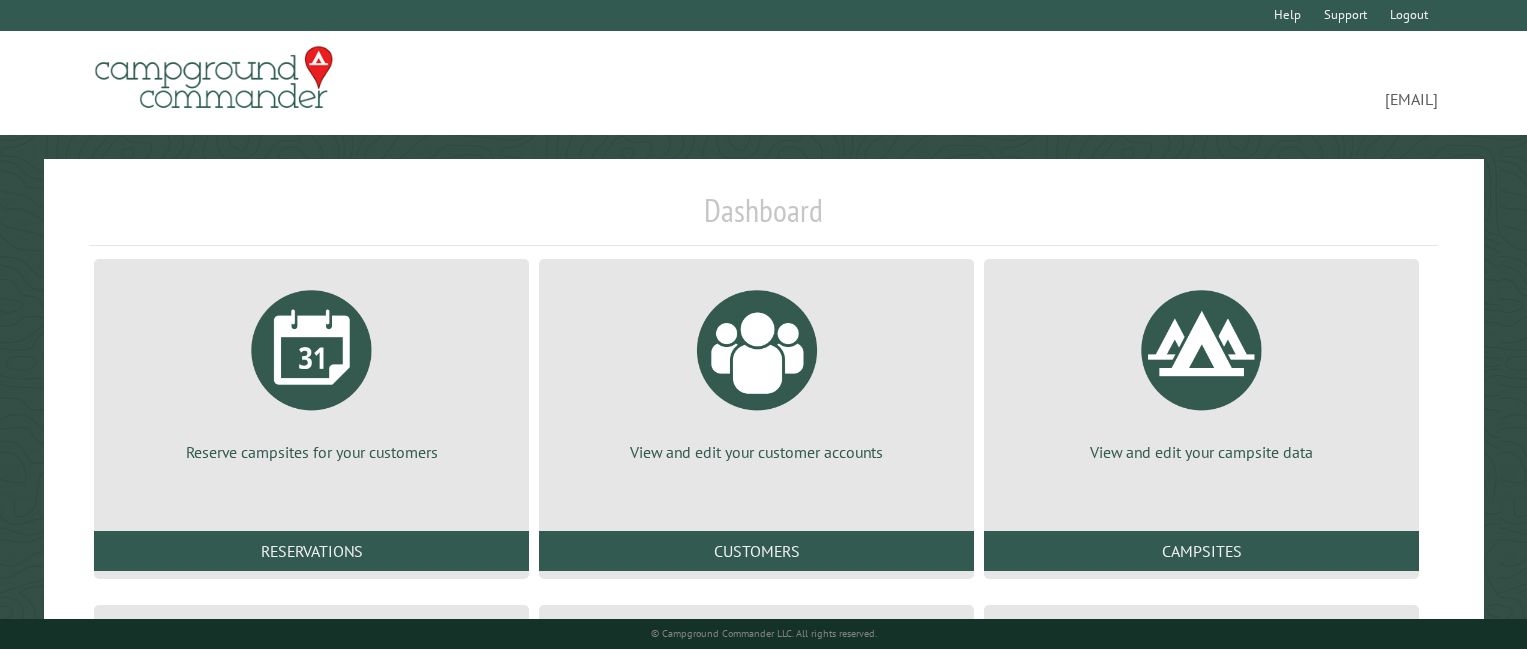 scroll, scrollTop: 0, scrollLeft: 0, axis: both 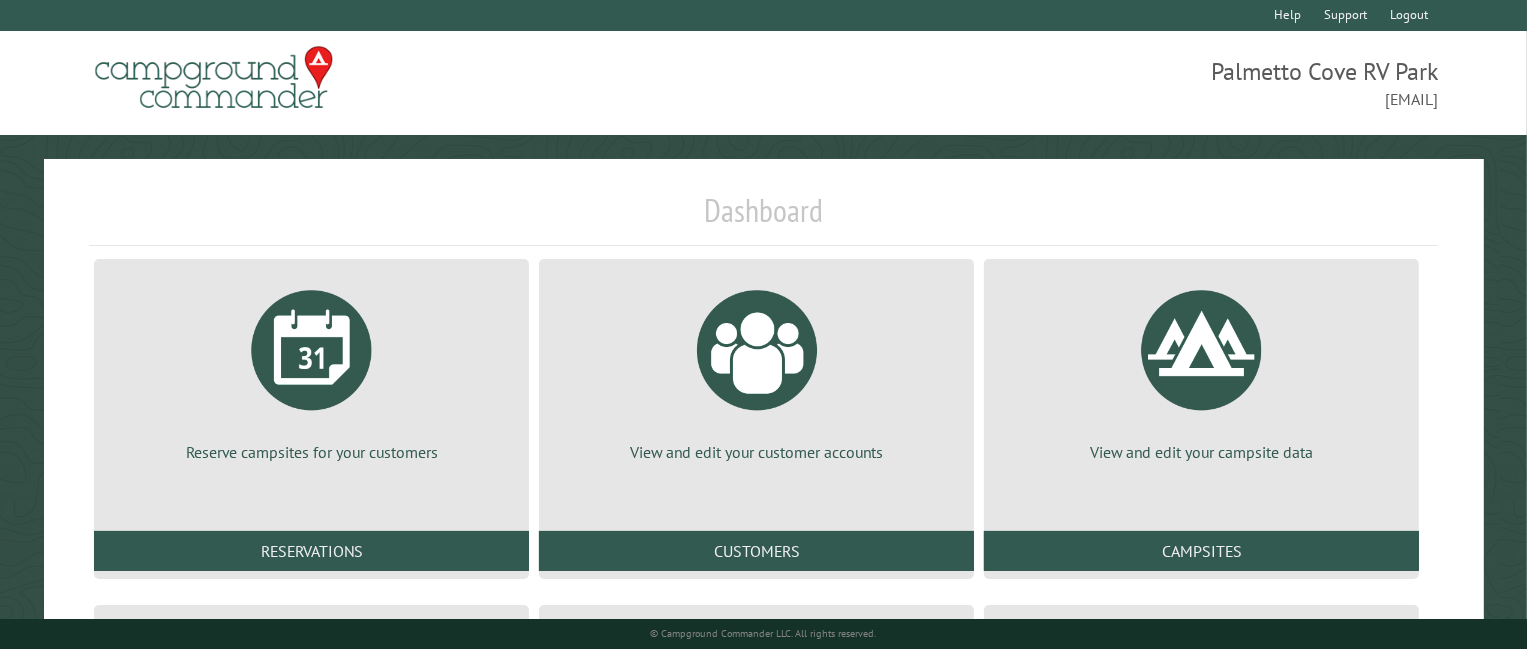 drag, startPoint x: 0, startPoint y: 0, endPoint x: 559, endPoint y: 153, distance: 579.5602 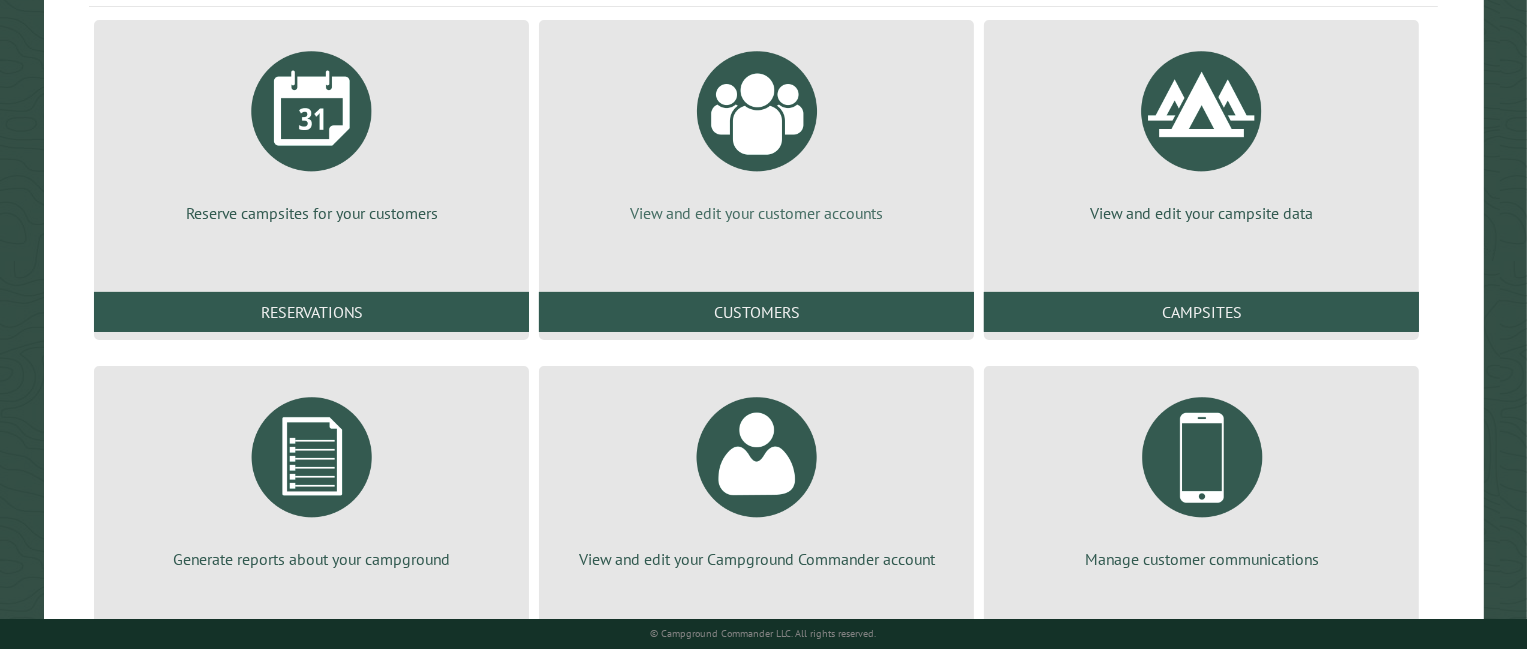 scroll, scrollTop: 240, scrollLeft: 0, axis: vertical 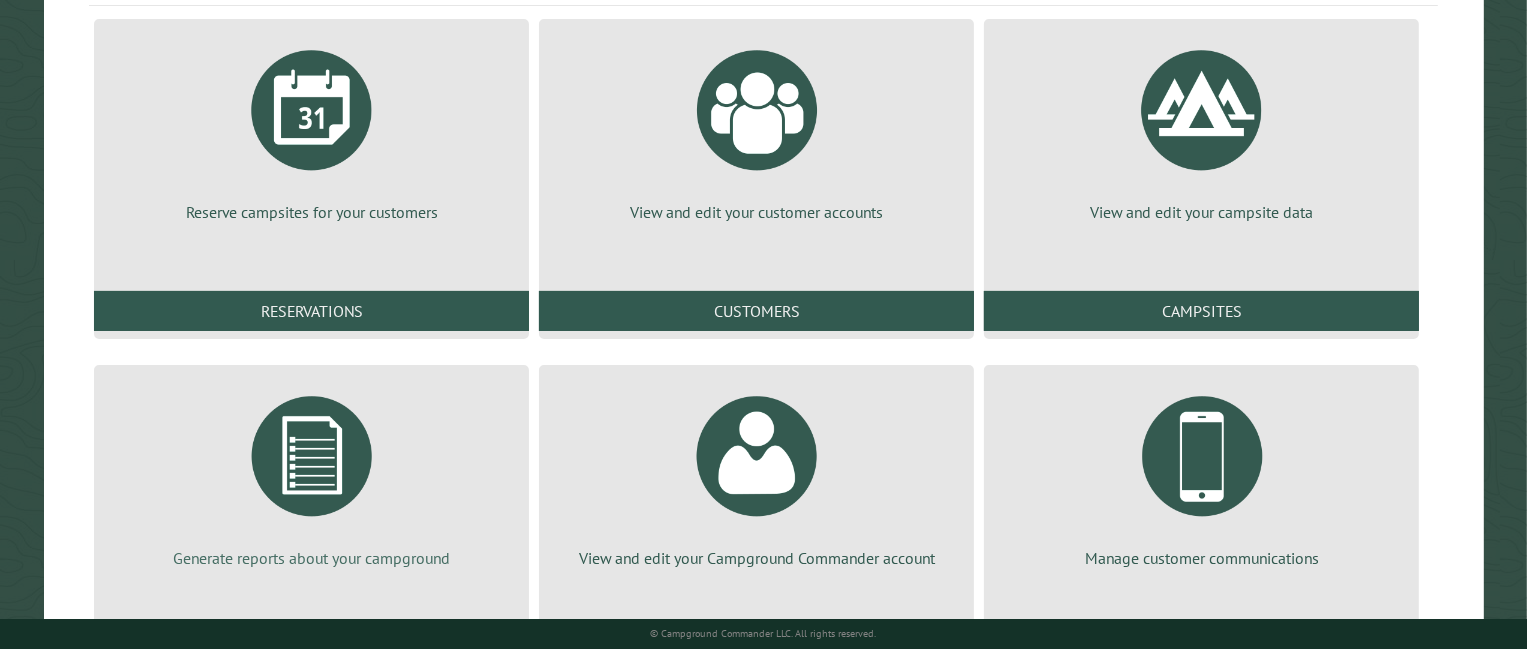 click at bounding box center (312, 456) 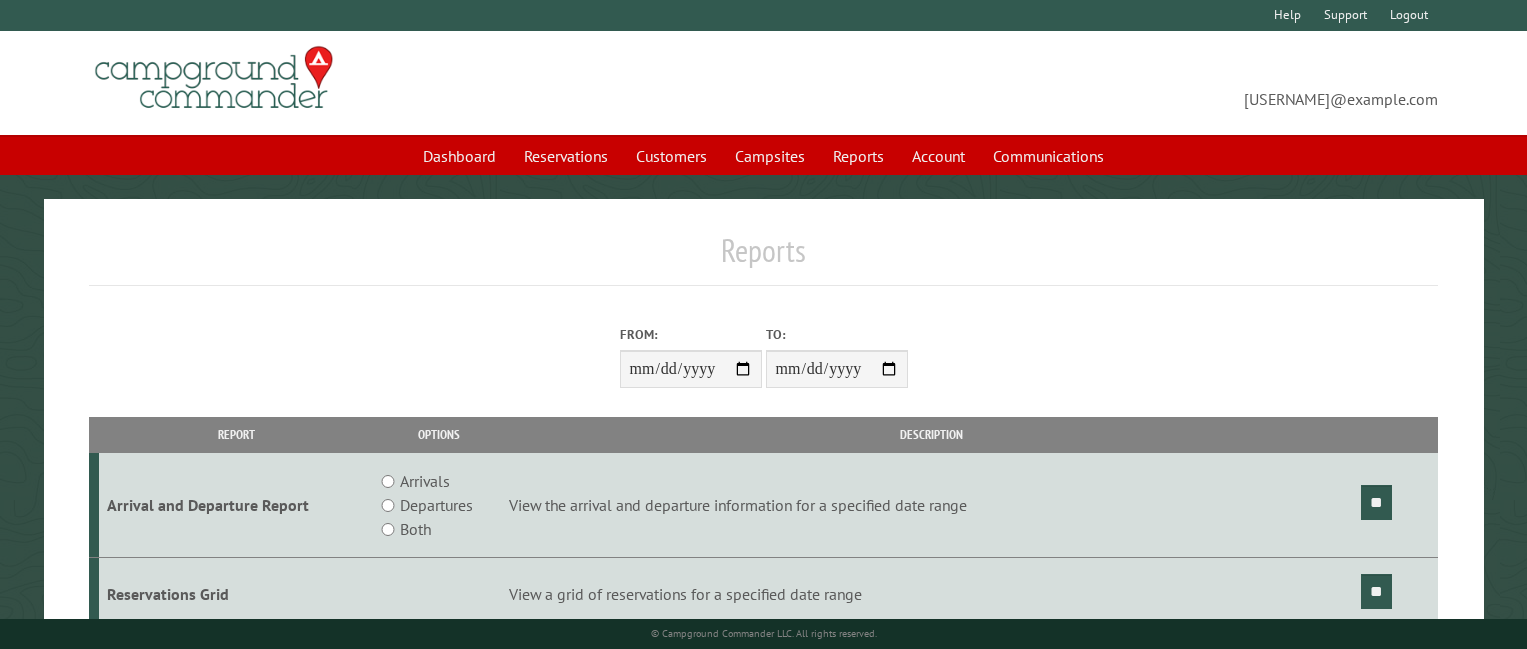scroll, scrollTop: 0, scrollLeft: 0, axis: both 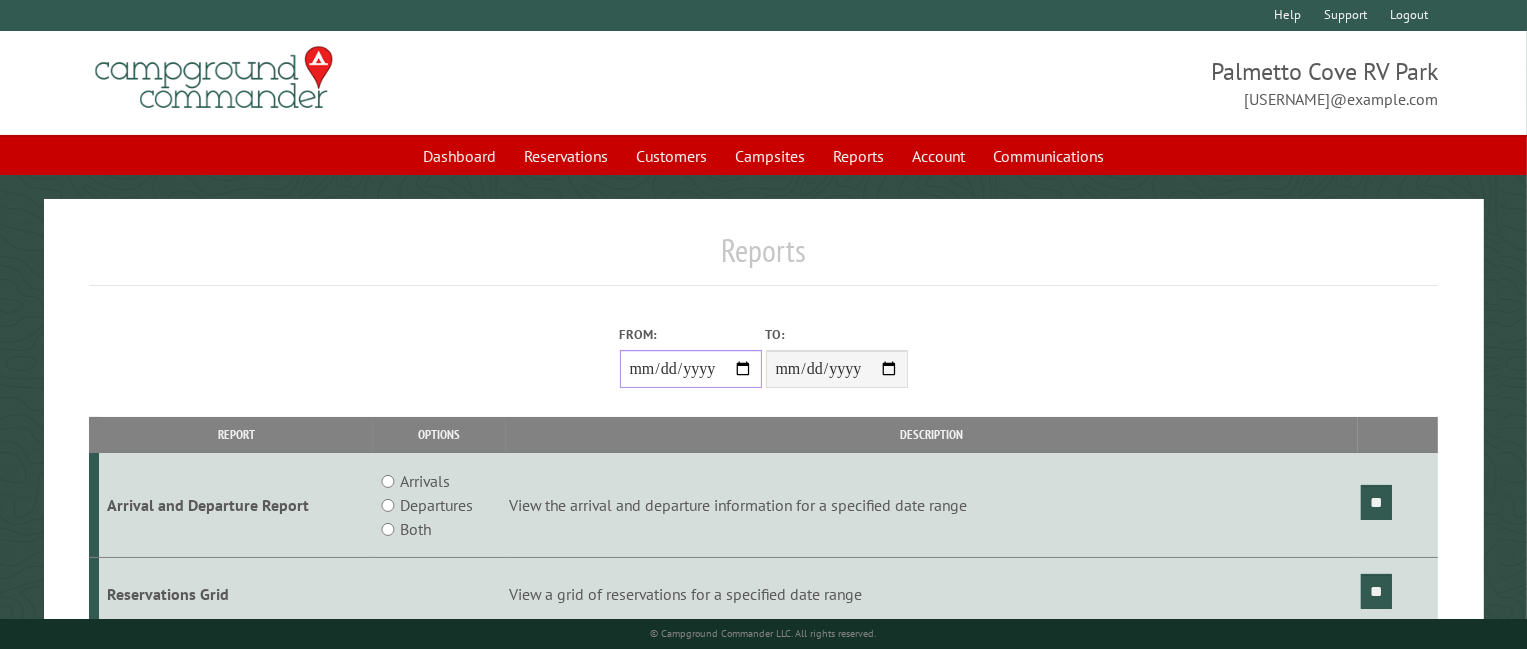 click on "From:" at bounding box center (691, 369) 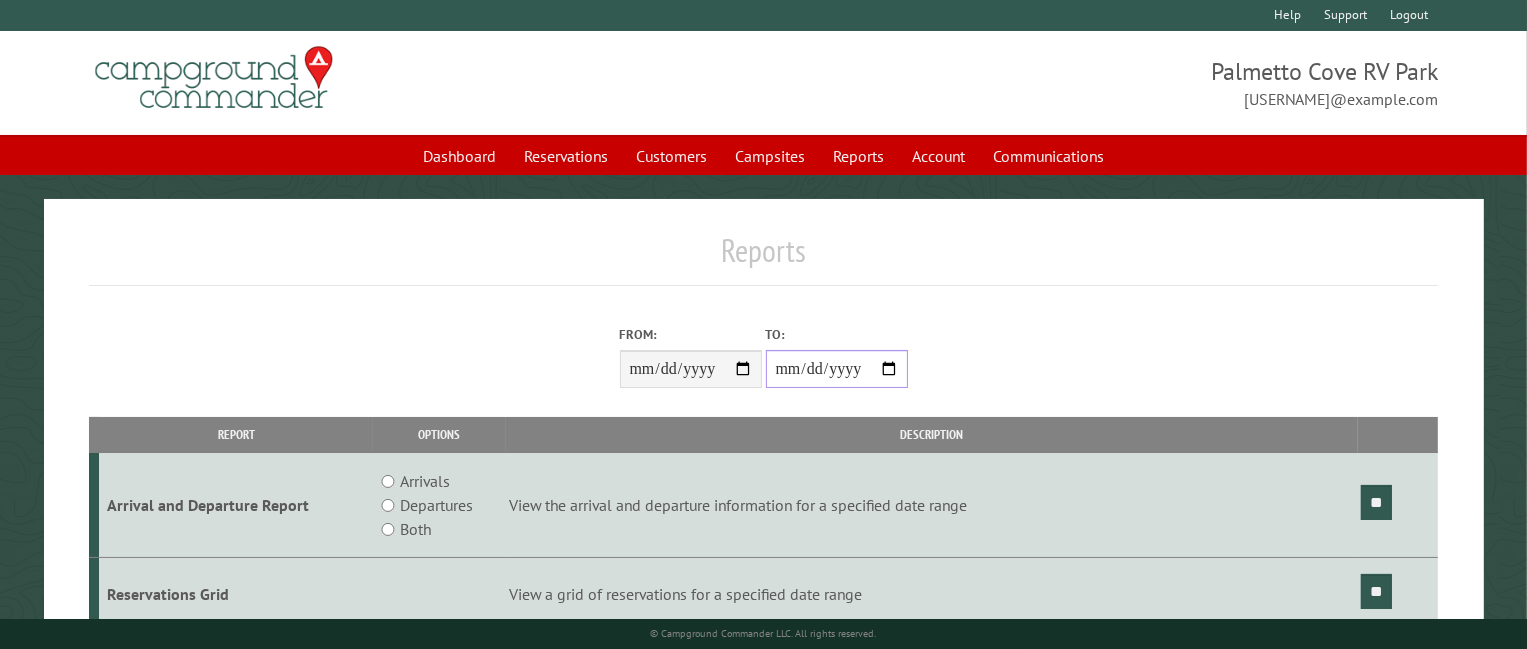 click on "**********" at bounding box center (837, 369) 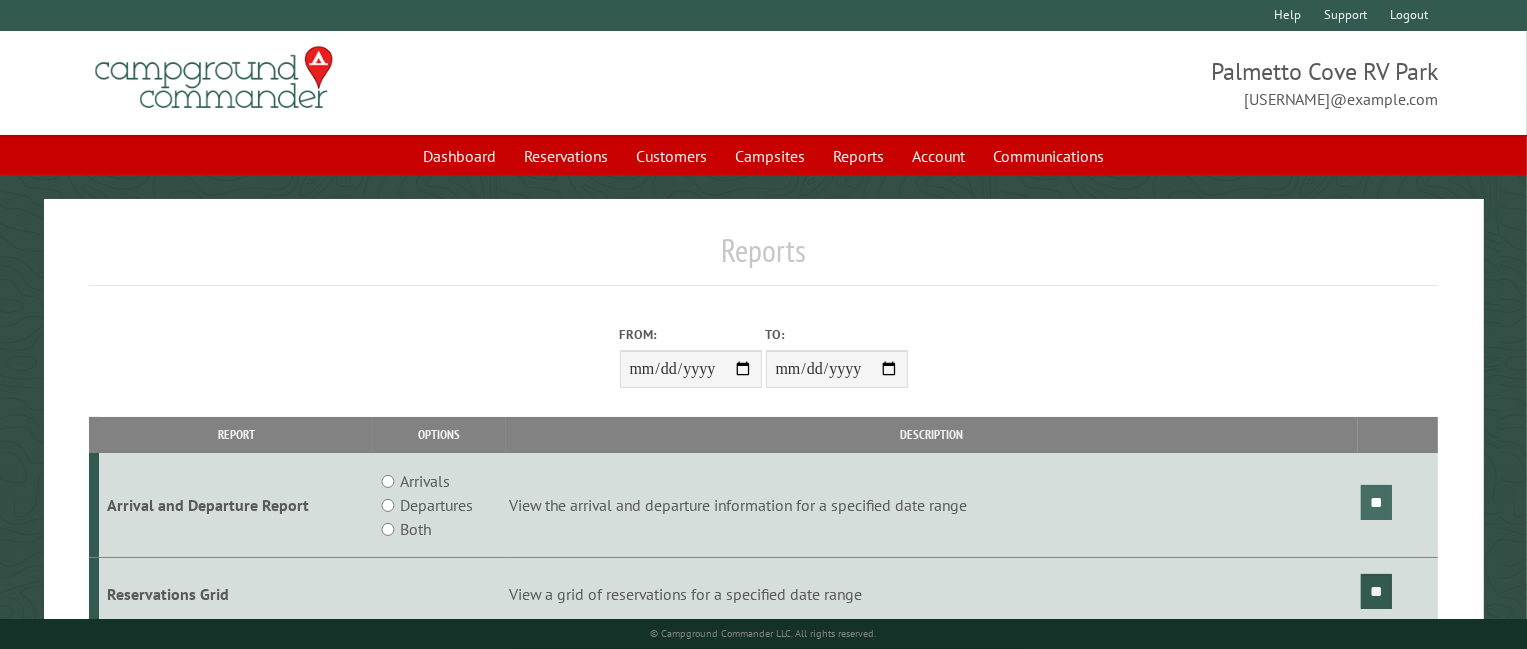 click on "**" at bounding box center [1376, 502] 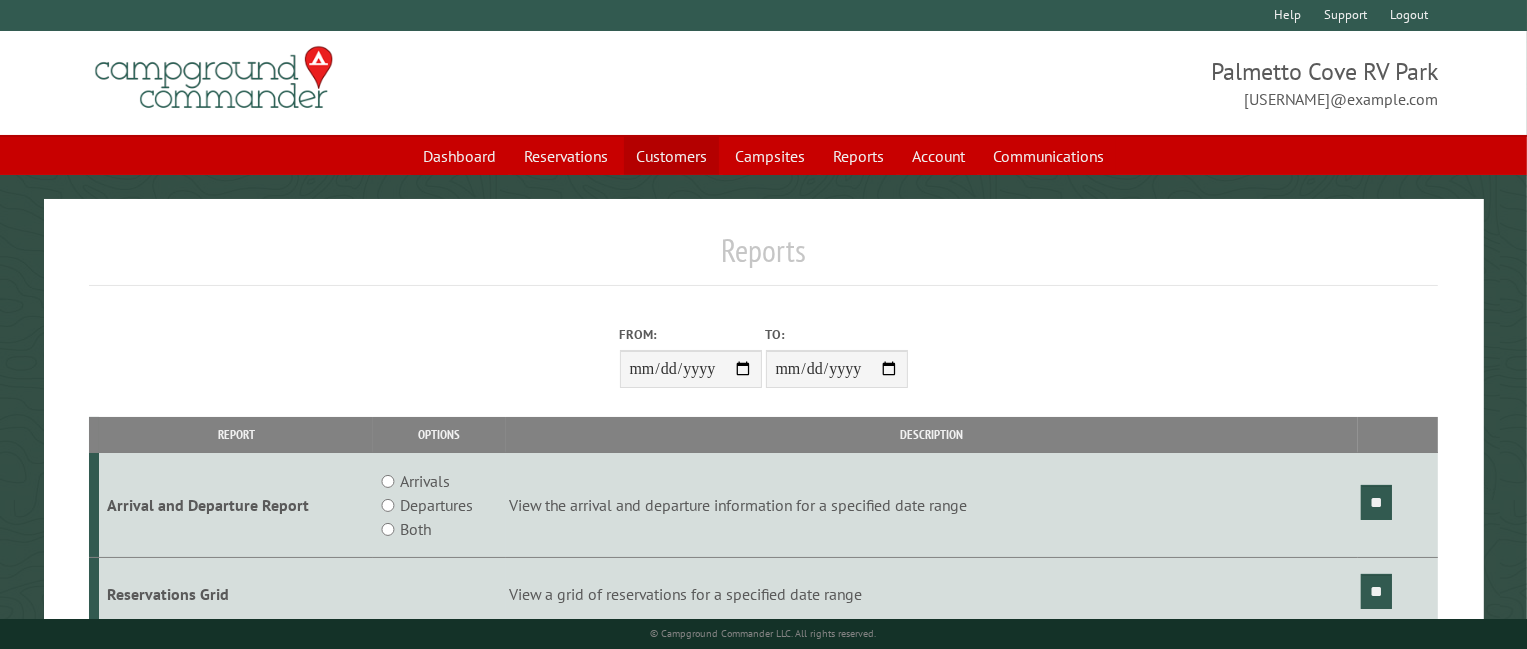 click on "Customers" at bounding box center [671, 156] 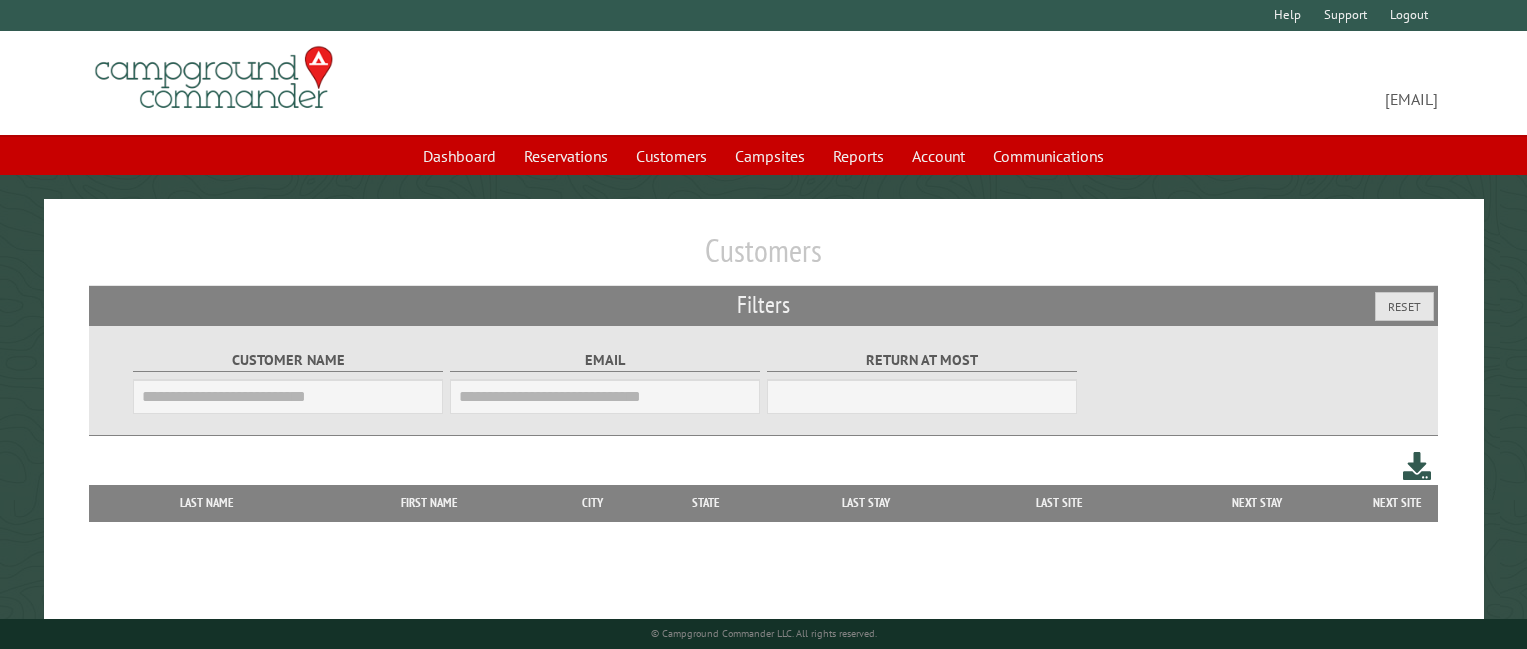 scroll, scrollTop: 0, scrollLeft: 0, axis: both 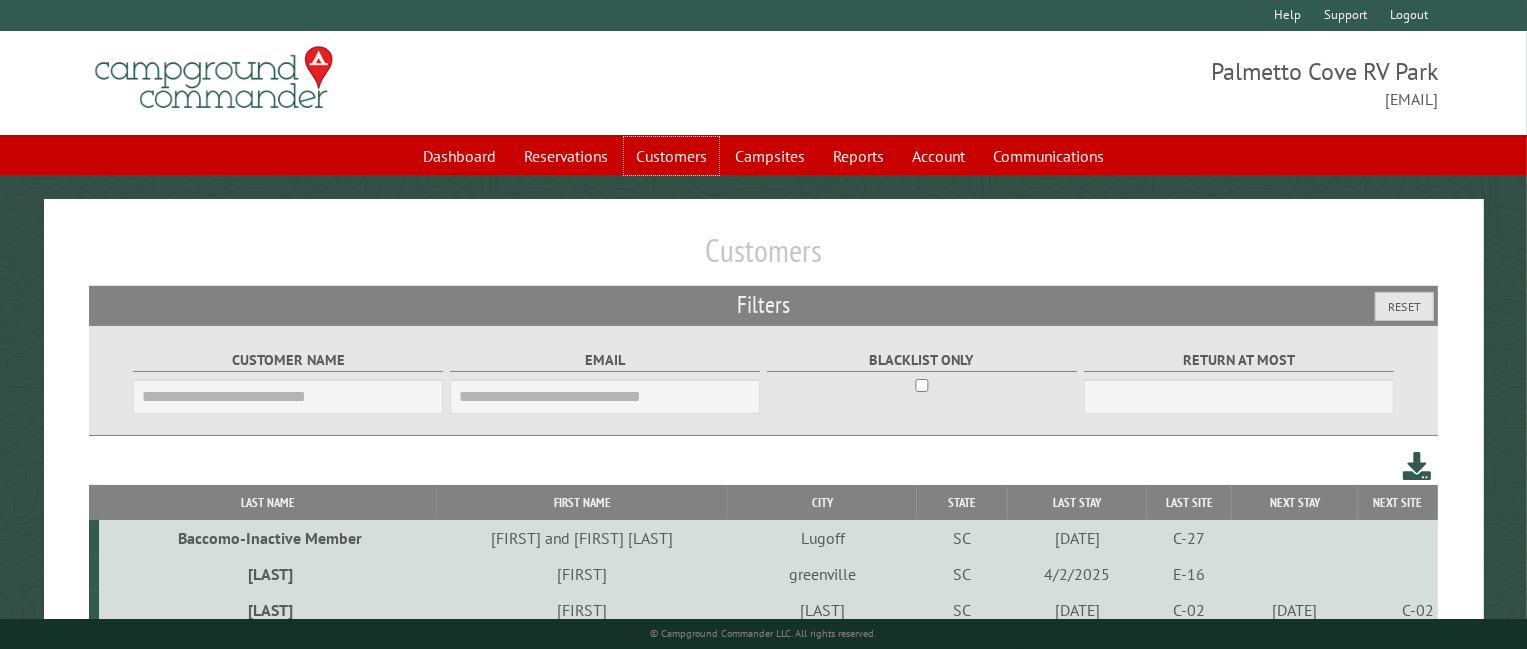 drag, startPoint x: 664, startPoint y: 154, endPoint x: 576, endPoint y: 217, distance: 108.226616 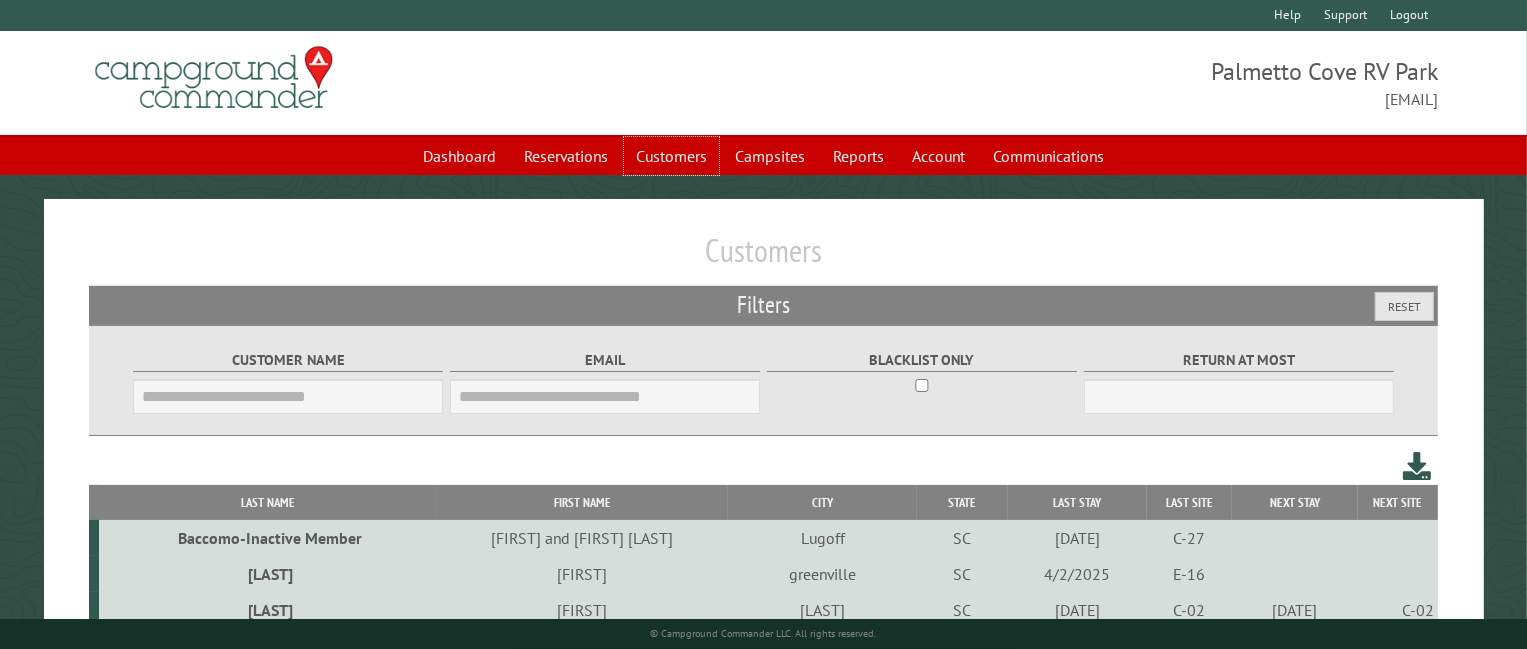 click on "Customers" at bounding box center (671, 156) 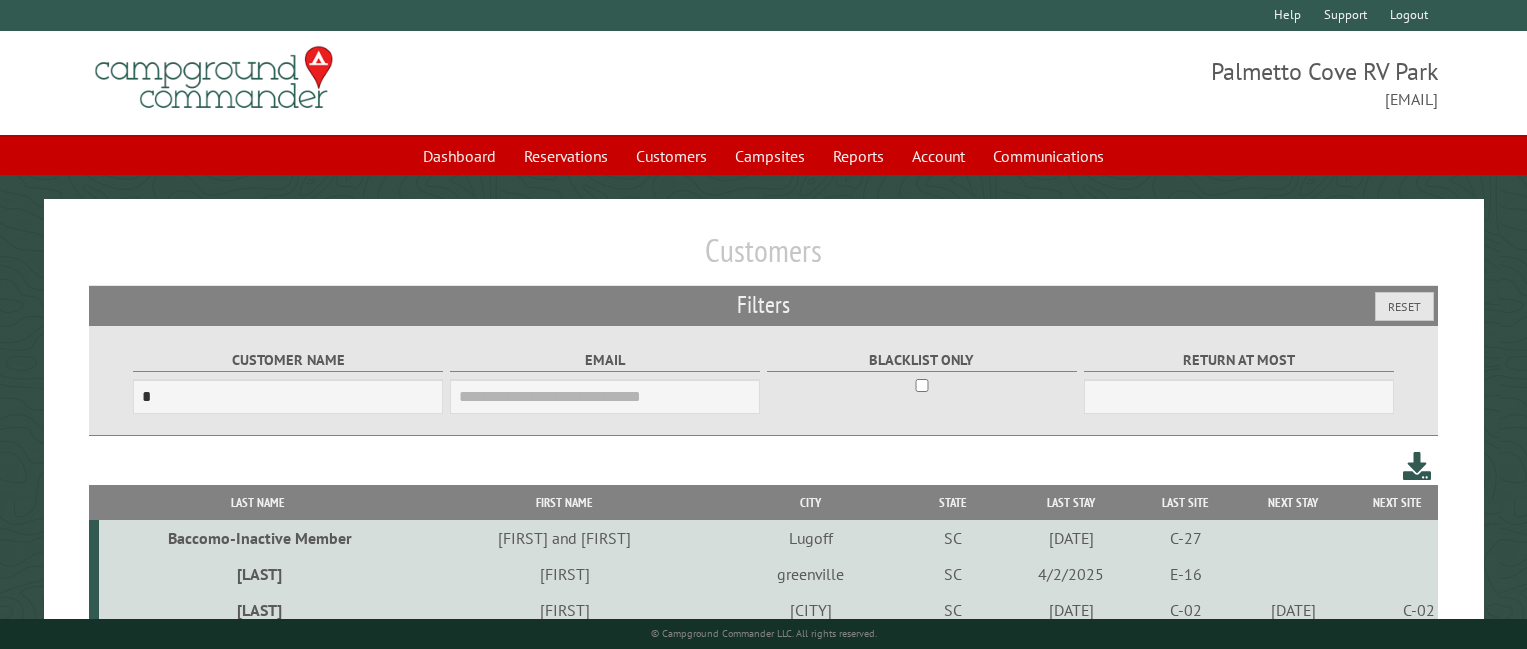 scroll, scrollTop: 0, scrollLeft: 0, axis: both 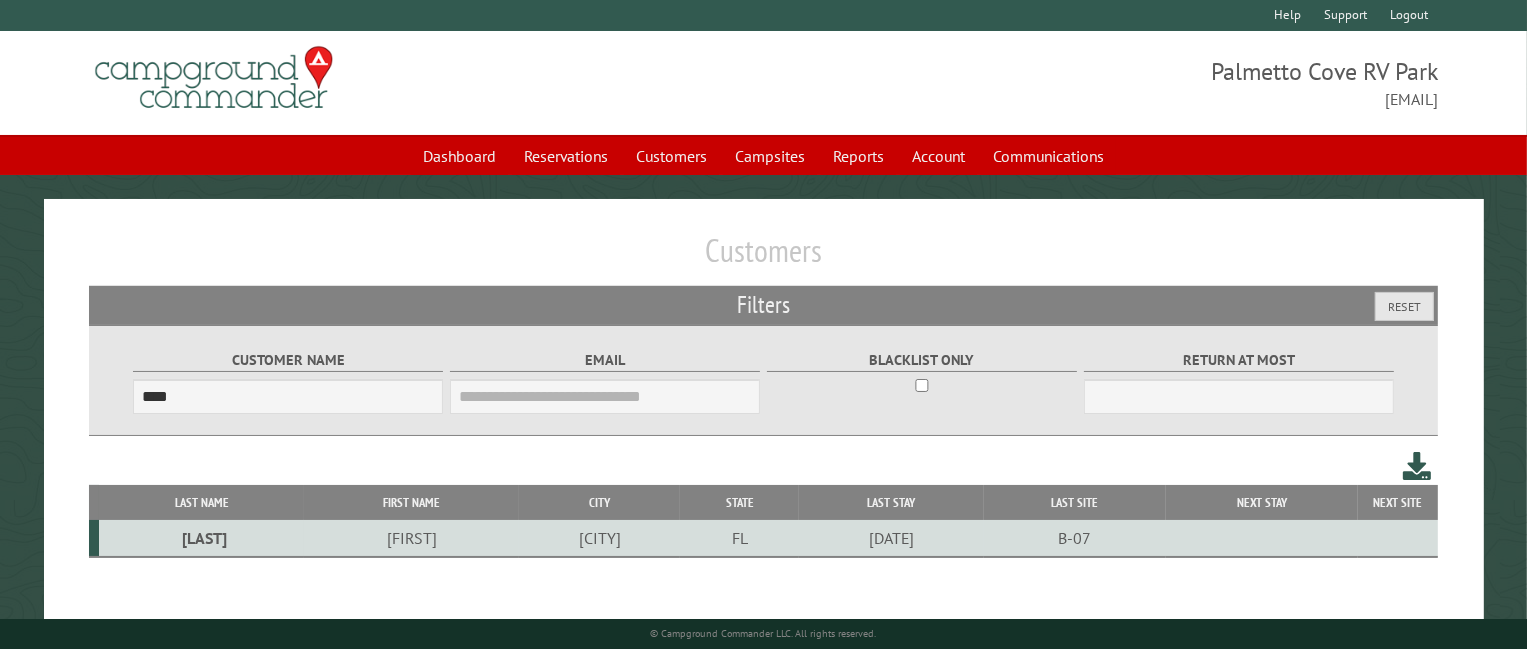 type on "****" 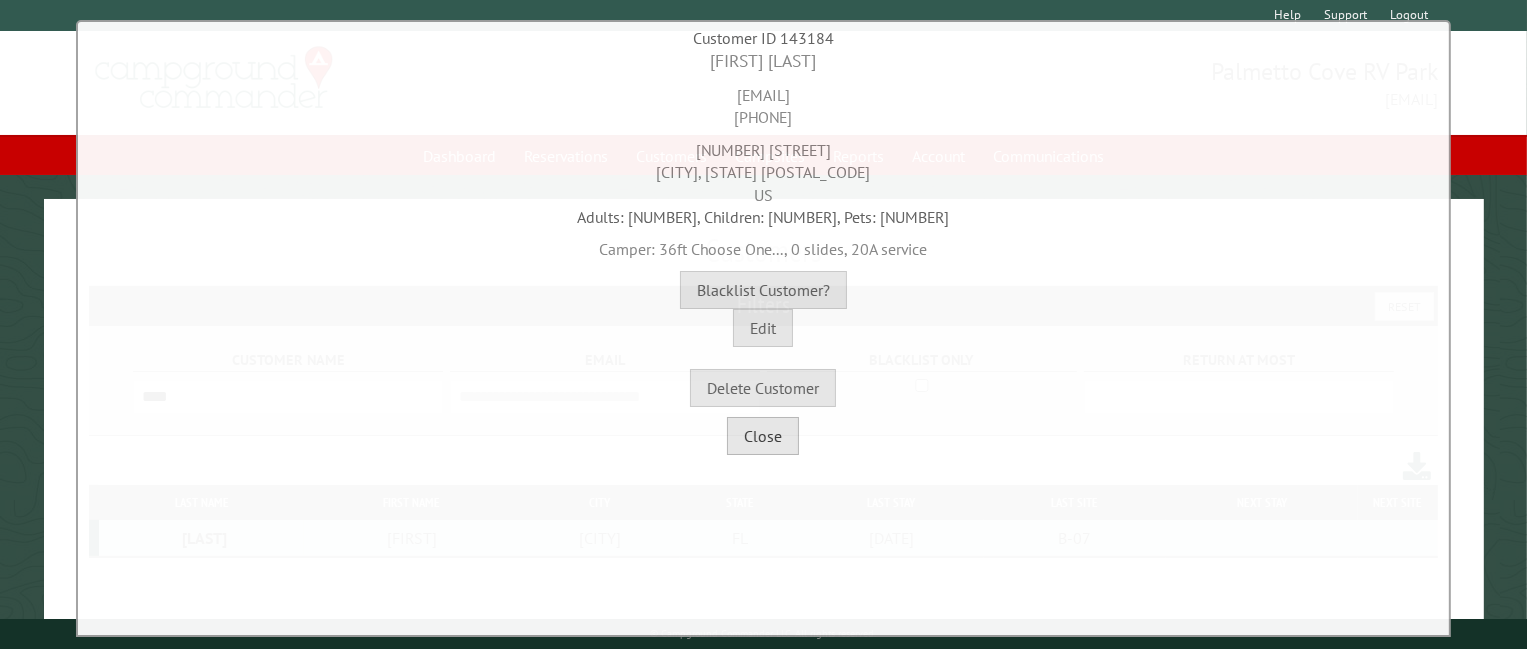 click on "Close" at bounding box center [763, 436] 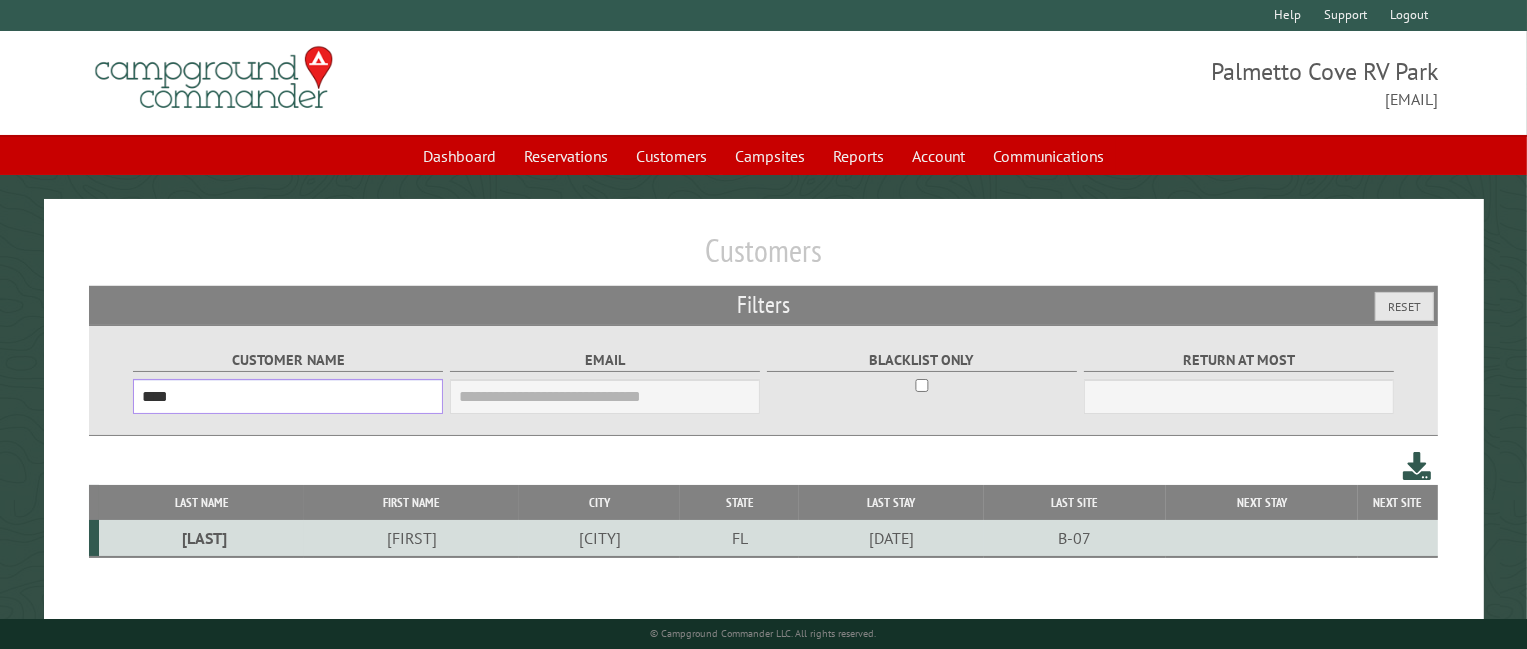 click on "****" at bounding box center (288, 396) 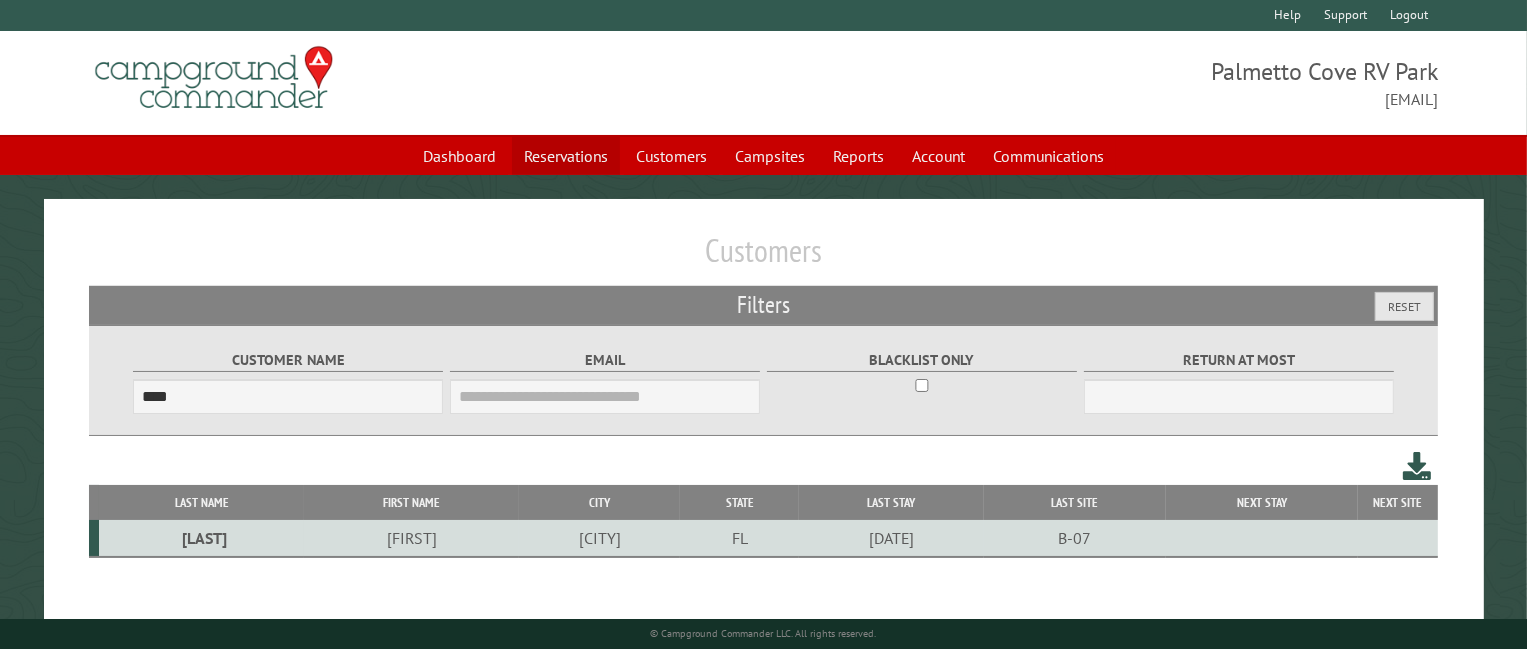 click on "Reservations" at bounding box center [566, 156] 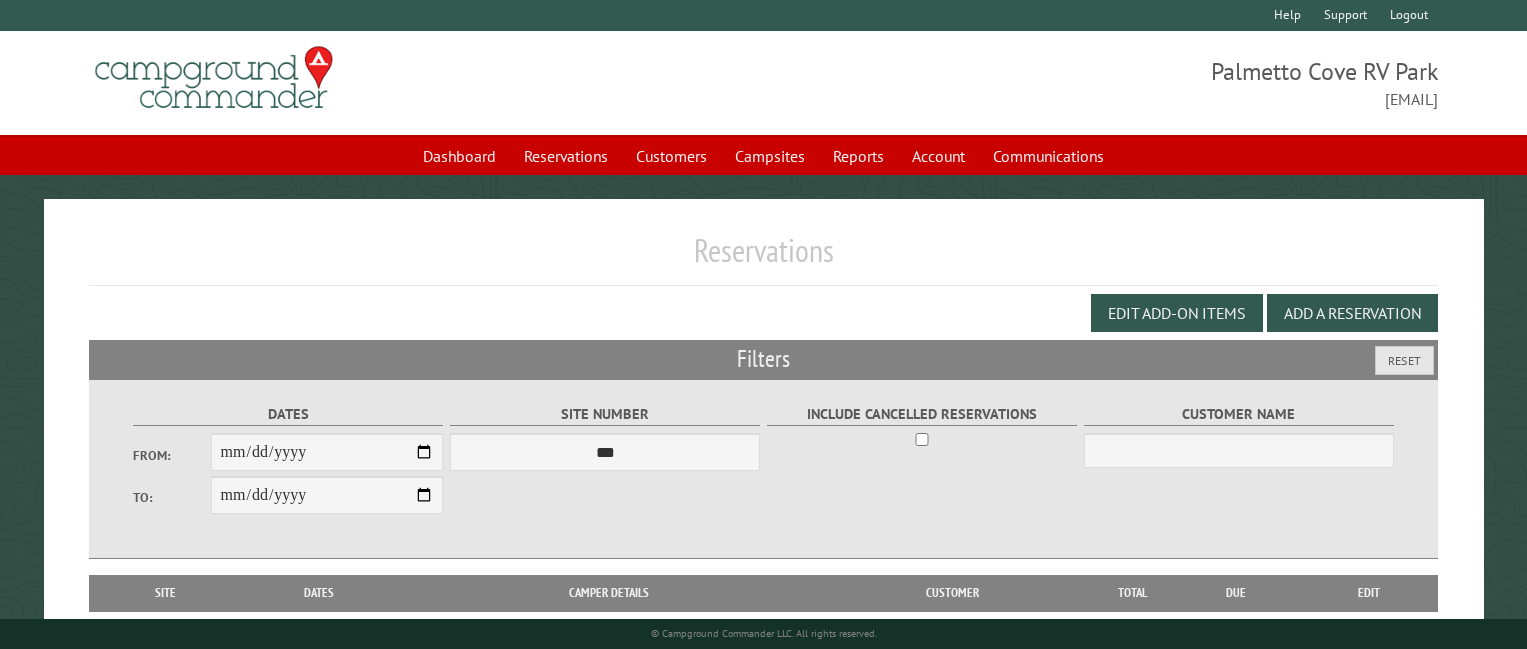 scroll, scrollTop: 0, scrollLeft: 0, axis: both 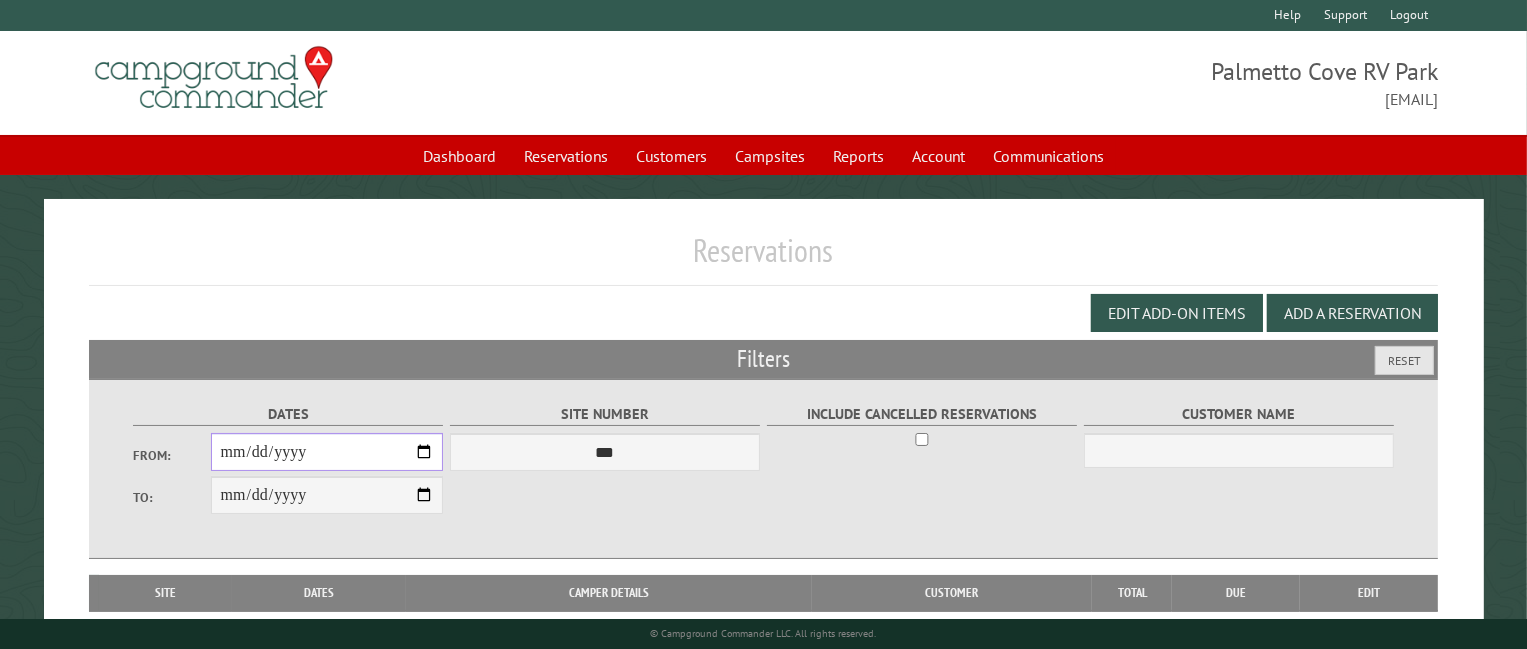 click on "From:" at bounding box center [327, 452] 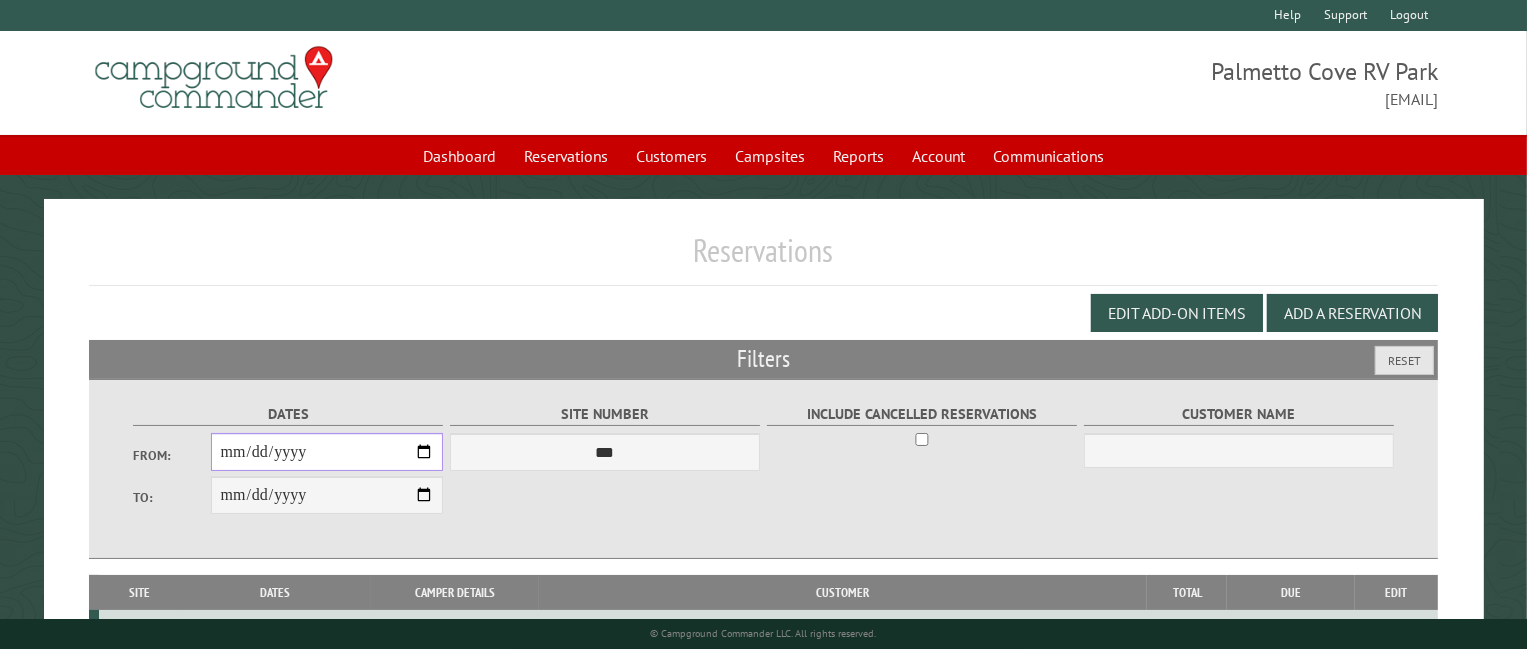 type on "**********" 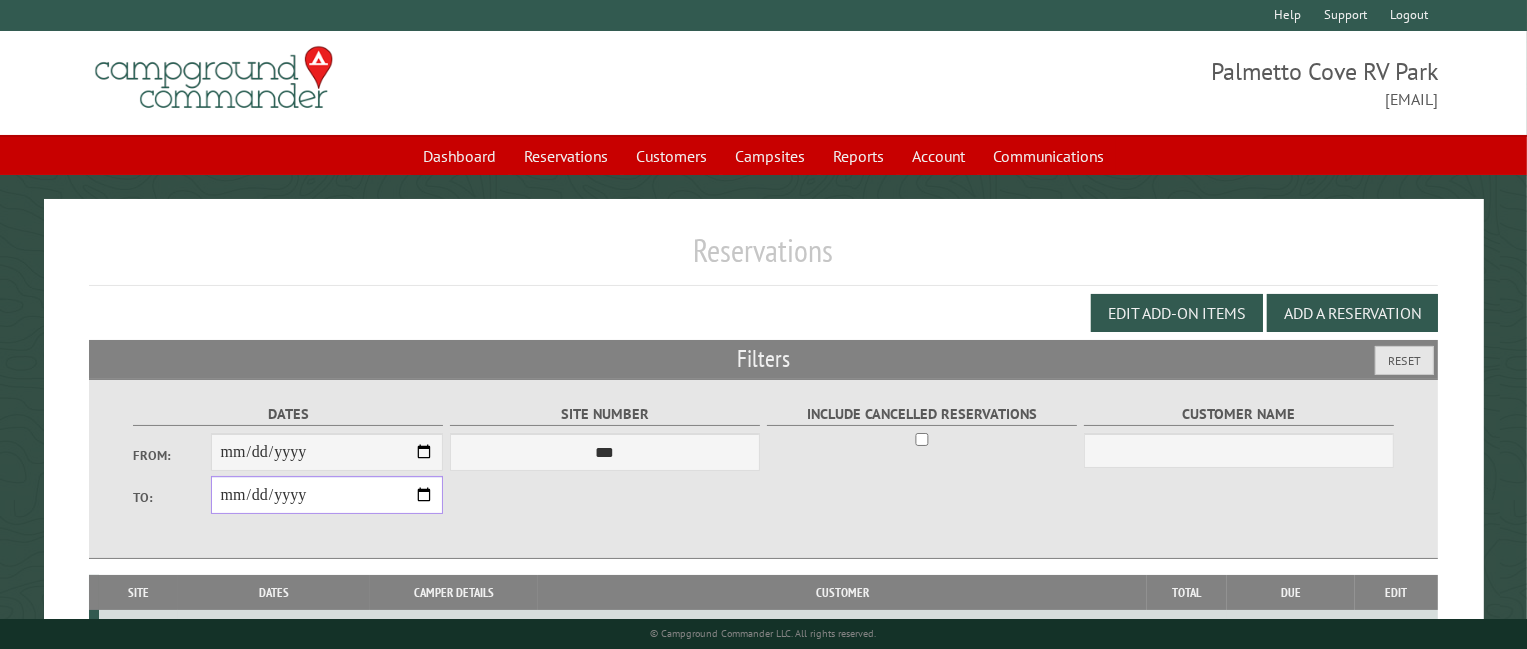 click on "**********" at bounding box center (327, 495) 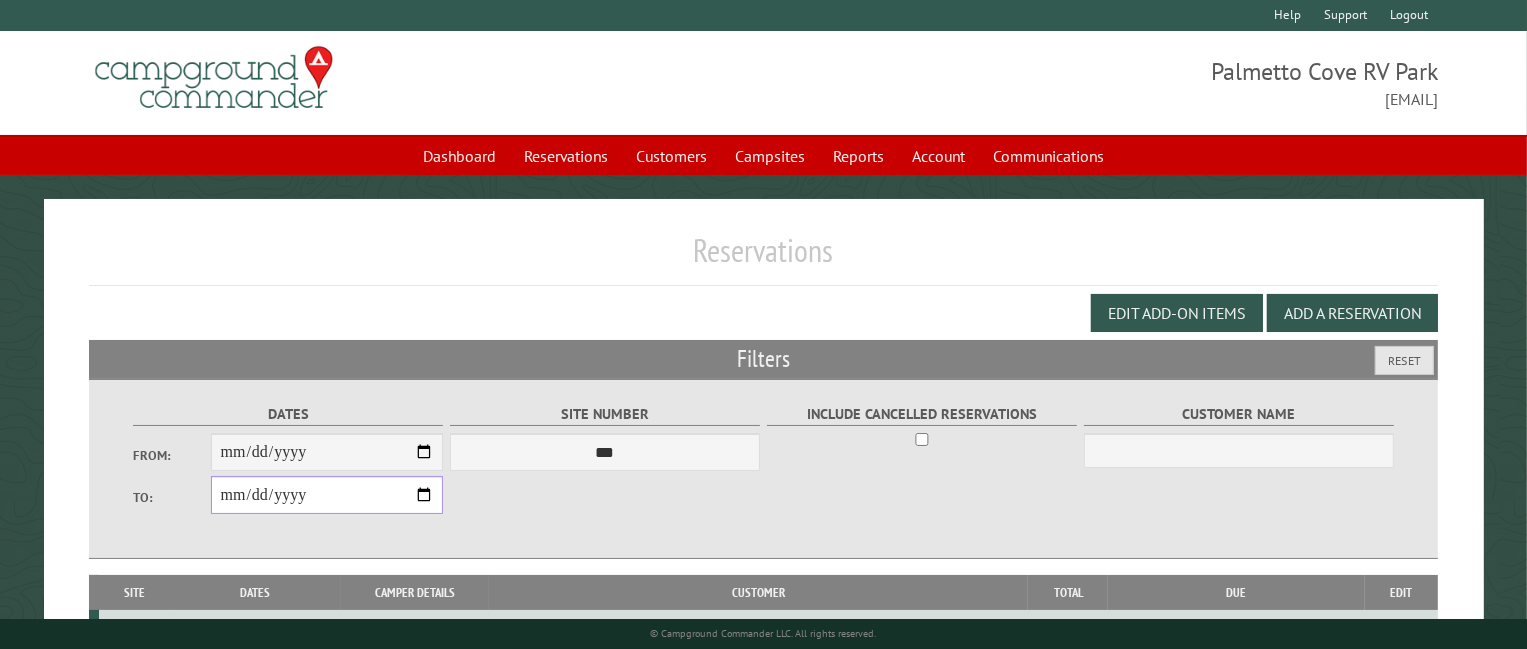 type on "**********" 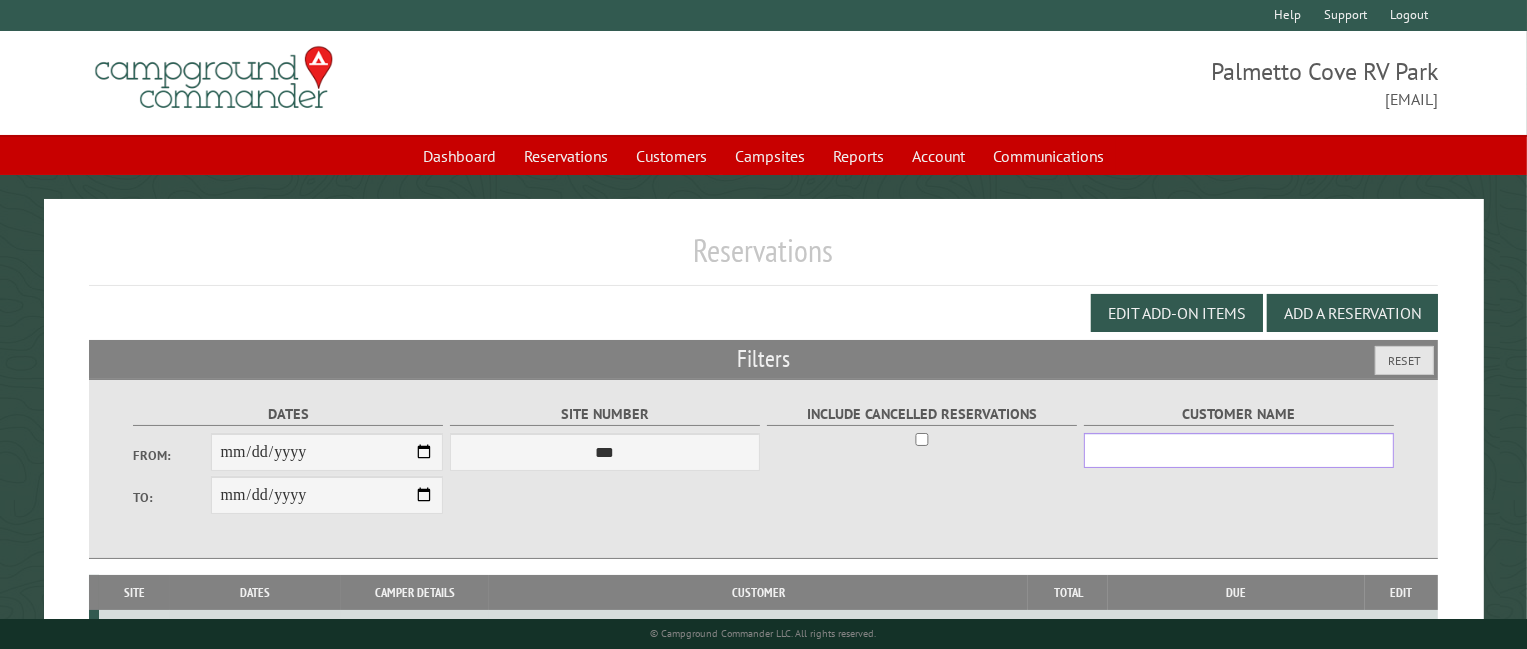 click on "Customer Name" at bounding box center (1239, 450) 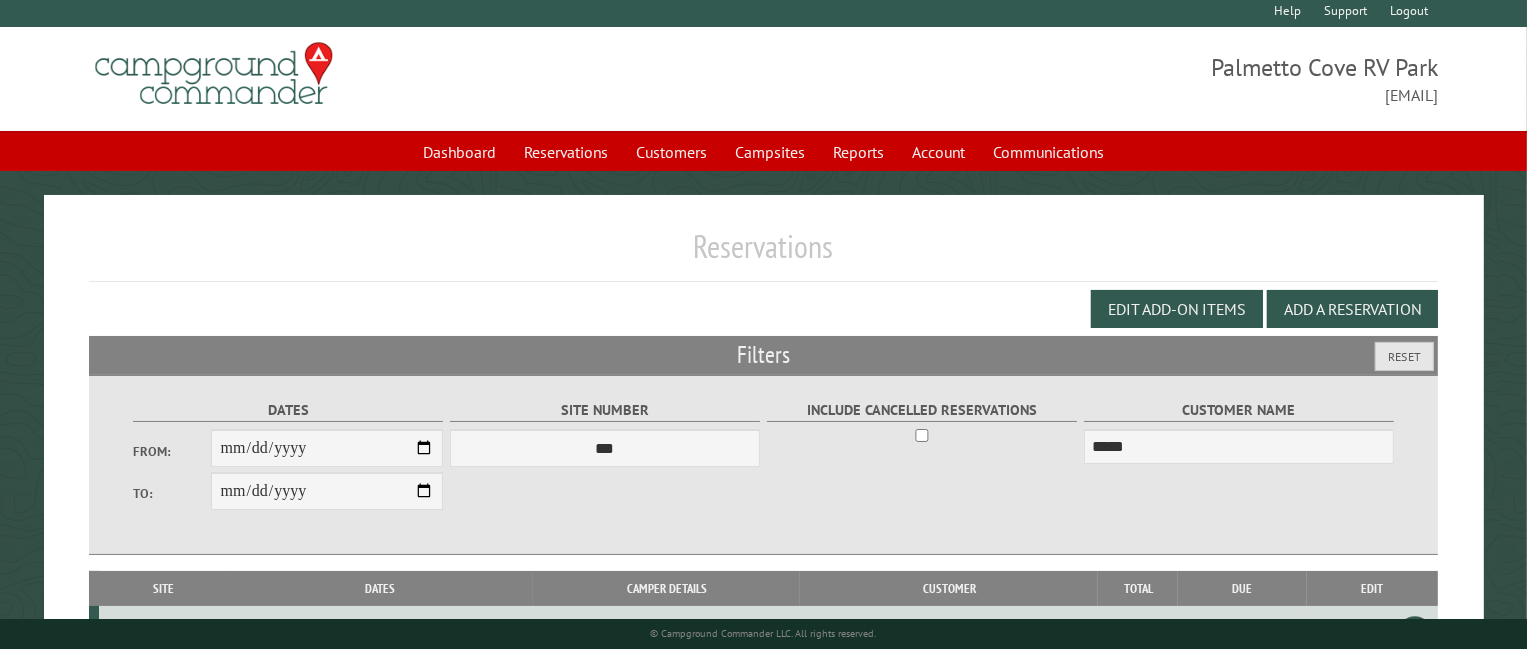 scroll, scrollTop: 0, scrollLeft: 0, axis: both 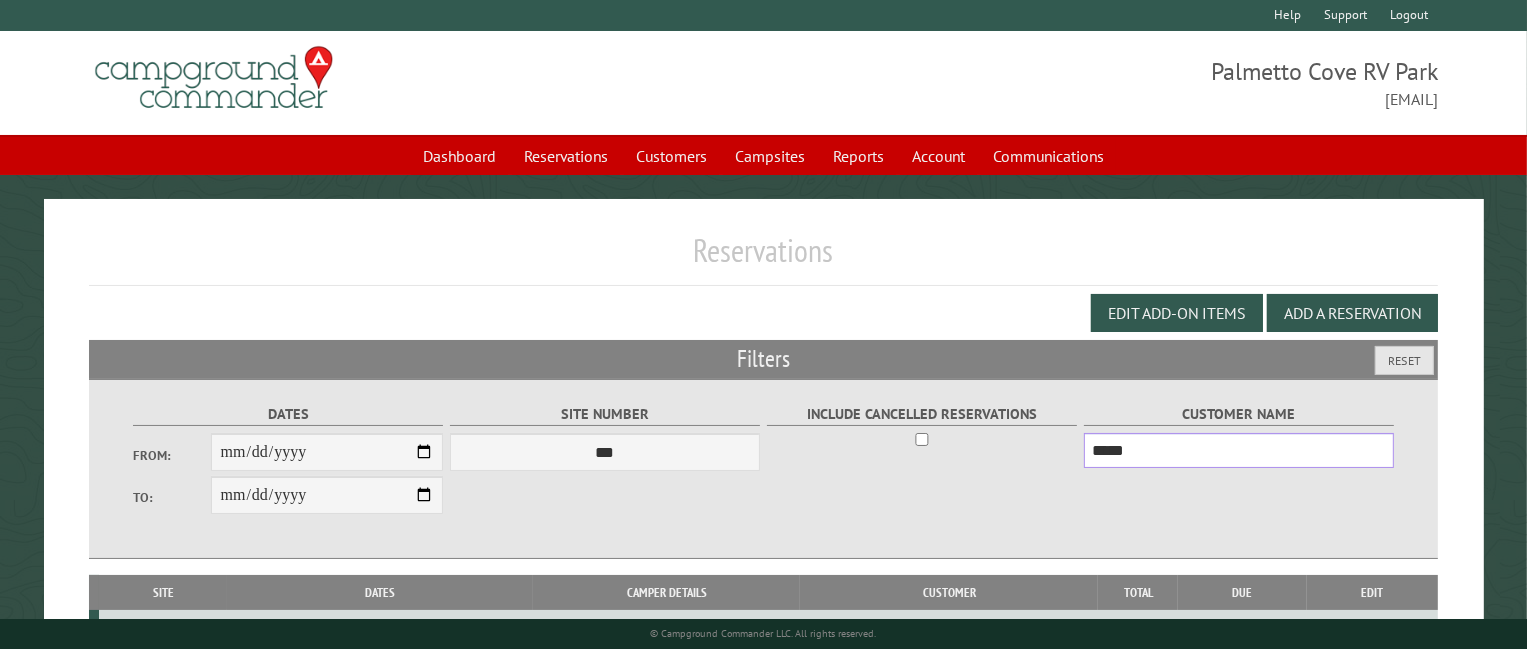 click on "*****" at bounding box center [1239, 450] 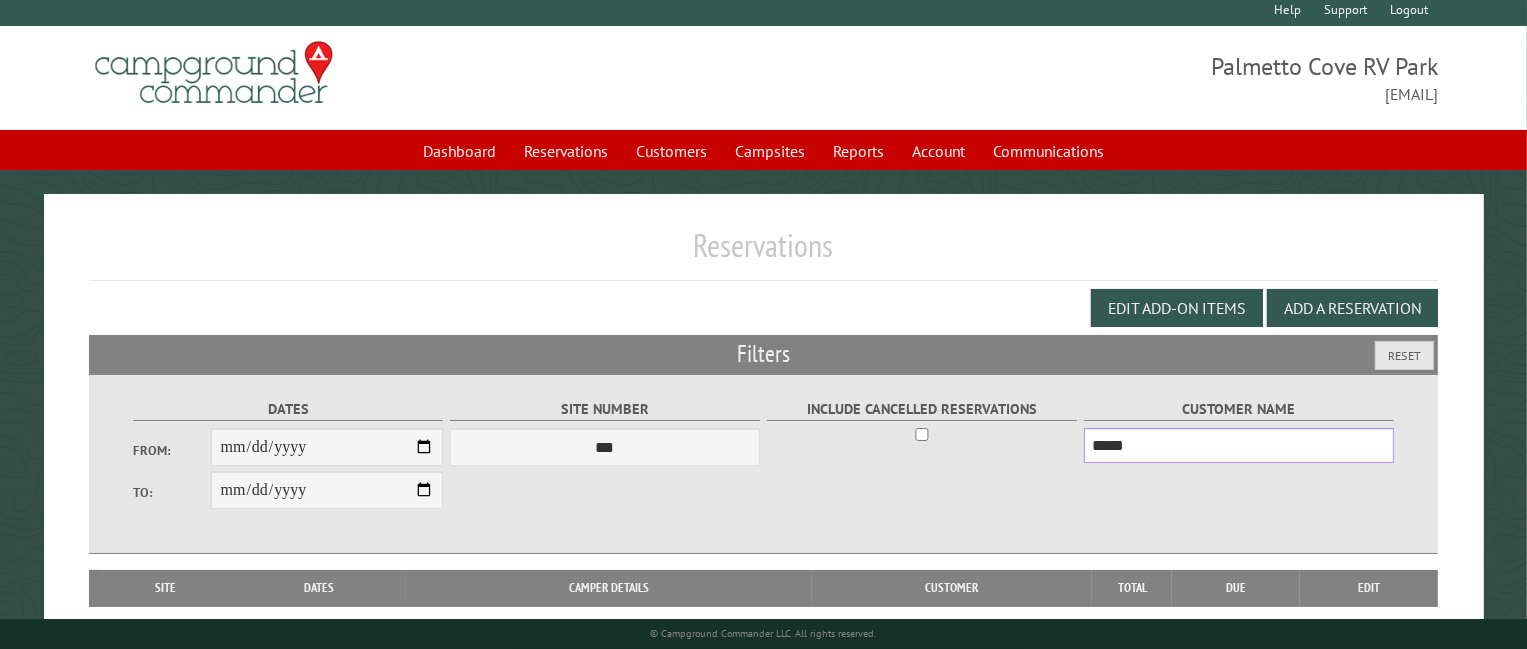 scroll, scrollTop: 8, scrollLeft: 0, axis: vertical 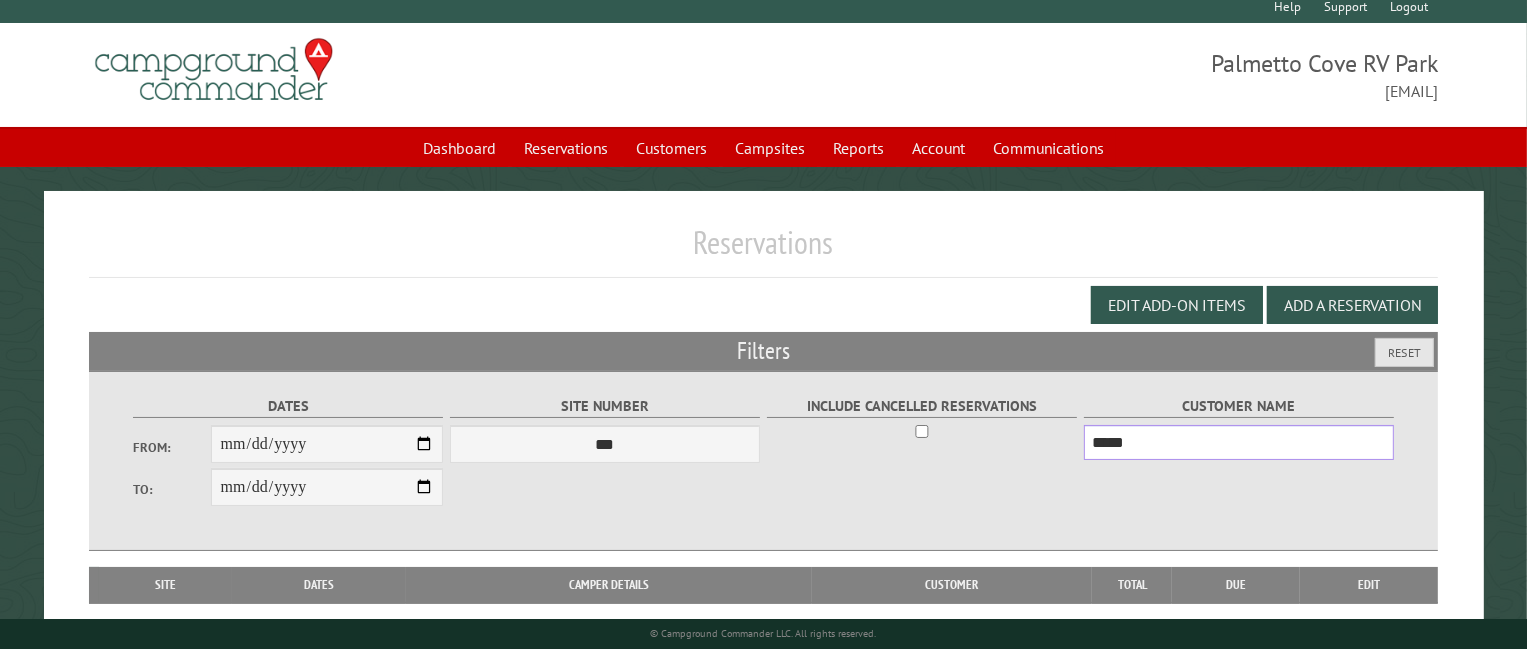 click on "*****" at bounding box center (1239, 442) 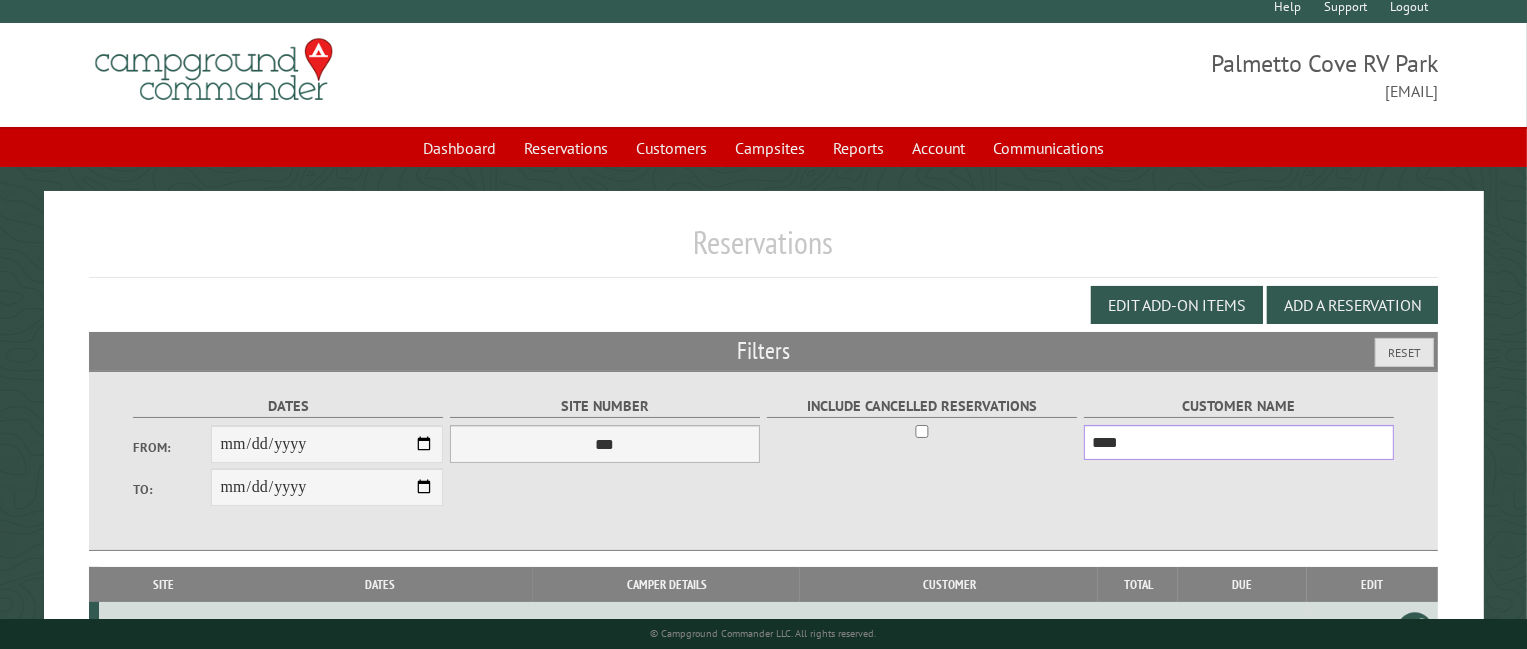 type on "****" 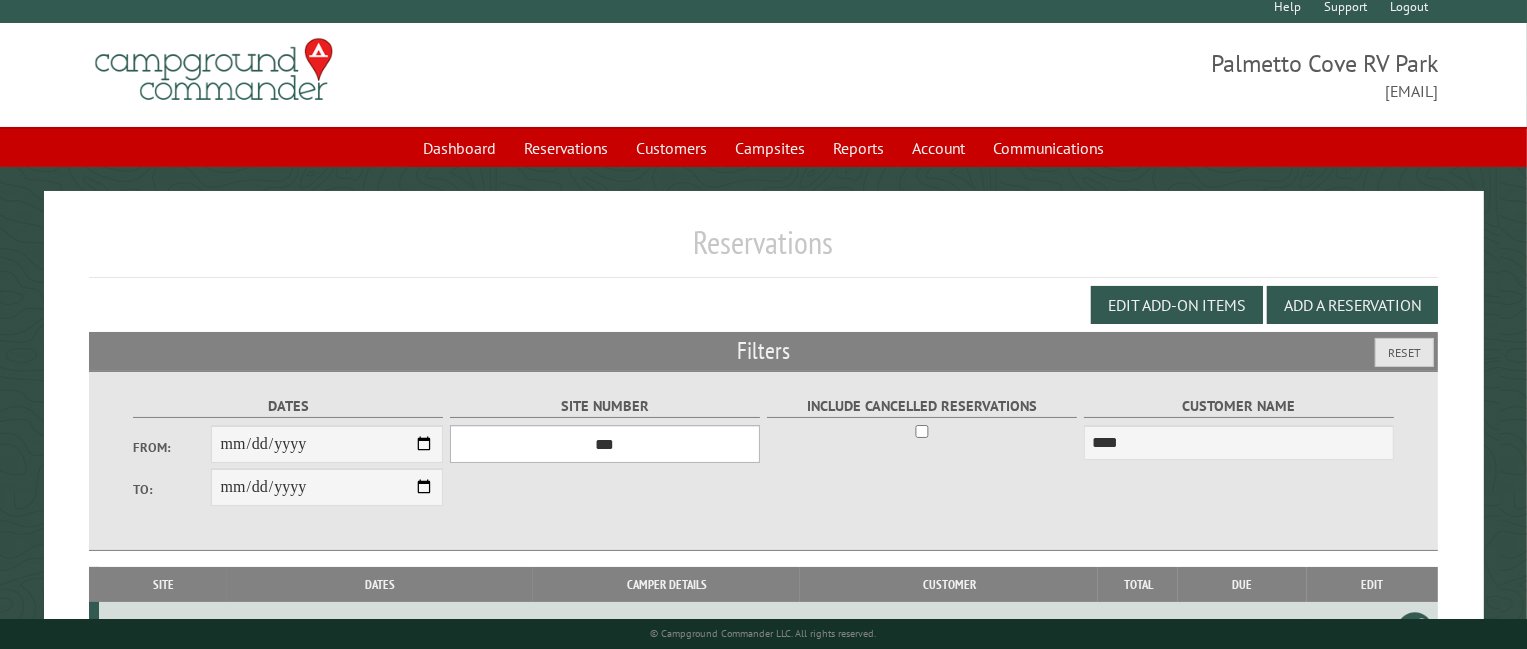 click on "*** **** **** **** **** **** **** **** **** **** **** **** **** **** **** **** **** **** **** **** **** **** **** **** **** **** **** **** **** **** **** **** **** **** **** **** **** **** **** **** **** **** **** **** **** **** **** **** **** **** **** **** **** **** **** **** **** **** **** **** **** **** **** **** **** **** **** **** **** **** **** **** **** **** **** **** **** **** **** **** **** **** **** **** **** **** **** **** **** **** **** **** **** **** **** **** **** **** **** **** **** **** **** **** **** **** **** **** **** **** **** **** **** **** **** **** **** **** **** **** **** **** **** **** **** **** **** **** **** **** **** **** **** **** **** **** **** **** **** **** **** **** **** **** **** **** ****" at bounding box center [605, 444] 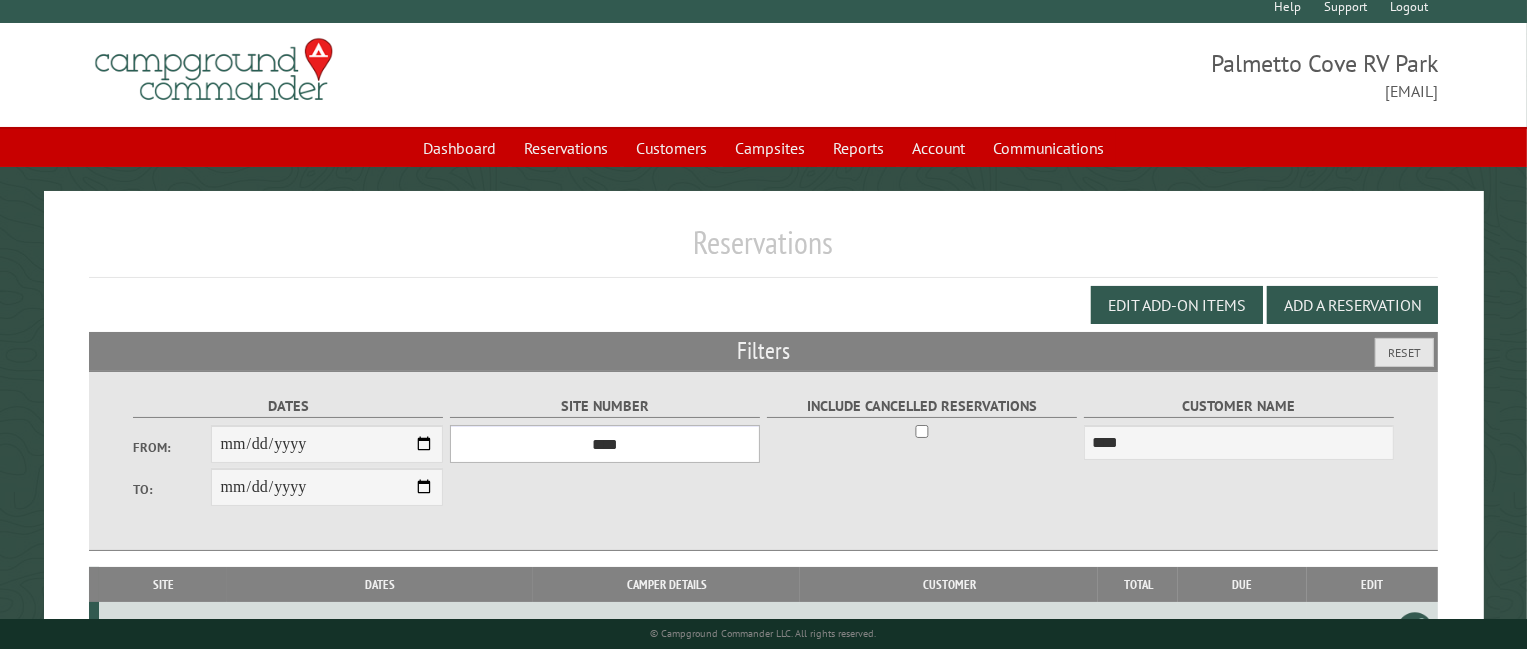 click on "*** **** **** **** **** **** **** **** **** **** **** **** **** **** **** **** **** **** **** **** **** **** **** **** **** **** **** **** **** **** **** **** **** **** **** **** **** **** **** **** **** **** **** **** **** **** **** **** **** **** **** **** **** **** **** **** **** **** **** **** **** **** **** **** **** **** **** **** **** **** **** **** **** **** **** **** **** **** **** **** **** **** **** **** **** **** **** **** **** **** **** **** **** **** **** **** **** **** **** **** **** **** **** **** **** **** **** **** **** **** **** **** **** **** **** **** **** **** **** **** **** **** **** **** **** **** **** **** **** **** **** **** **** **** **** **** **** **** **** **** **** **** **** **** **** **** ****" at bounding box center [605, 444] 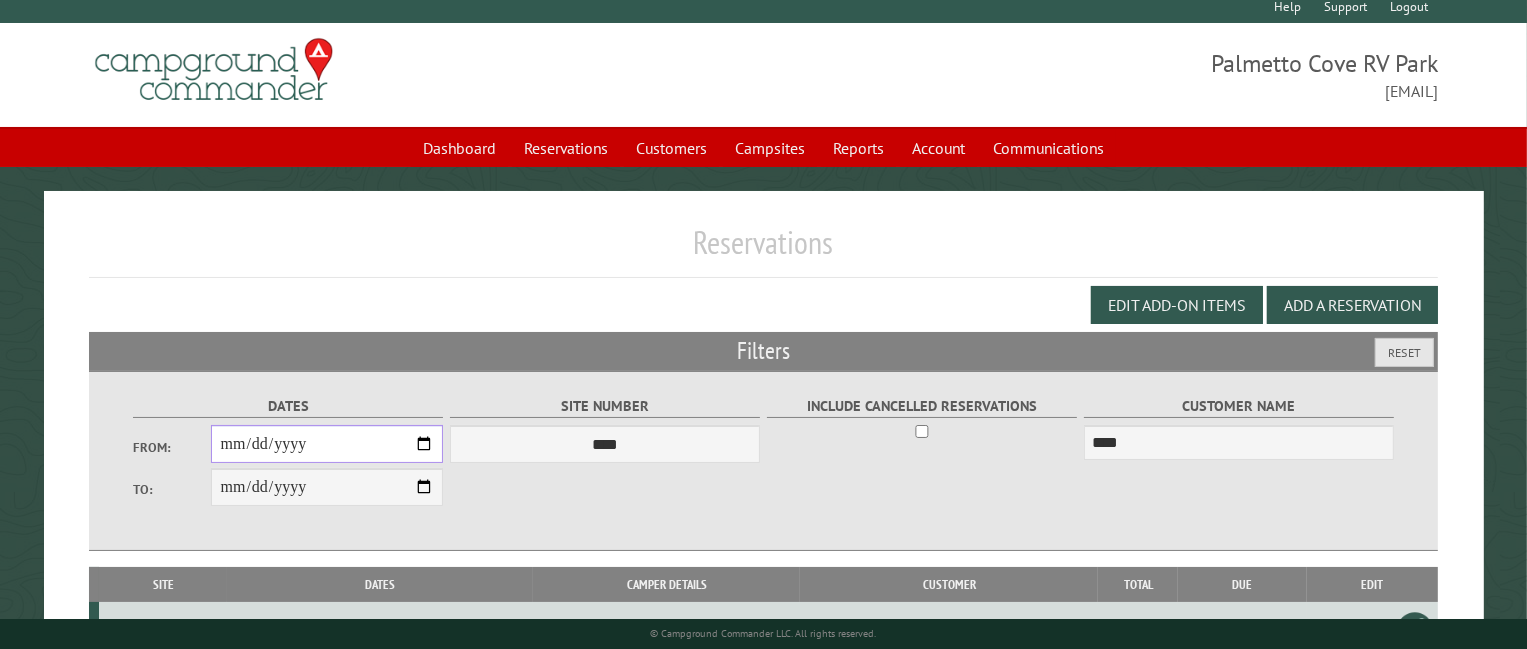 click on "**********" at bounding box center (327, 444) 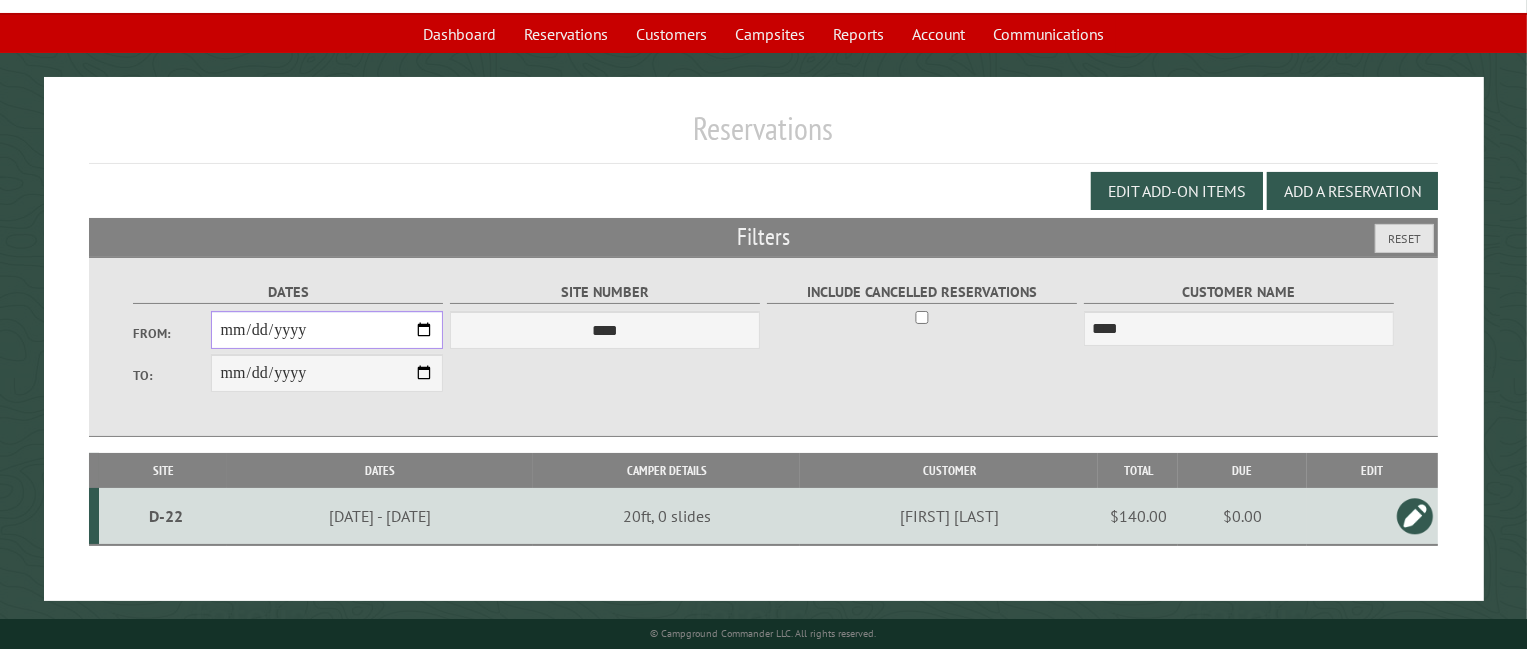 scroll, scrollTop: 124, scrollLeft: 0, axis: vertical 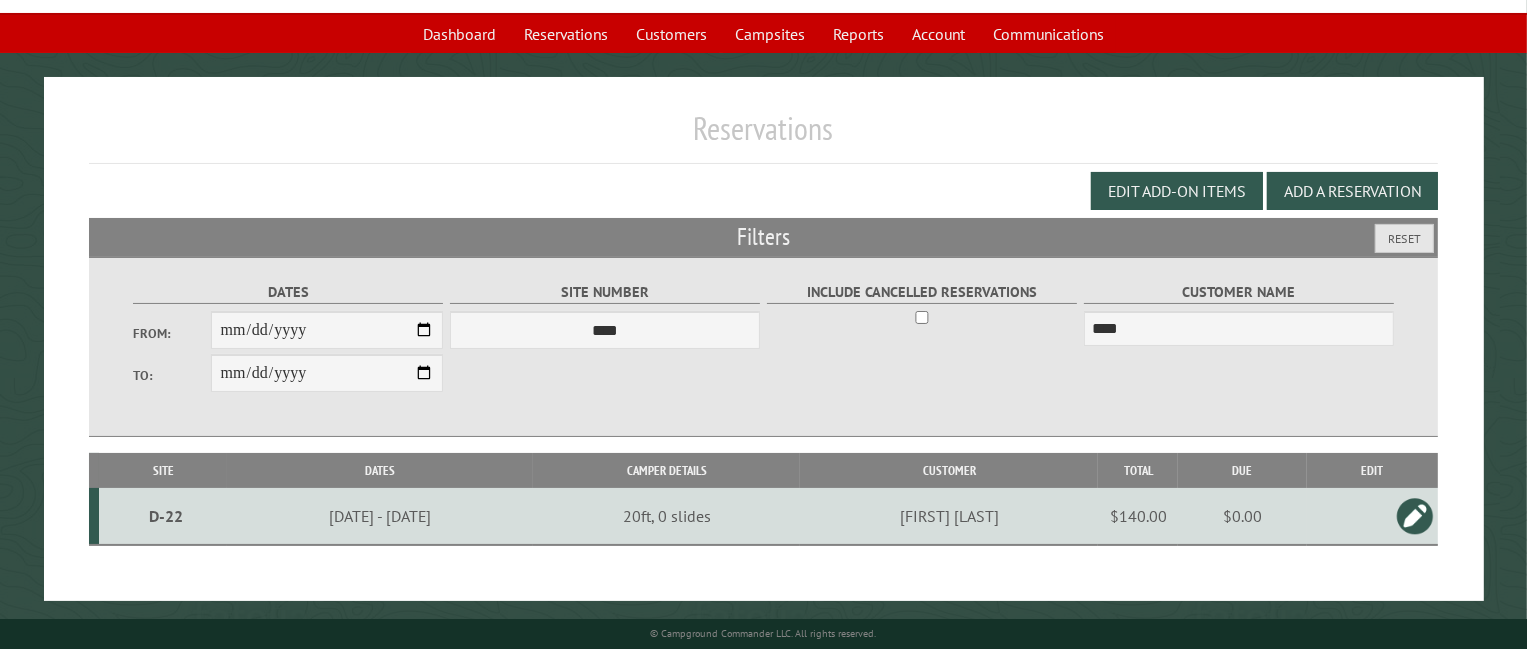 click at bounding box center (1415, 516) 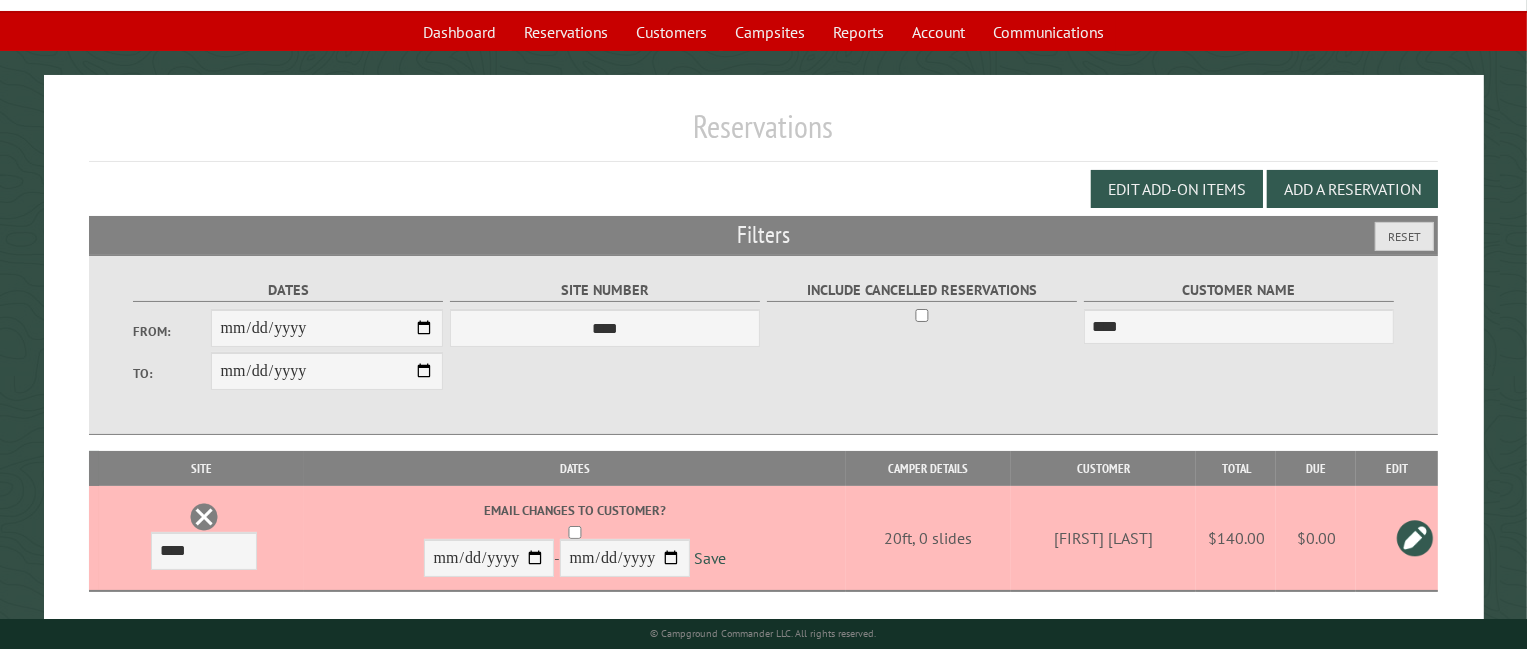 click at bounding box center [204, 517] 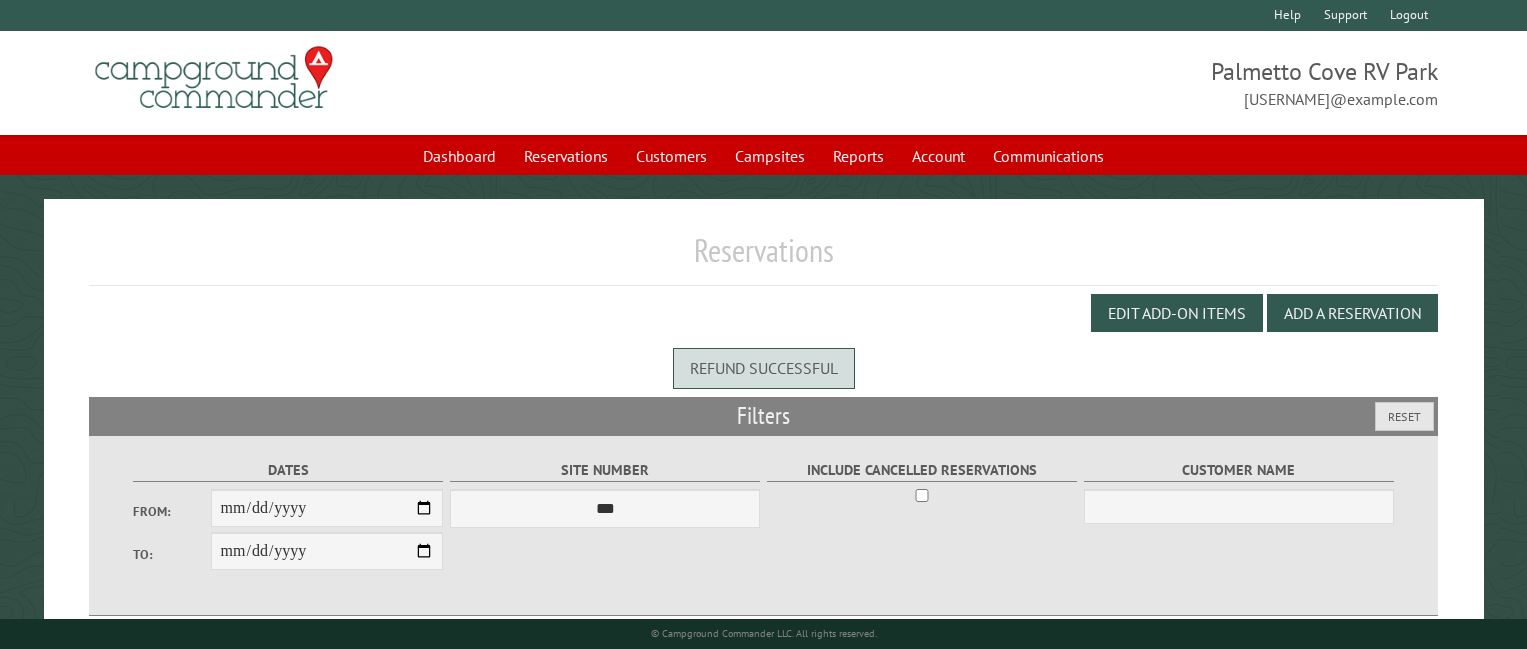 scroll, scrollTop: 0, scrollLeft: 0, axis: both 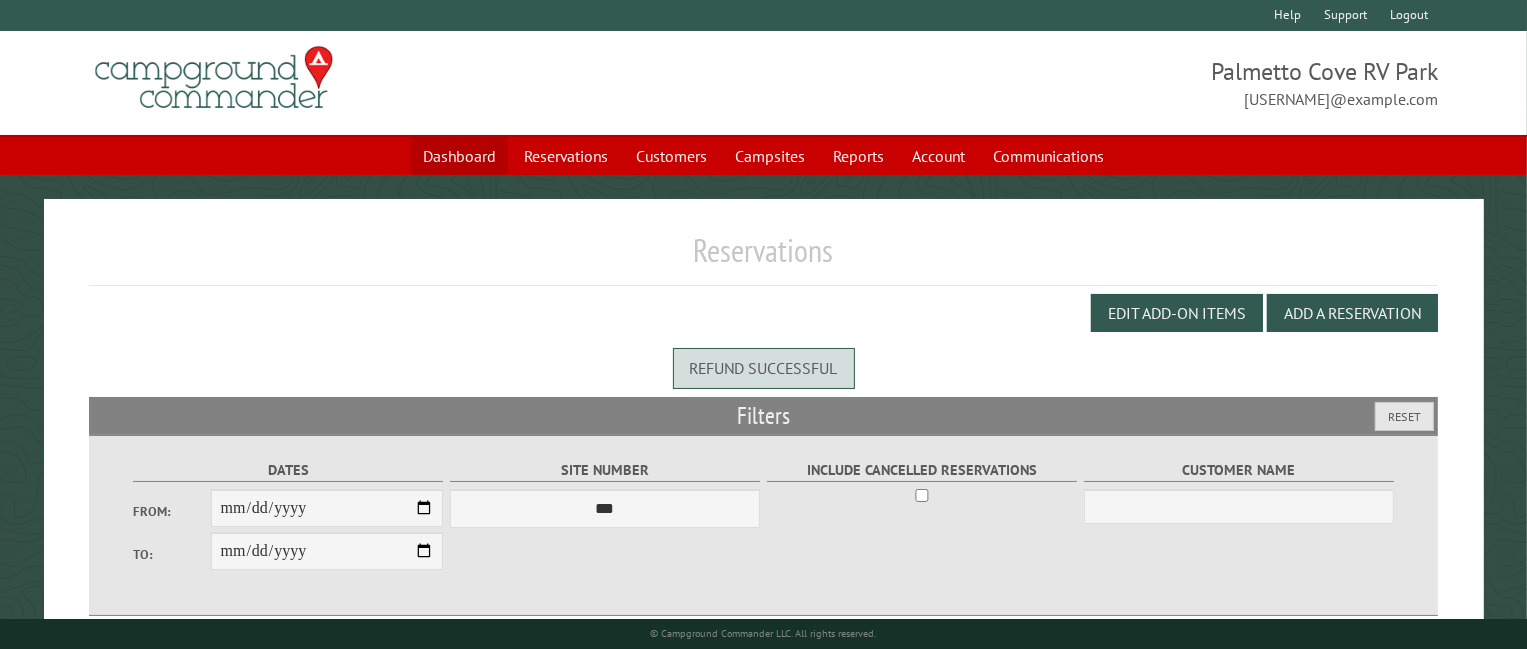 click on "Dashboard" at bounding box center (459, 156) 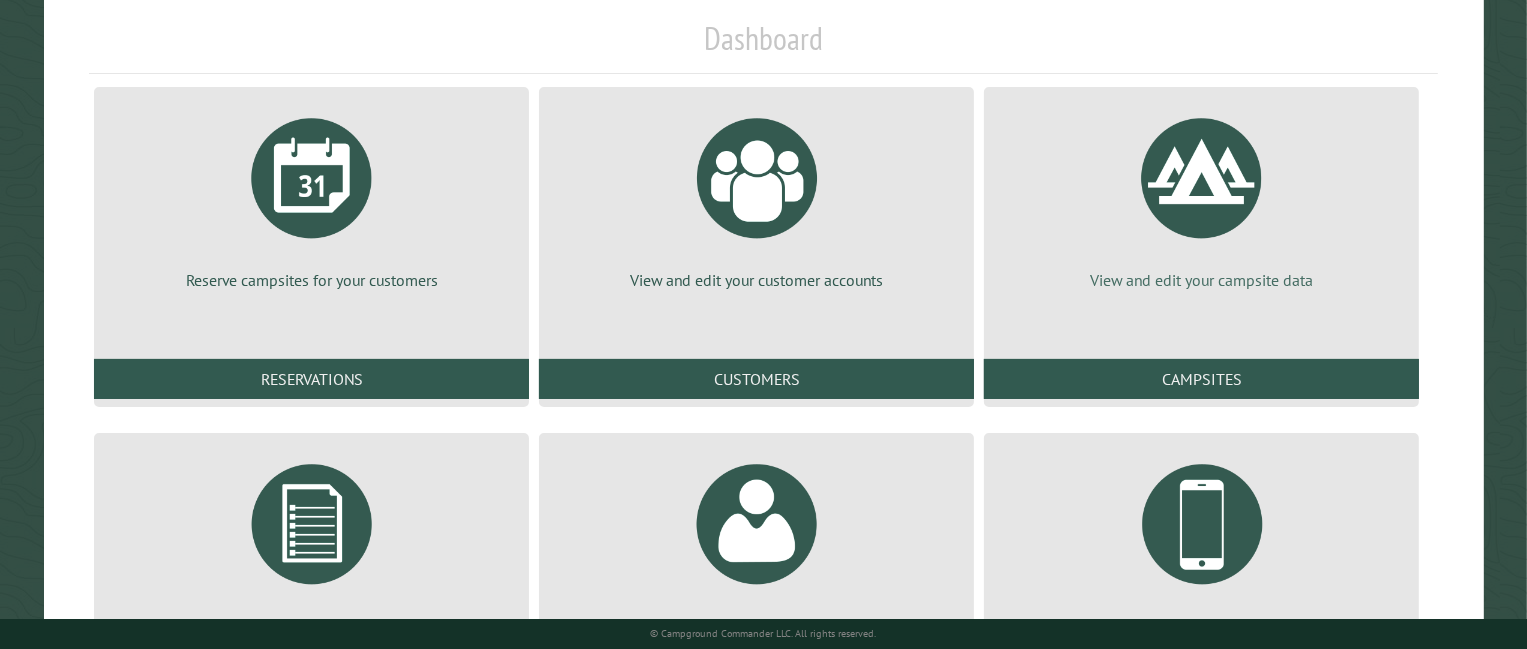 scroll, scrollTop: 320, scrollLeft: 0, axis: vertical 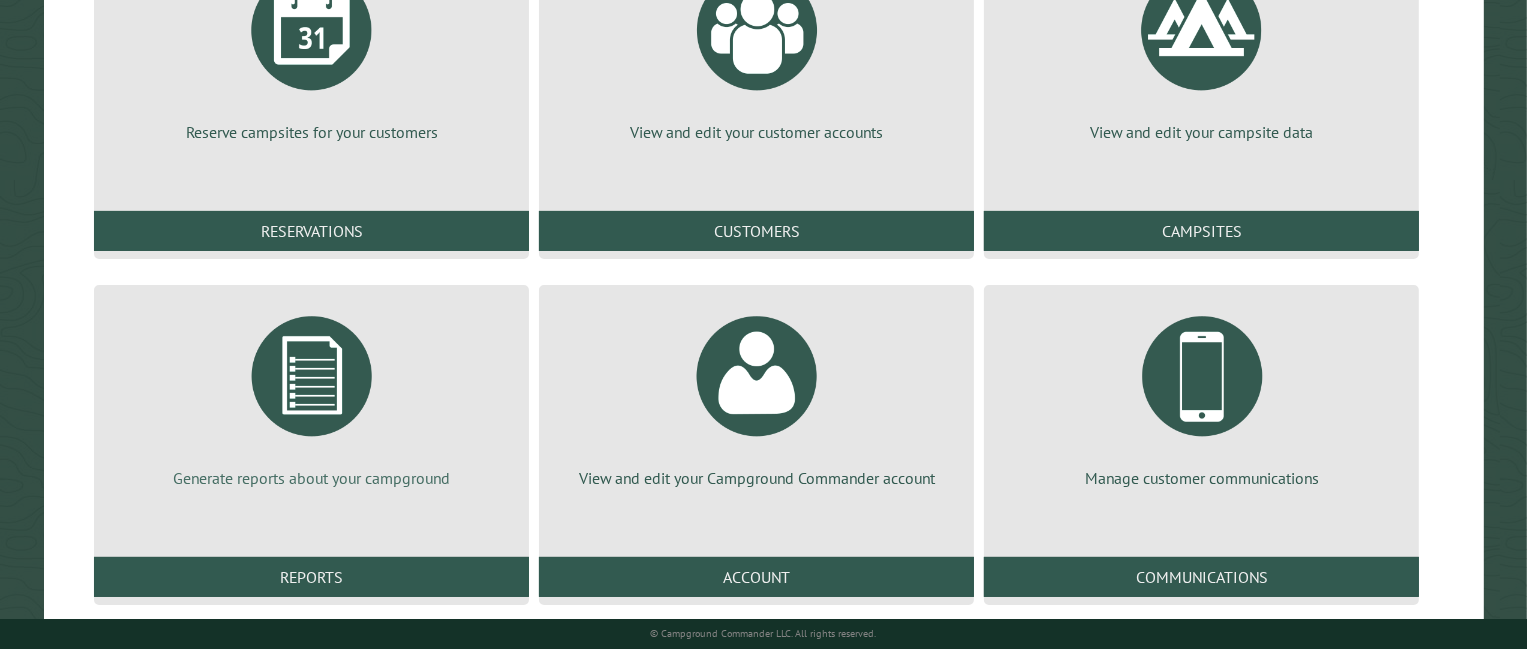 click at bounding box center (312, 376) 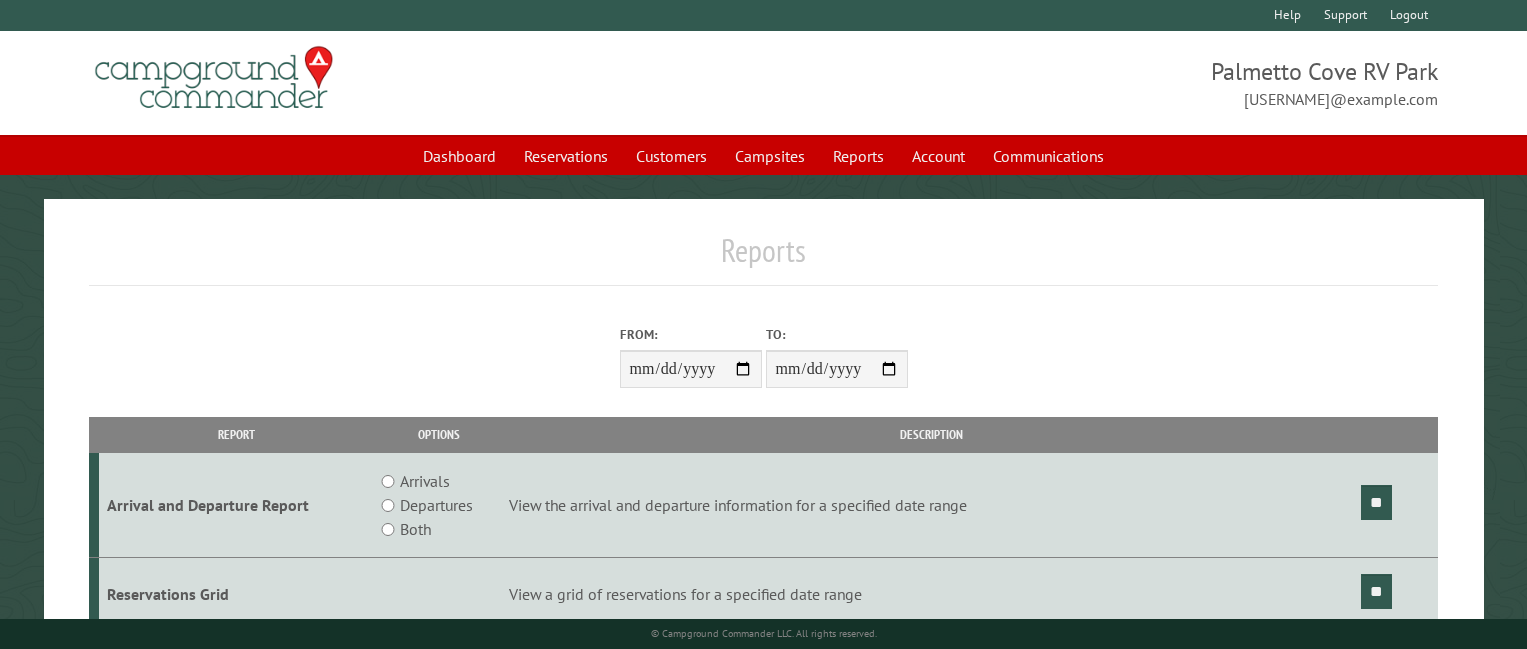 scroll, scrollTop: 0, scrollLeft: 0, axis: both 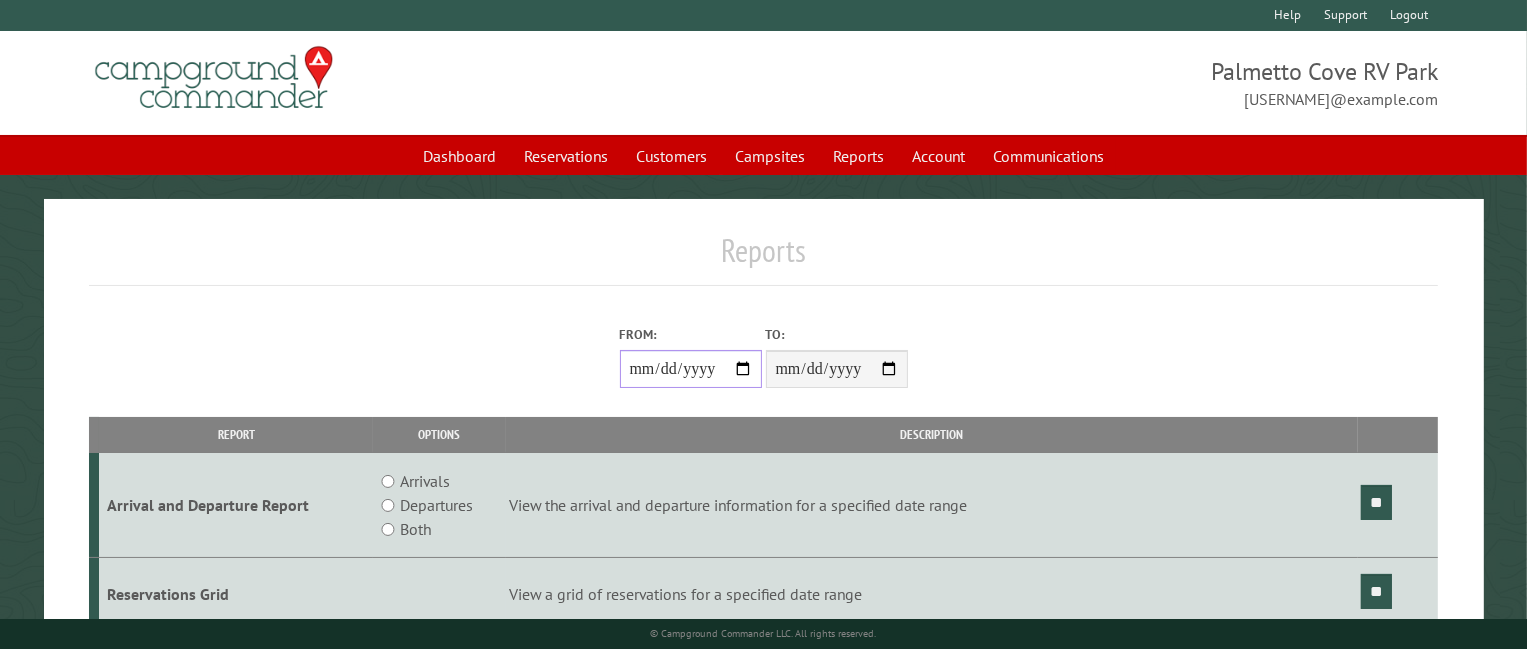 click on "From:" at bounding box center (691, 369) 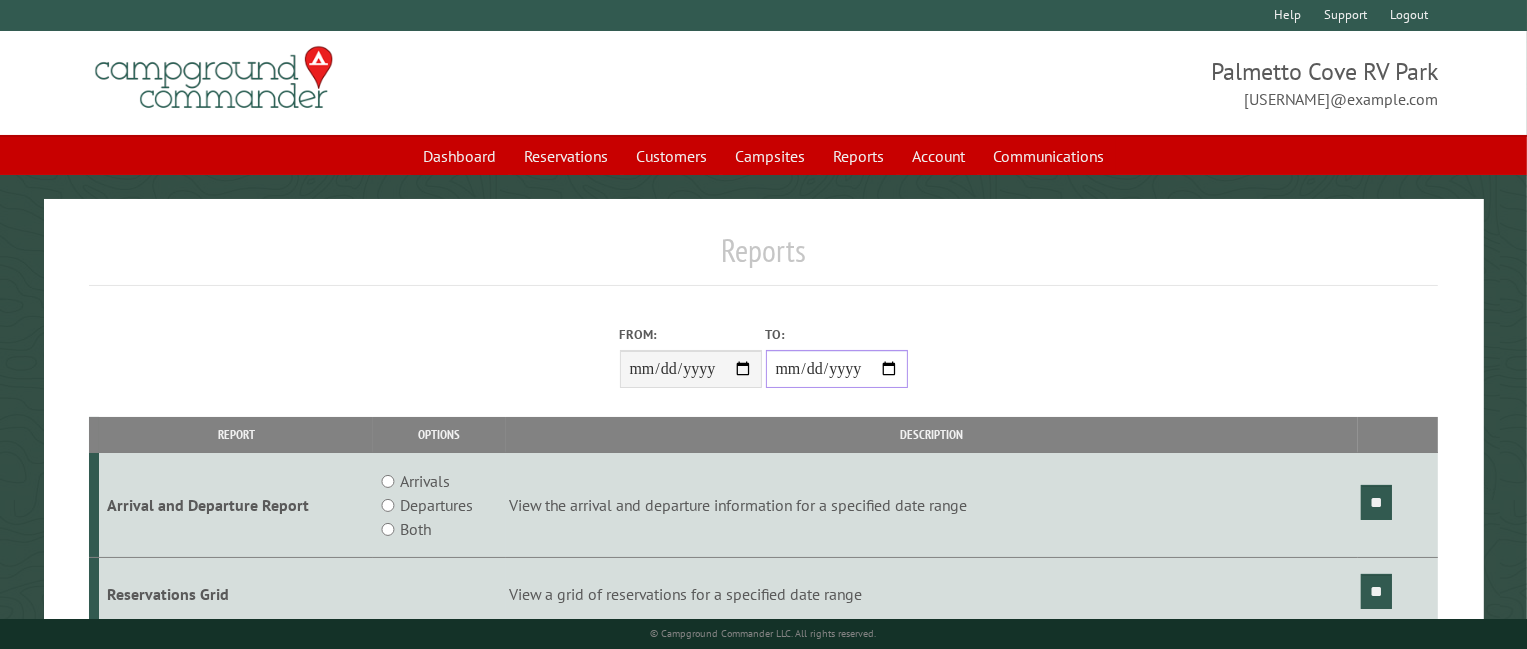 click on "**********" at bounding box center (837, 369) 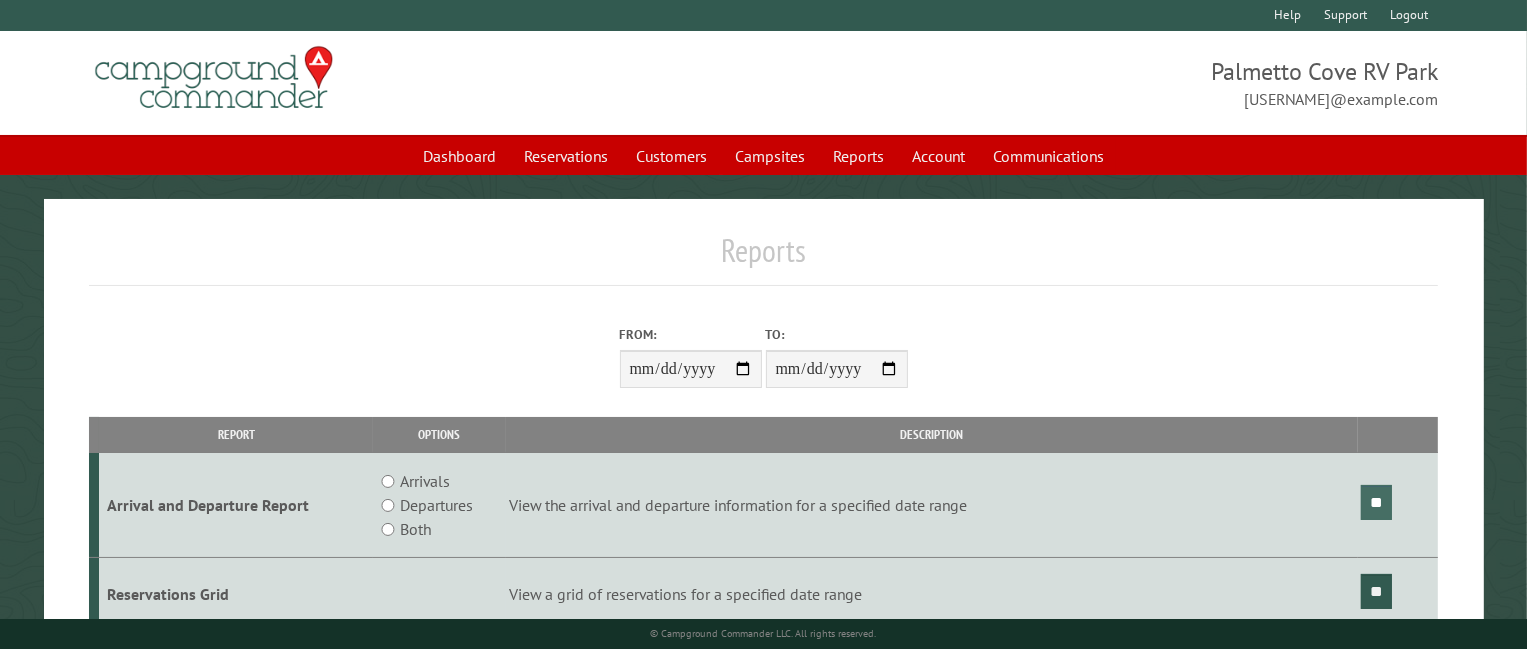 click on "**" at bounding box center [1376, 502] 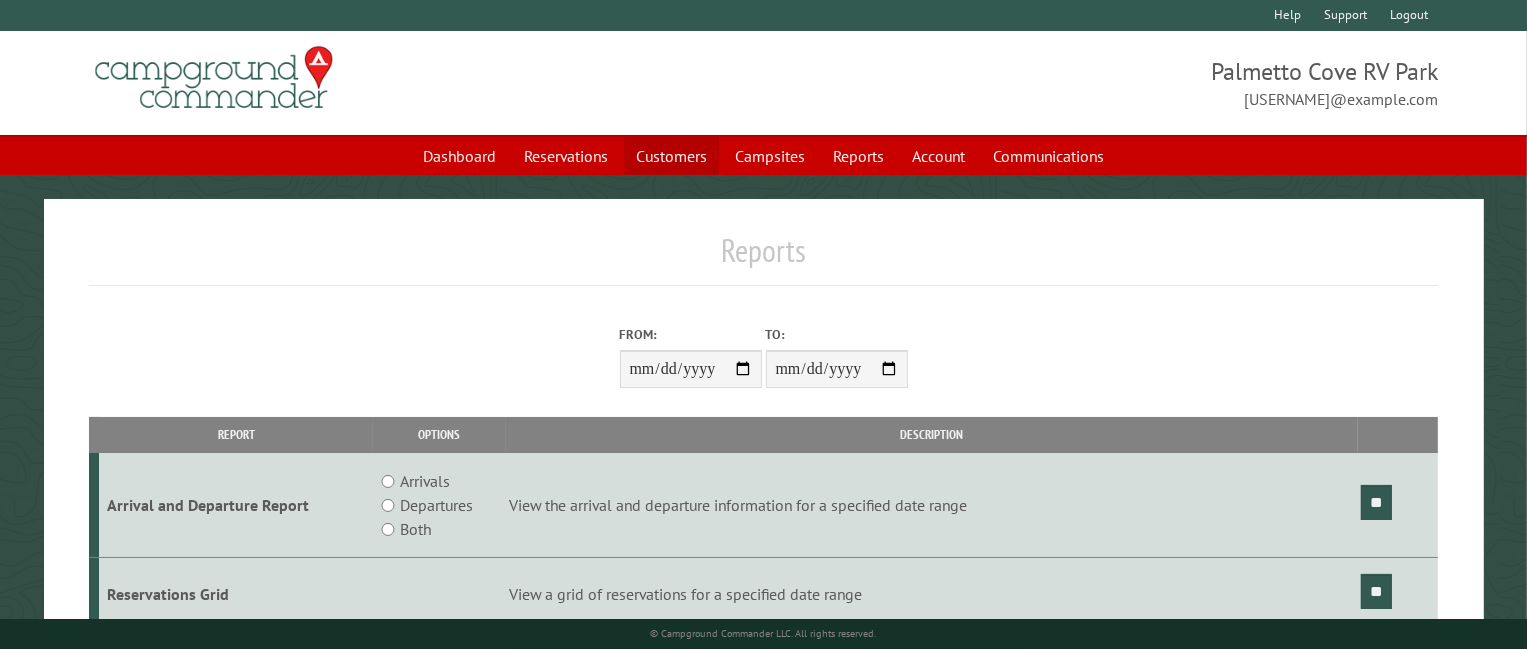 click on "Customers" at bounding box center [671, 156] 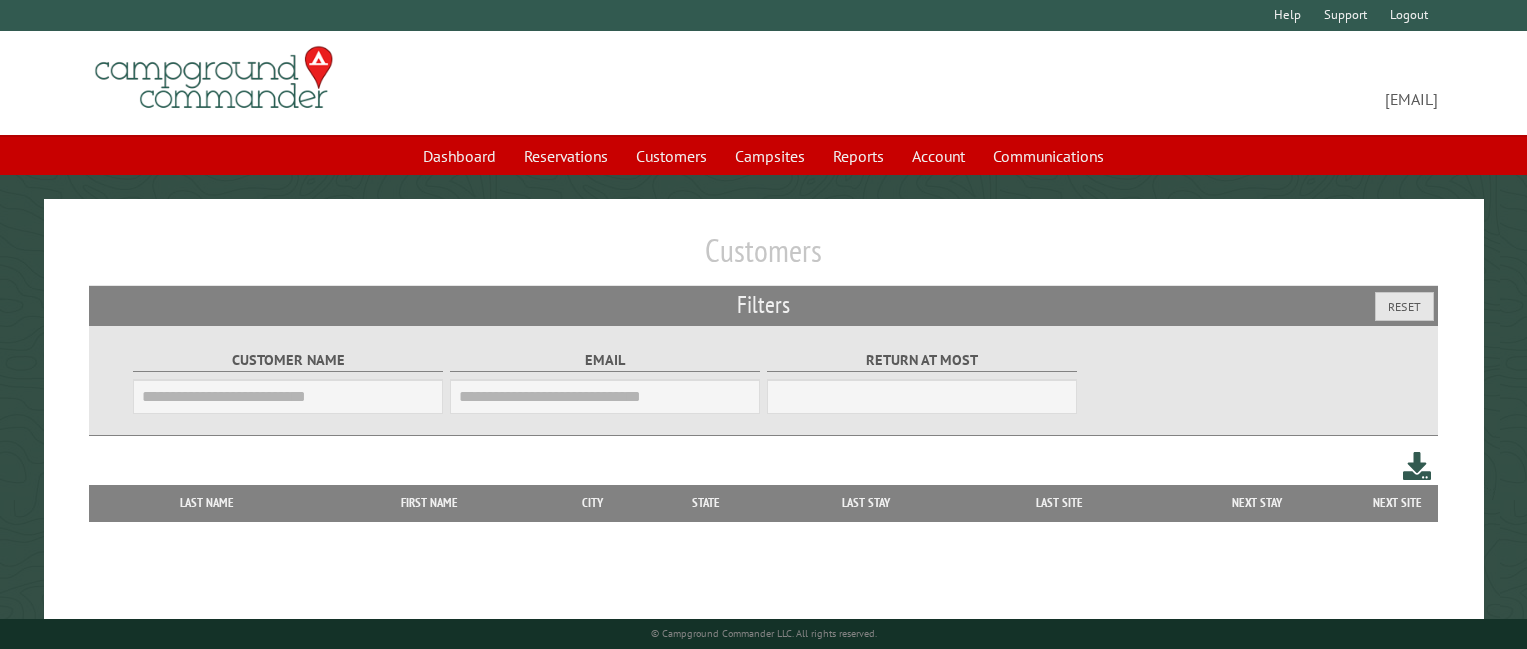 scroll, scrollTop: 0, scrollLeft: 0, axis: both 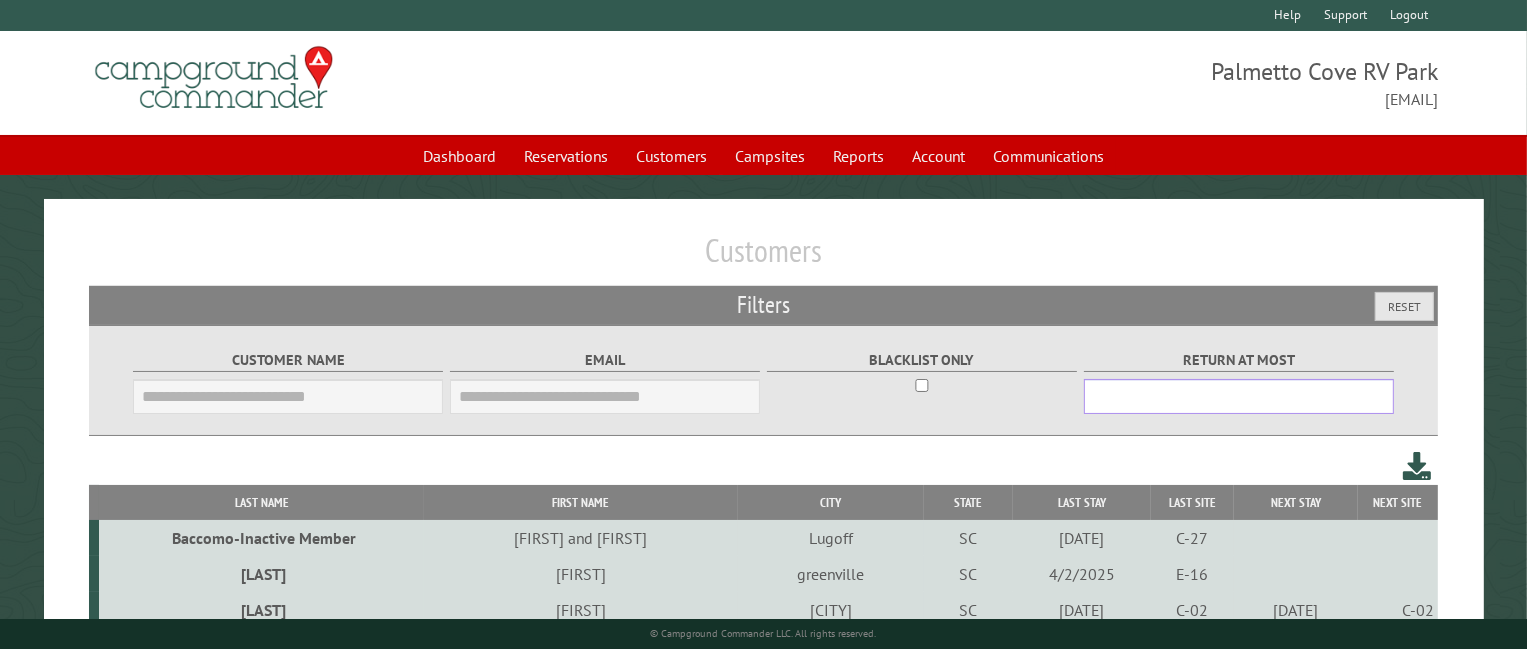 click on "***" at bounding box center (1239, 396) 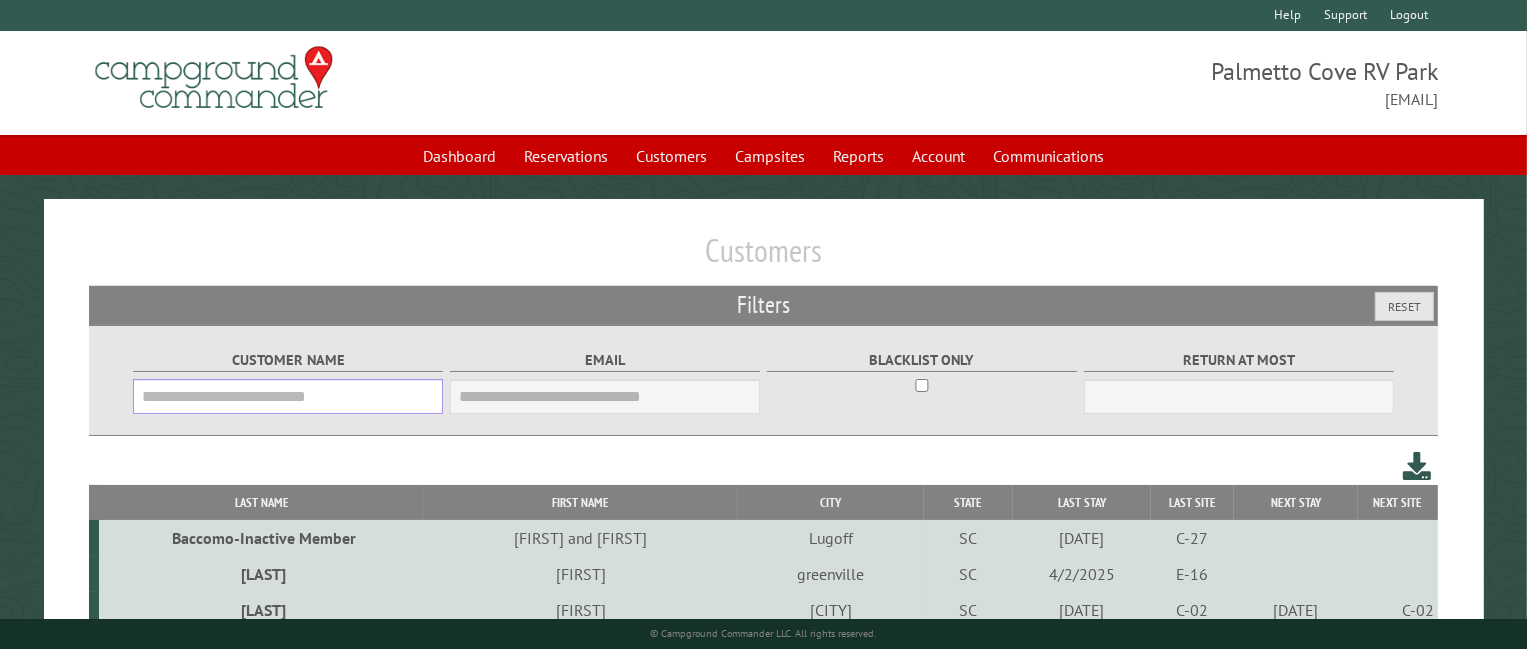 click on "Customer Name" at bounding box center [288, 396] 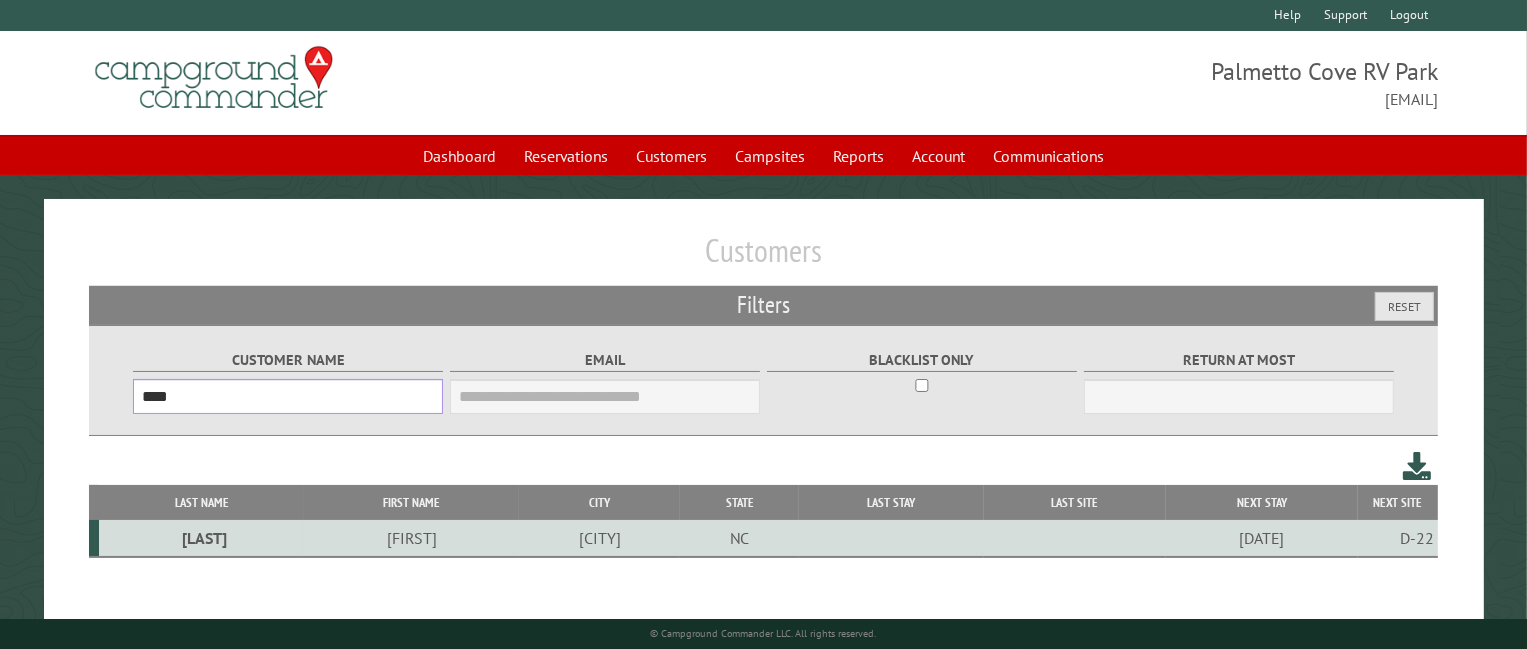 type on "****" 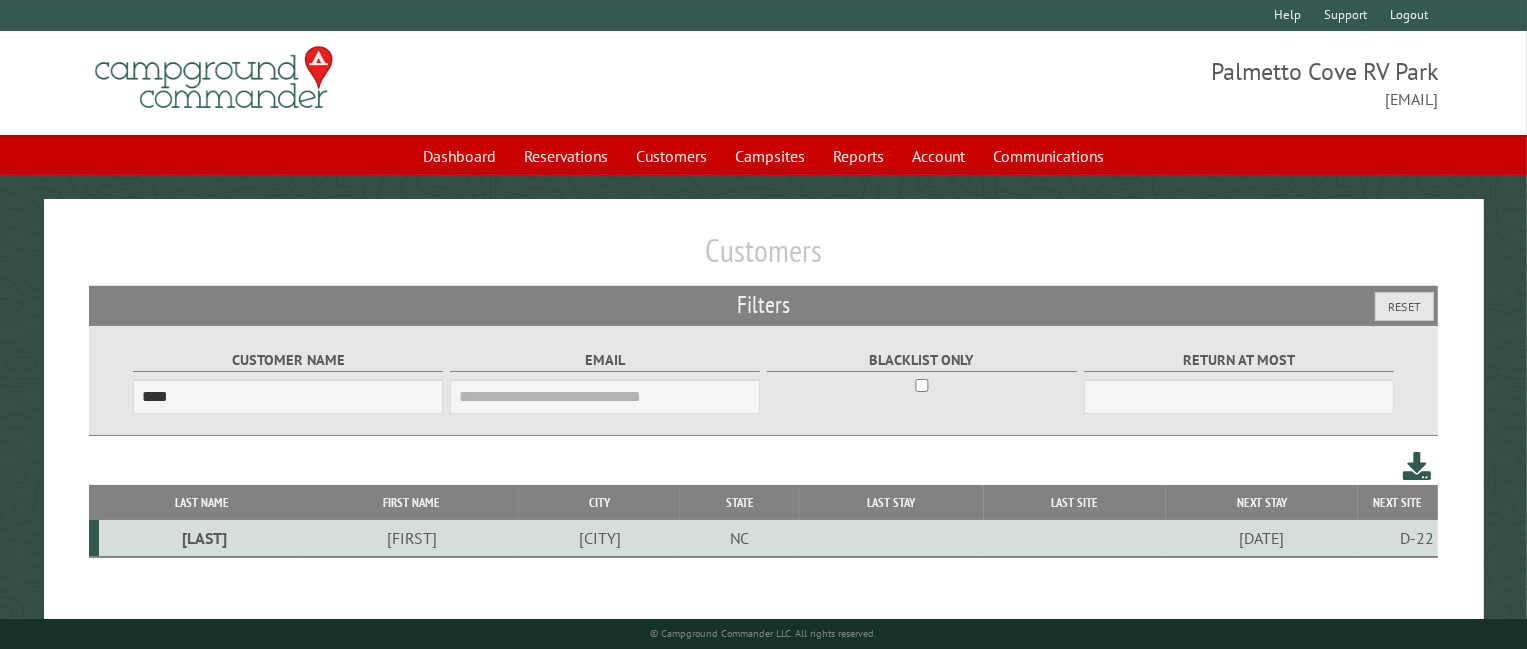 click on "gizzi" at bounding box center (201, 538) 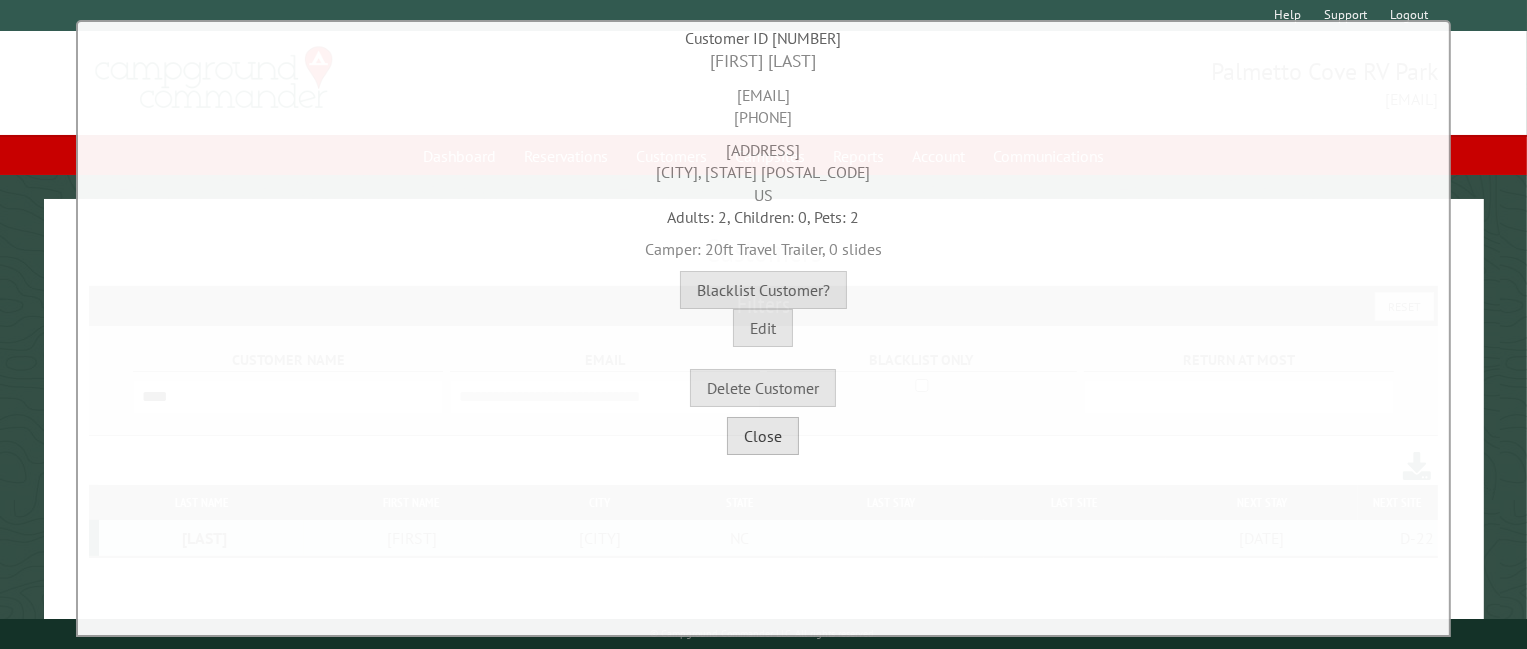 click on "Close" at bounding box center [763, 436] 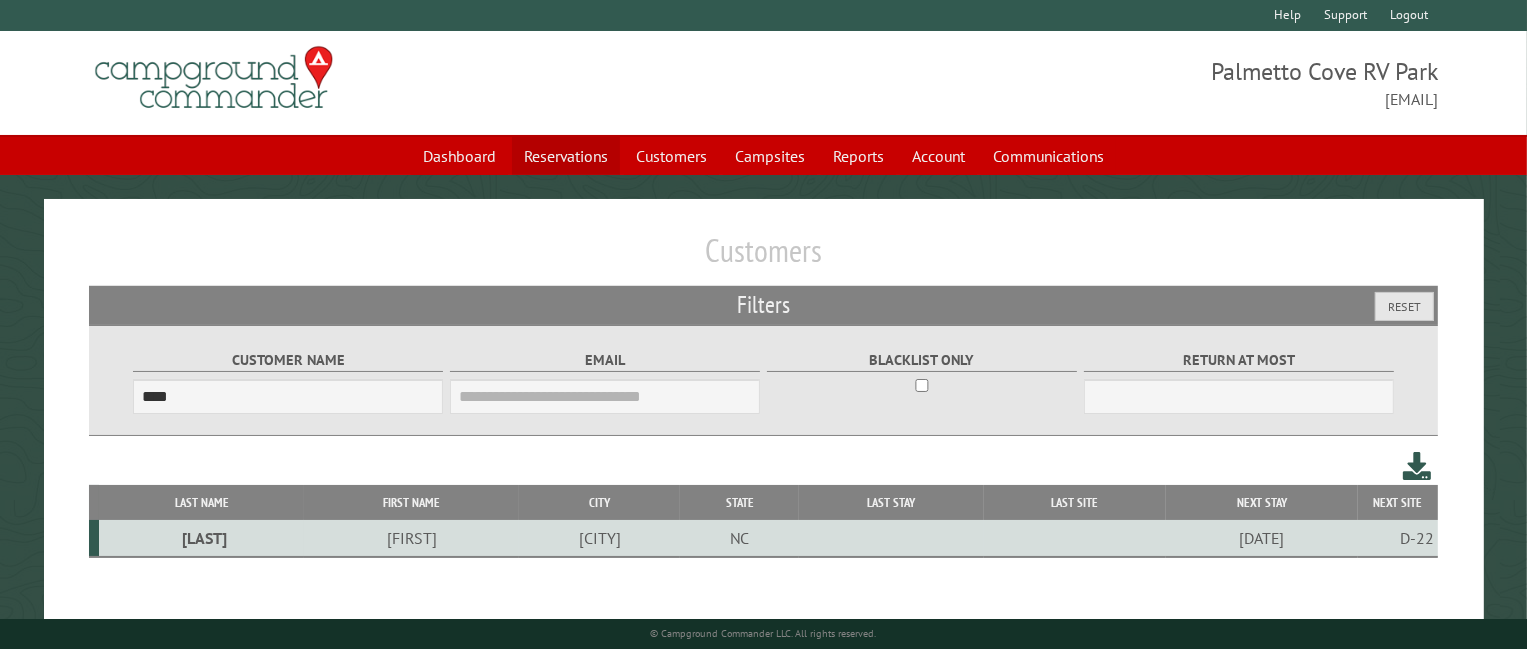 click on "Reservations" at bounding box center [566, 156] 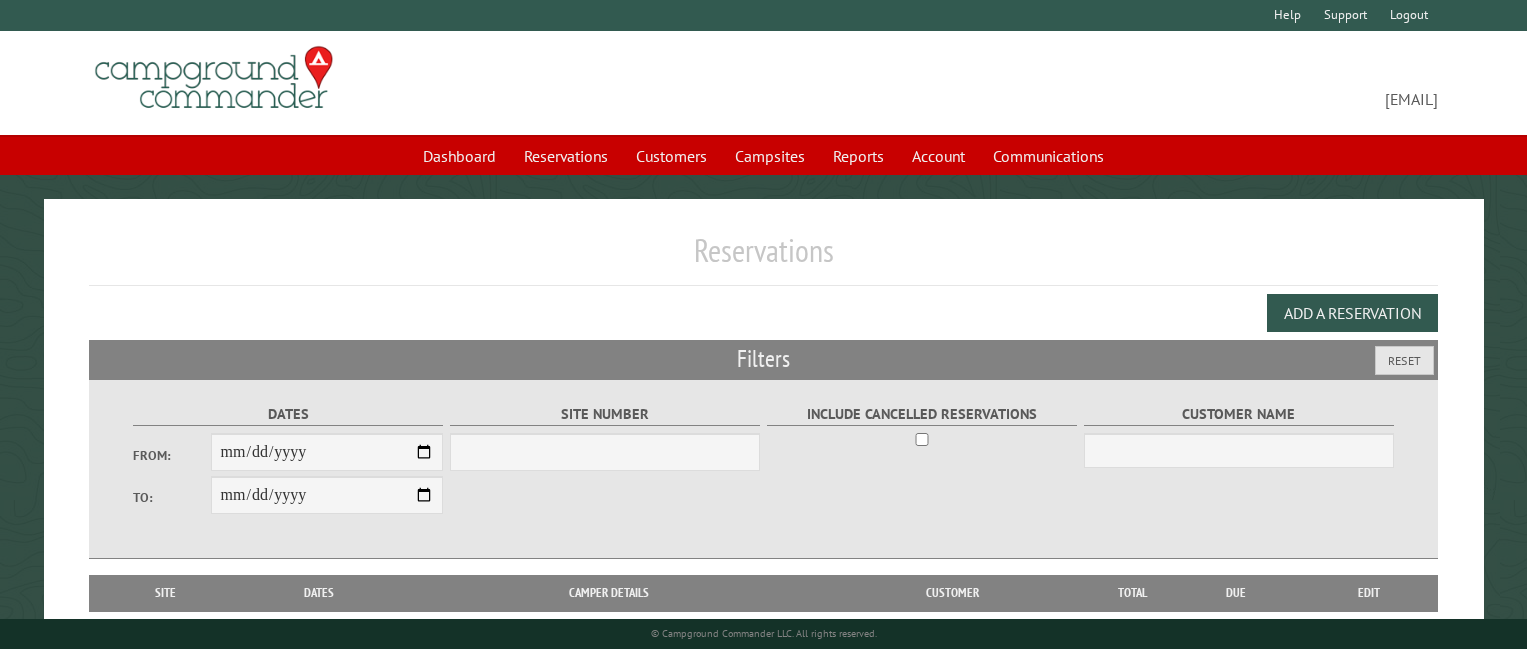 scroll, scrollTop: 0, scrollLeft: 0, axis: both 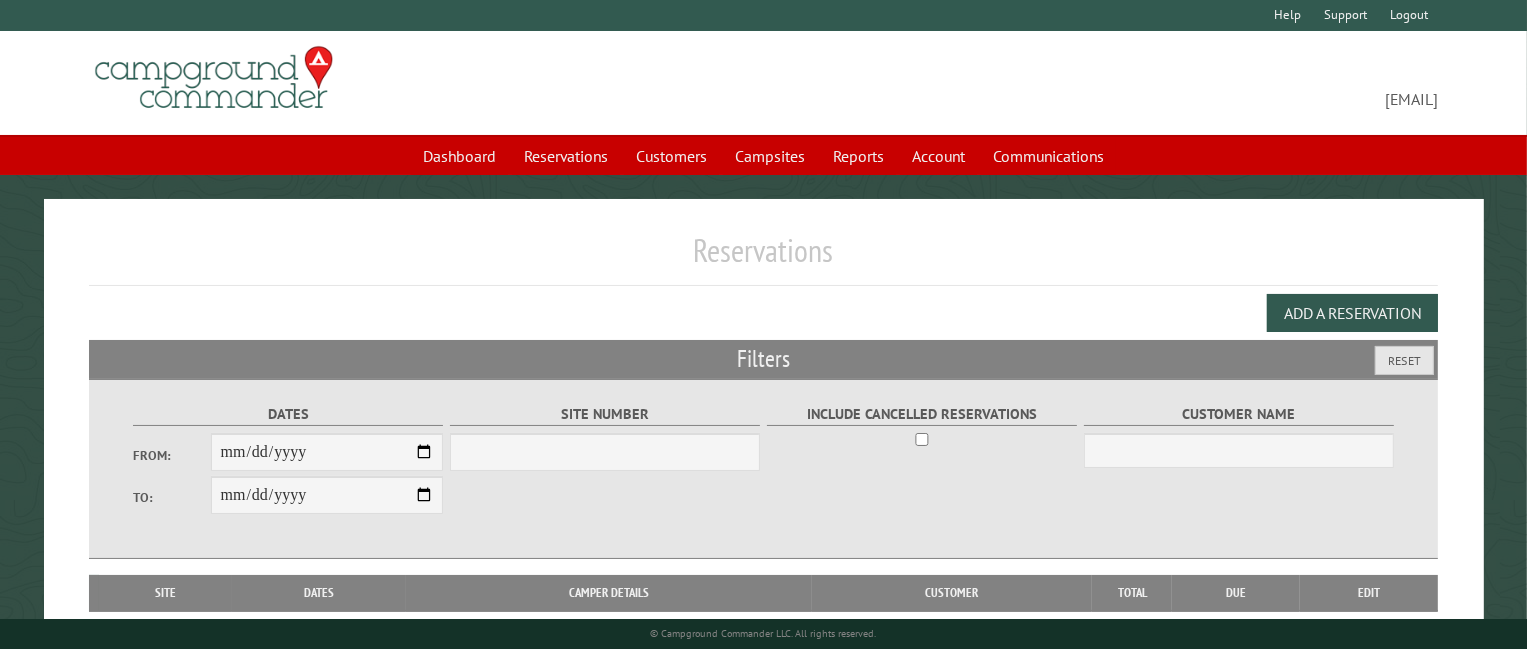 select on "***" 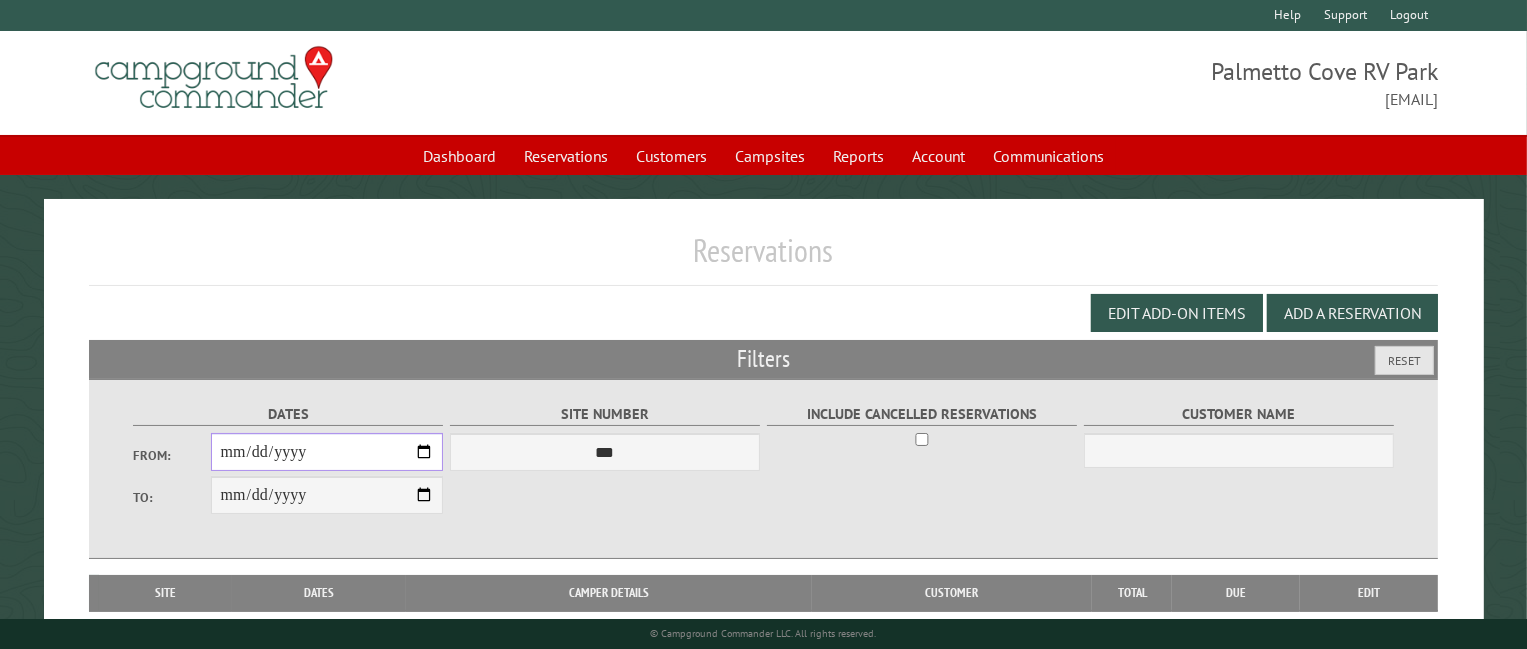 click on "From:" at bounding box center [327, 452] 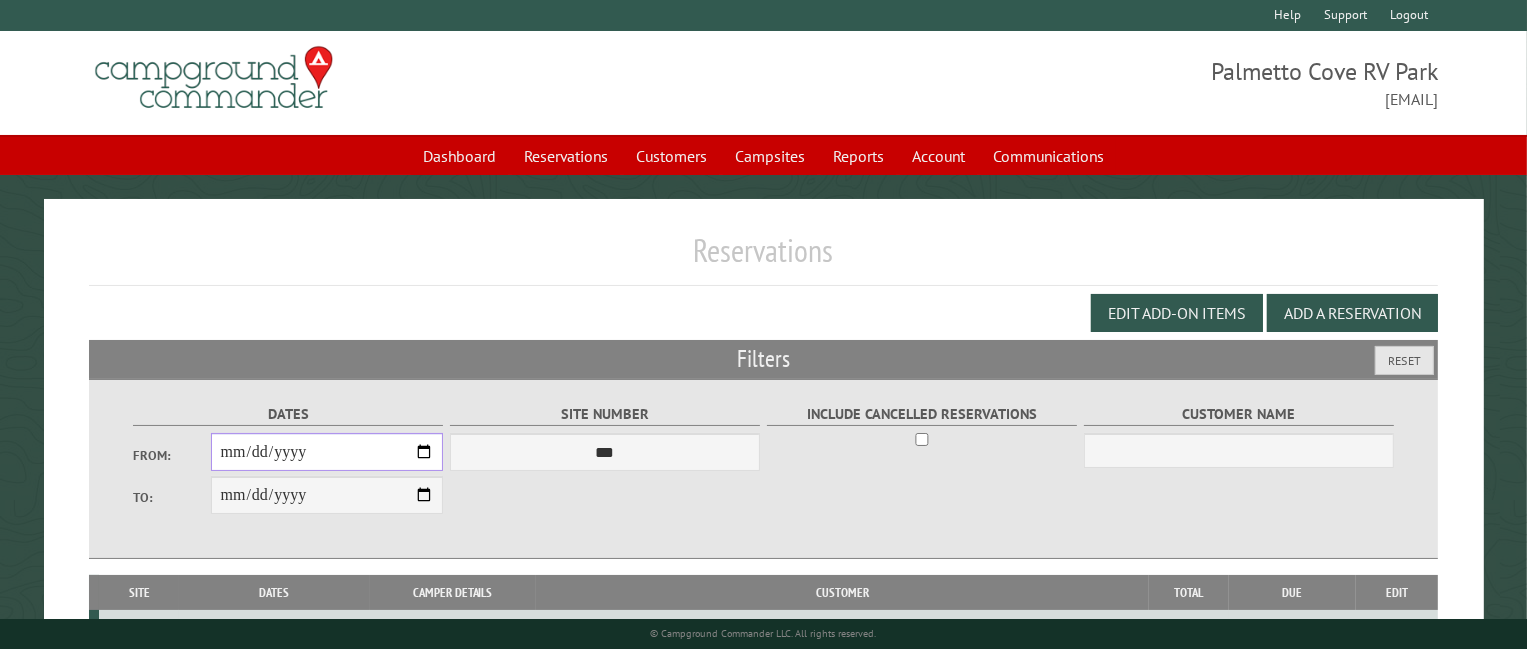 type on "**********" 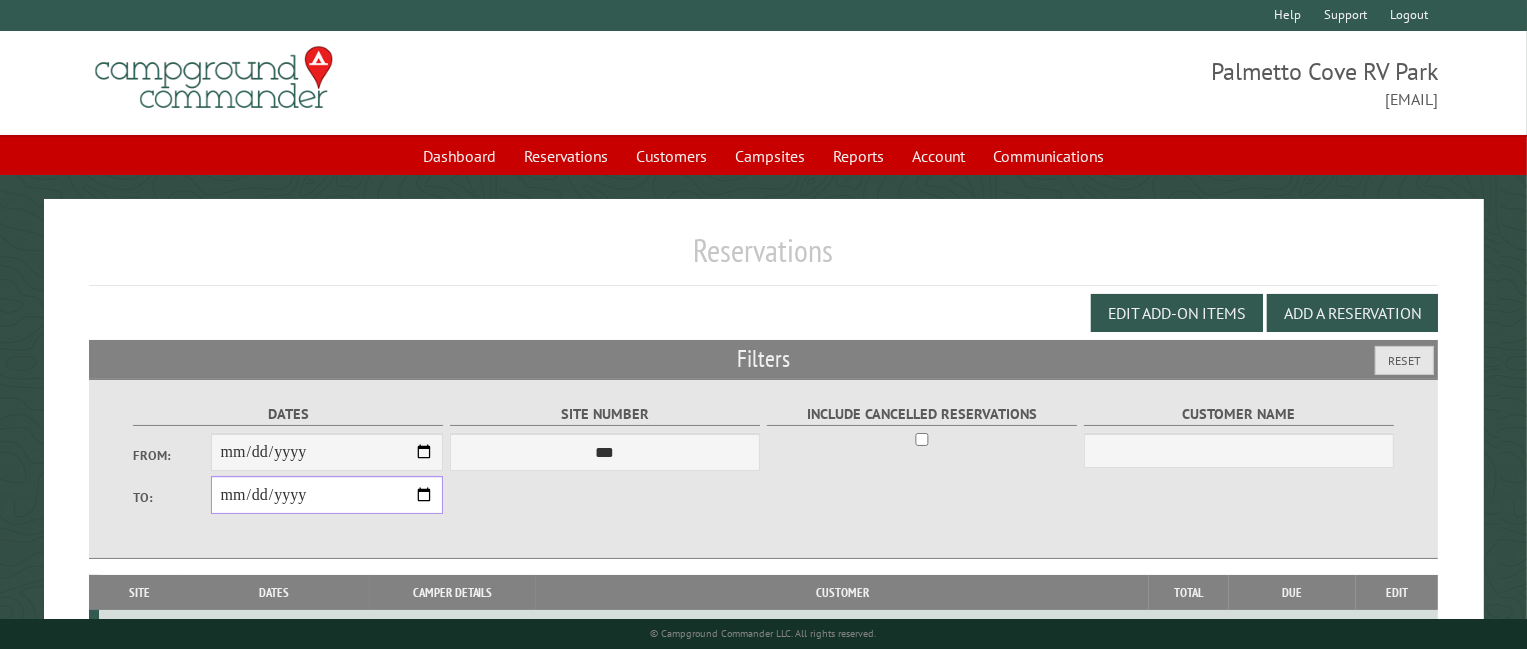 click on "**********" at bounding box center [327, 495] 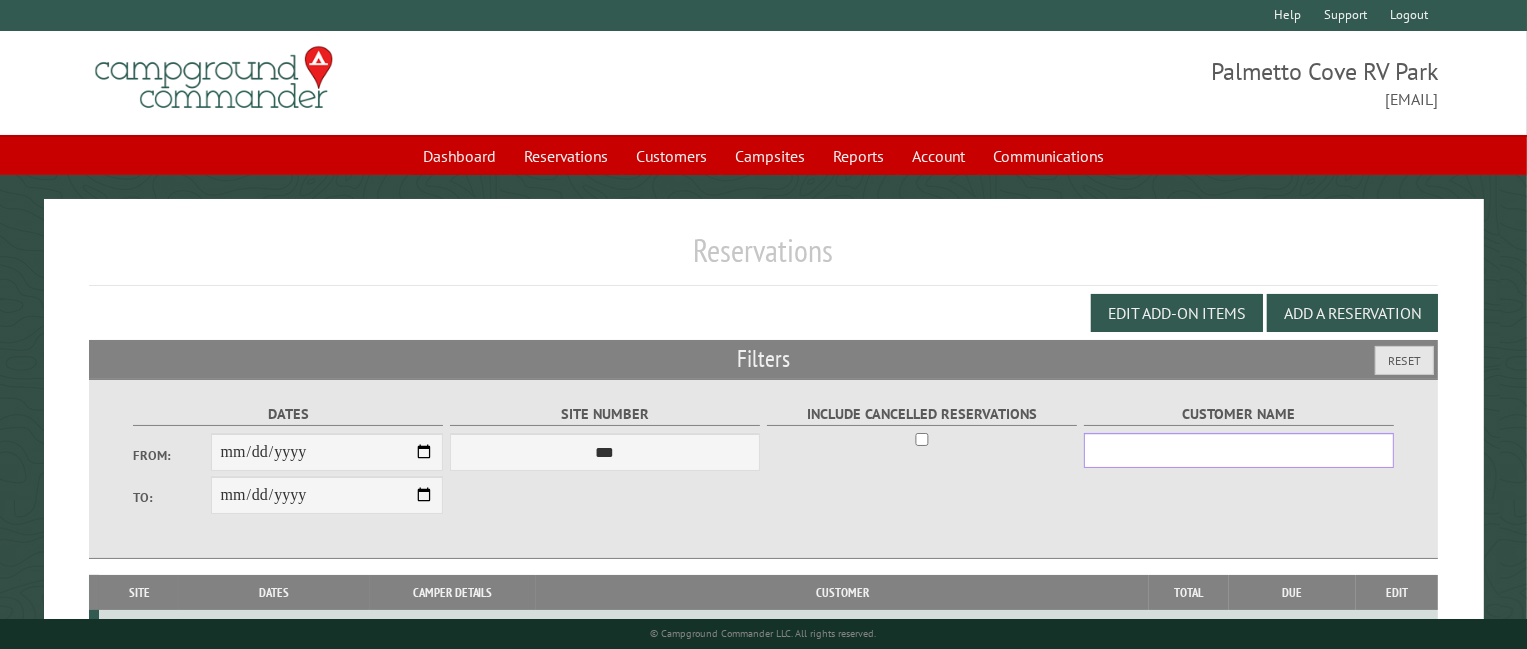 click on "Customer Name" at bounding box center [1239, 450] 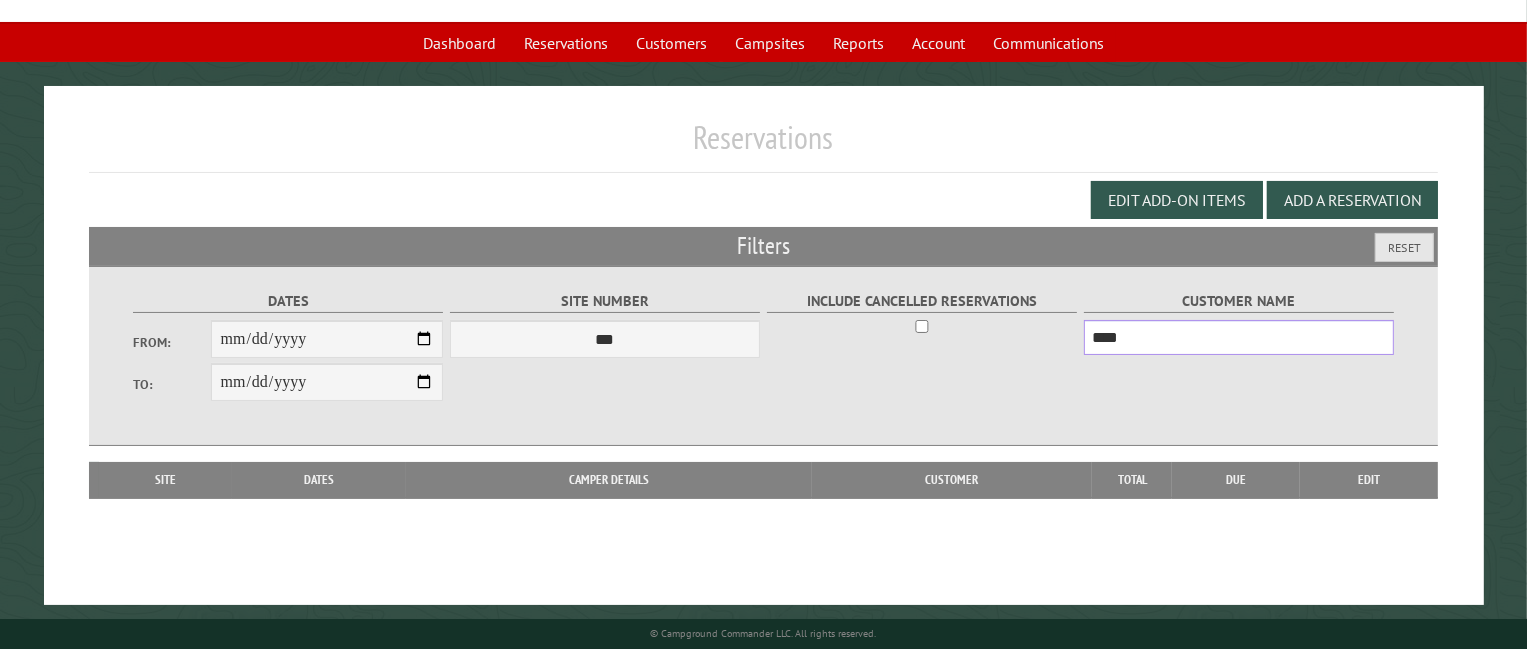 scroll, scrollTop: 116, scrollLeft: 0, axis: vertical 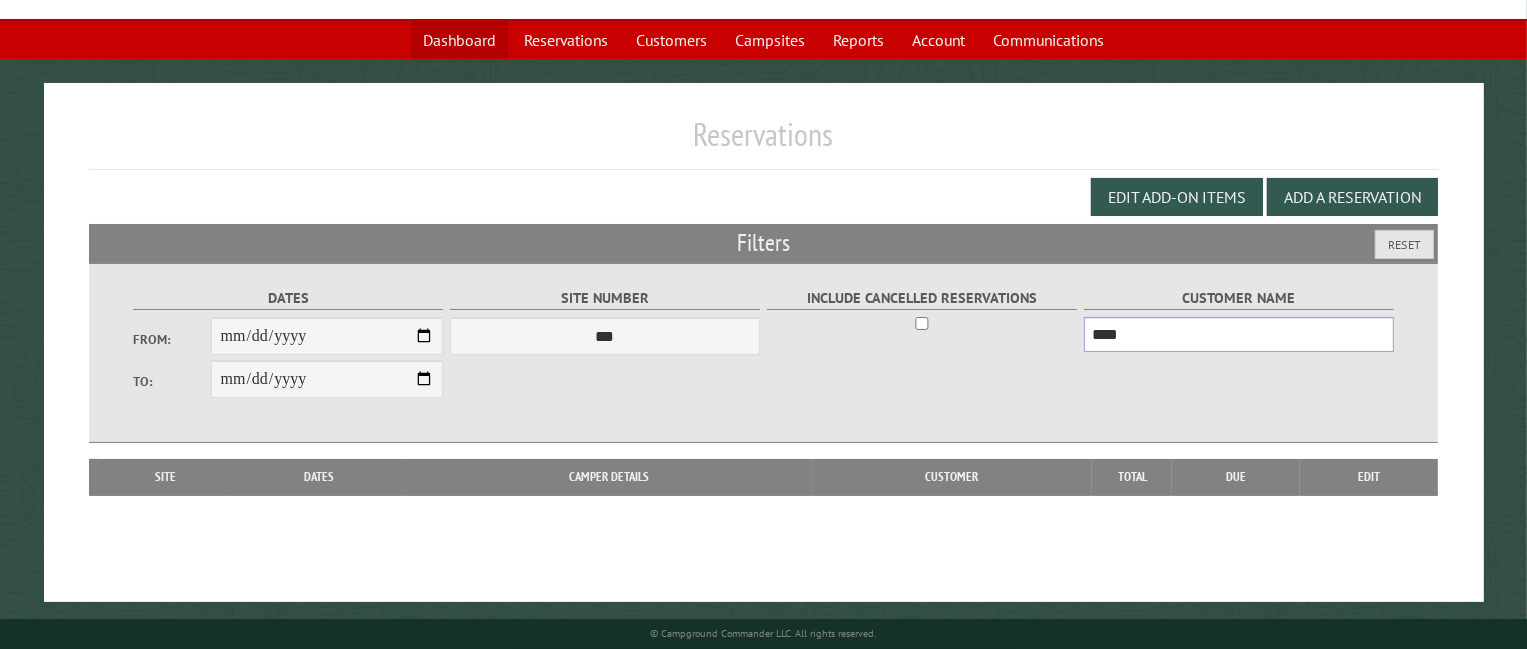 type on "****" 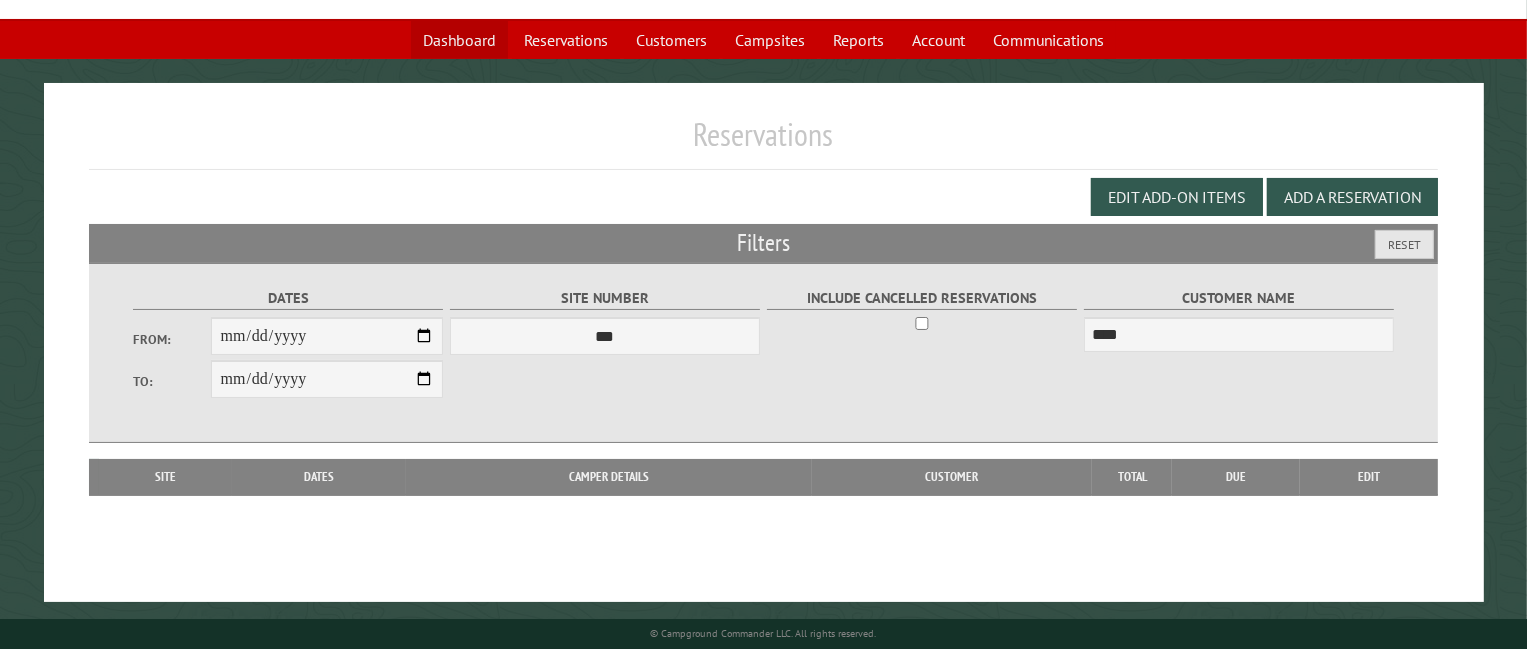 click on "Dashboard" at bounding box center (459, 40) 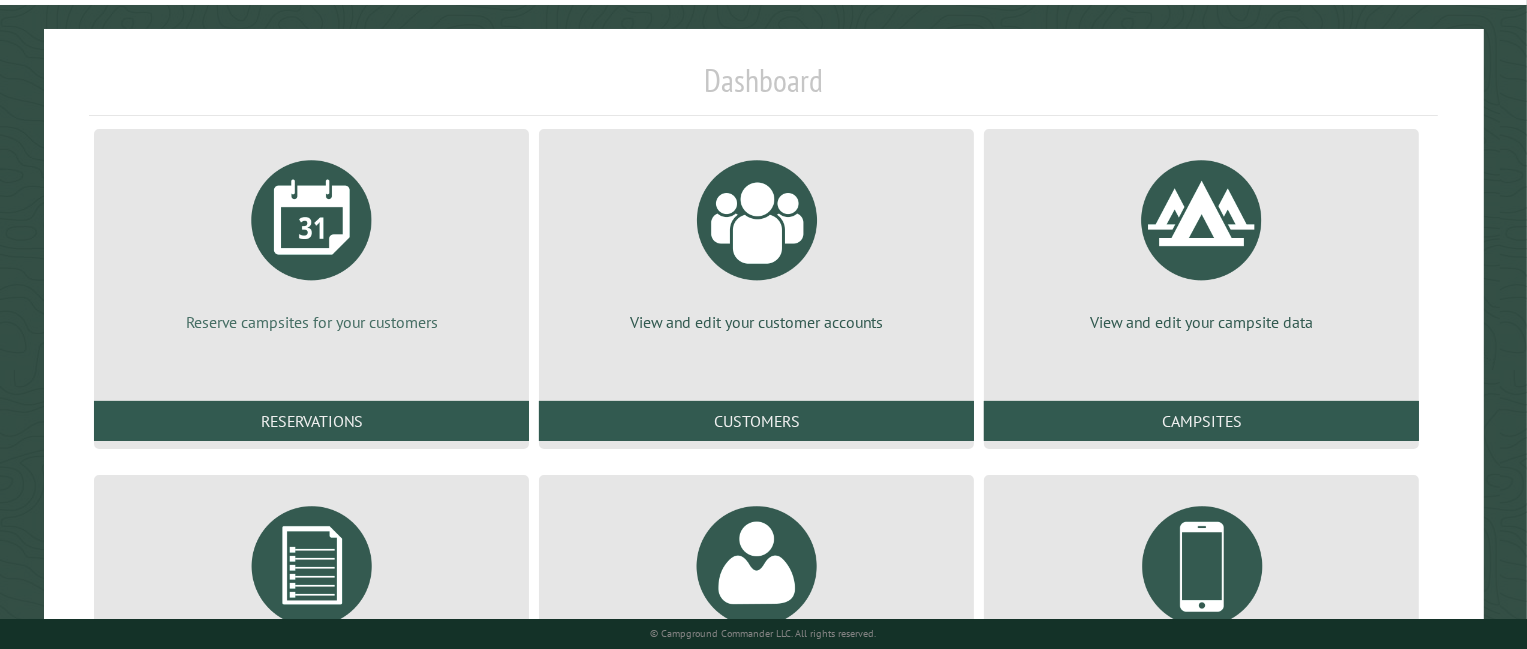 scroll, scrollTop: 240, scrollLeft: 0, axis: vertical 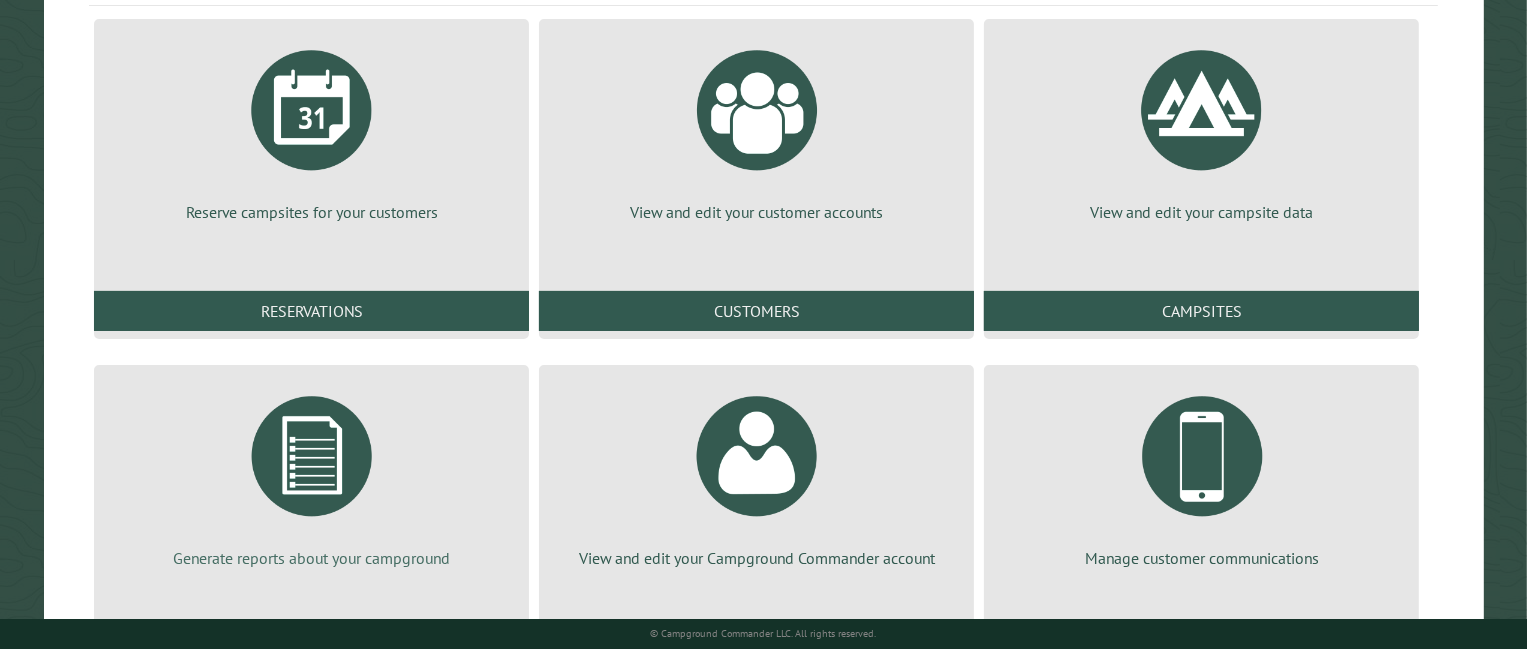 click at bounding box center [312, 456] 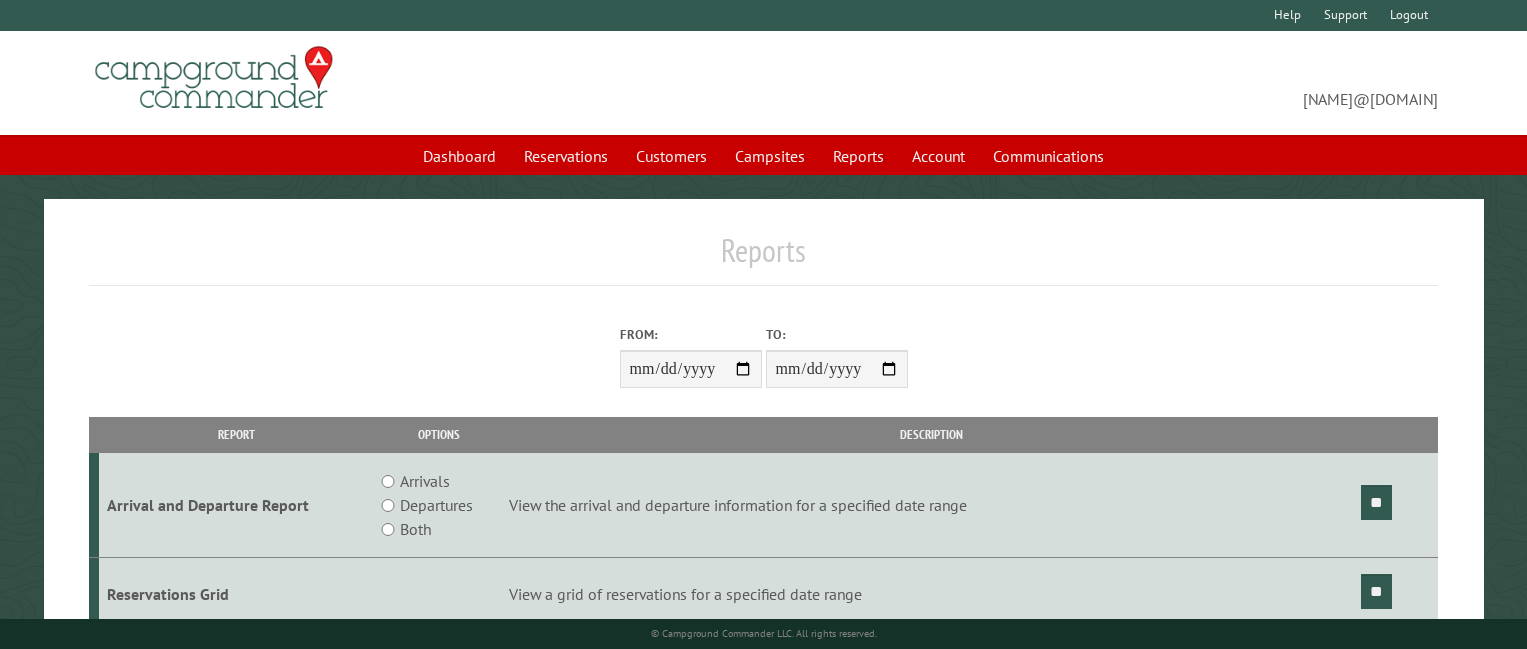 scroll, scrollTop: 0, scrollLeft: 0, axis: both 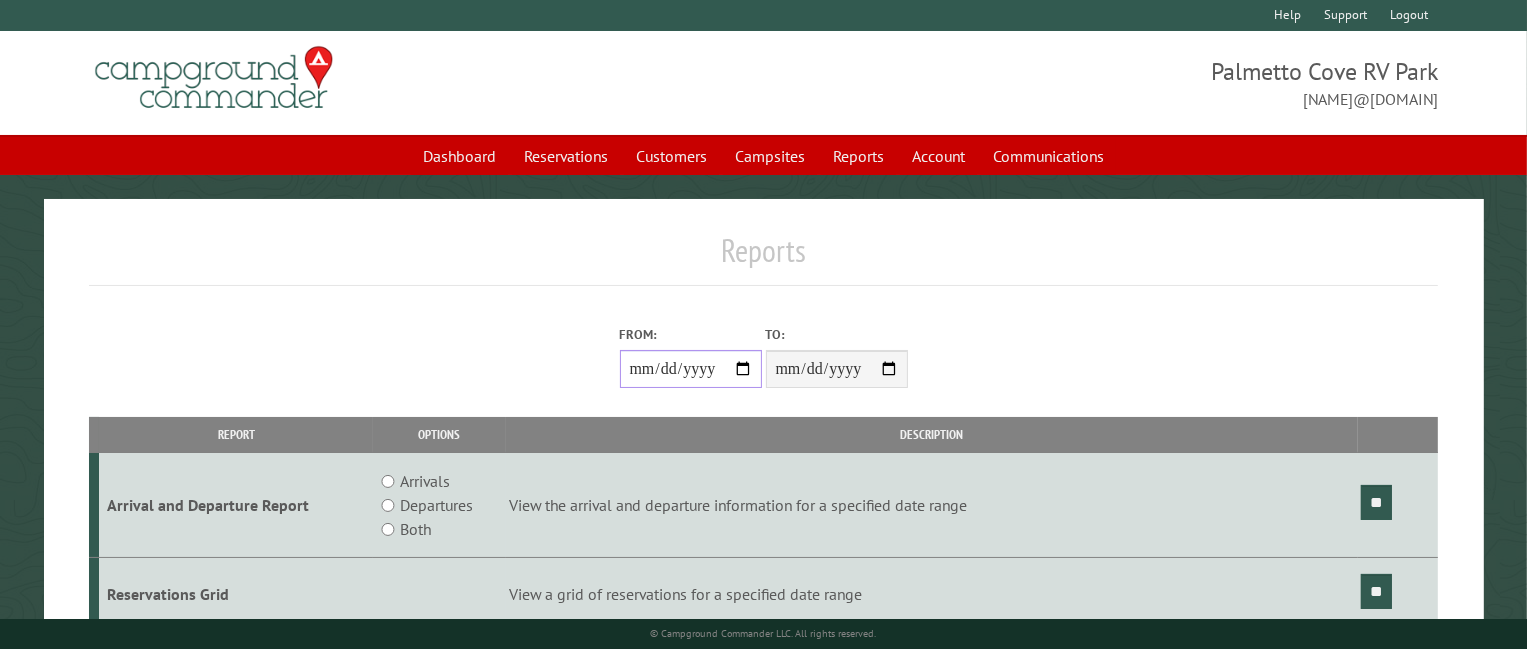 click on "From:" at bounding box center (691, 369) 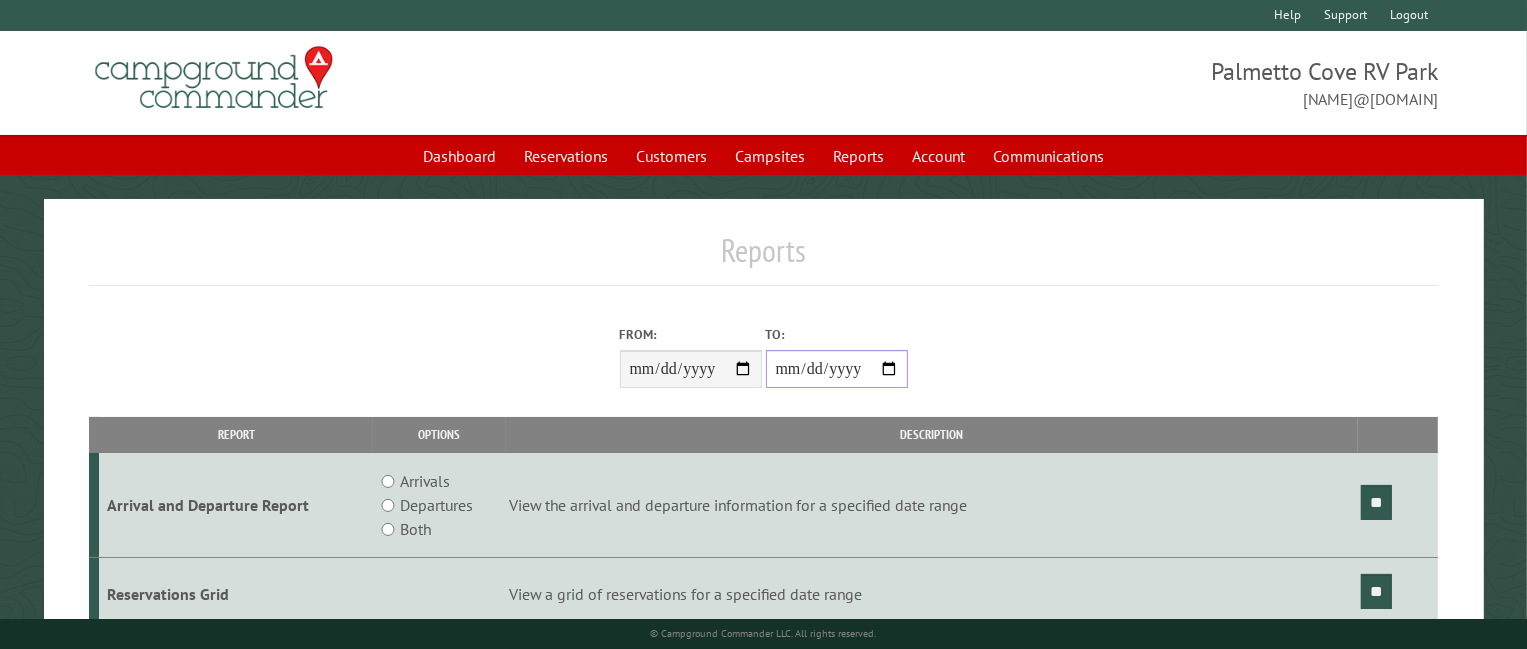 click on "**********" at bounding box center [837, 369] 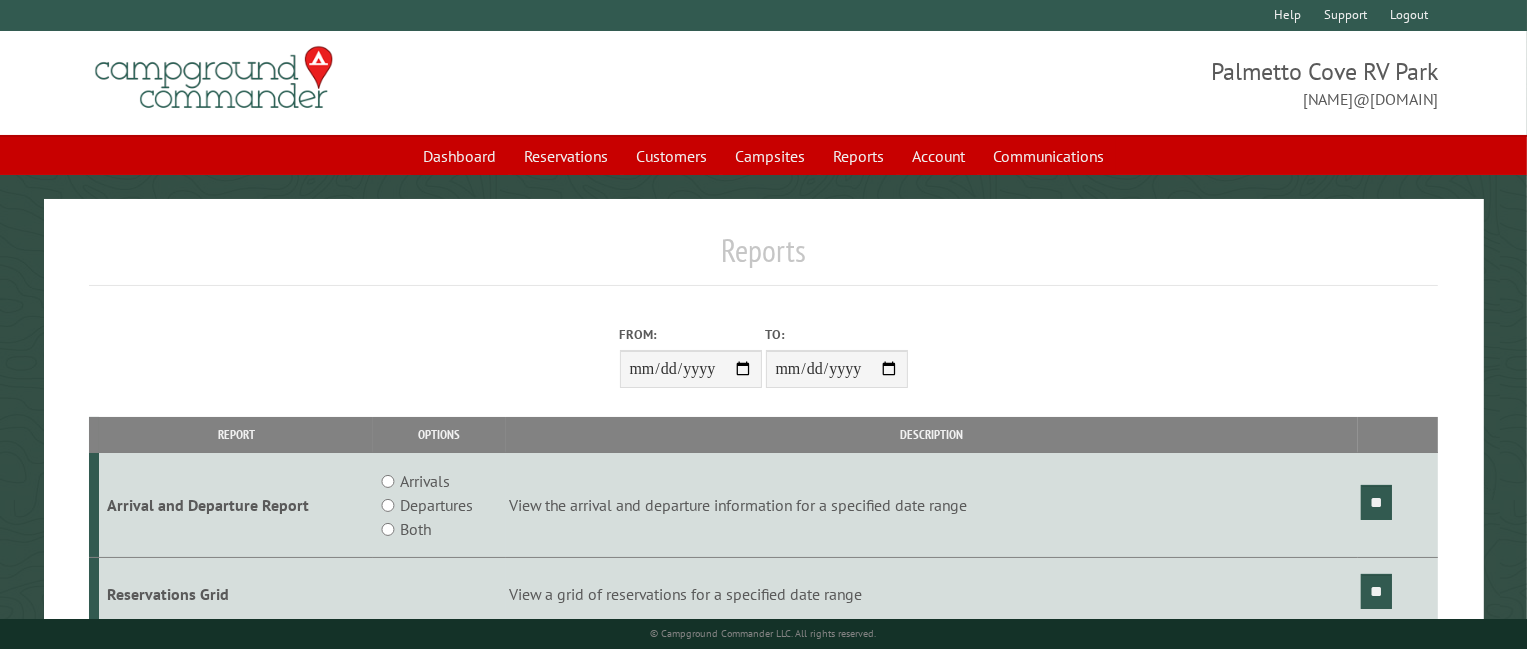 click on "Arrivals
Departures
Both" at bounding box center [439, 505] 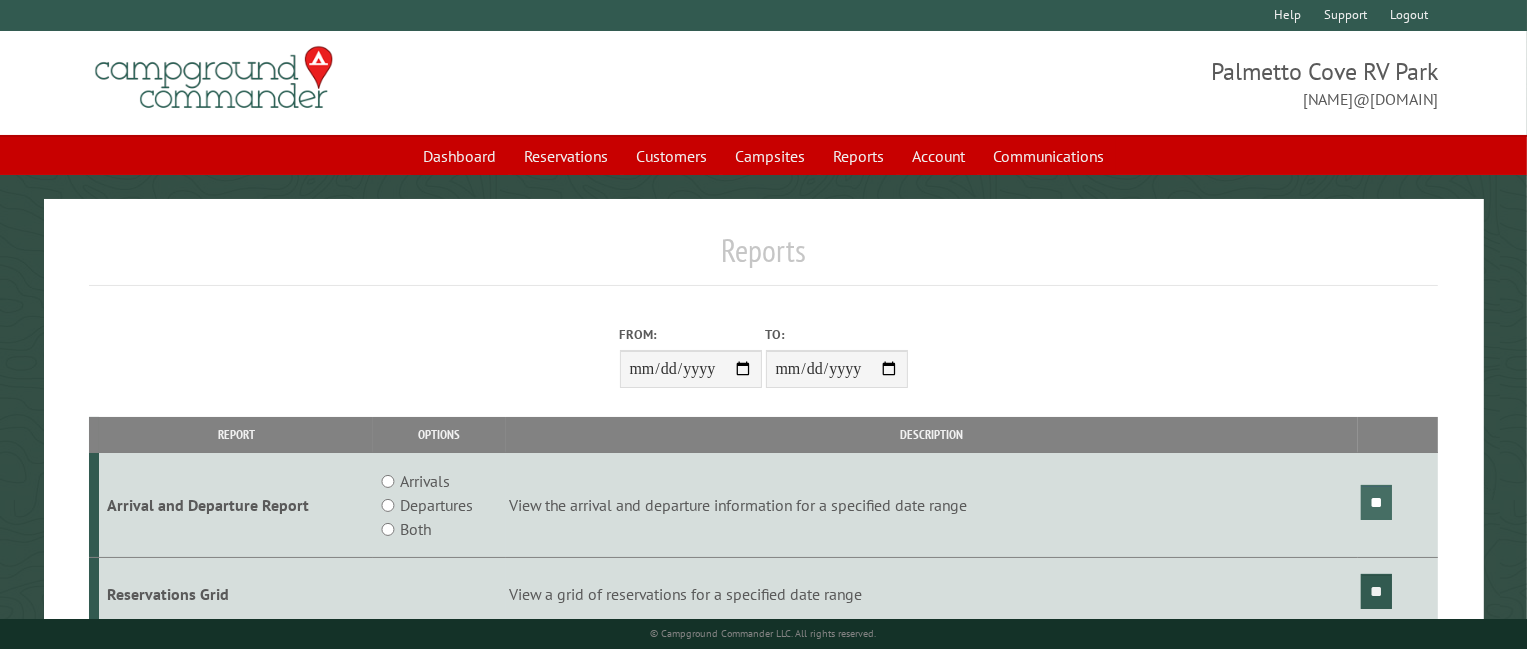 click on "**" at bounding box center (1376, 502) 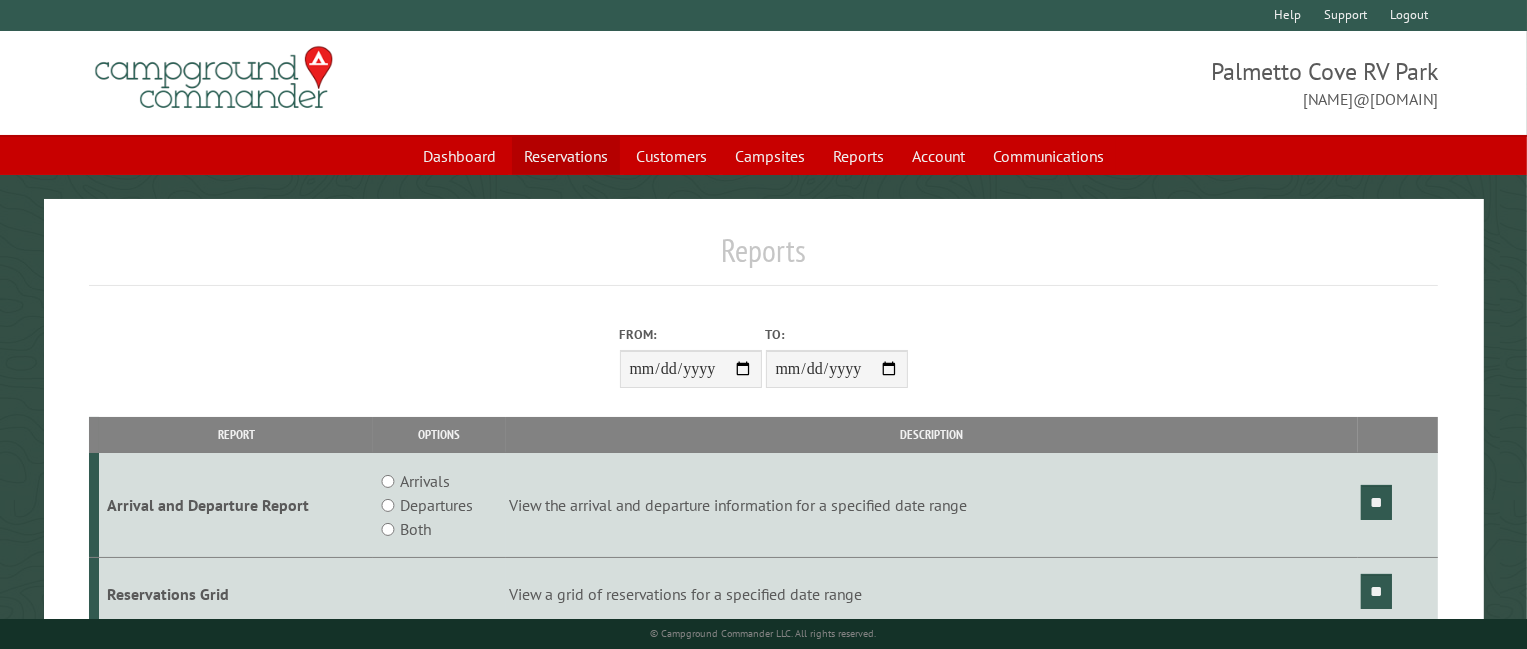 click on "Reservations" at bounding box center [566, 156] 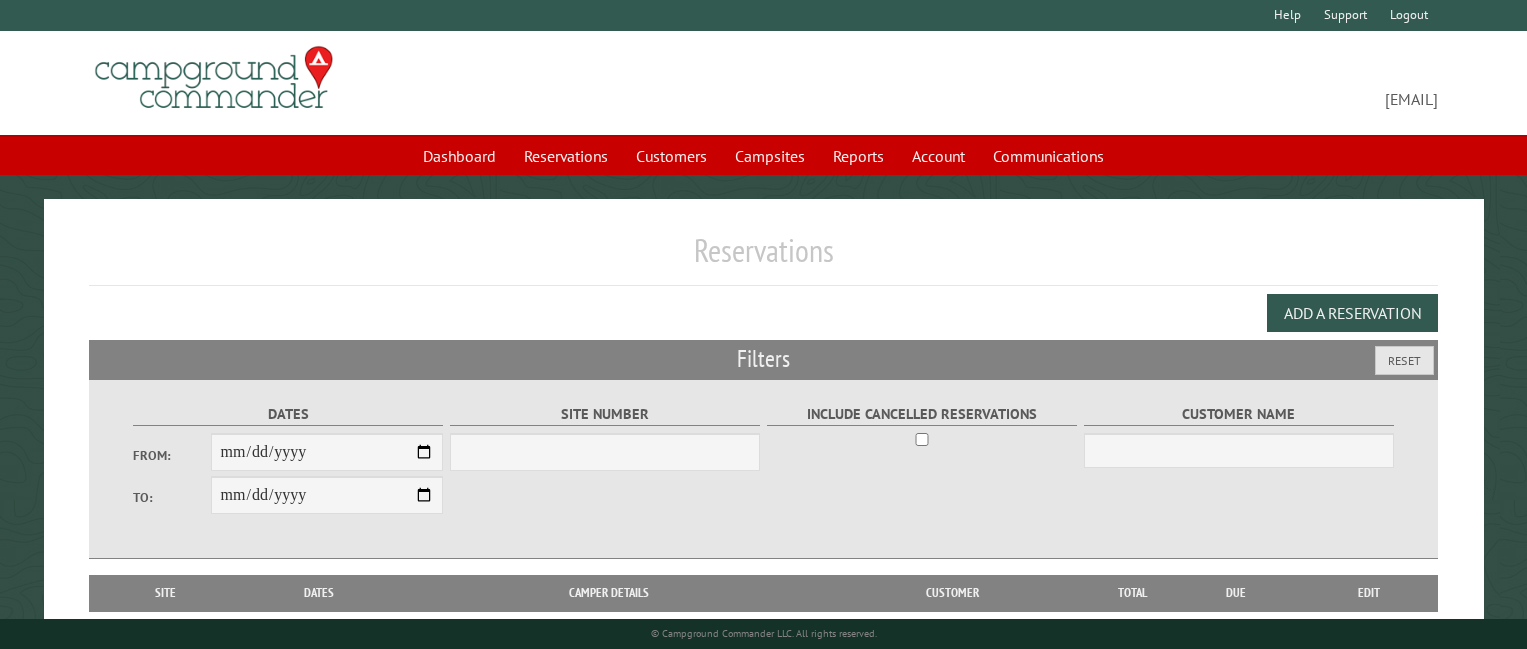 scroll, scrollTop: 0, scrollLeft: 0, axis: both 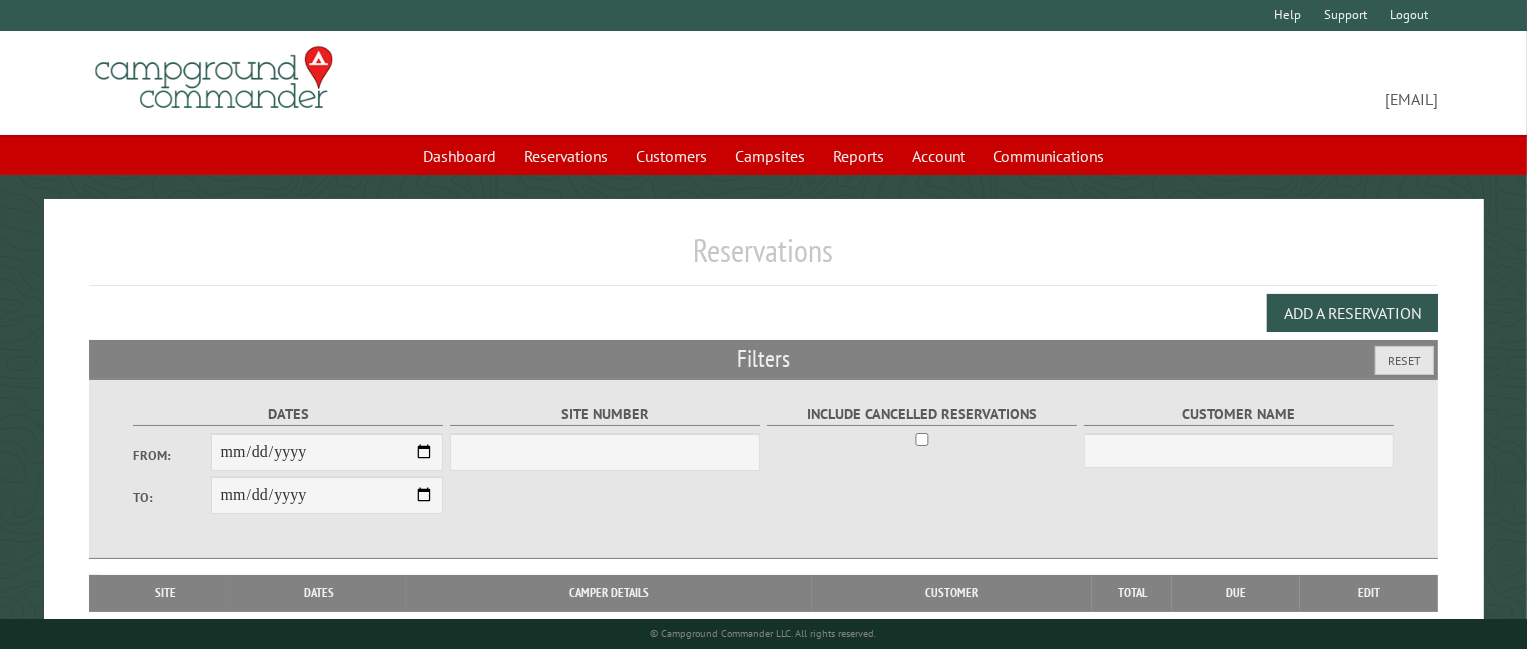 select on "***" 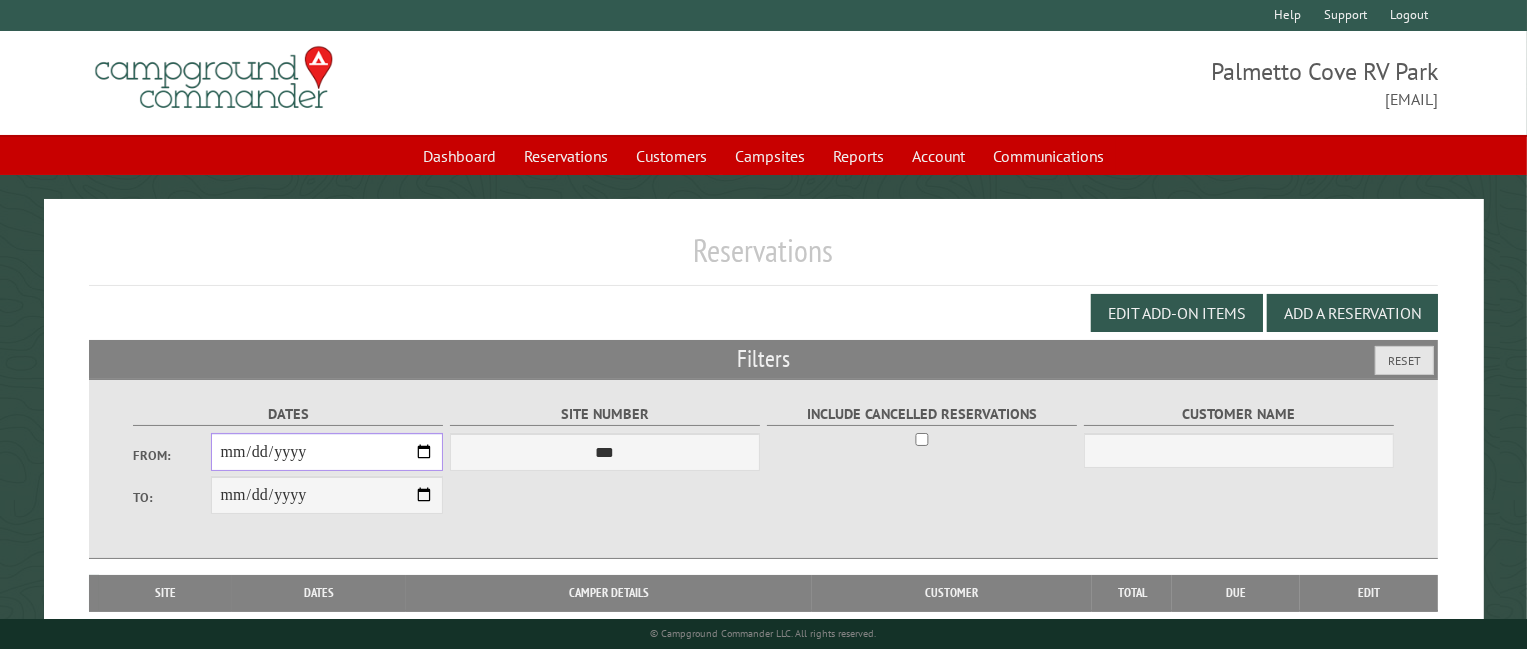 click on "From:" at bounding box center (327, 452) 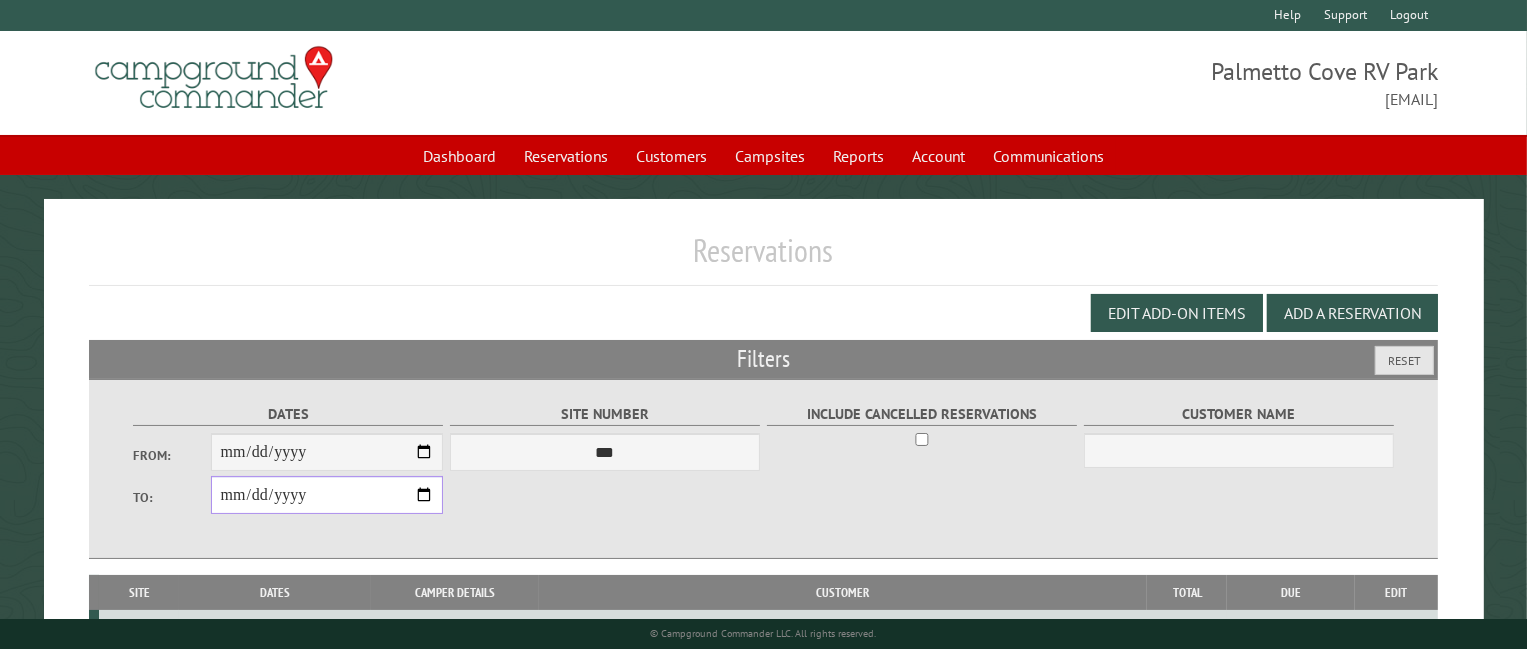click on "**********" at bounding box center [327, 495] 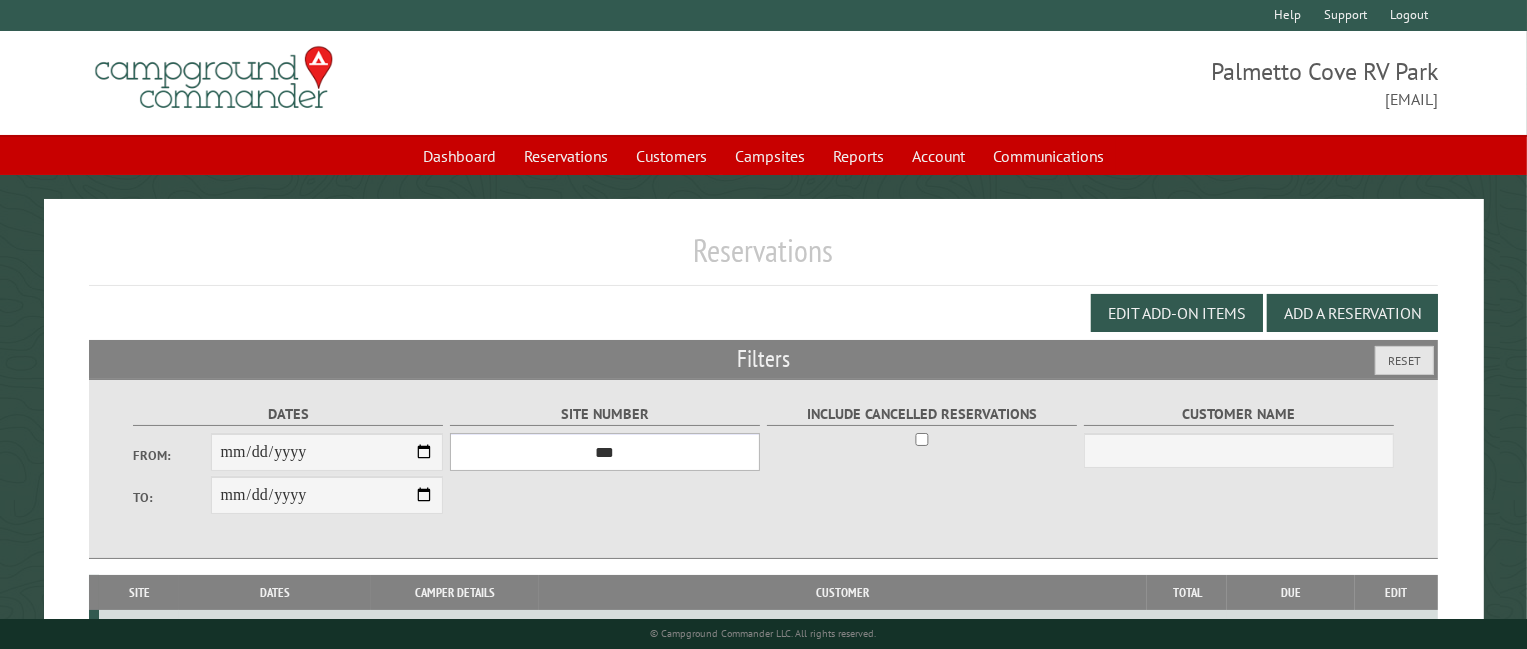 click on "*** **** **** **** **** **** **** **** **** **** **** **** **** **** **** **** **** **** **** **** **** **** **** **** **** **** **** **** **** **** **** **** **** **** **** **** **** **** **** **** **** **** **** **** **** **** **** **** **** **** **** **** **** **** **** **** **** **** **** **** **** **** **** **** **** **** **** **** **** **** **** **** **** **** **** **** **** **** **** **** **** **** **** **** **** **** **** **** **** **** **** **** **** **** **** **** **** **** **** **** **** **** **** **** **** **** **** **** **** **** **** **** **** **** **** **** **** **** **** **** **** **** **** **** **** **** **** **** **** **** **** **** **** **** **** **** **** **** **** **** **** **** **** **** **** **** ****" at bounding box center (605, 452) 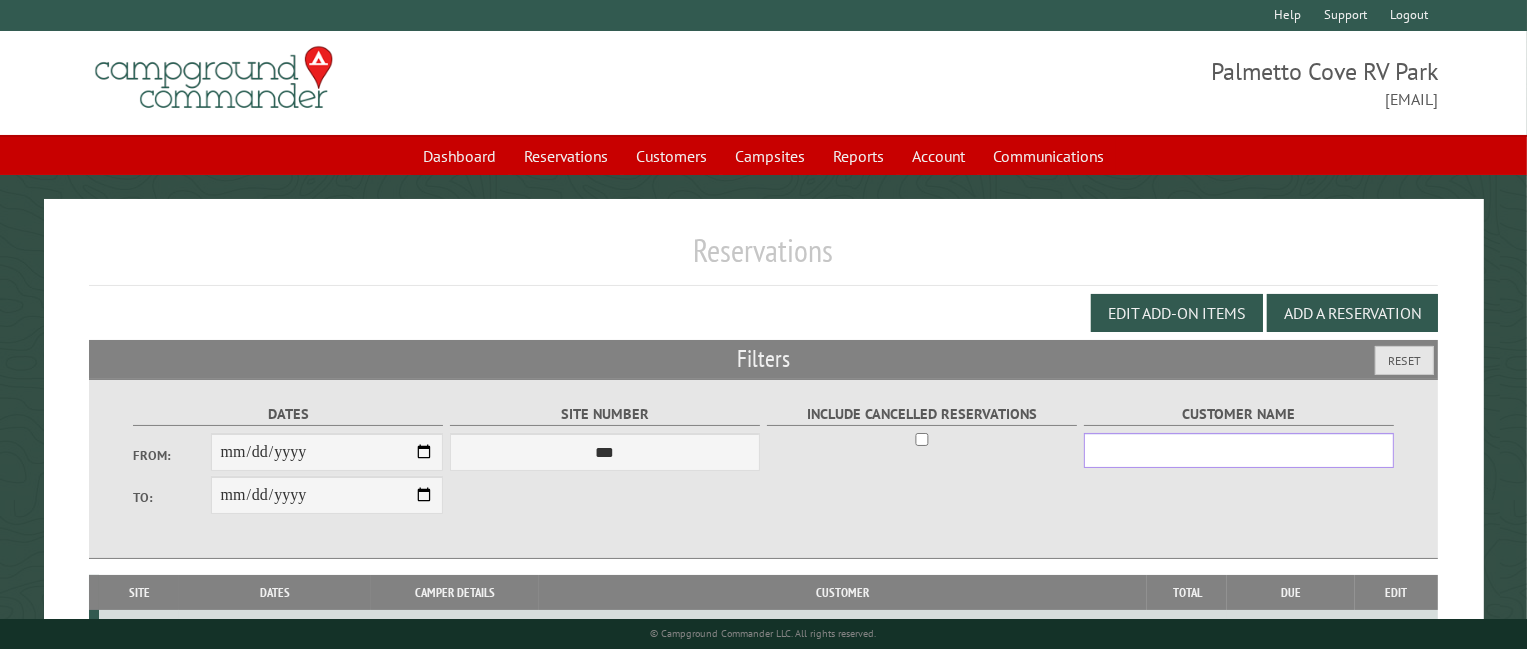 click on "Customer Name" at bounding box center [1239, 450] 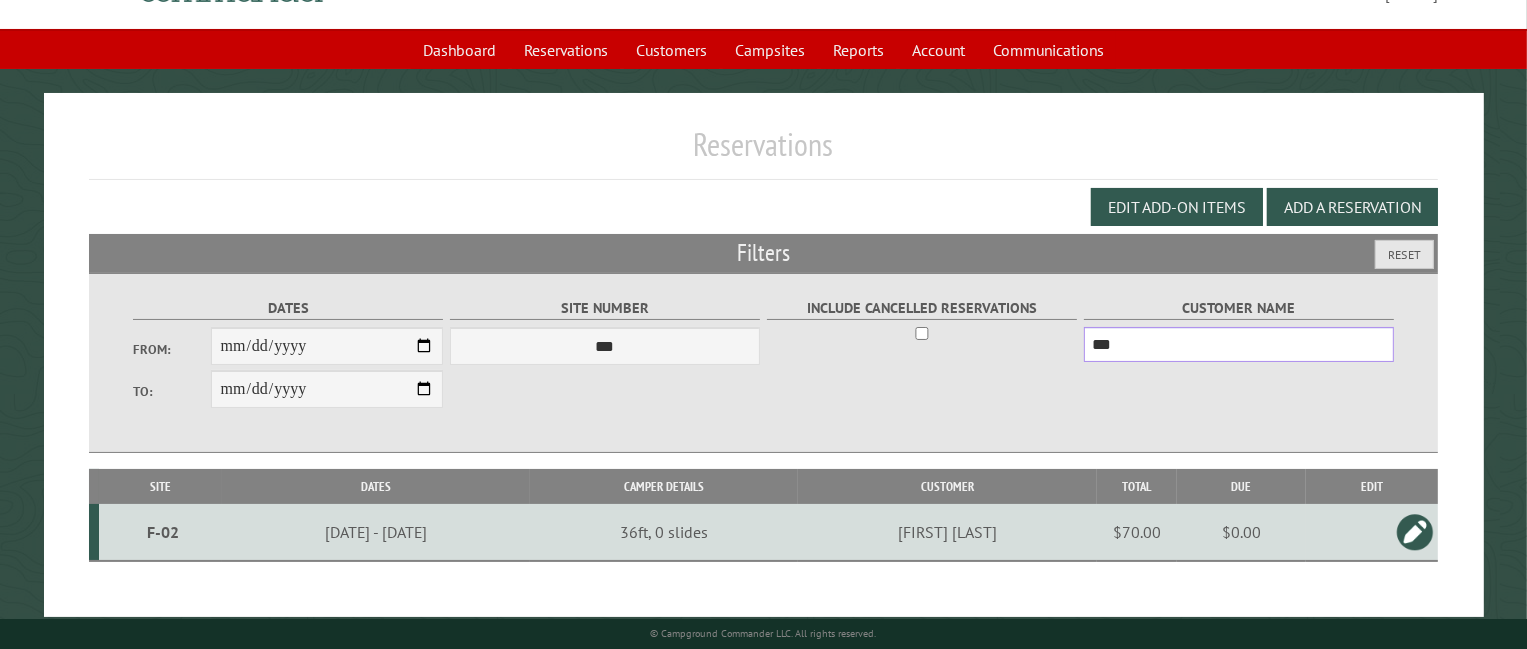 scroll, scrollTop: 124, scrollLeft: 0, axis: vertical 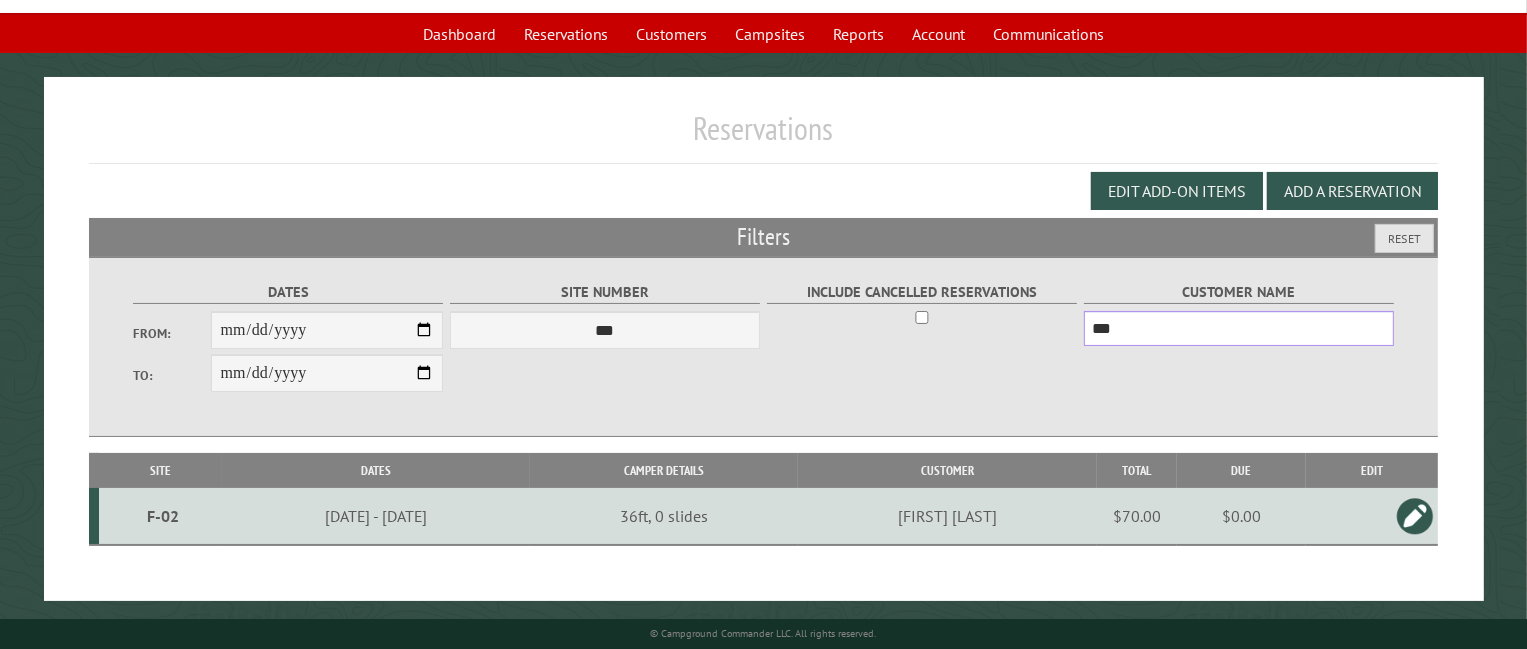 type on "***" 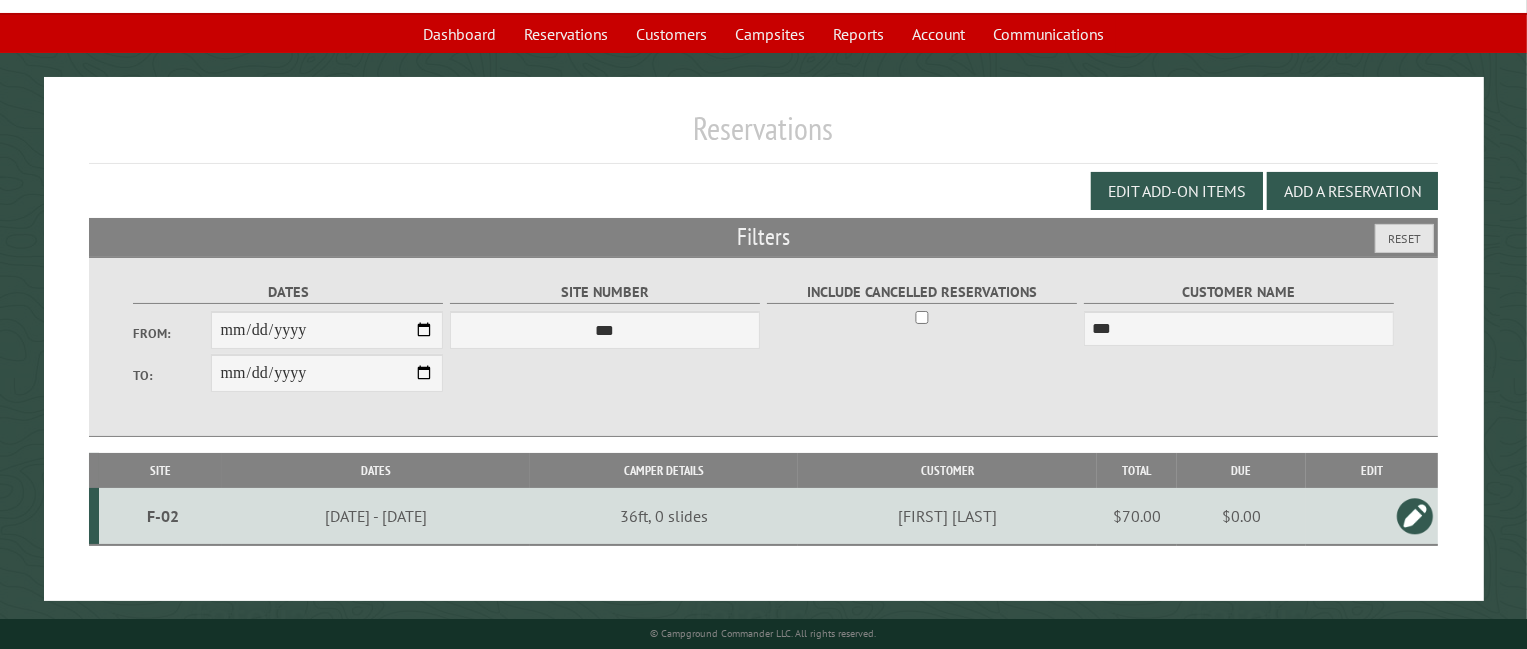 click at bounding box center [1415, 516] 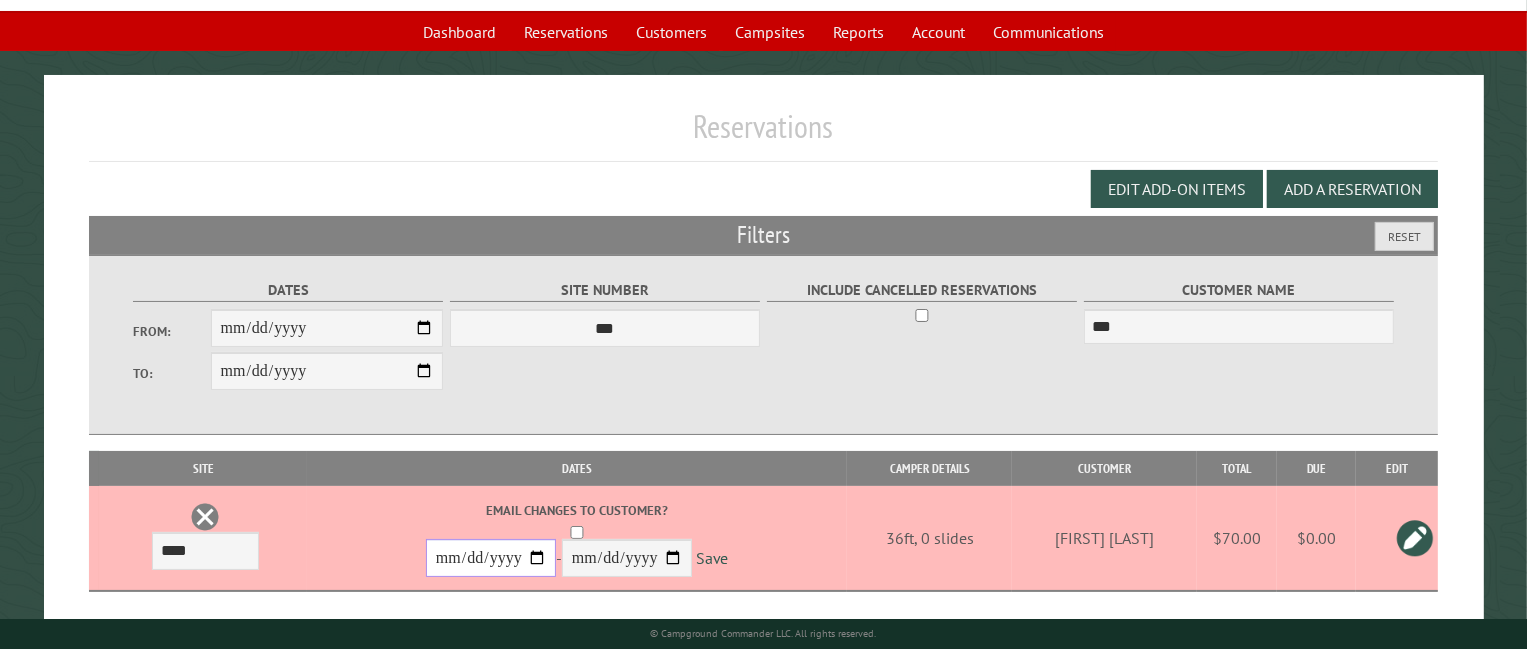 click on "**********" at bounding box center [491, 558] 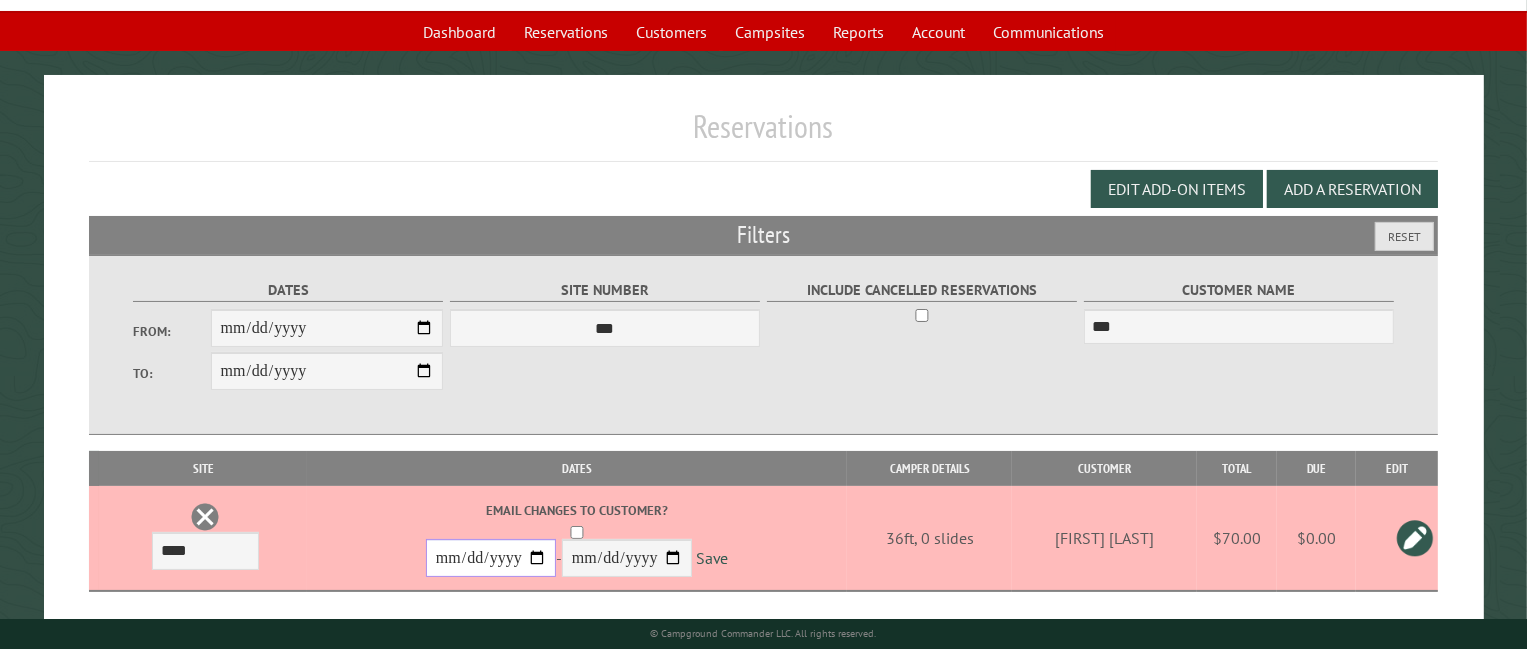 type on "**********" 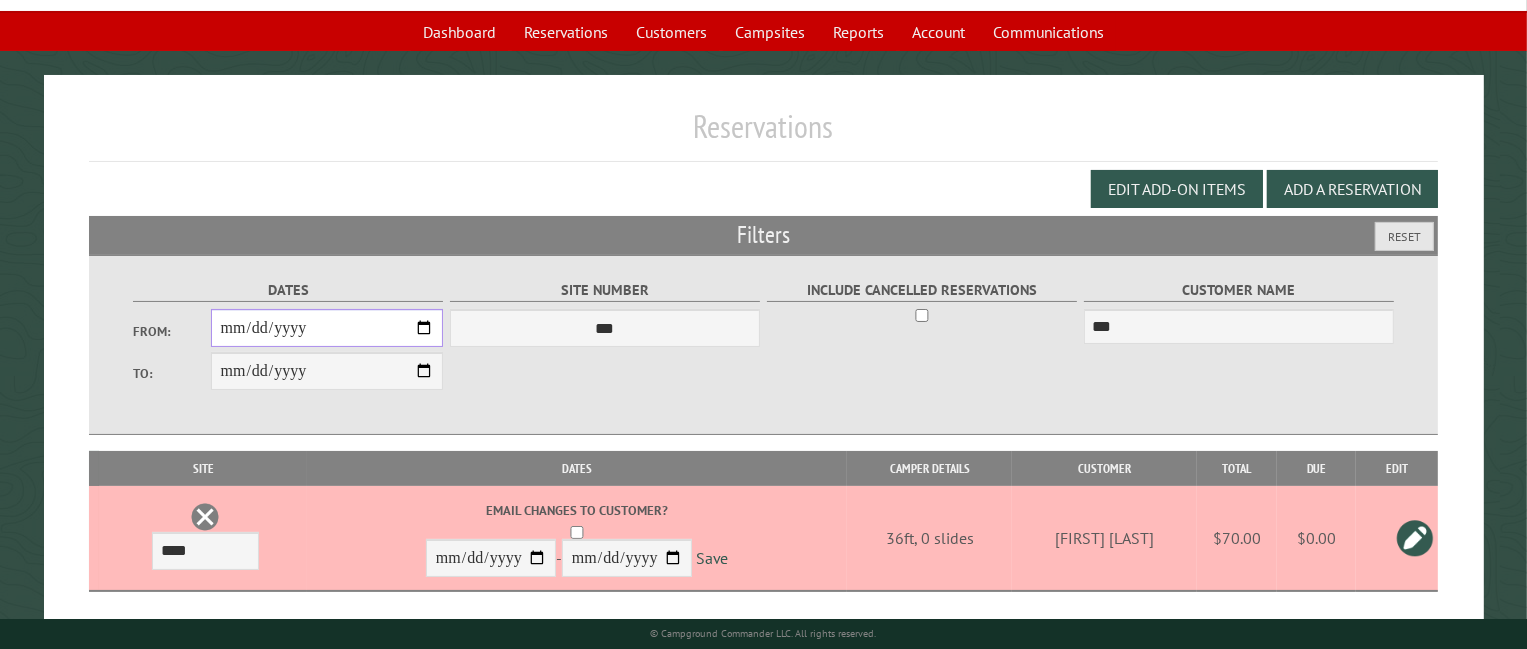 click on "**********" at bounding box center (327, 328) 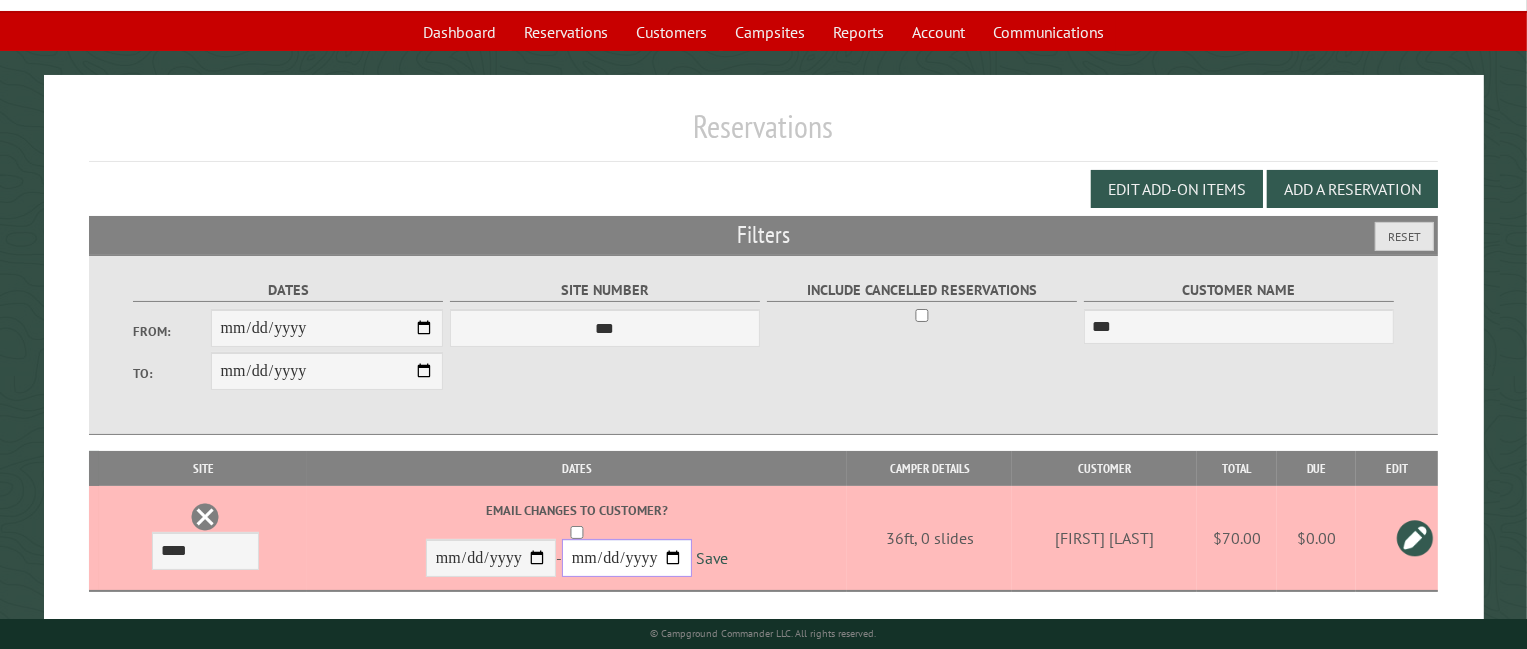 drag, startPoint x: 612, startPoint y: 561, endPoint x: 597, endPoint y: 548, distance: 19.849434 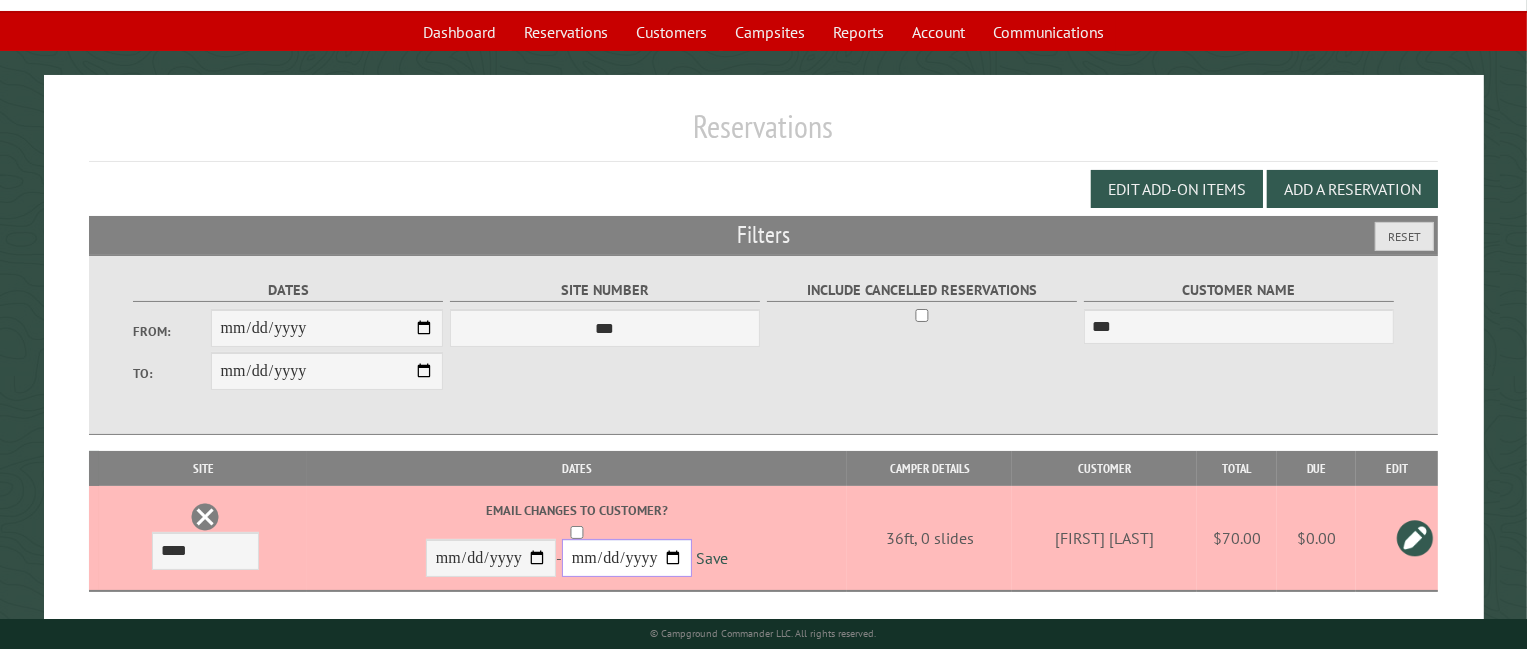 click on "**********" at bounding box center (627, 558) 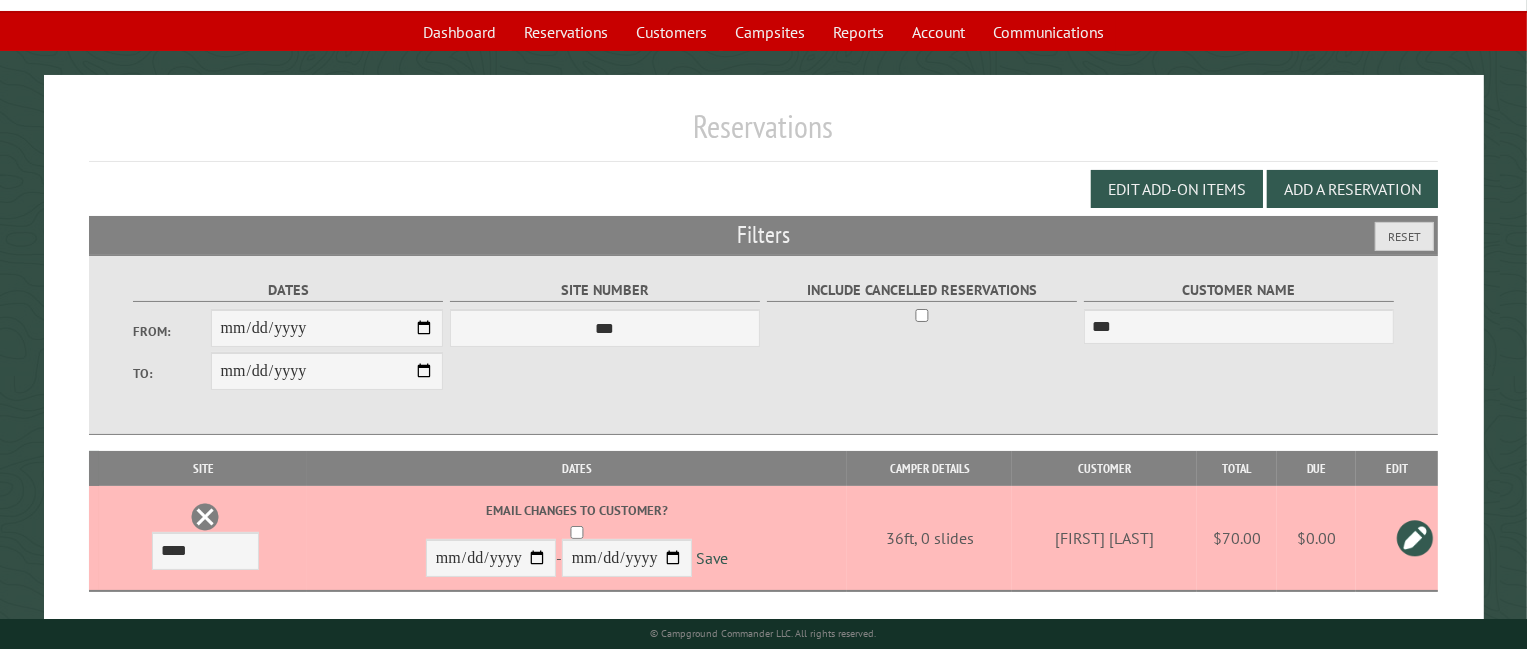 drag, startPoint x: 652, startPoint y: 564, endPoint x: 692, endPoint y: 536, distance: 48.82622 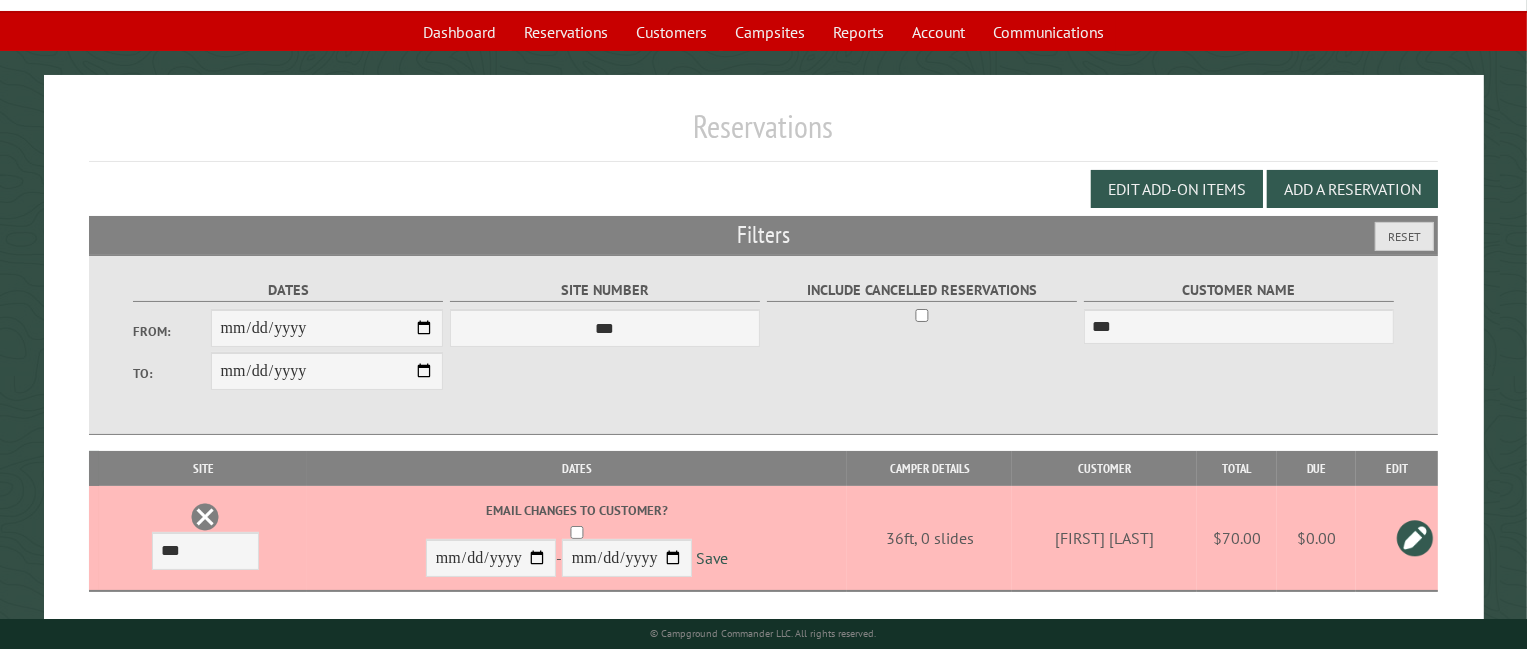 scroll, scrollTop: 116, scrollLeft: 0, axis: vertical 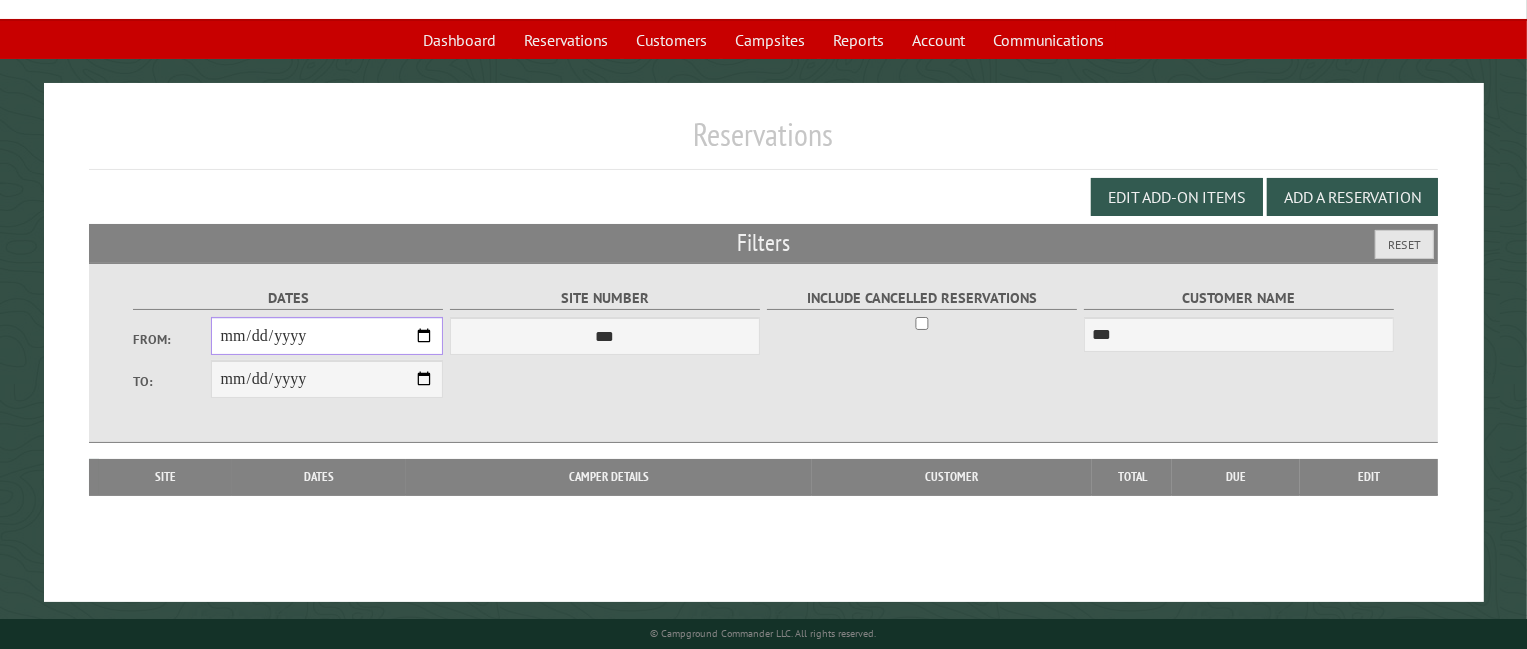 click on "**********" at bounding box center [327, 336] 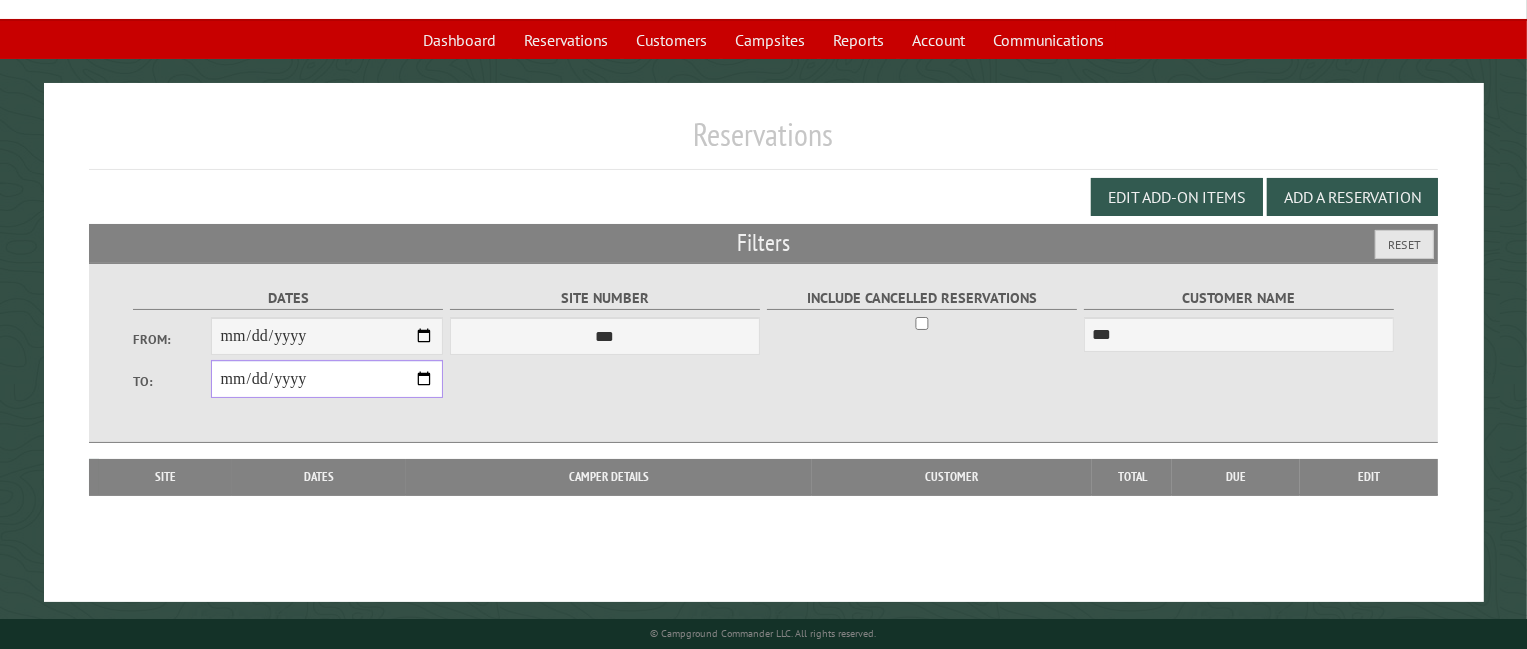 click on "**********" at bounding box center (327, 379) 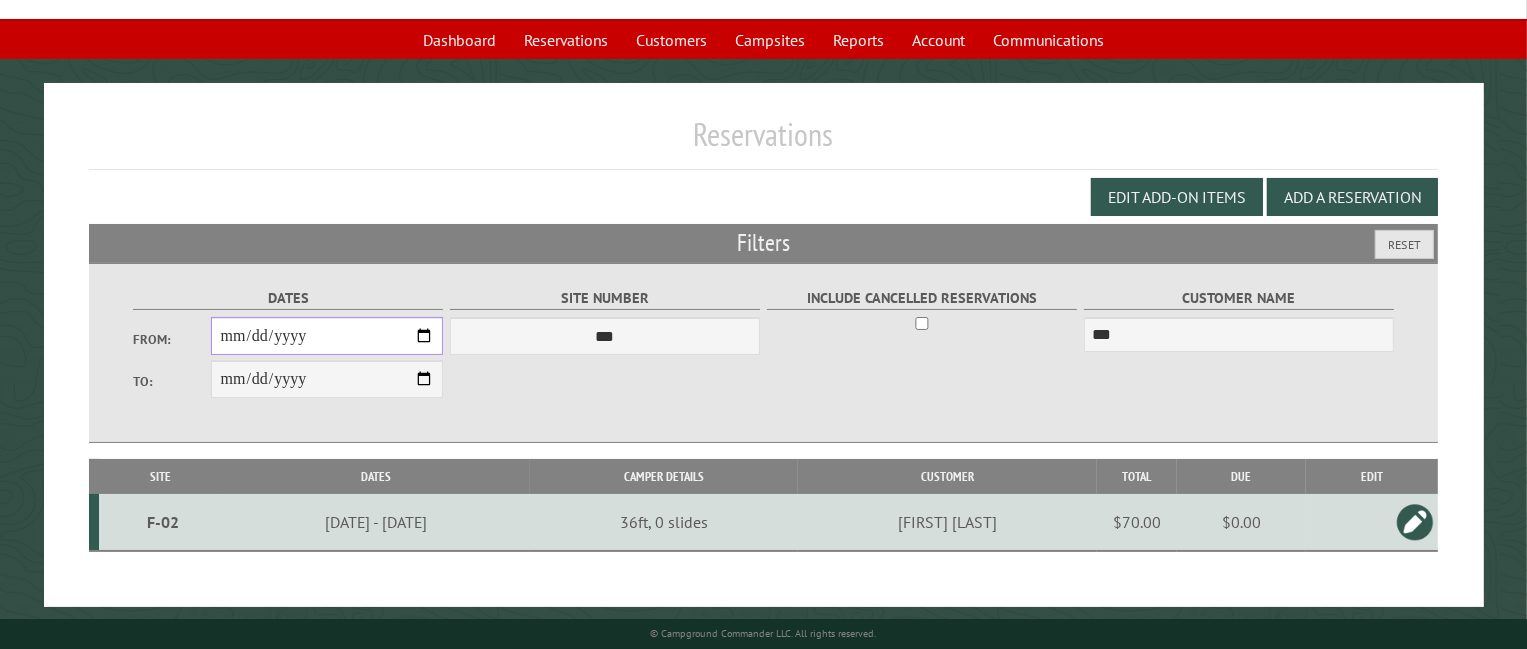 click on "**********" at bounding box center [327, 336] 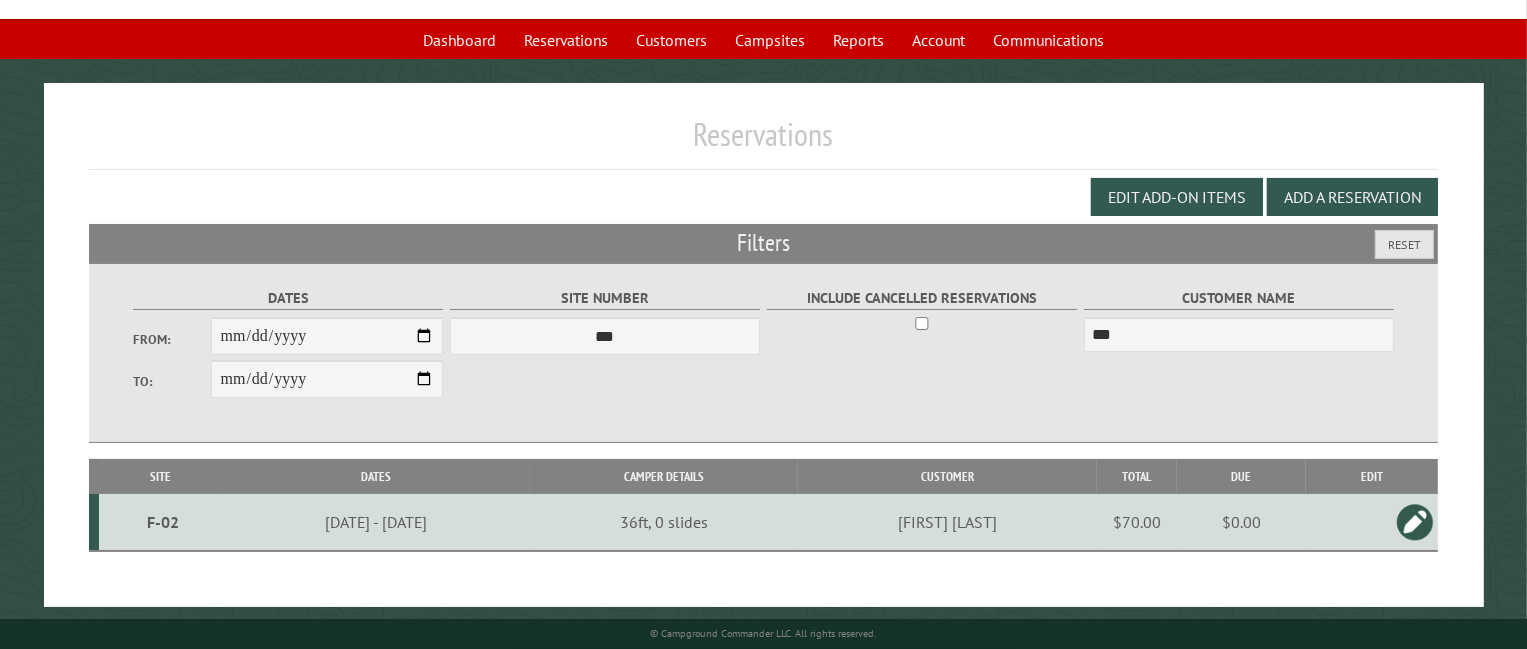 click on "**********" at bounding box center (764, 353) 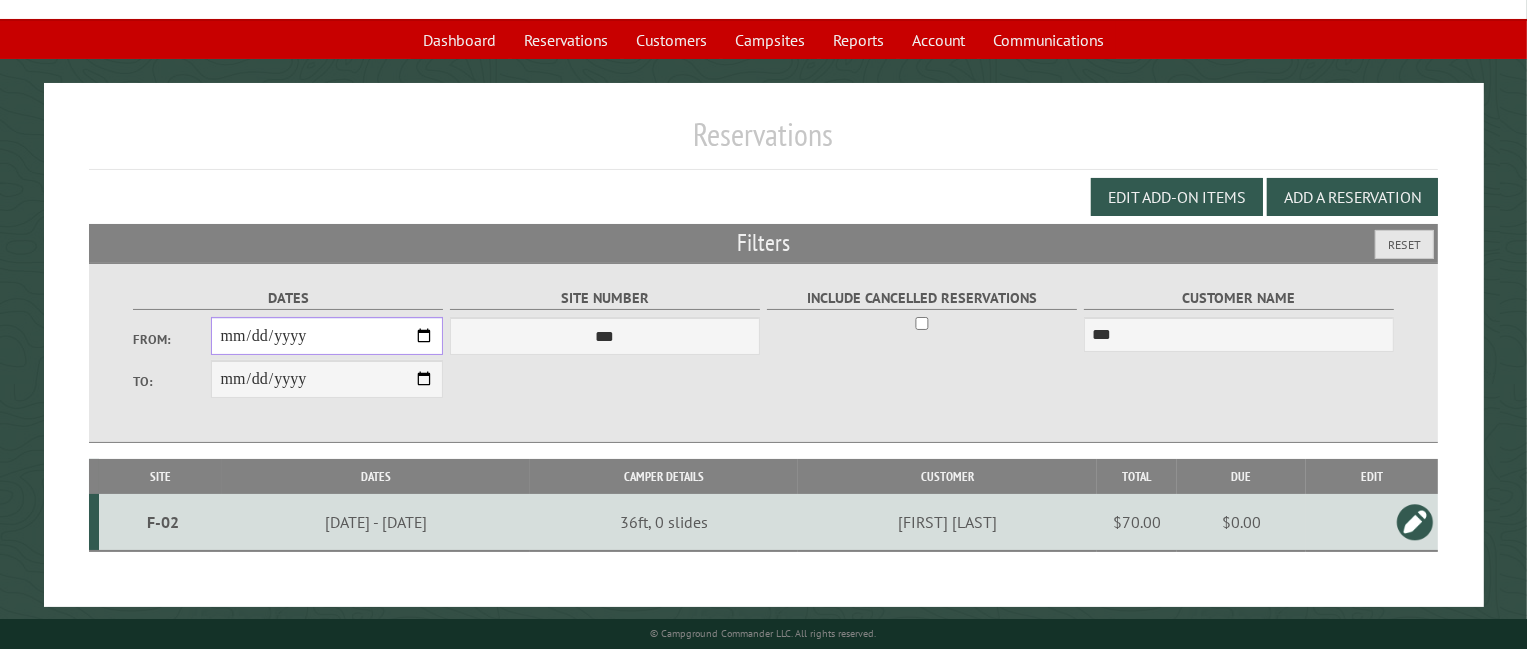 click on "**********" at bounding box center [327, 336] 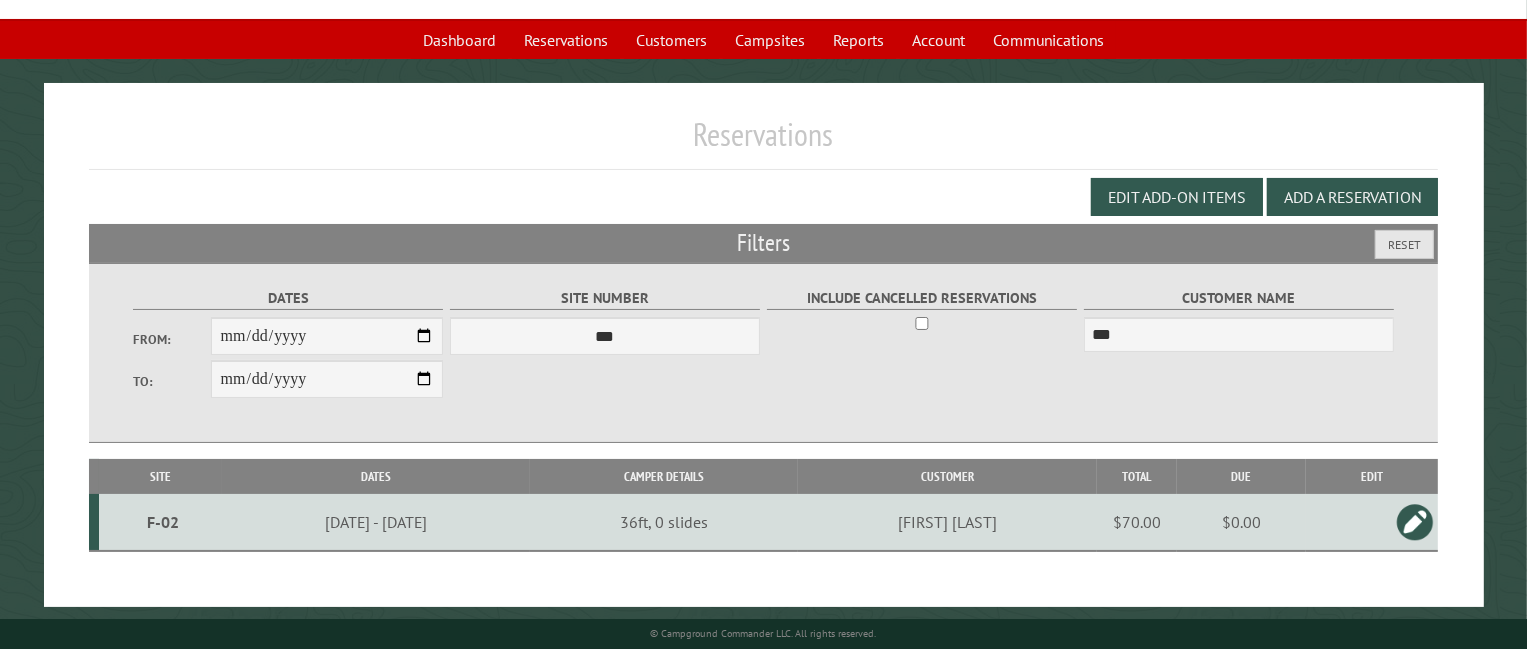 click on "**********" at bounding box center [764, 353] 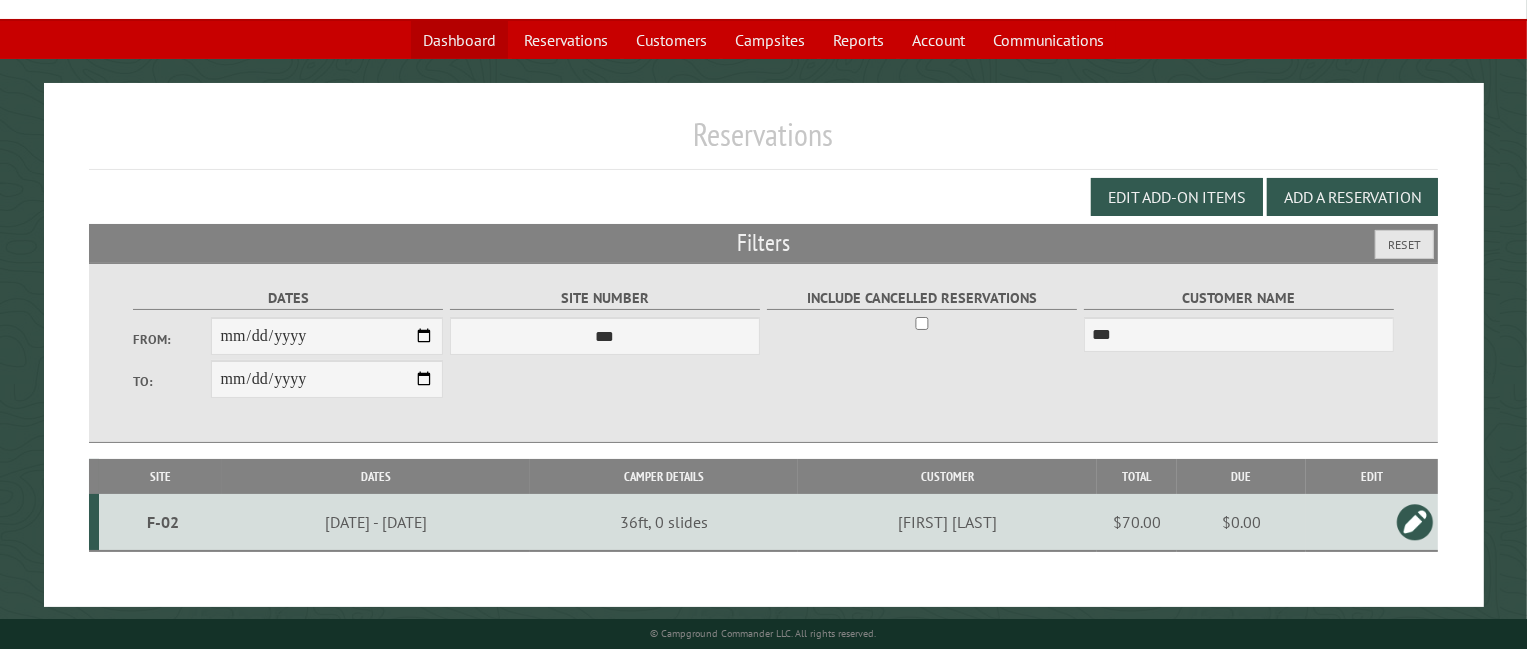 click on "Dashboard" at bounding box center (459, 40) 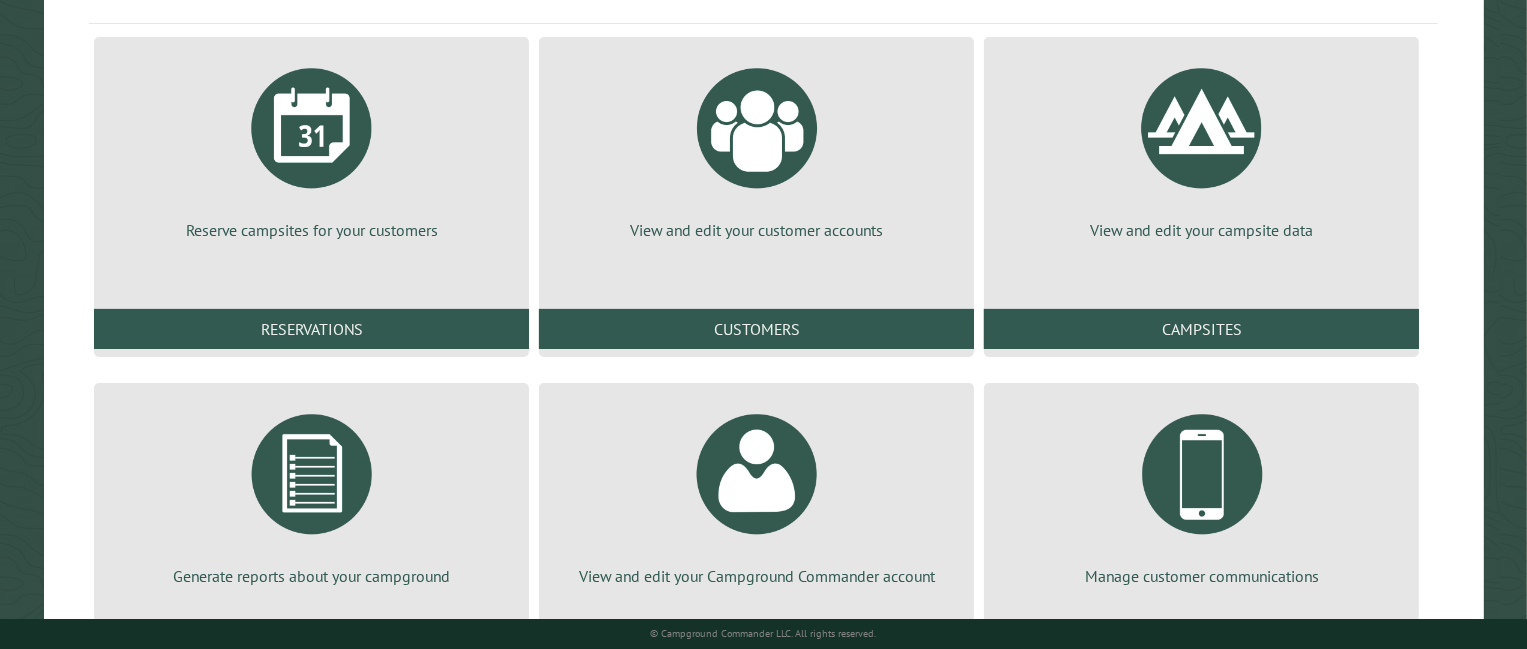 scroll, scrollTop: 240, scrollLeft: 0, axis: vertical 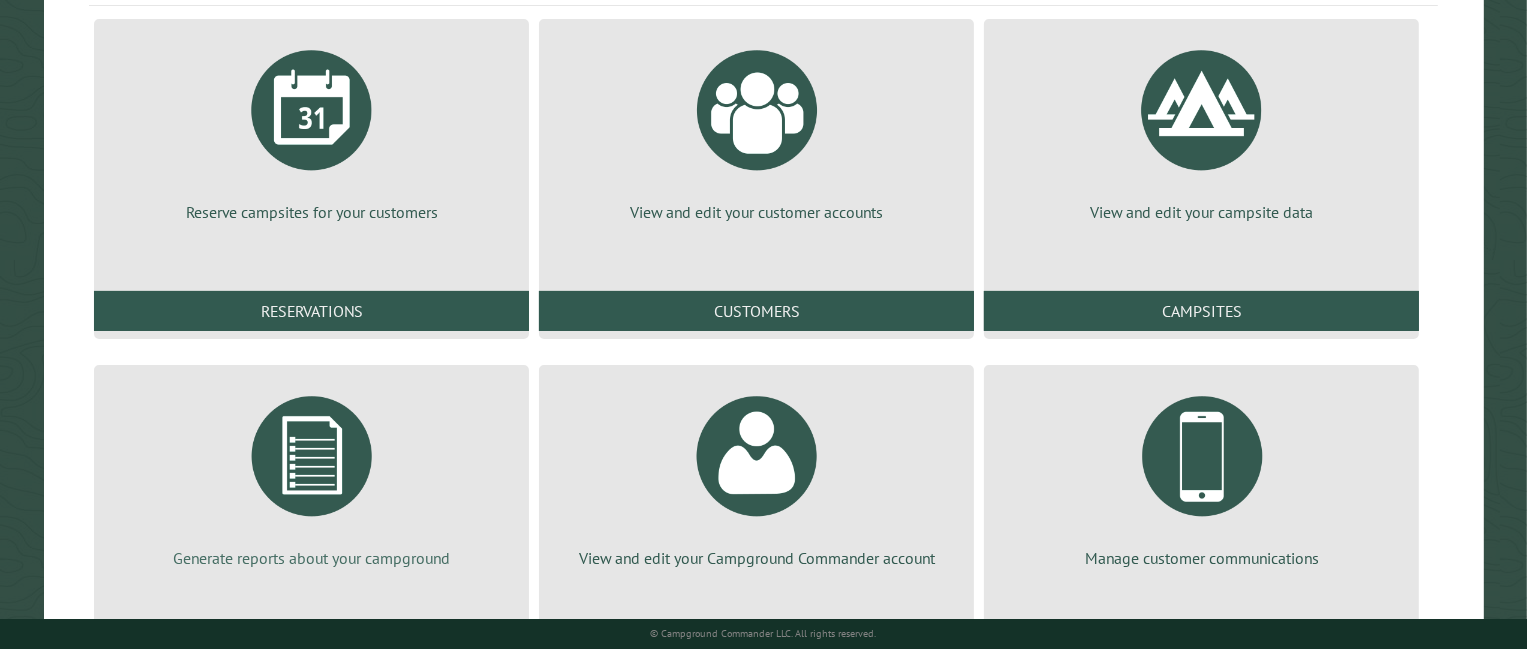 click at bounding box center [312, 456] 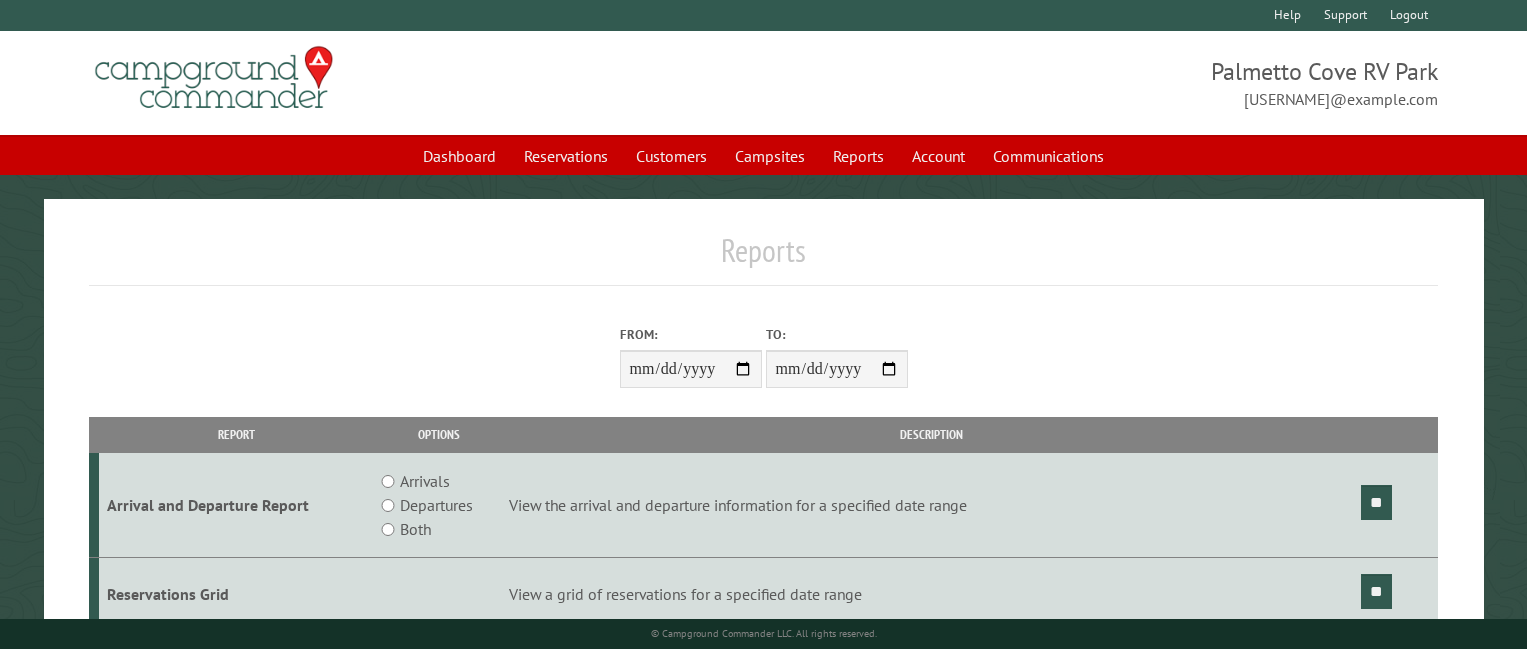 scroll, scrollTop: 0, scrollLeft: 0, axis: both 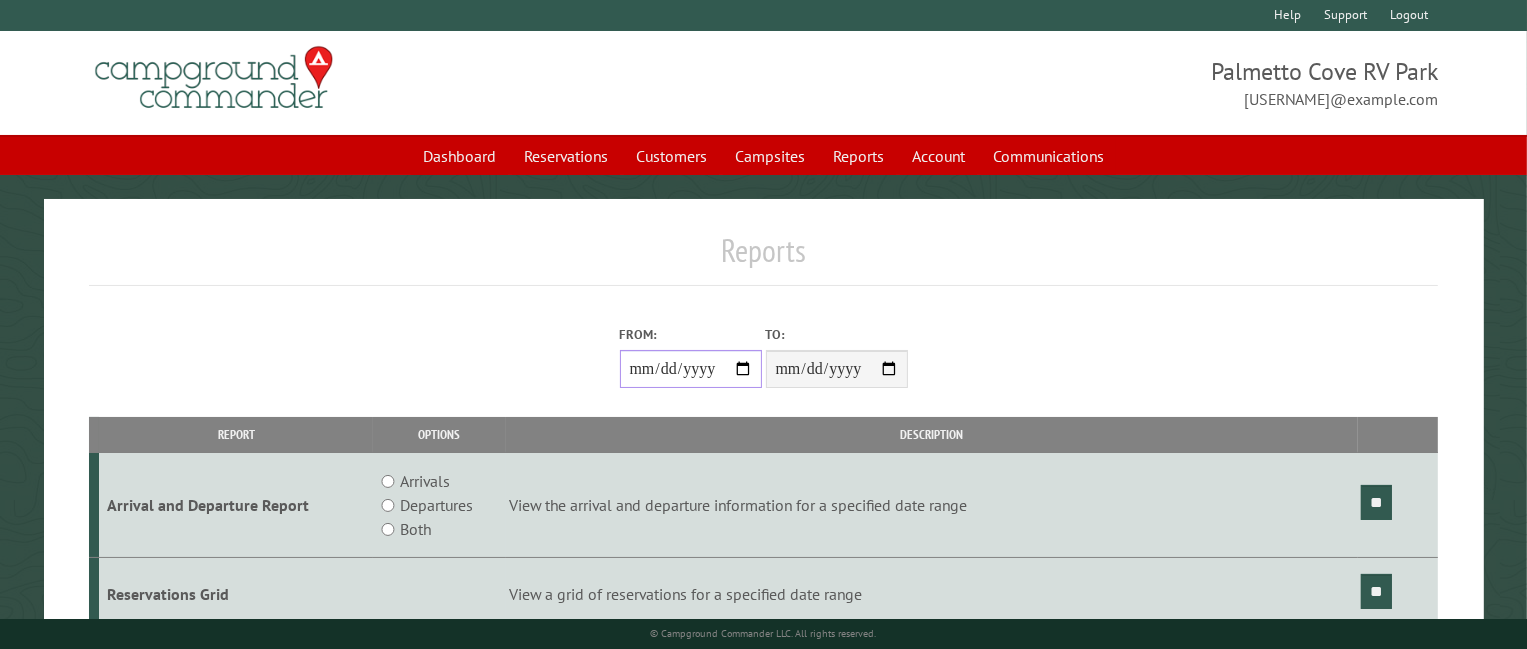 click on "From:" at bounding box center (691, 369) 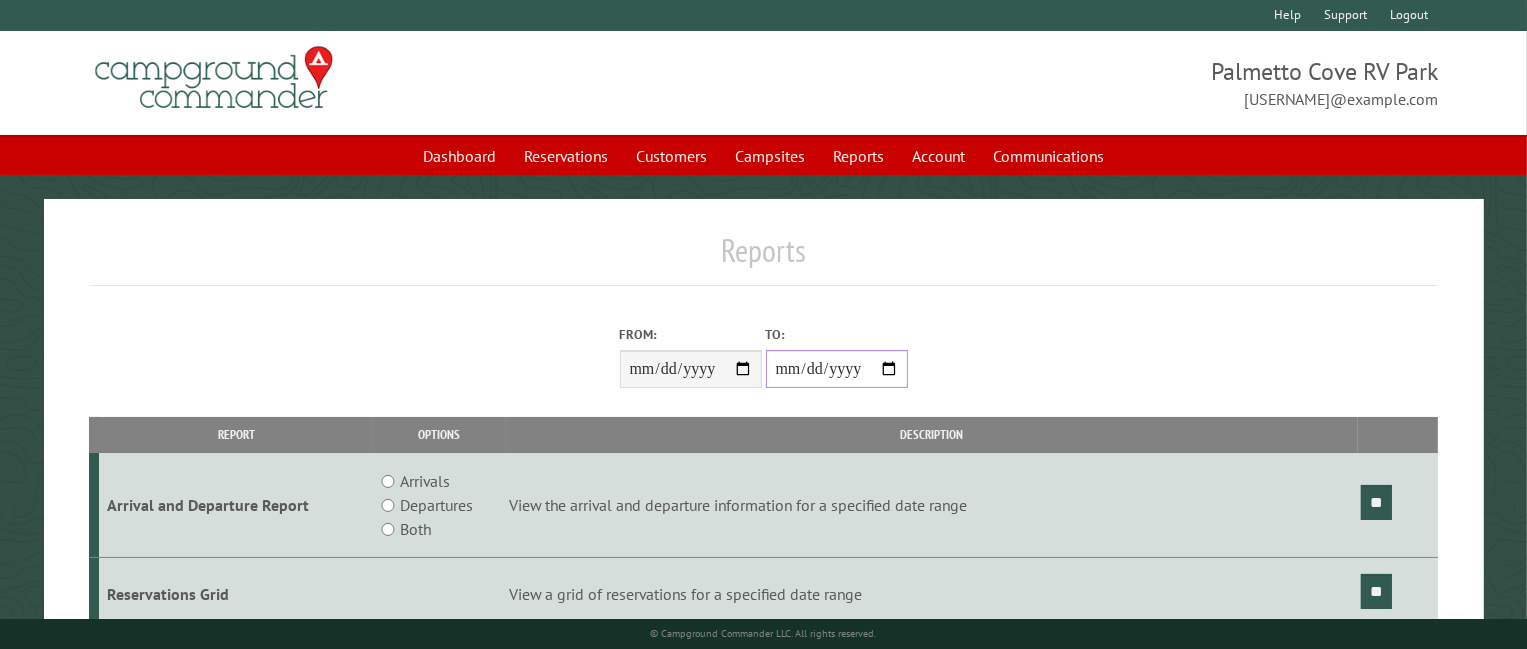 drag, startPoint x: 891, startPoint y: 368, endPoint x: 884, endPoint y: 388, distance: 21.189621 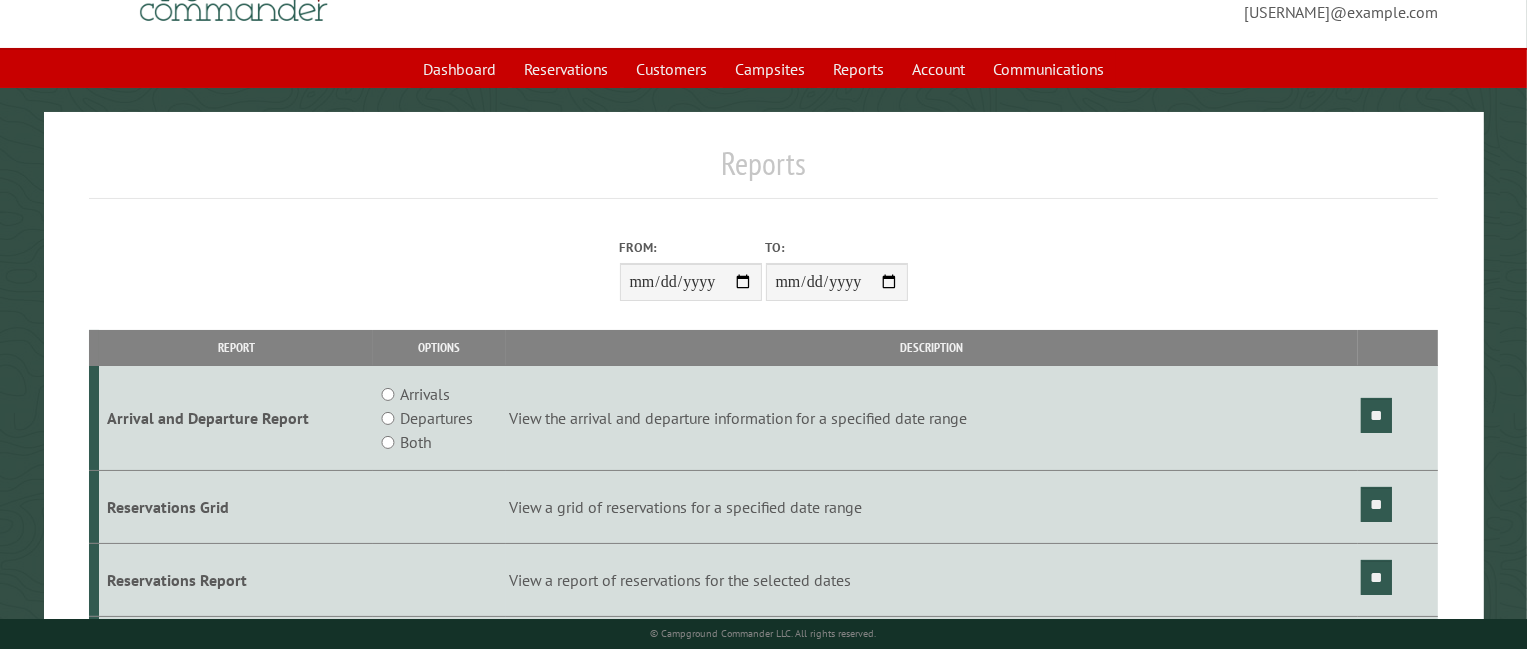 scroll, scrollTop: 0, scrollLeft: 0, axis: both 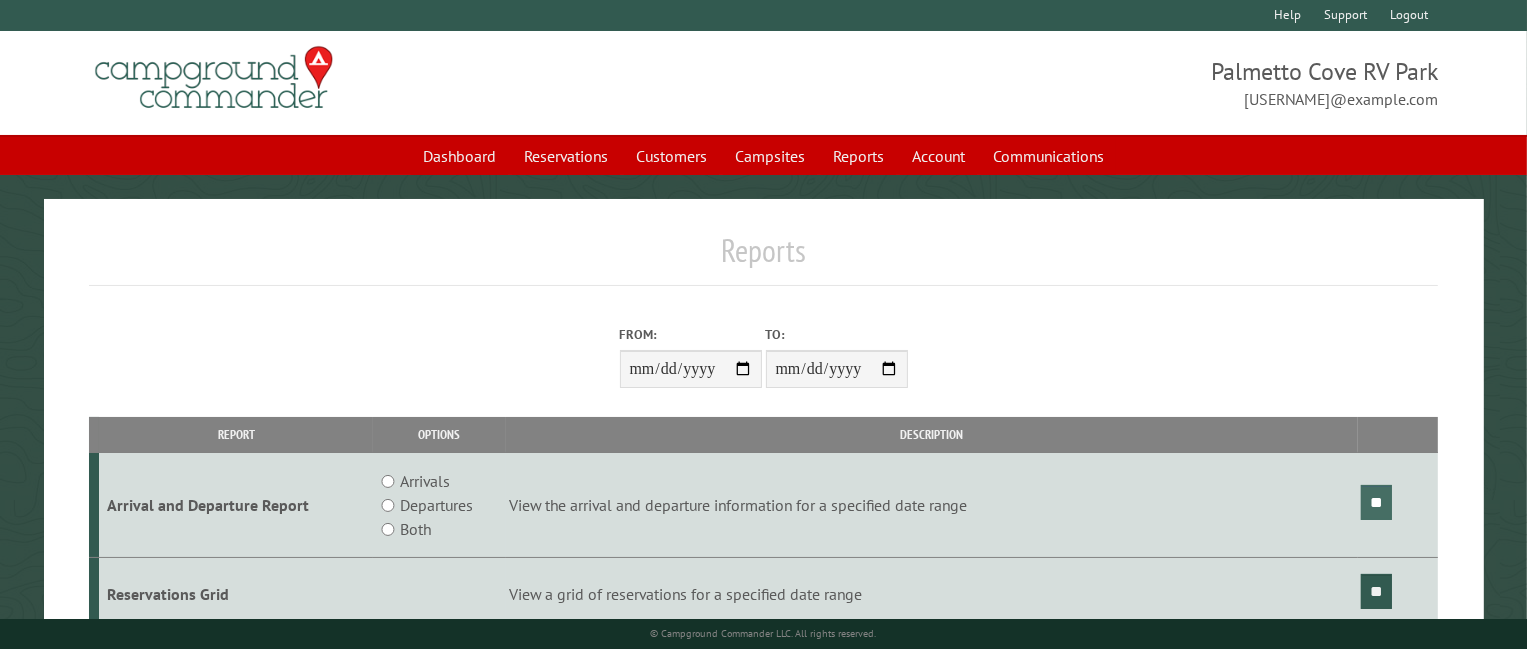 click on "**" at bounding box center (1376, 502) 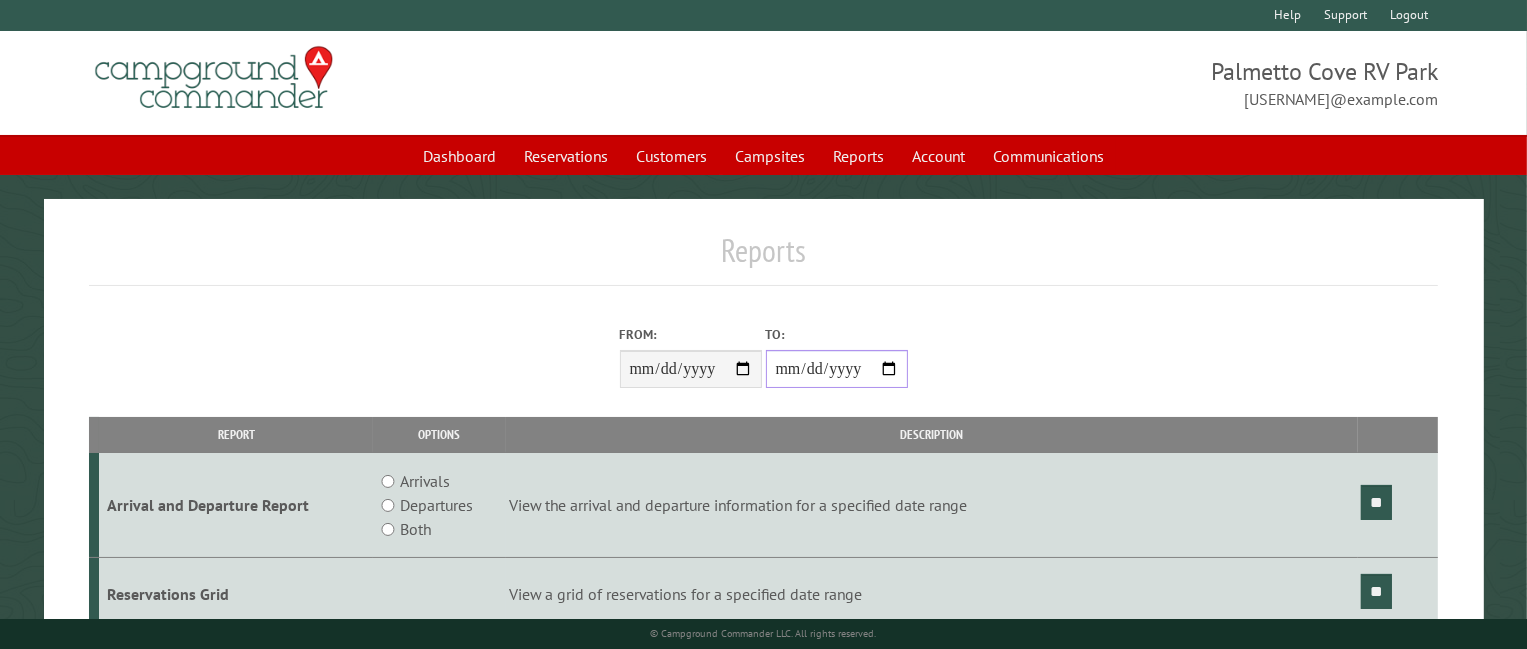click on "**********" at bounding box center [837, 369] 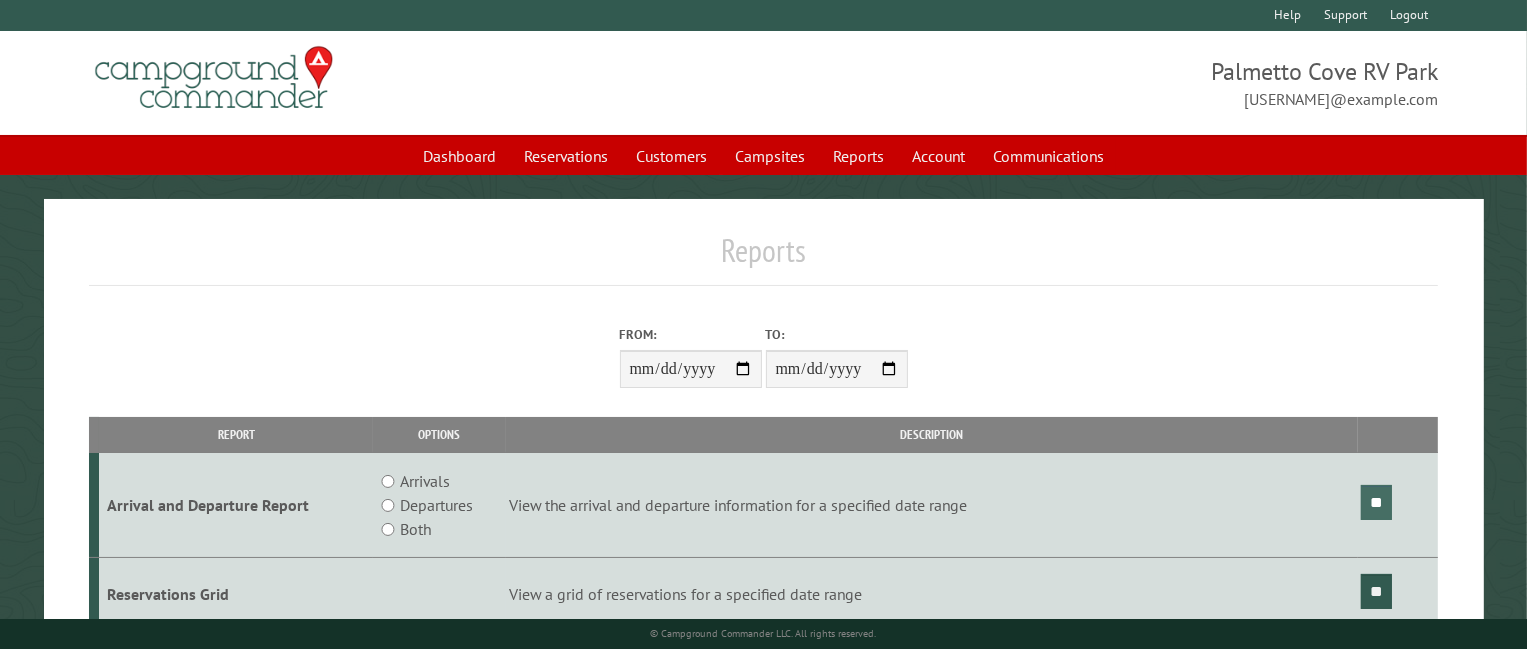 click on "**" at bounding box center (1376, 502) 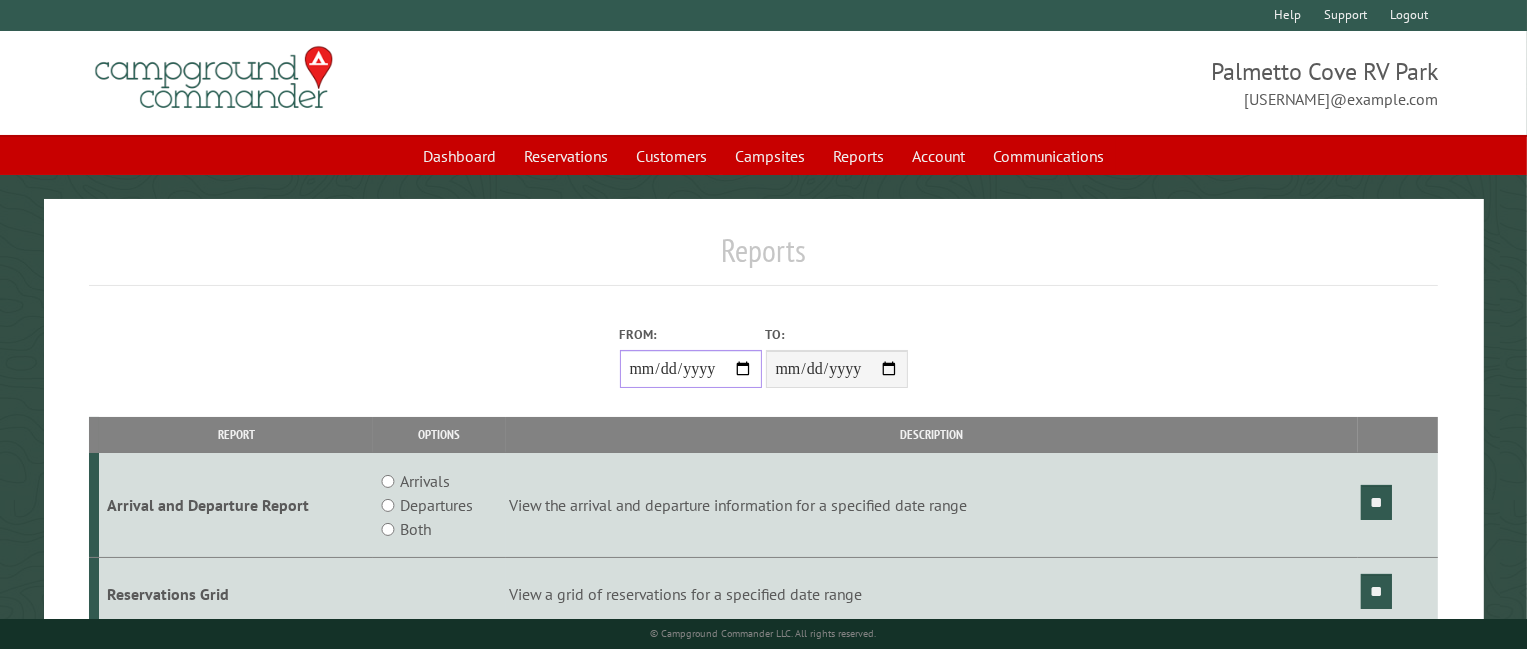 click on "**********" at bounding box center (691, 369) 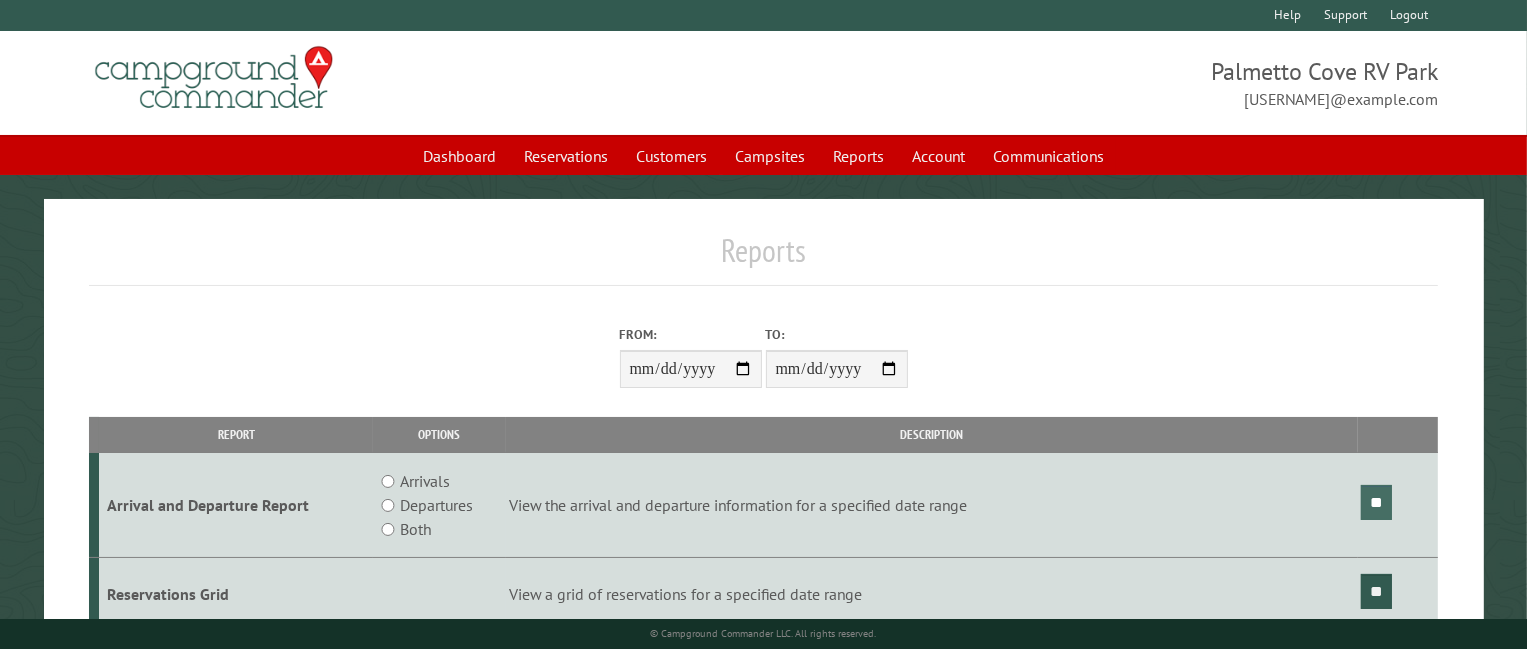click on "**" at bounding box center [1376, 502] 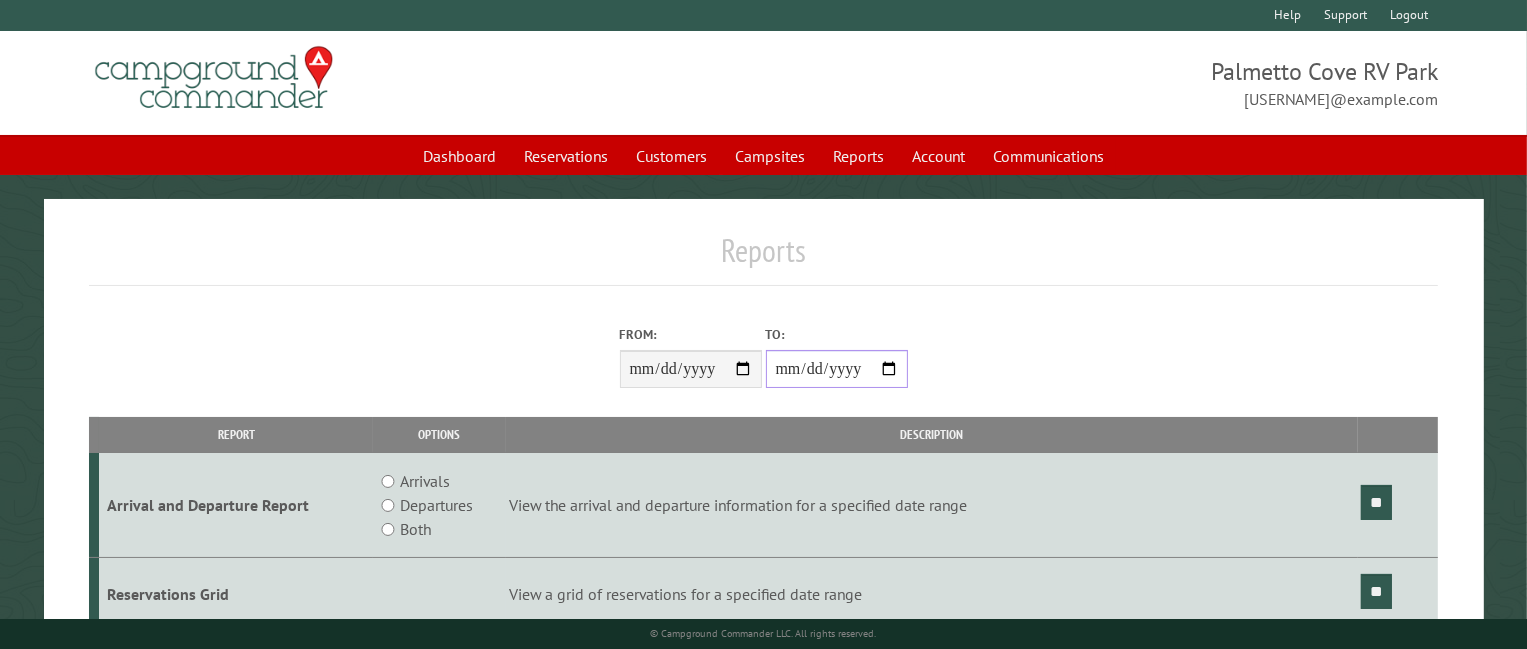 click on "**********" at bounding box center [837, 369] 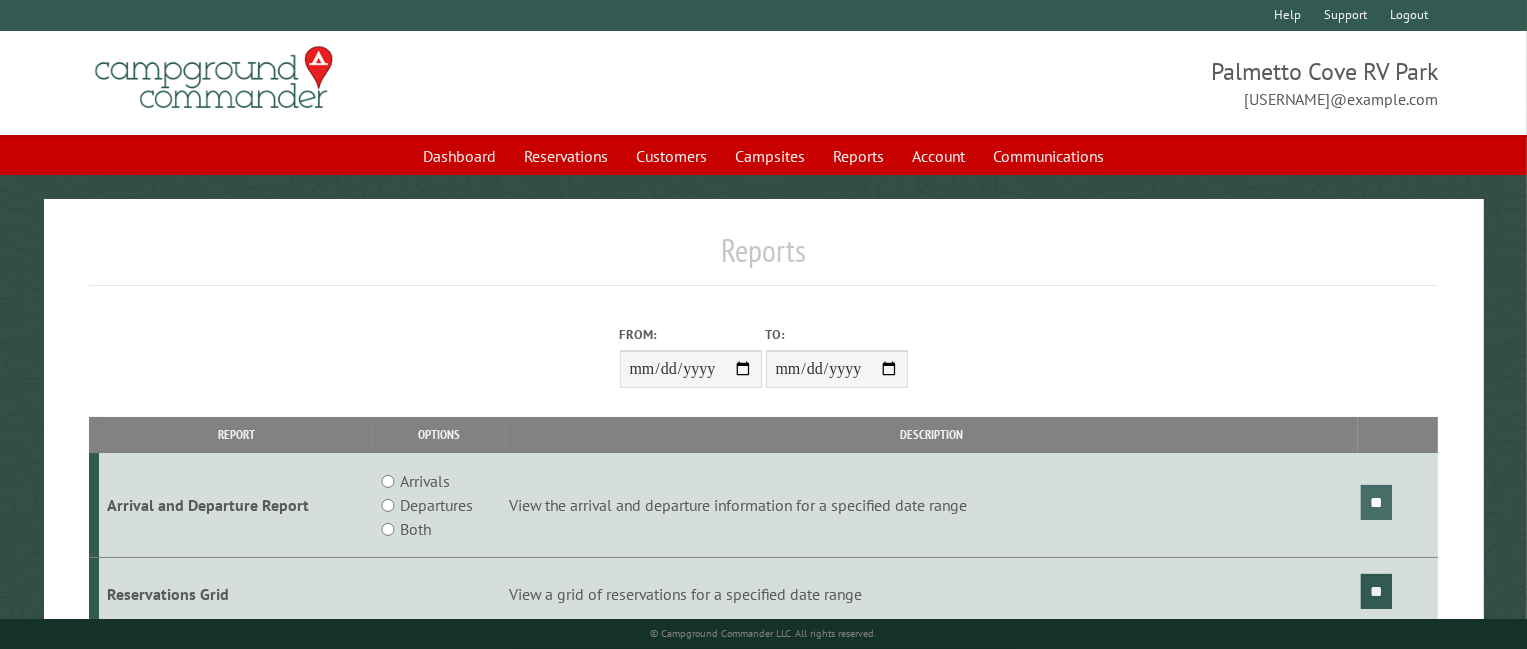 click on "**" at bounding box center [1376, 502] 